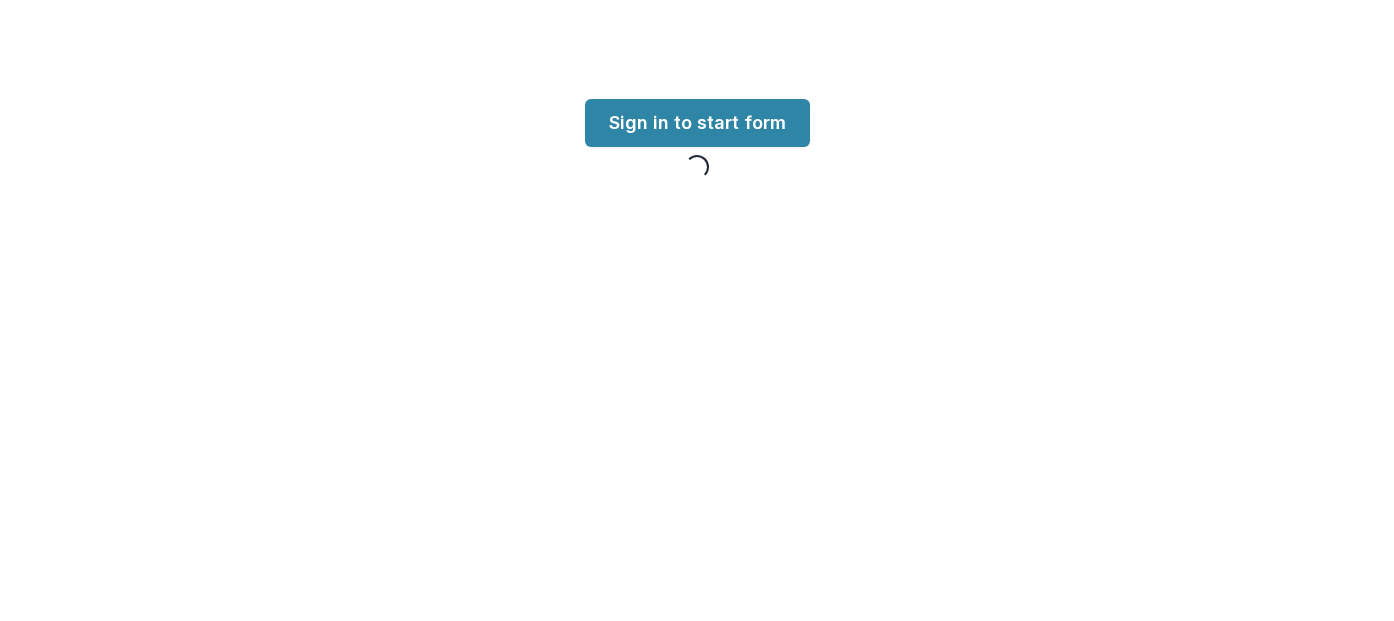 scroll, scrollTop: 0, scrollLeft: 0, axis: both 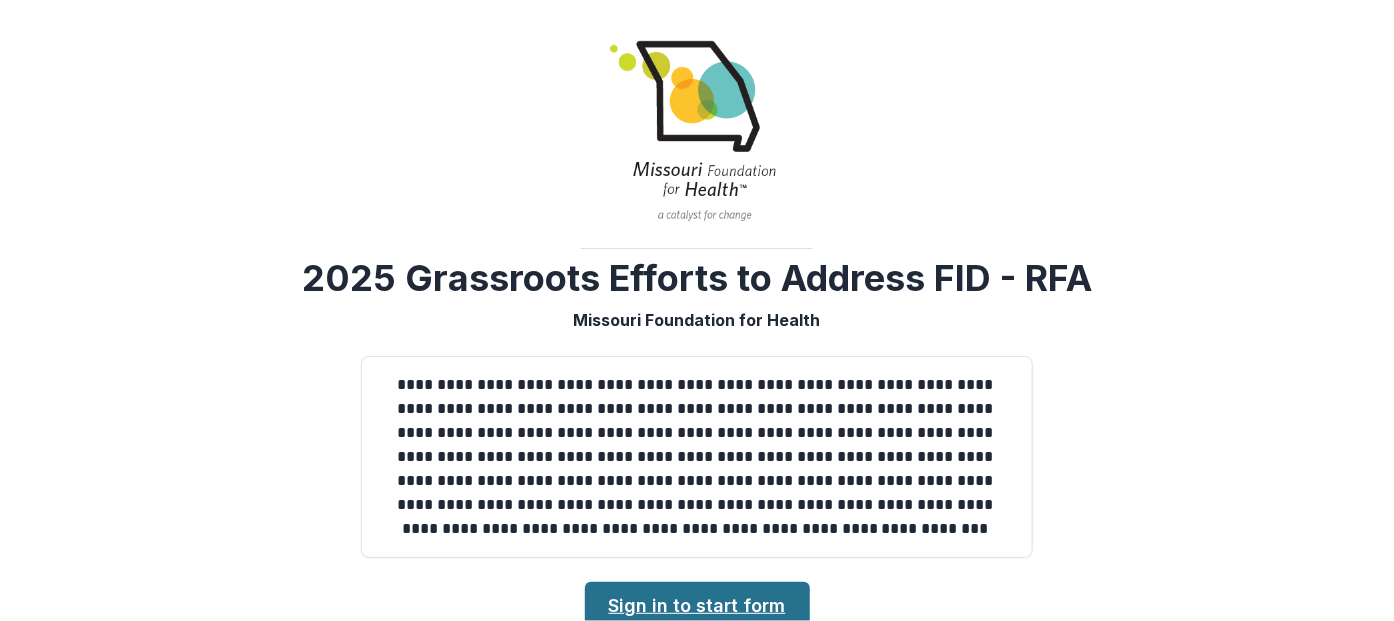 click on "Sign in to start form" at bounding box center (697, 606) 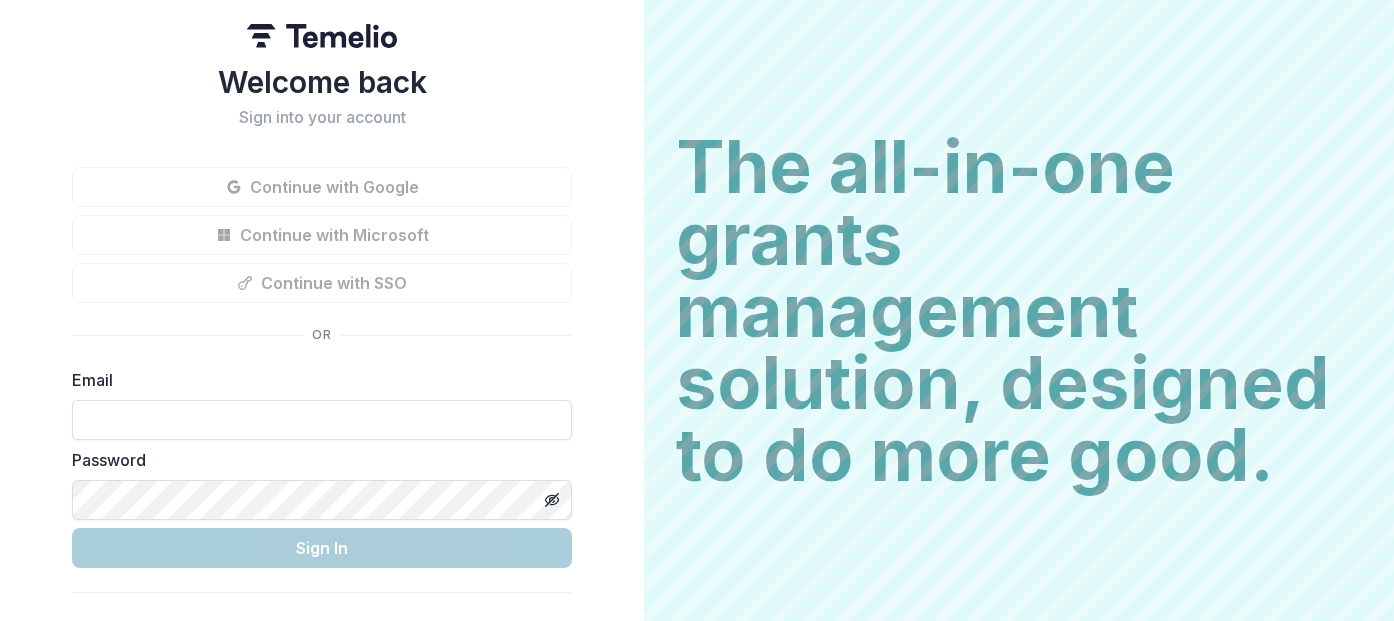 scroll, scrollTop: 0, scrollLeft: 0, axis: both 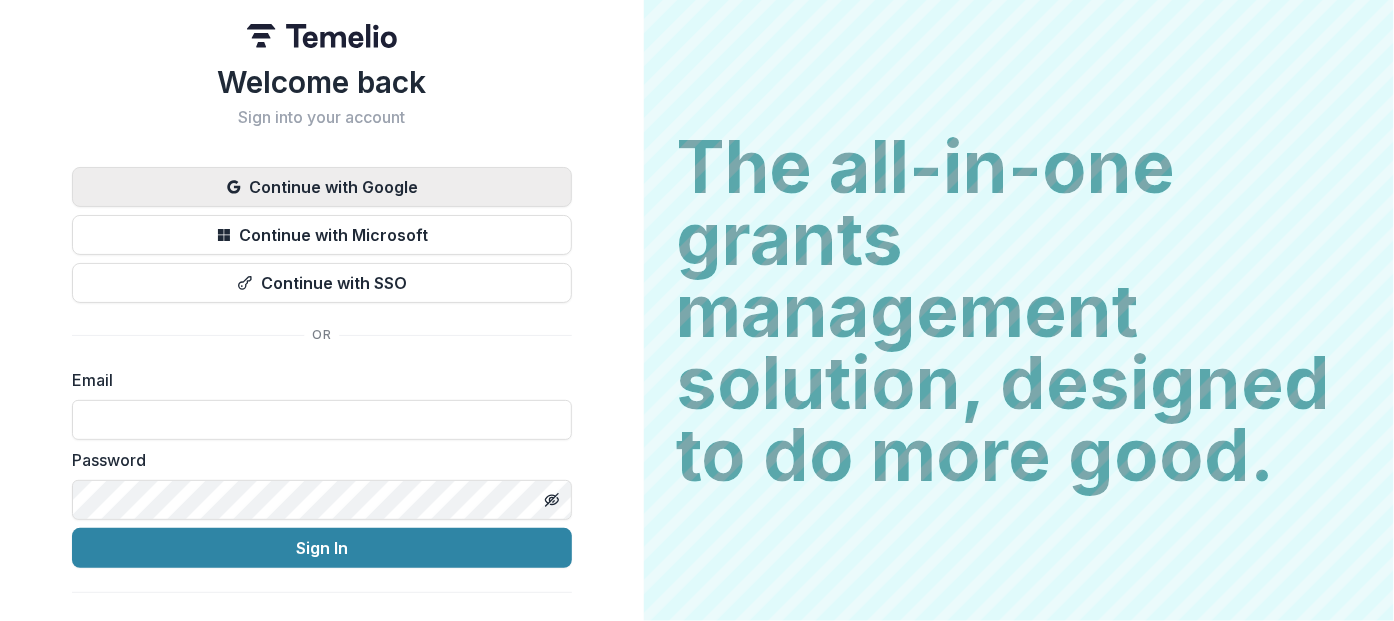 click on "Continue with Google" at bounding box center [322, 187] 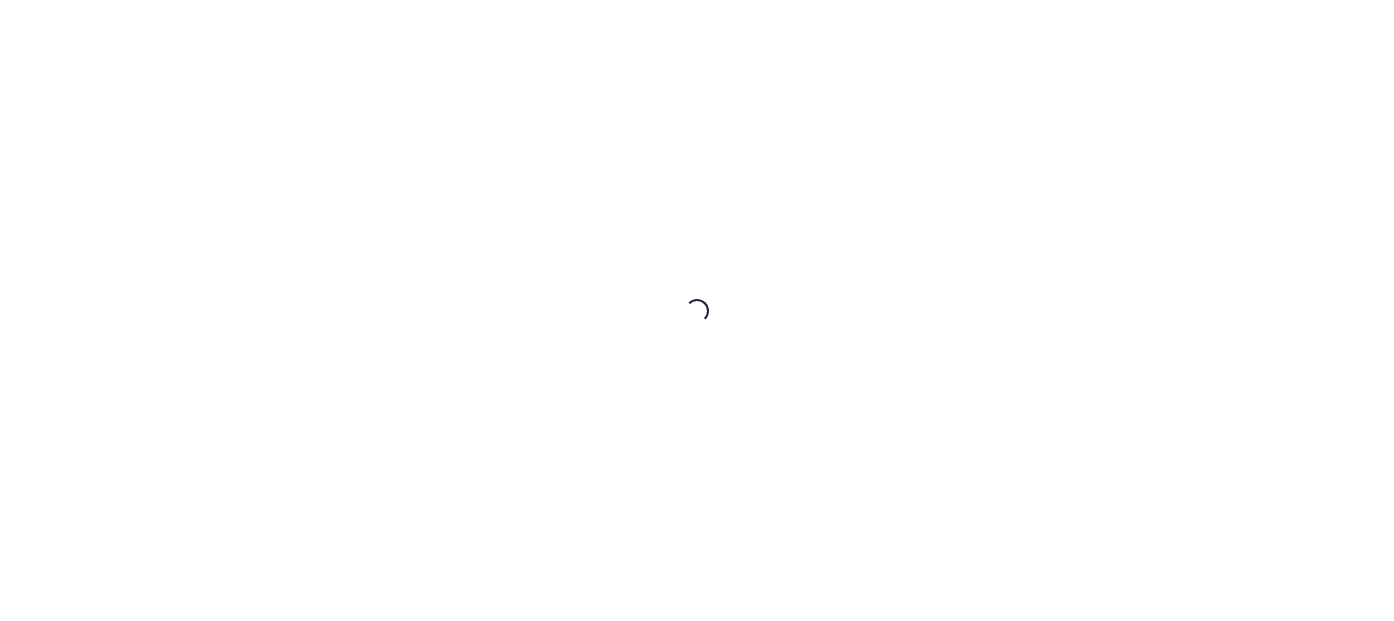 scroll, scrollTop: 0, scrollLeft: 0, axis: both 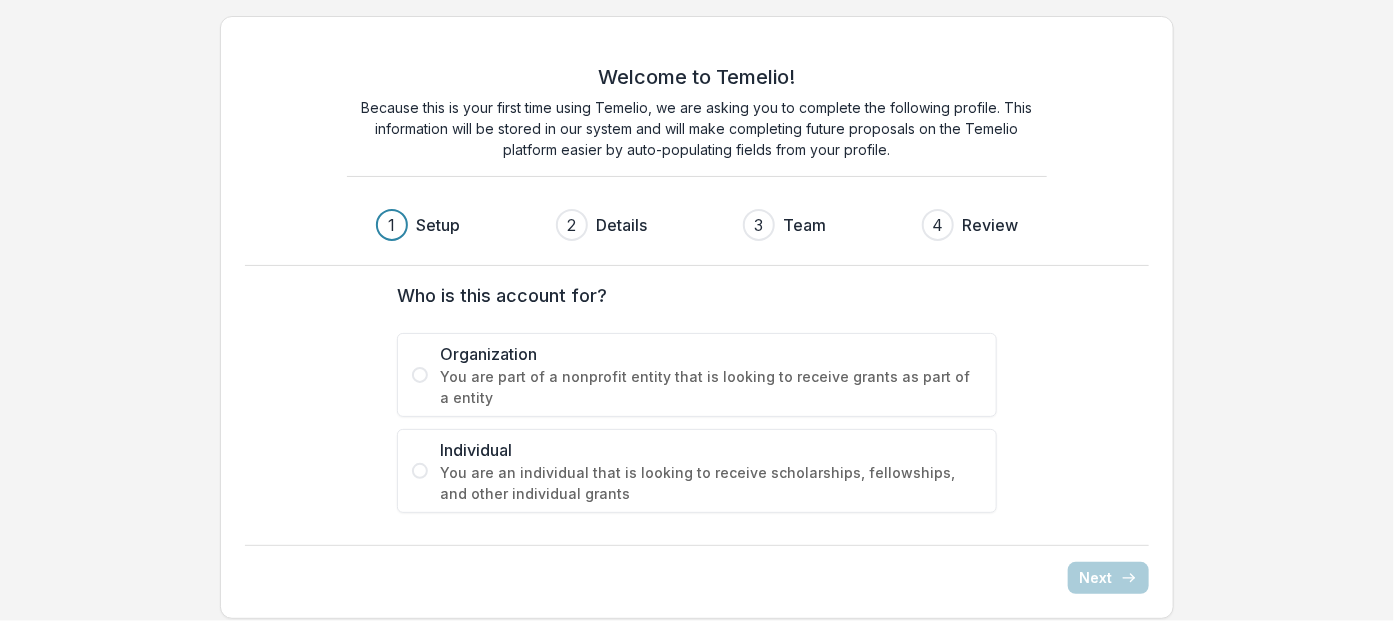 click at bounding box center (420, 375) 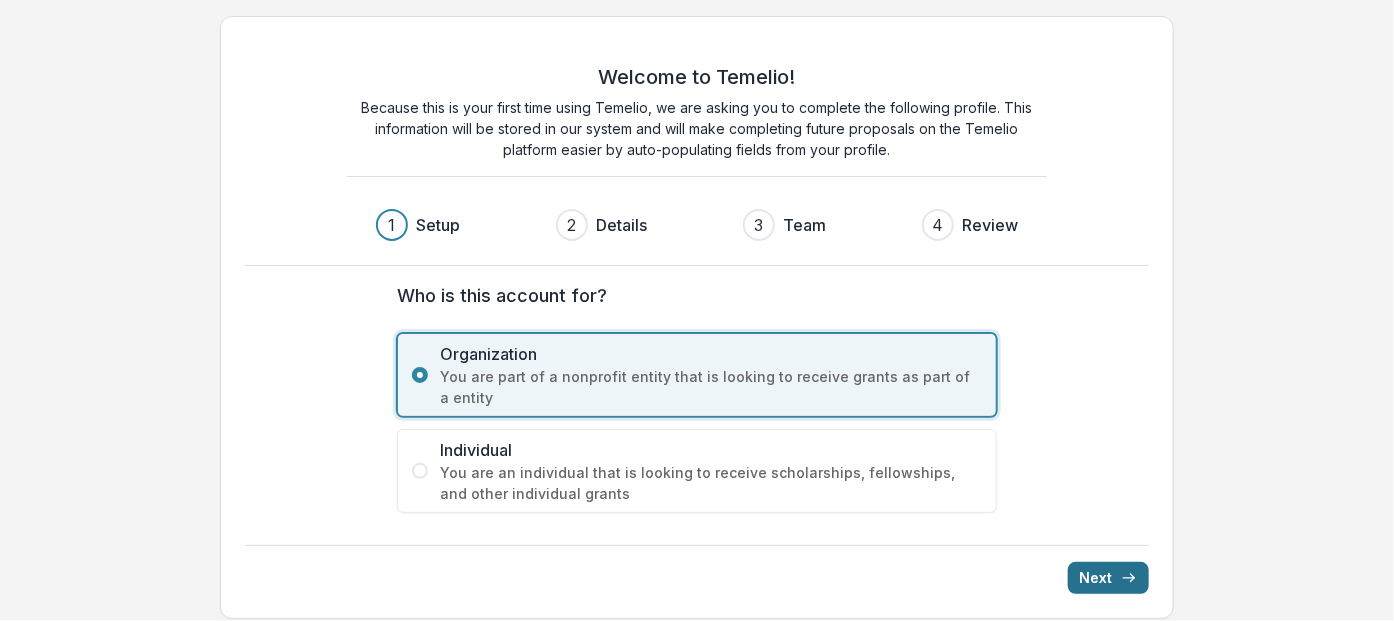 click on "Next" at bounding box center [1108, 578] 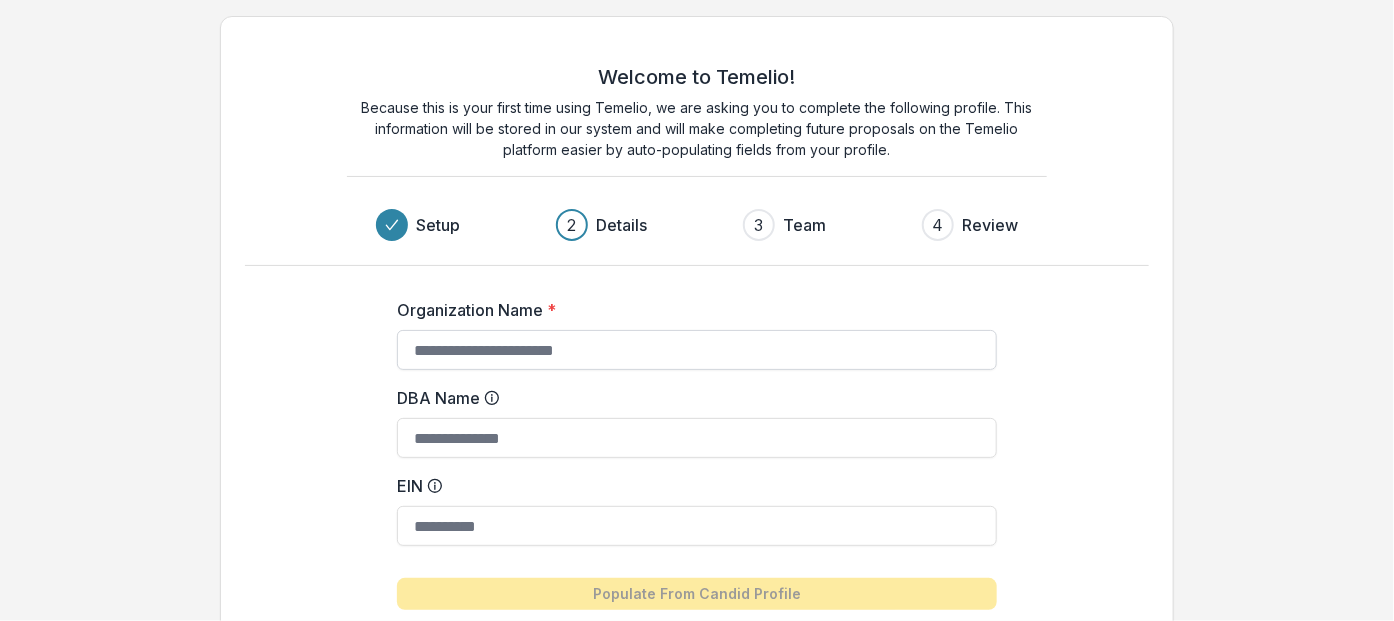 click on "Organization Name *" at bounding box center [697, 350] 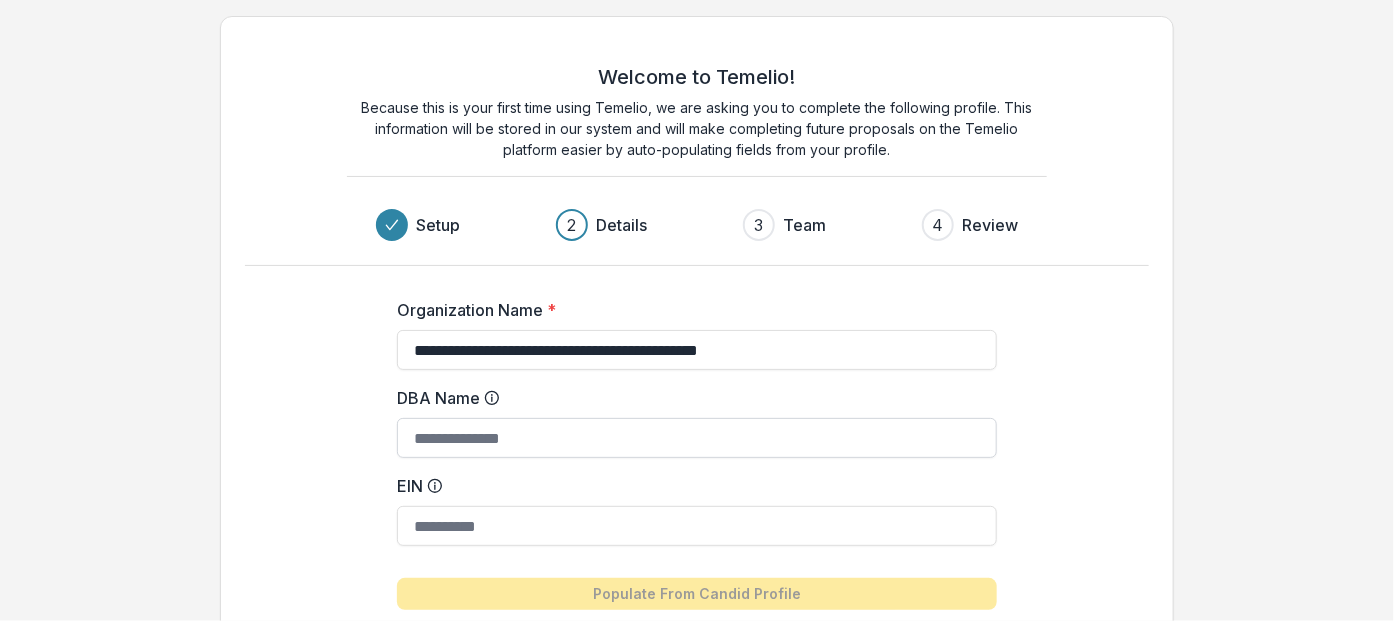 type on "**********" 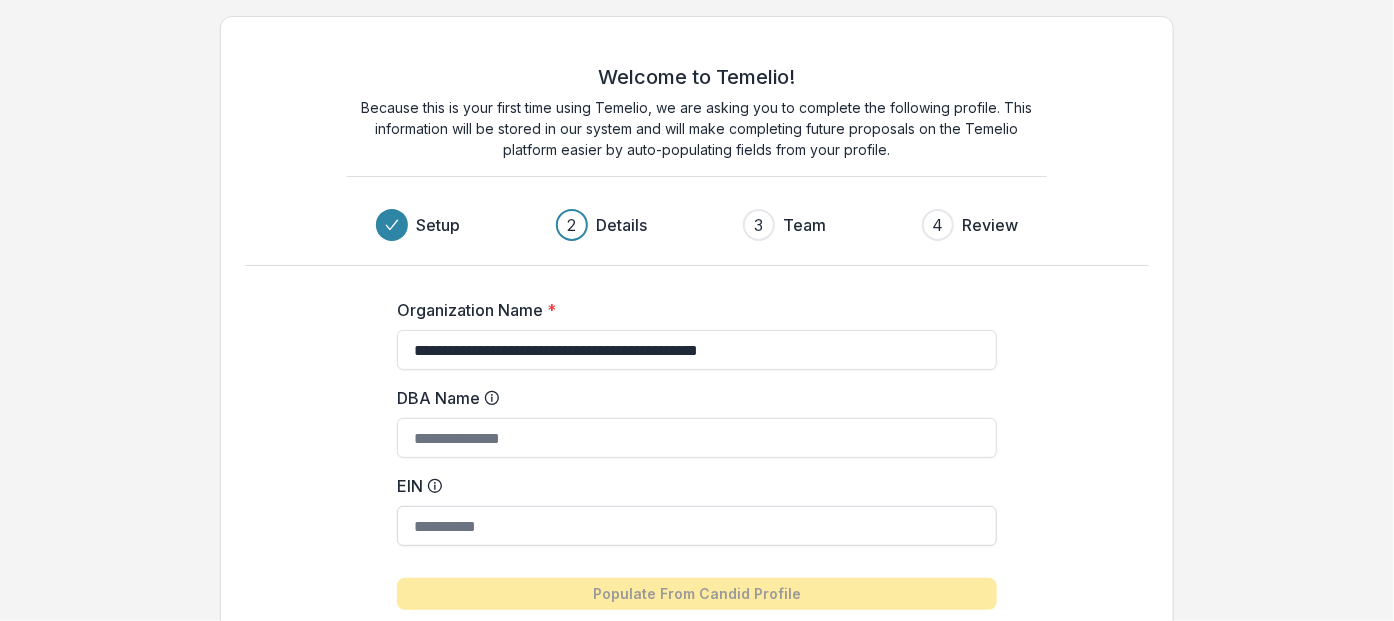 click on "EIN" at bounding box center [697, 526] 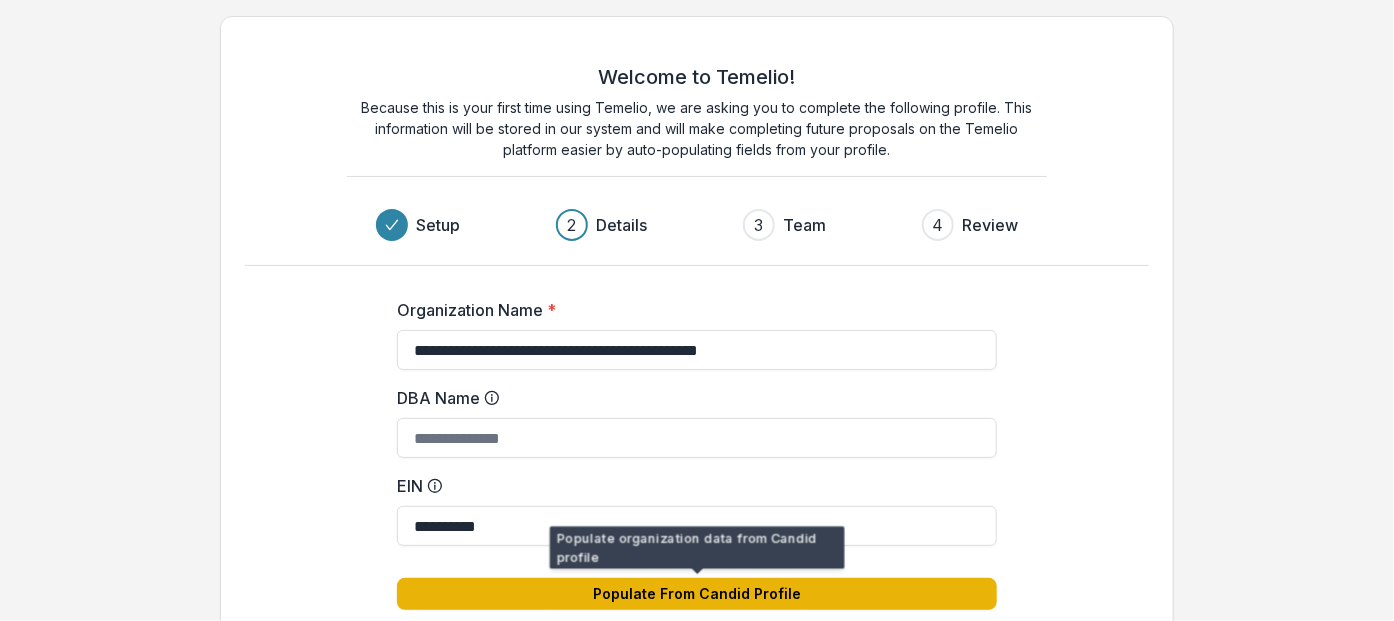 type on "**********" 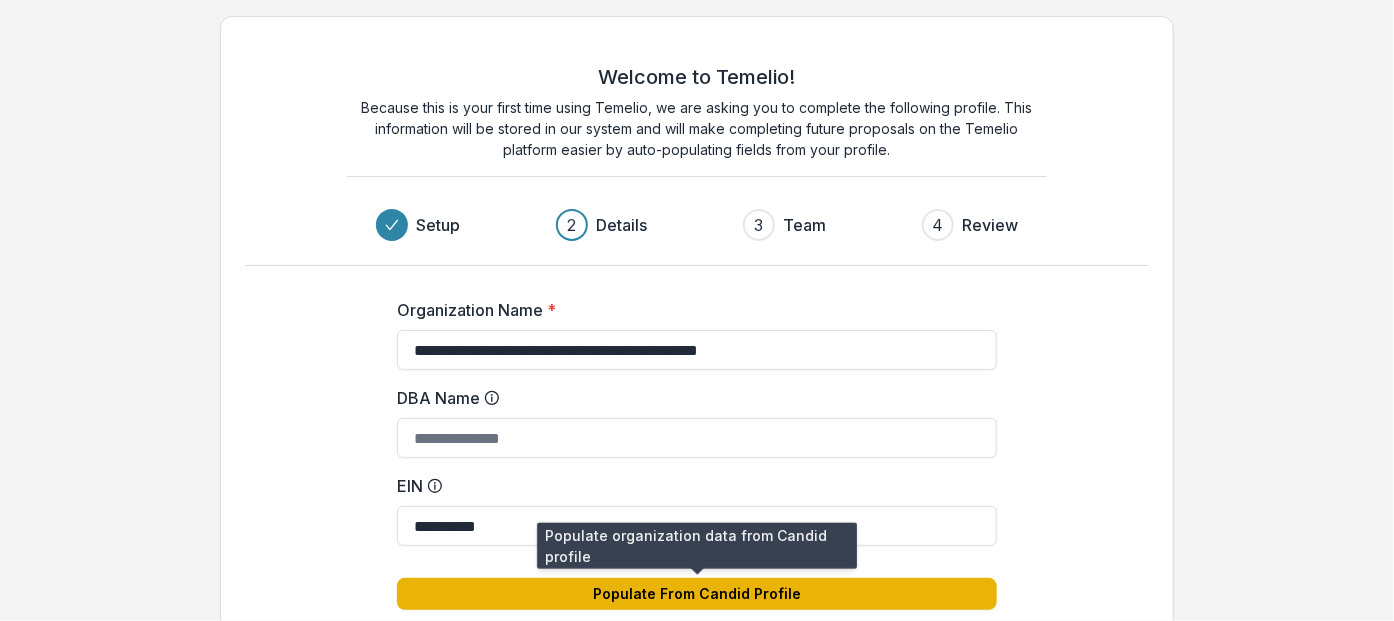 click on "Populate From Candid Profile" at bounding box center (697, 594) 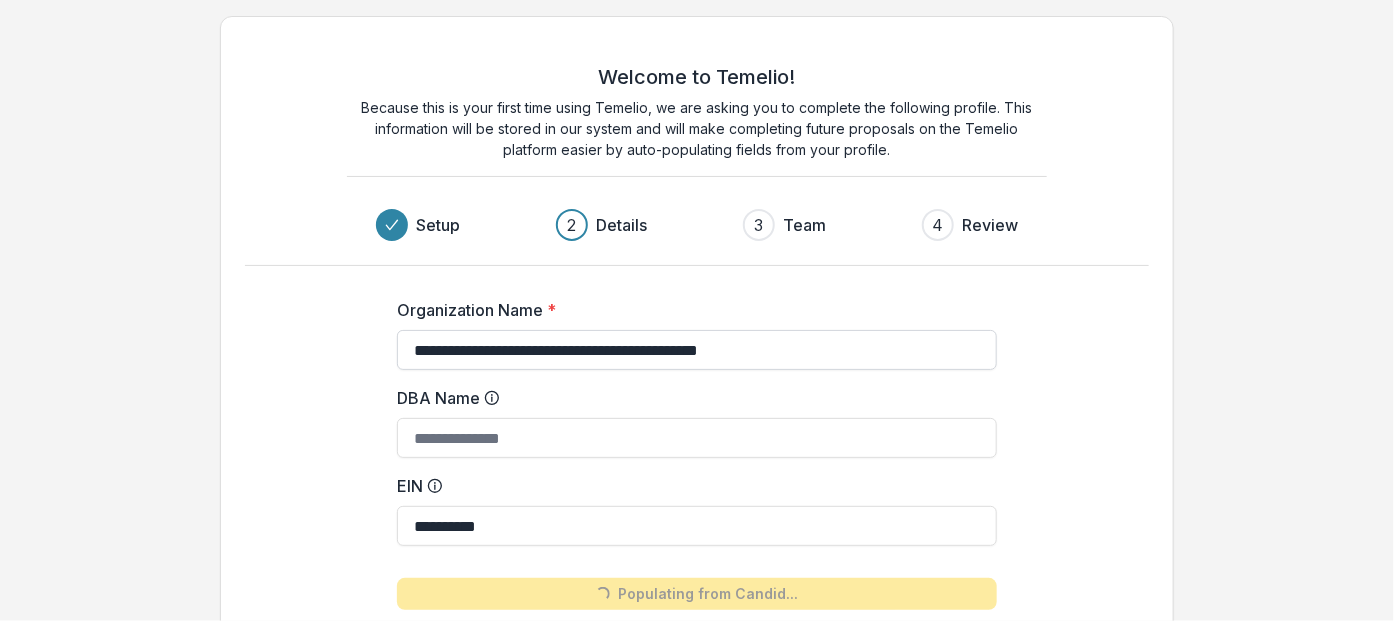 type on "**********" 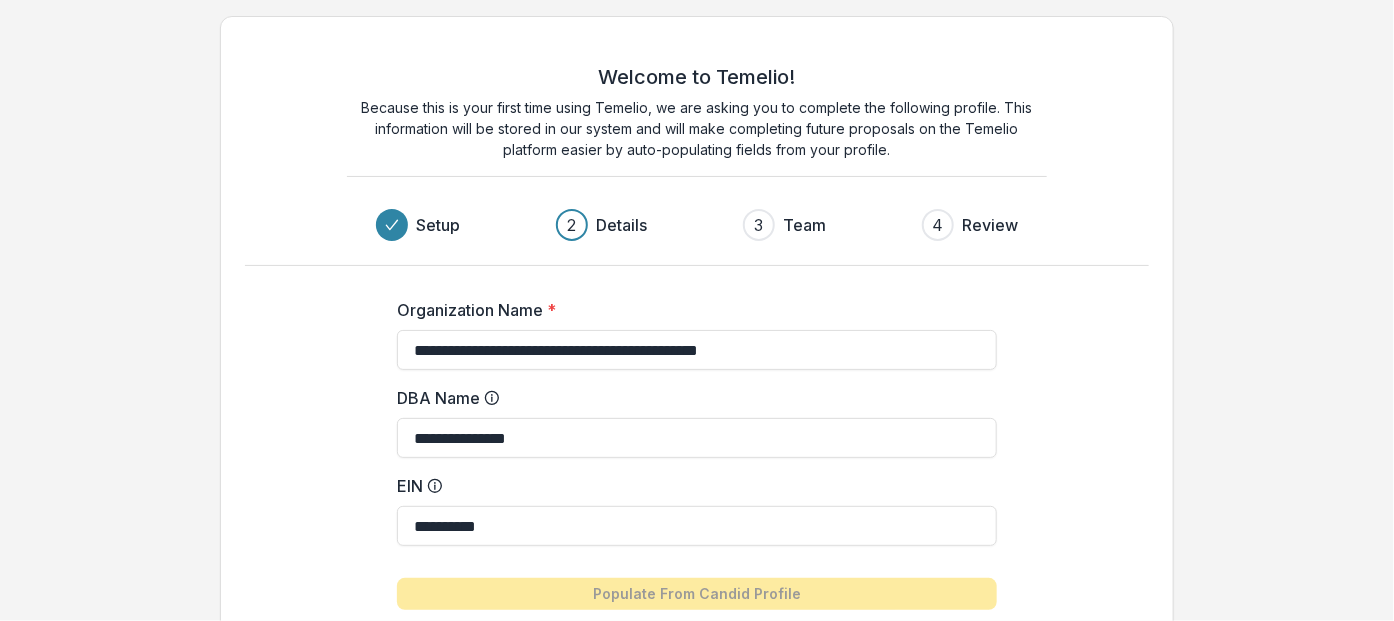 click on "**********" at bounding box center [697, 465] 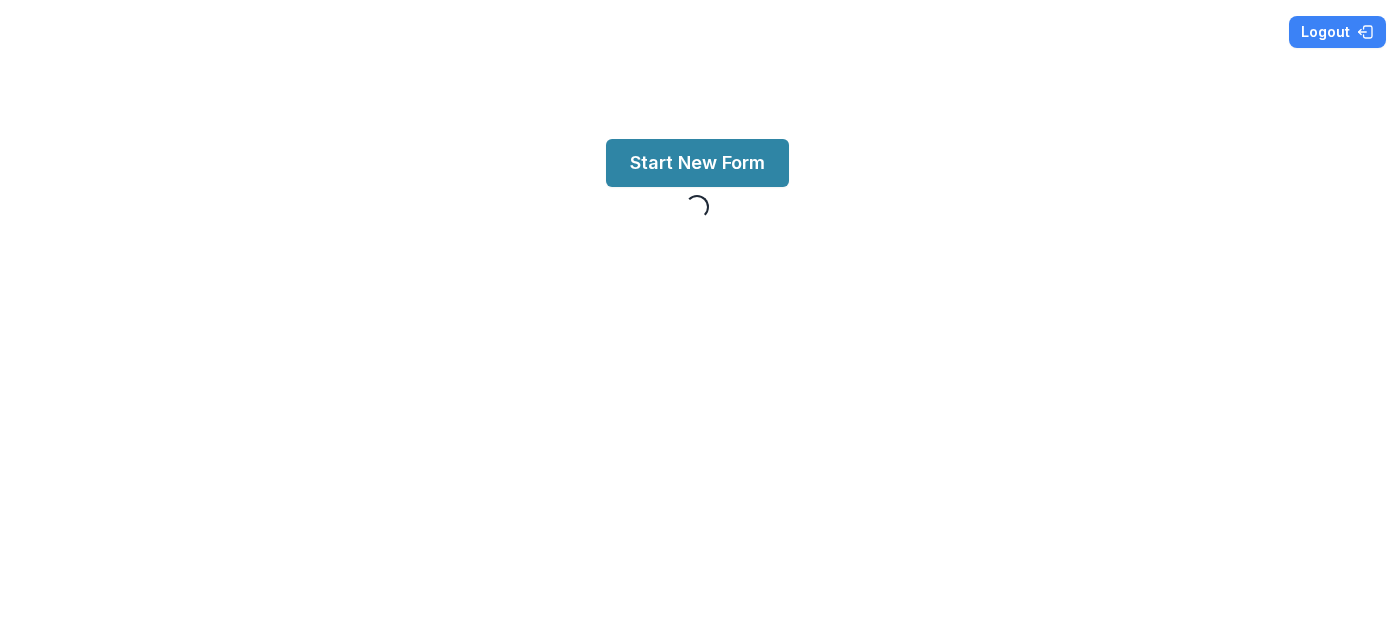 scroll, scrollTop: 0, scrollLeft: 0, axis: both 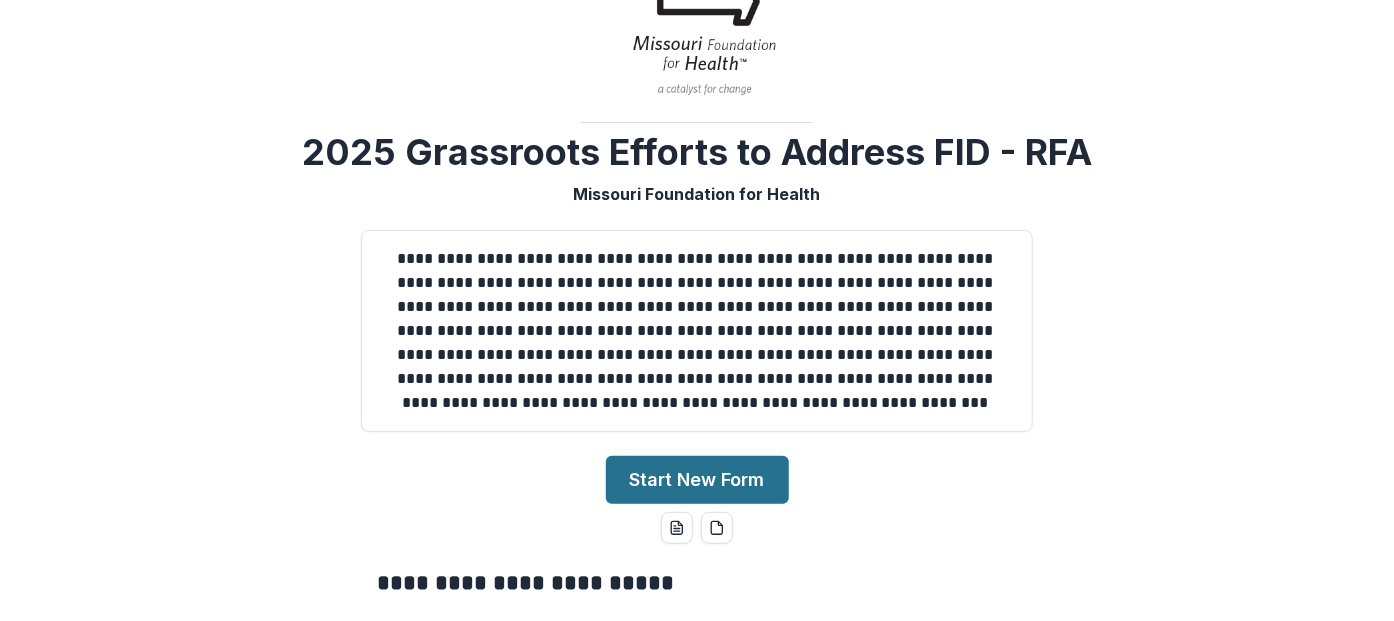 click on "Start New Form" at bounding box center [697, 480] 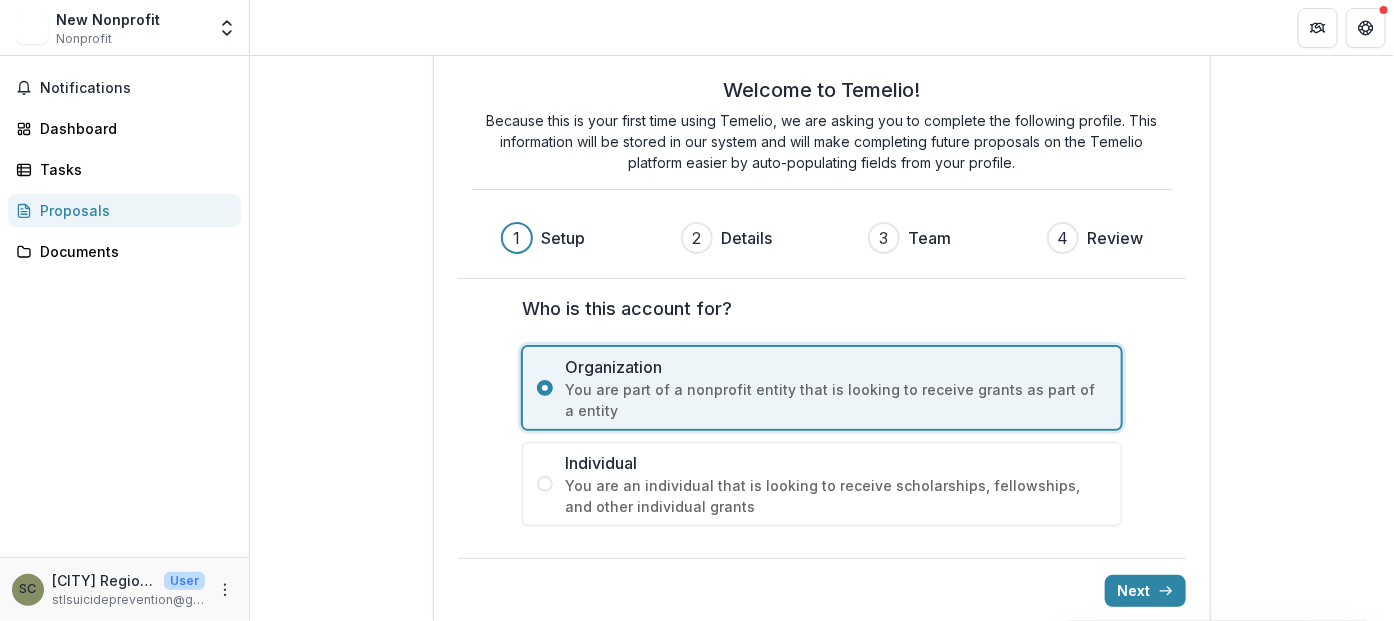 scroll, scrollTop: 66, scrollLeft: 0, axis: vertical 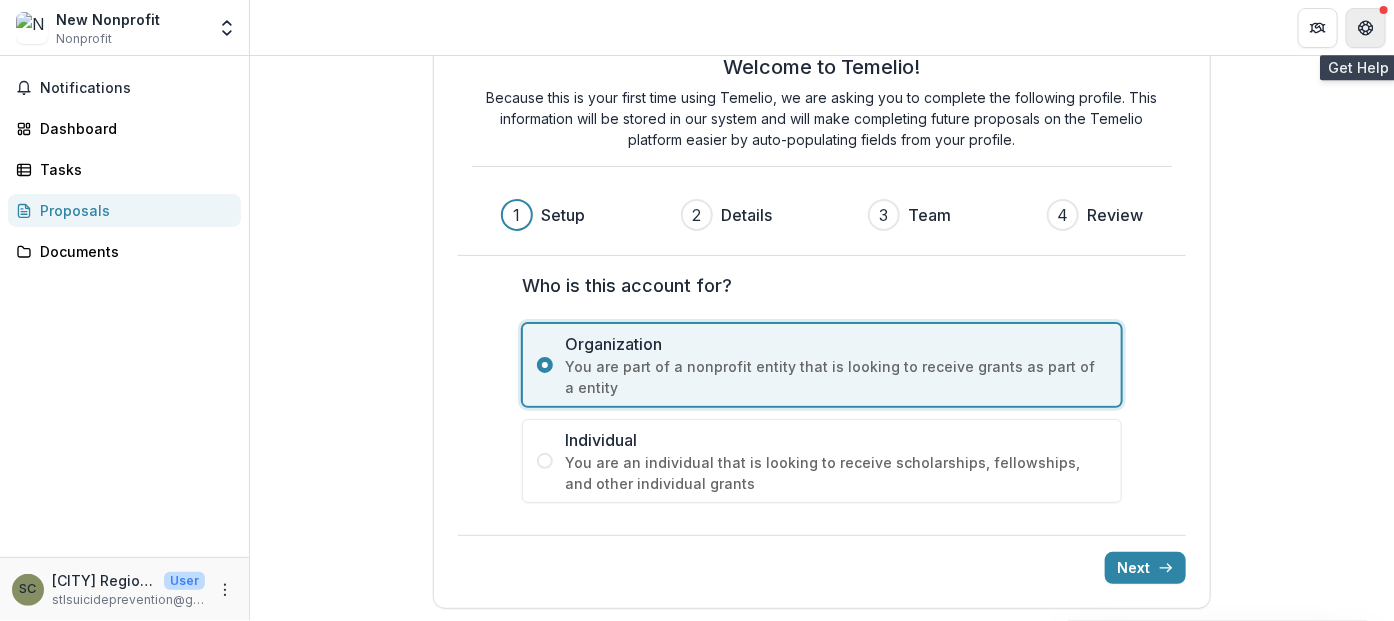 click 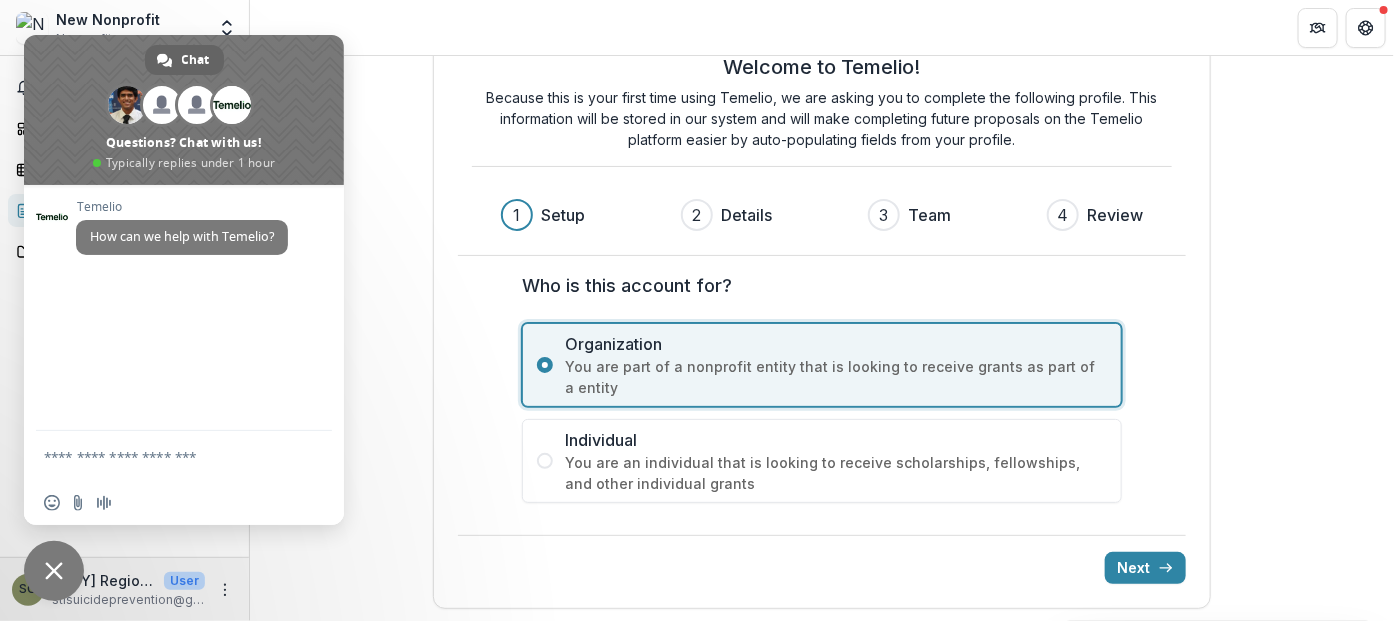 drag, startPoint x: 312, startPoint y: 93, endPoint x: 439, endPoint y: 188, distance: 158.60013 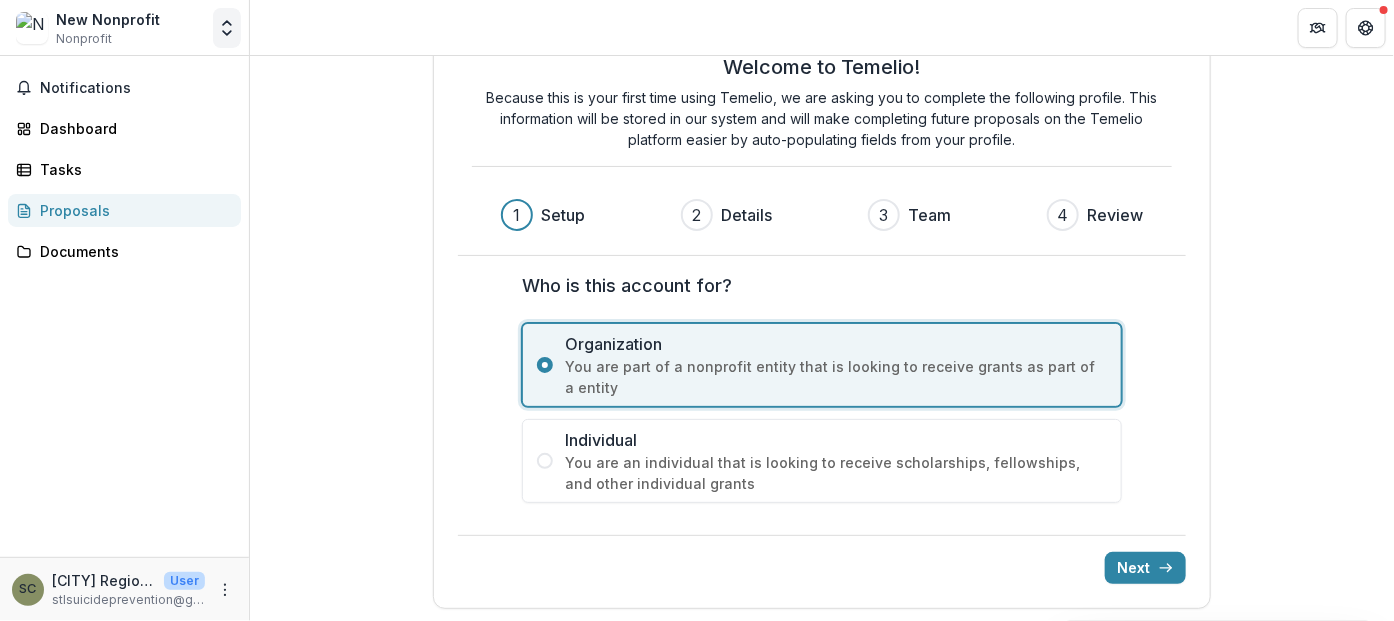 click 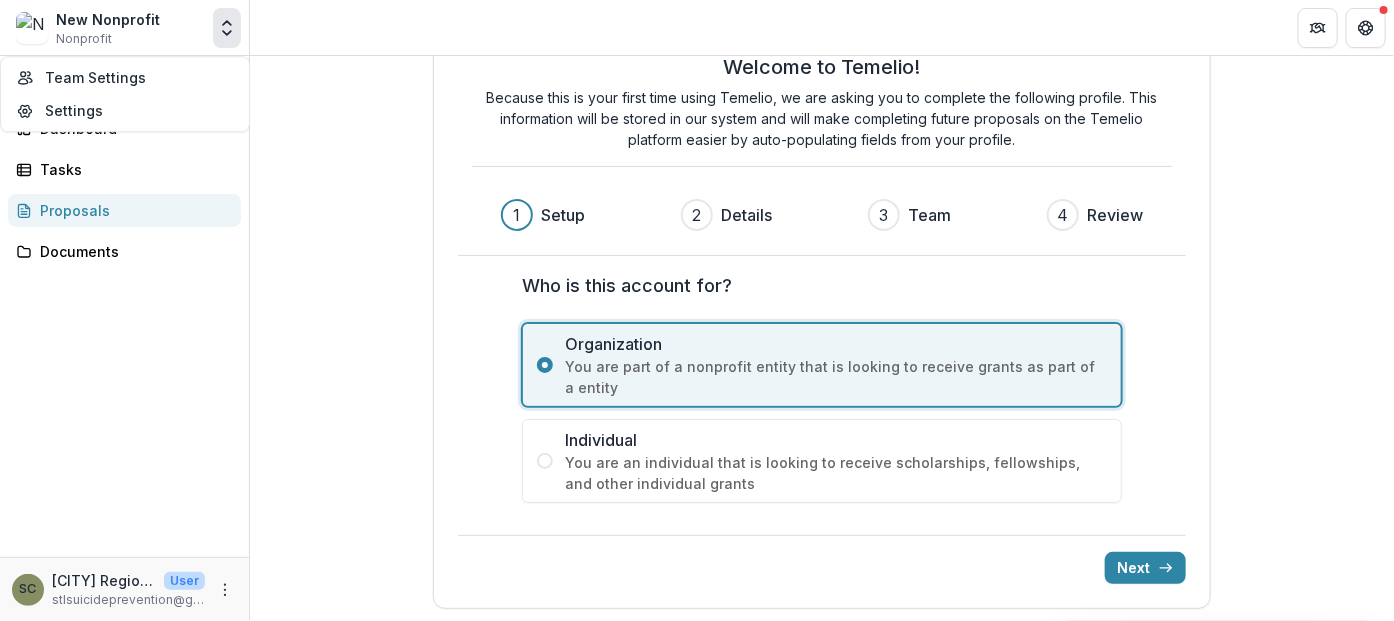 click on "Notifications Dashboard Tasks Proposals Documents" at bounding box center (124, 306) 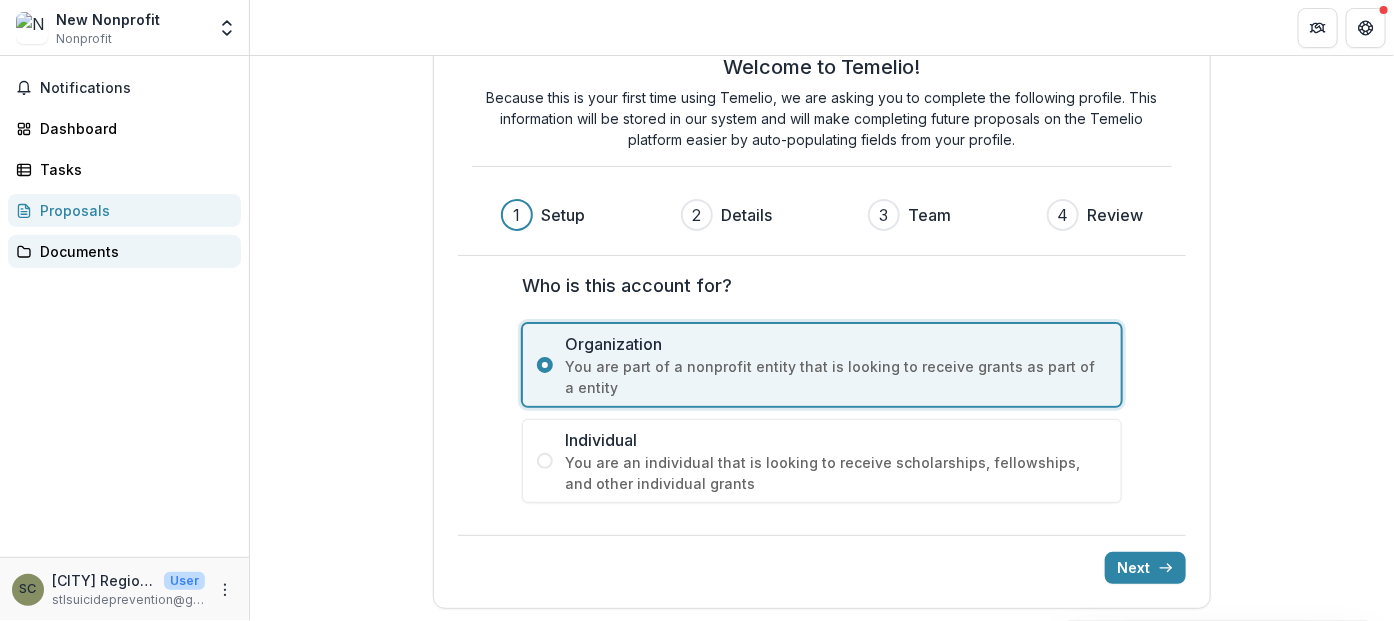 click on "Documents" at bounding box center [132, 251] 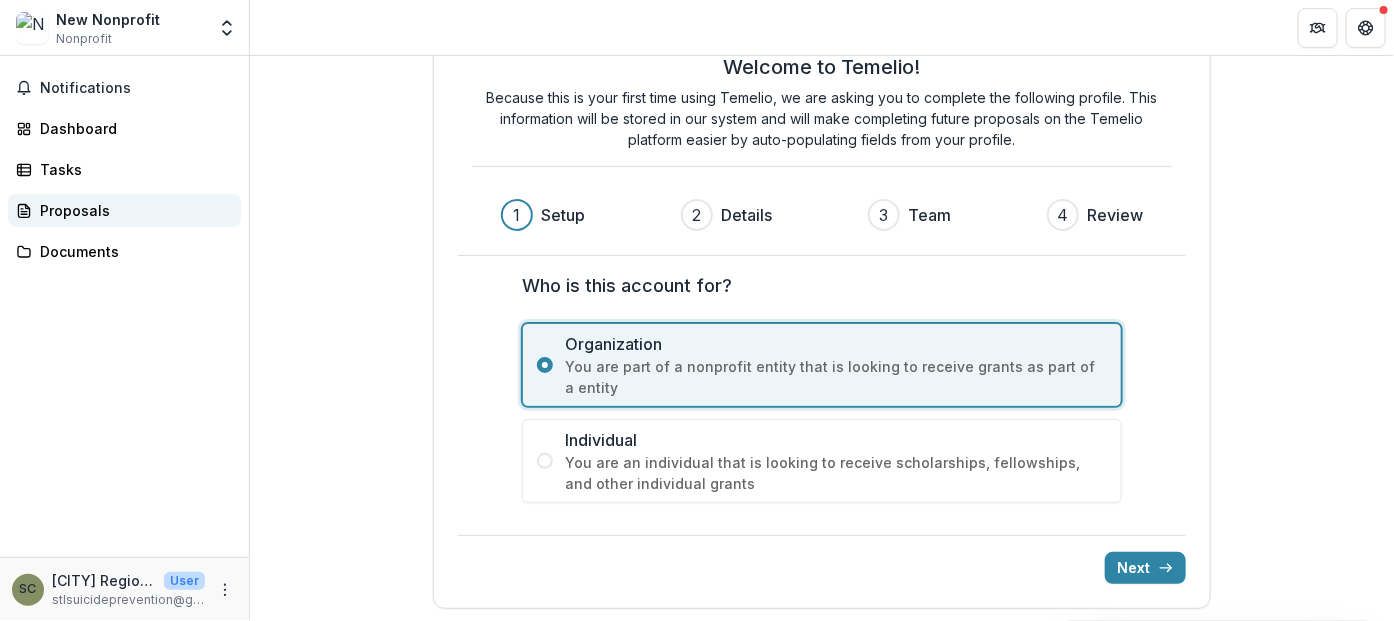 click on "Proposals" at bounding box center (132, 210) 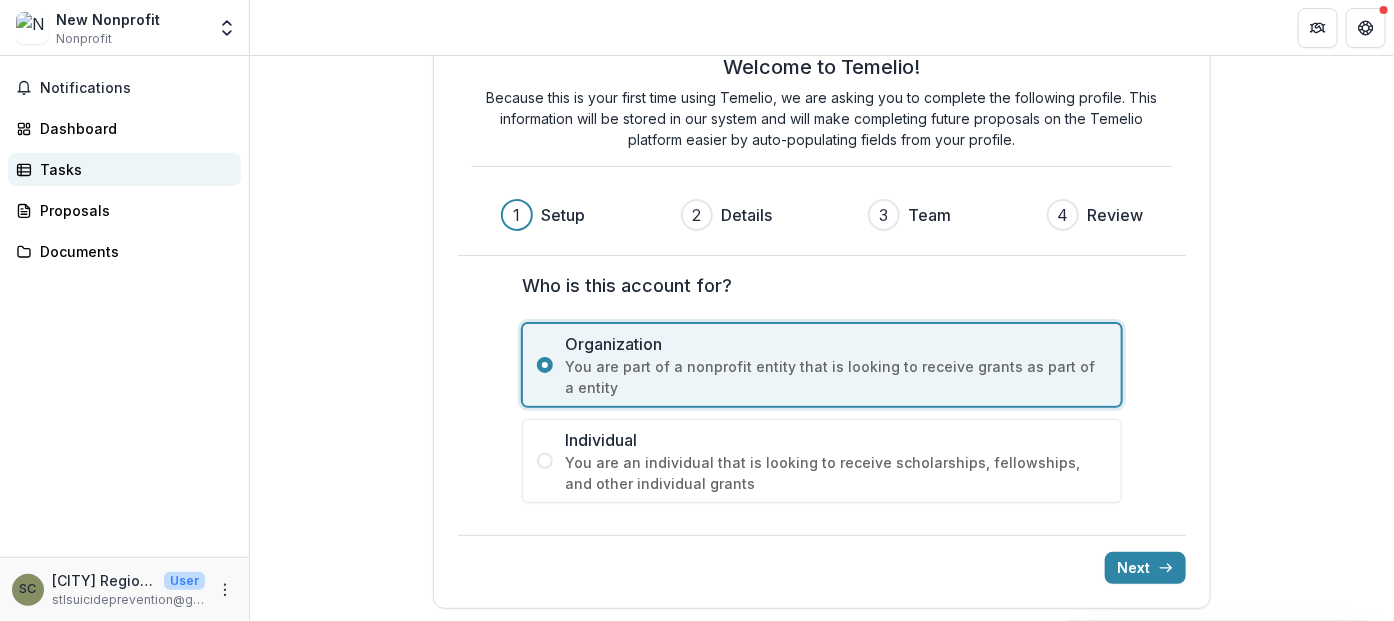 click on "Tasks" at bounding box center [132, 169] 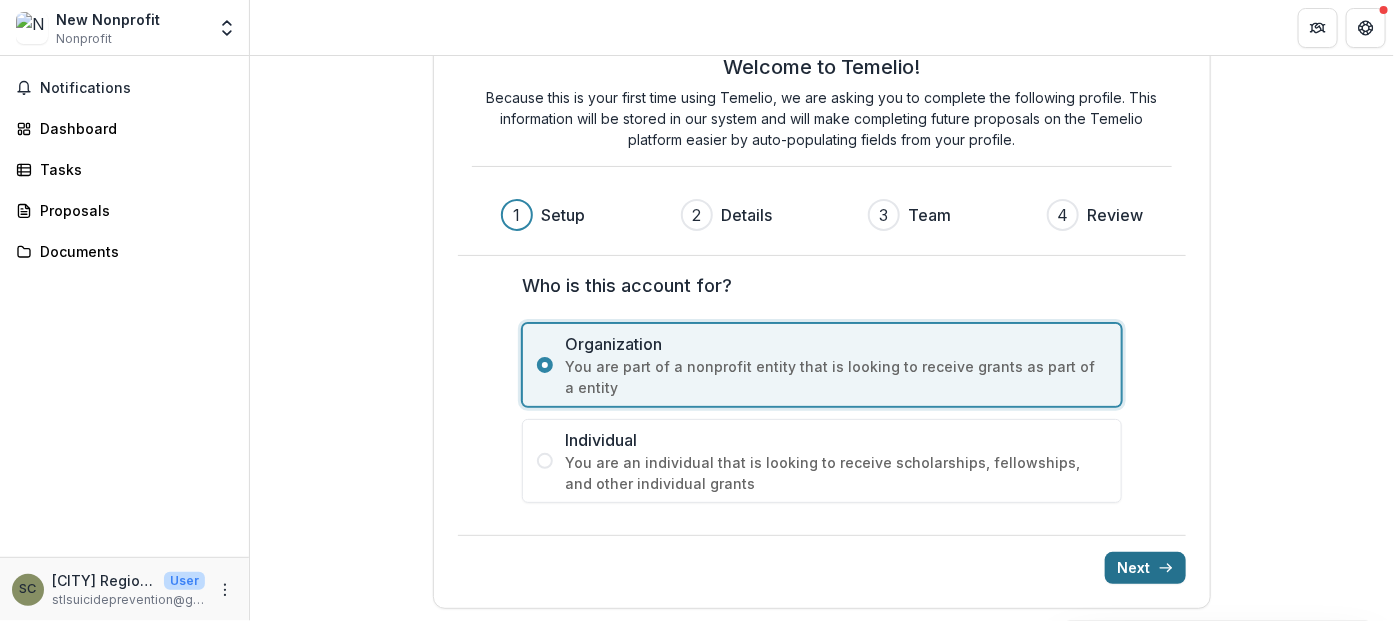 click on "Next" at bounding box center [1145, 568] 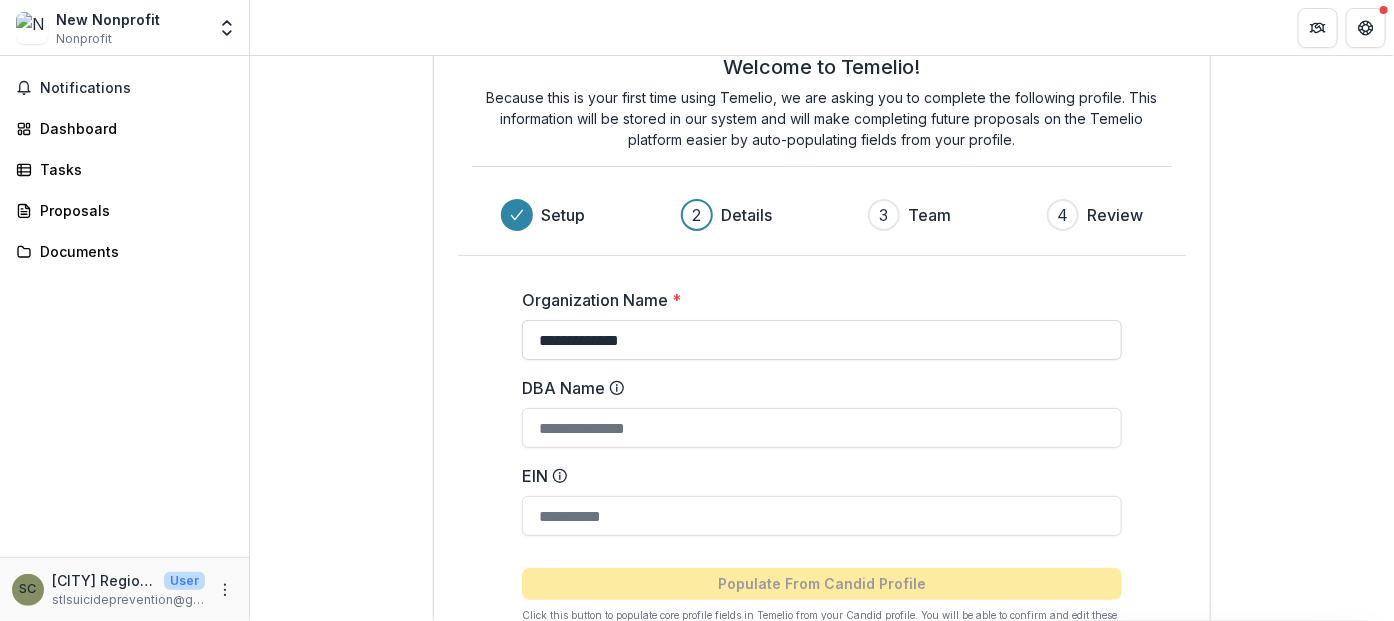 click on "**********" at bounding box center (822, 340) 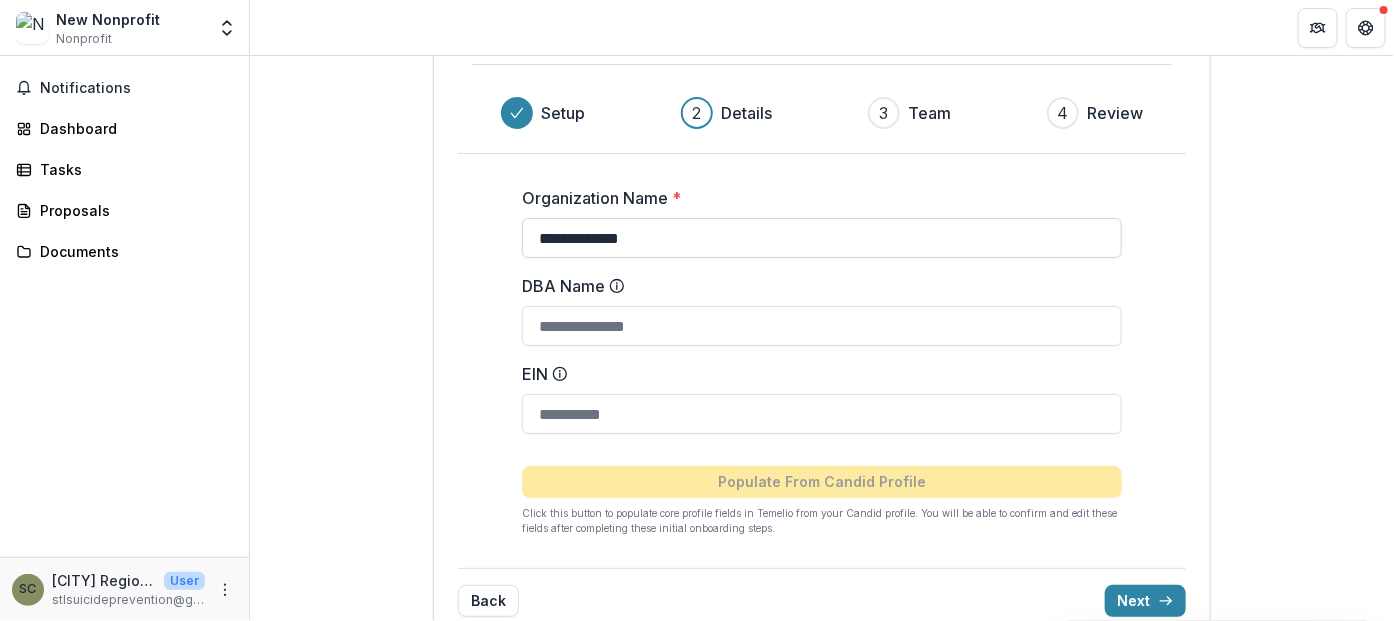 scroll, scrollTop: 202, scrollLeft: 0, axis: vertical 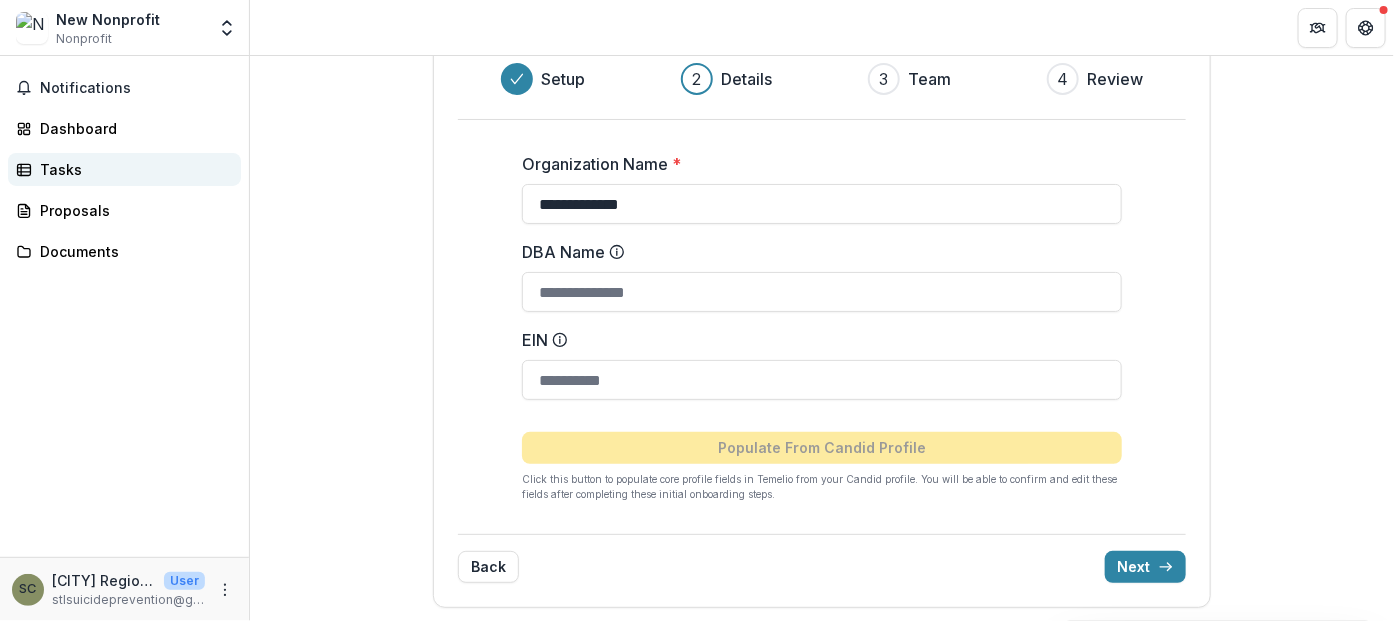 drag, startPoint x: 675, startPoint y: 190, endPoint x: 185, endPoint y: 168, distance: 490.49362 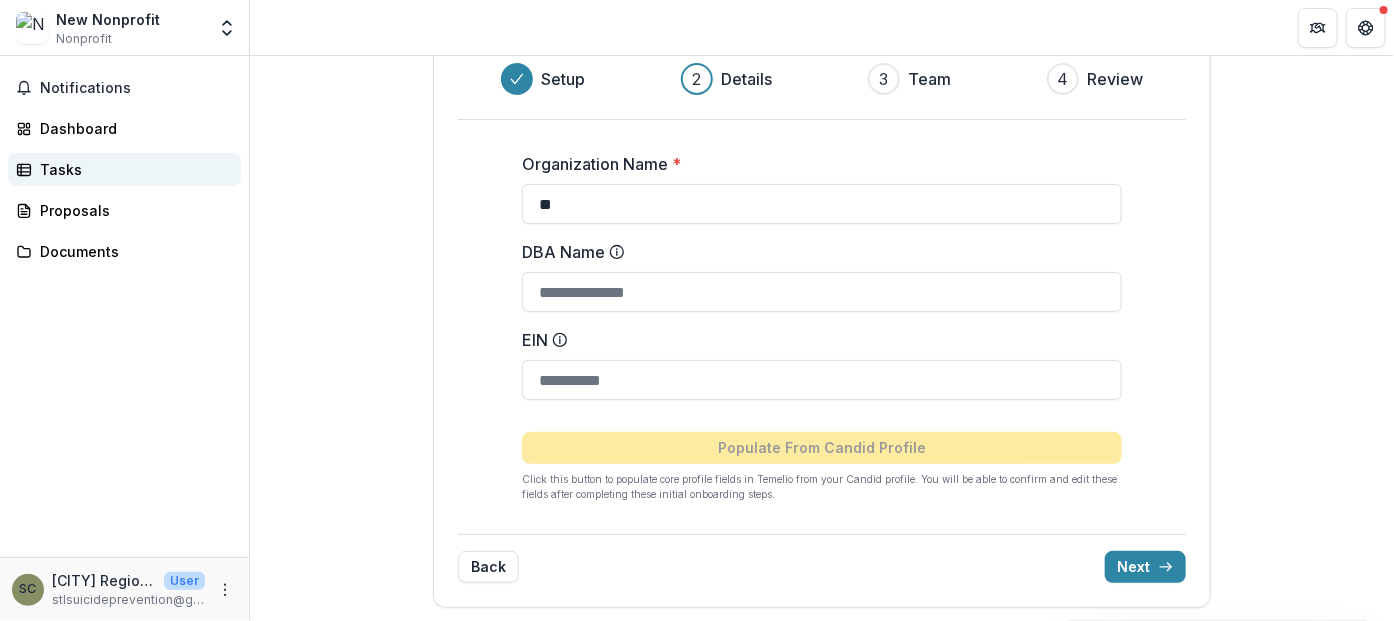 type on "*" 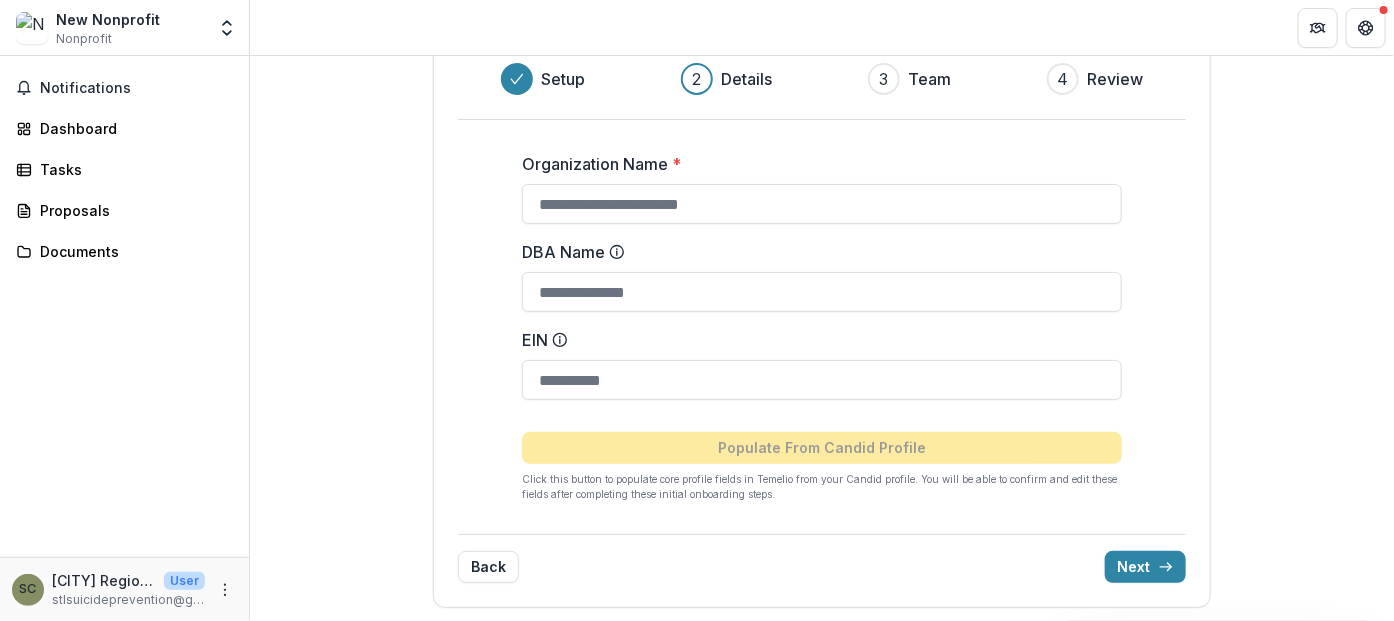 click on "St Louis Regional Suicide Prevention Coalition" at bounding box center [104, 580] 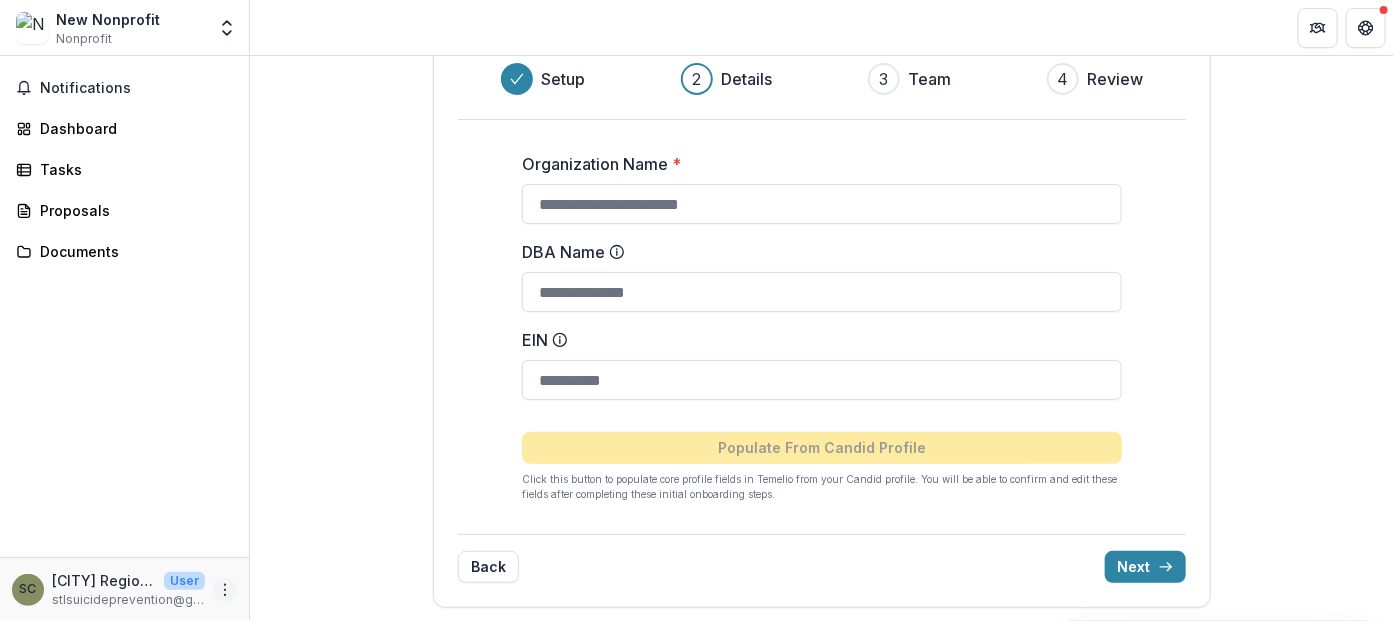click 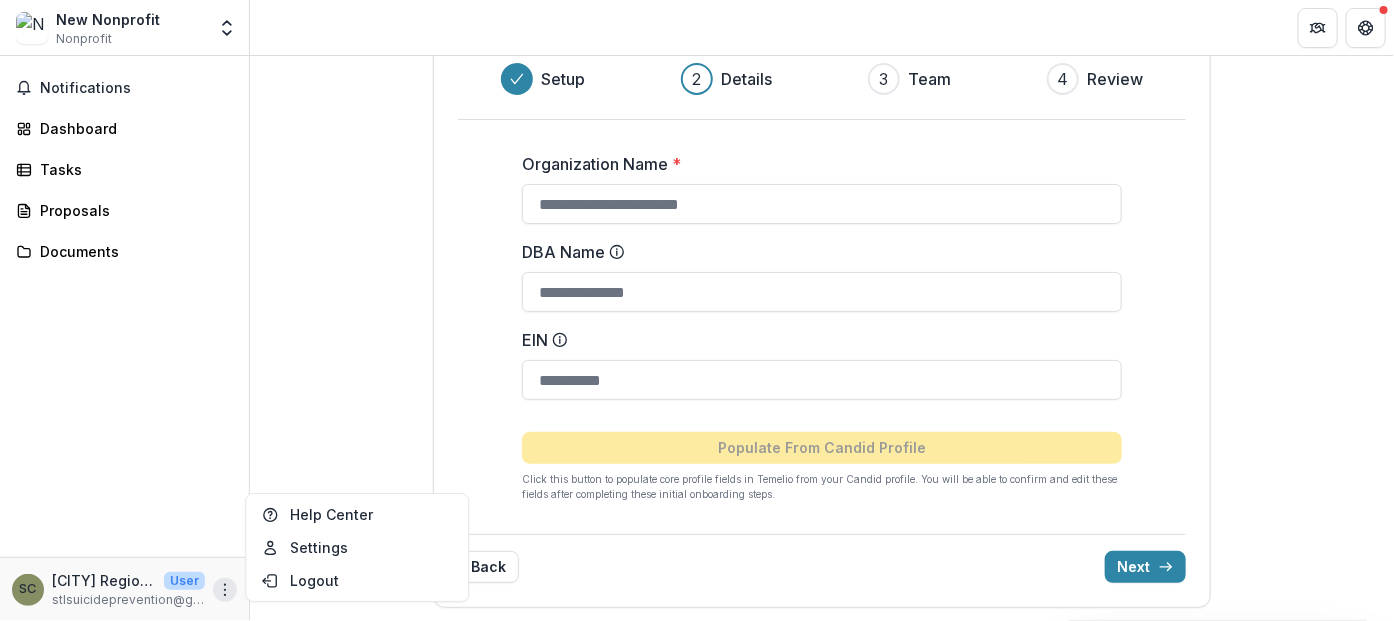 drag, startPoint x: 139, startPoint y: 417, endPoint x: 622, endPoint y: 233, distance: 516.8607 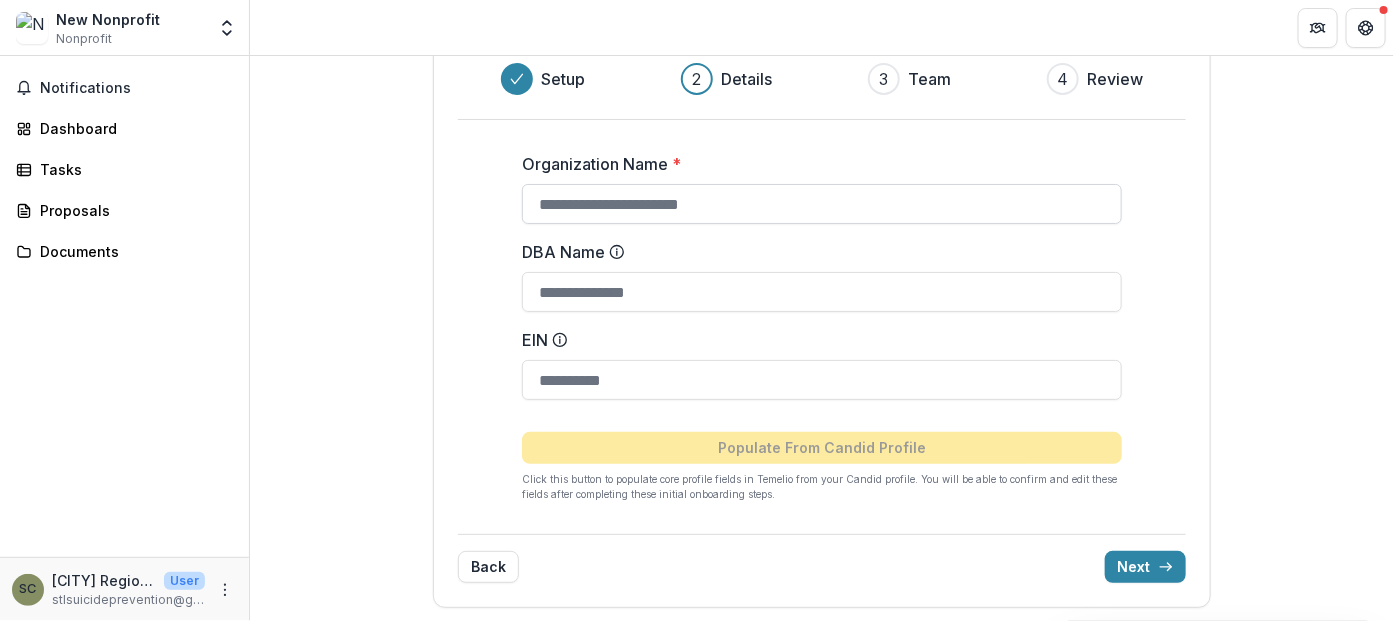 click on "Organization Name *" at bounding box center [822, 204] 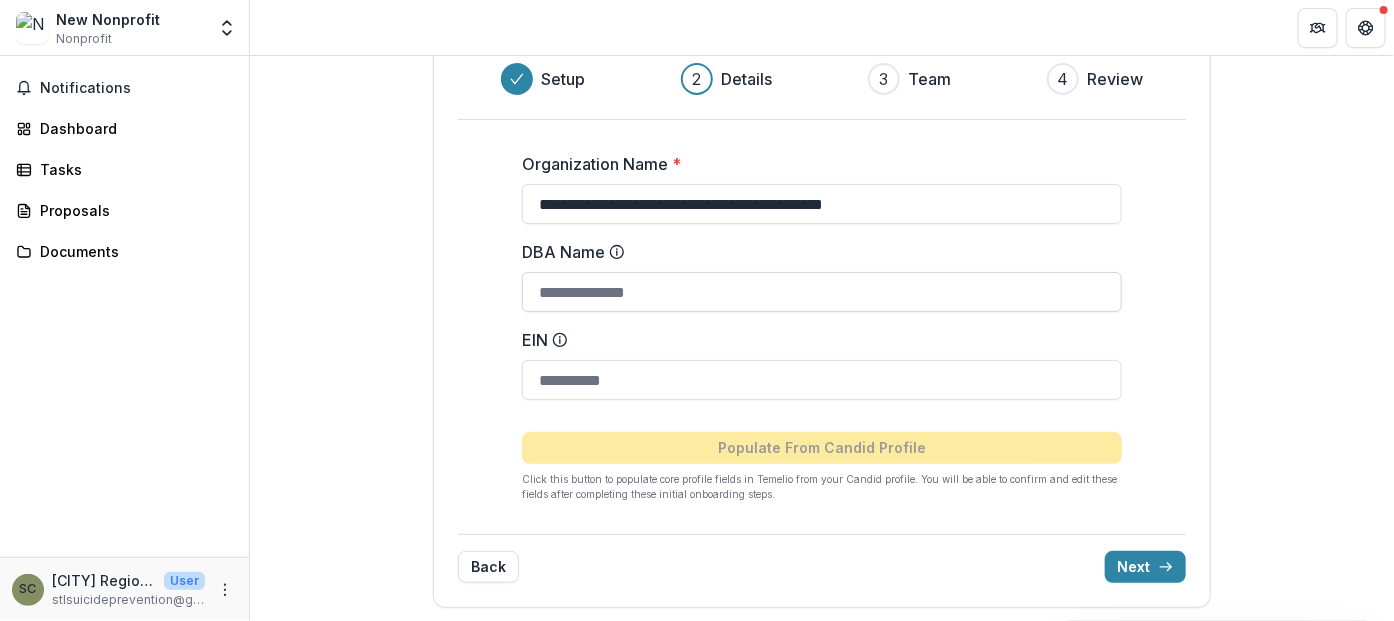 type on "**********" 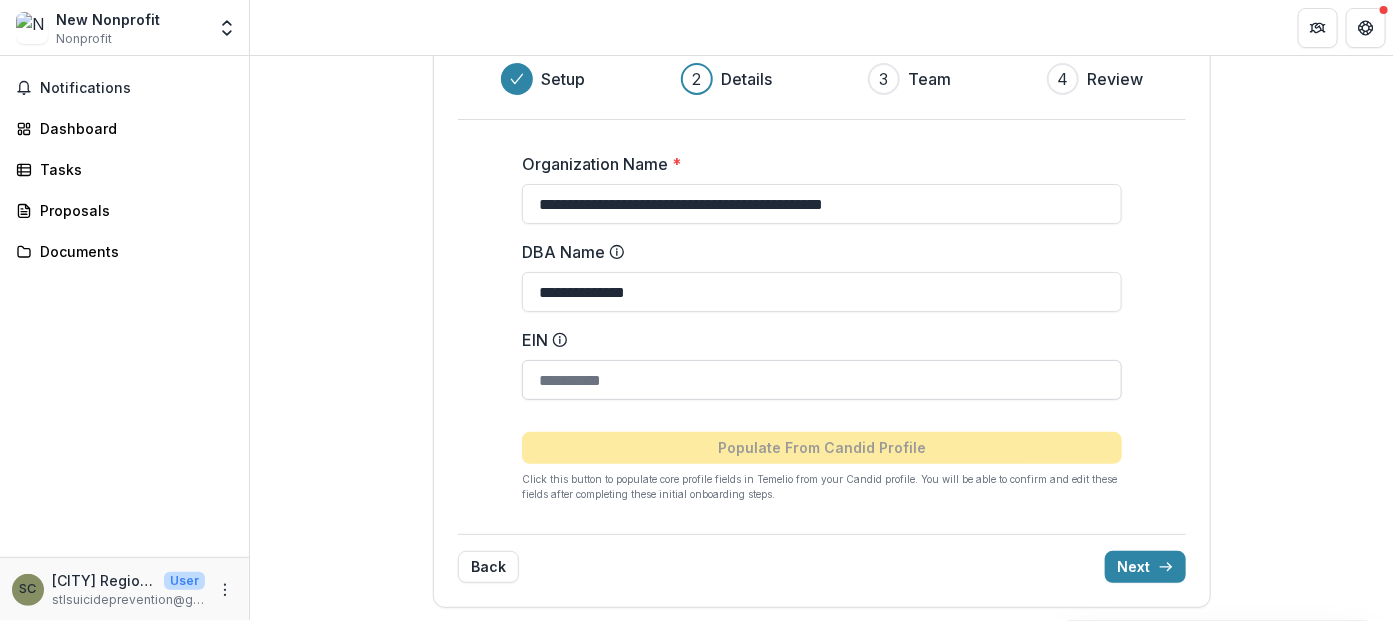 type on "**********" 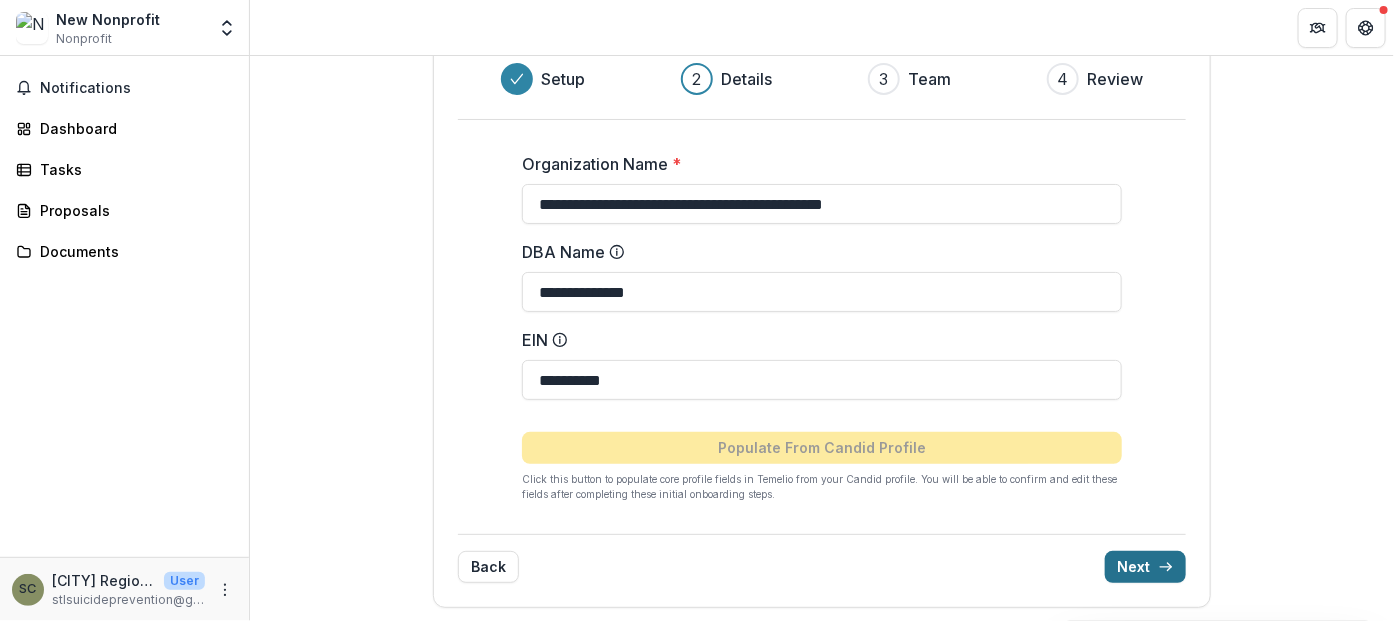 type on "**********" 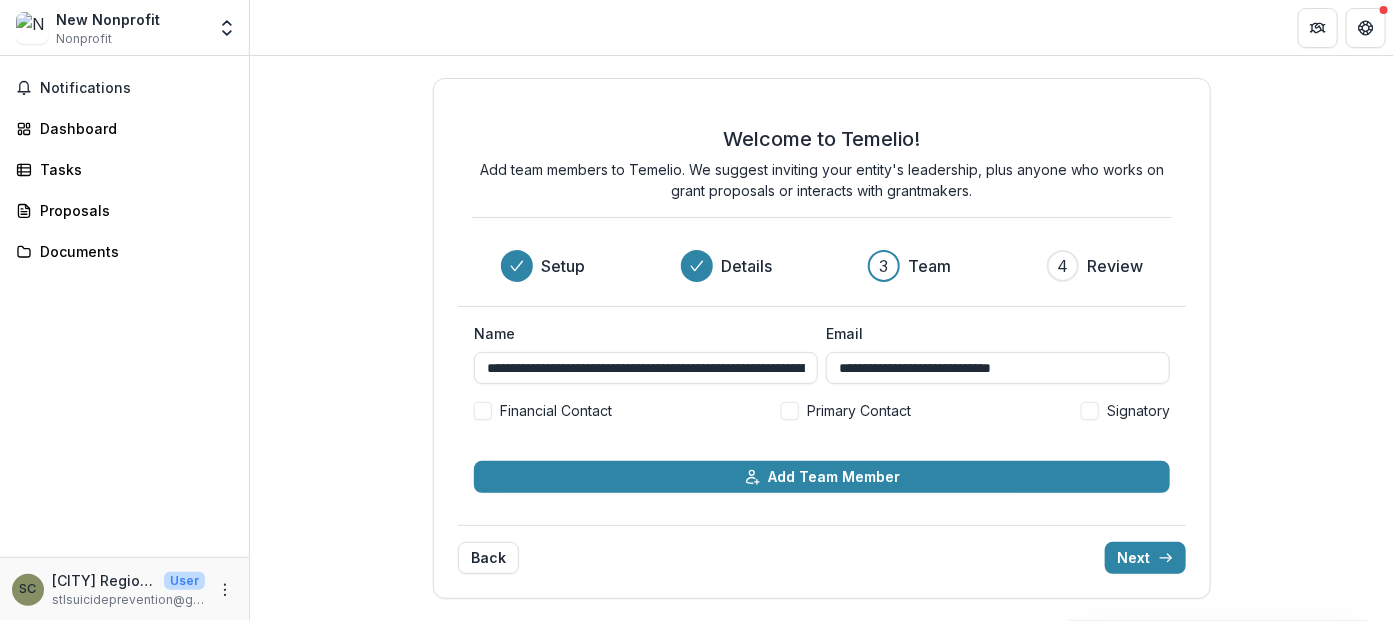 scroll, scrollTop: 0, scrollLeft: 0, axis: both 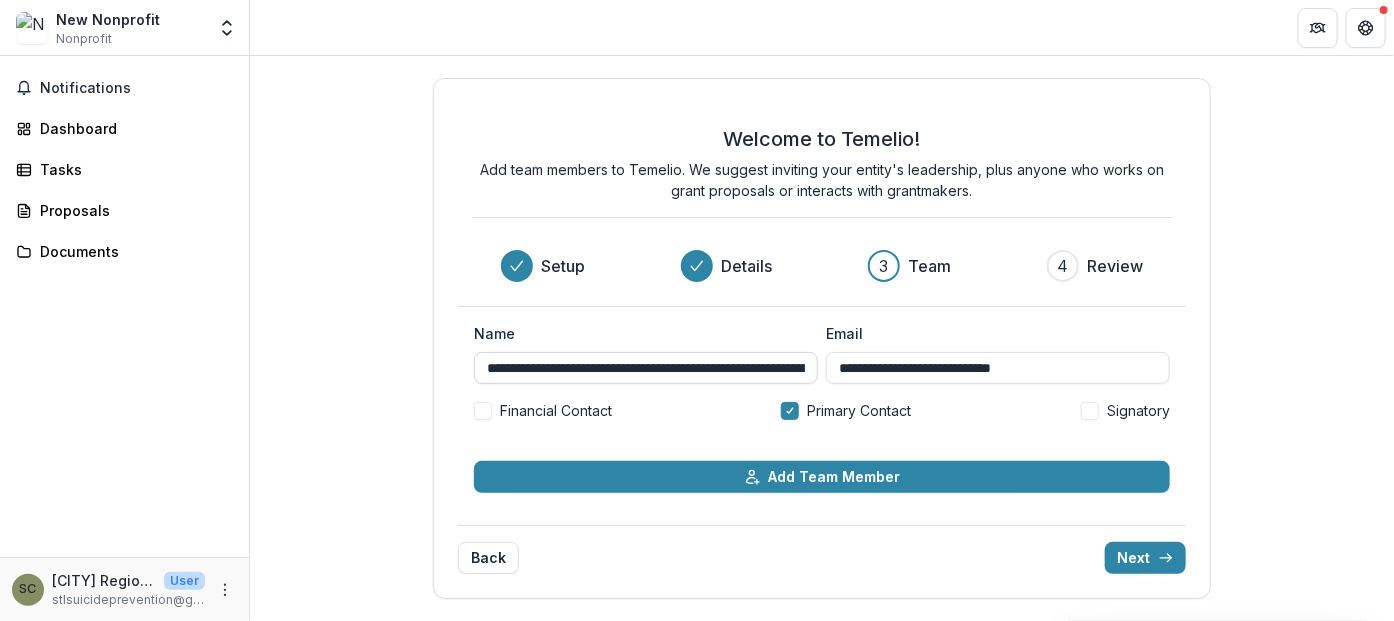 click on "**********" at bounding box center (646, 368) 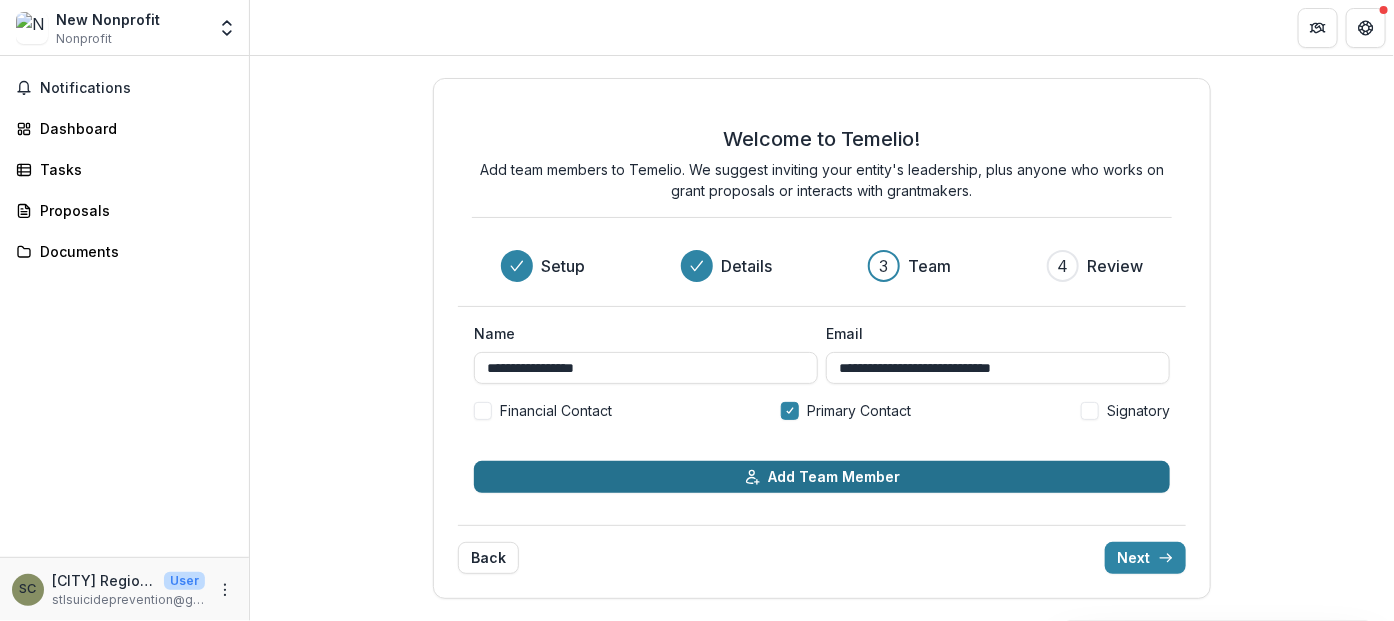 type on "**********" 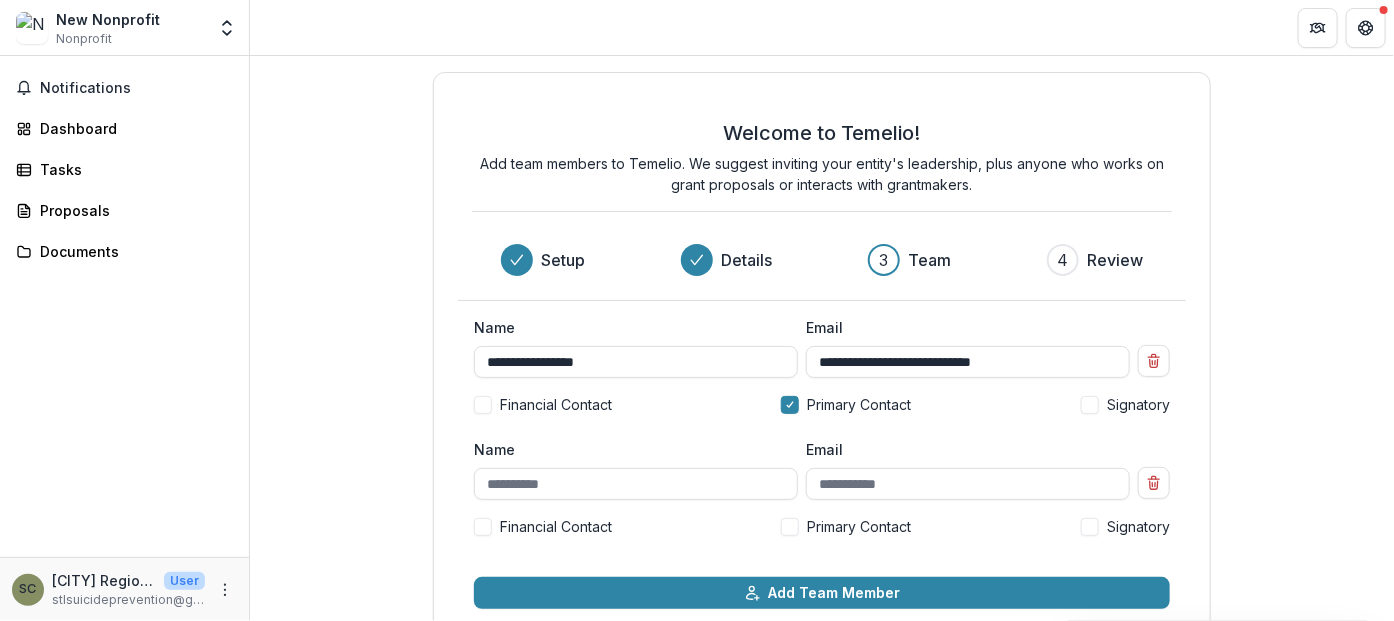 scroll, scrollTop: 108, scrollLeft: 0, axis: vertical 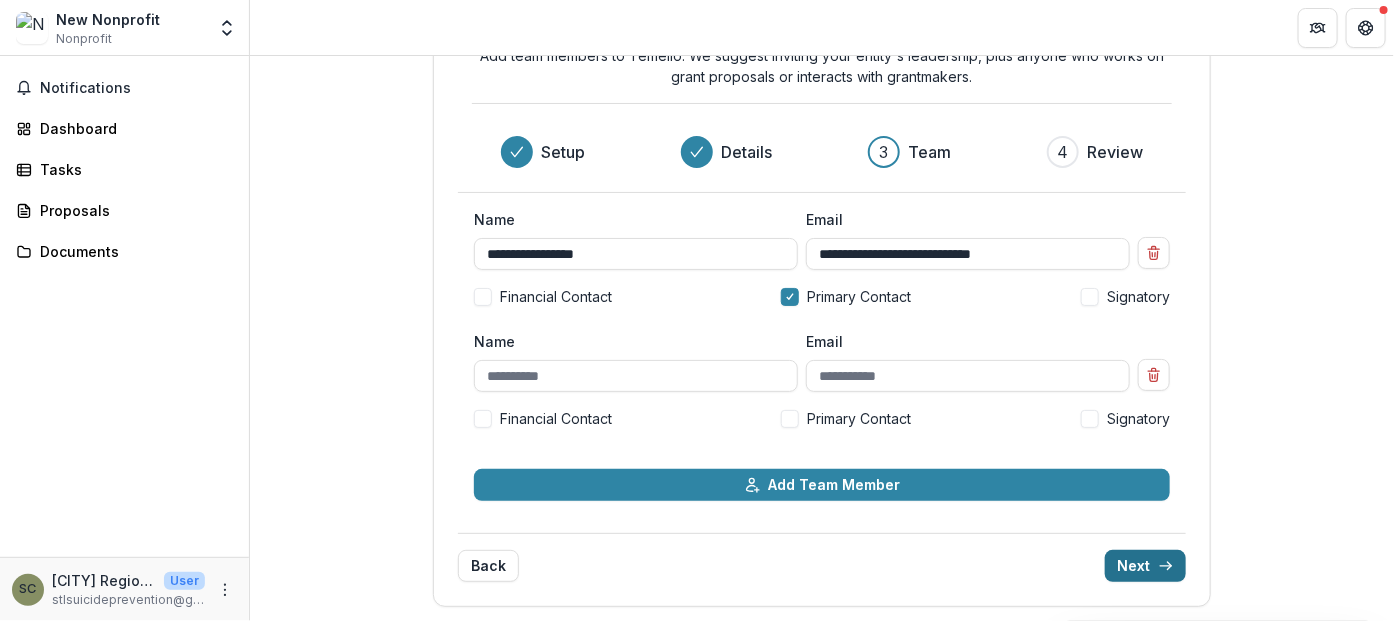 click on "Next" at bounding box center (1145, 566) 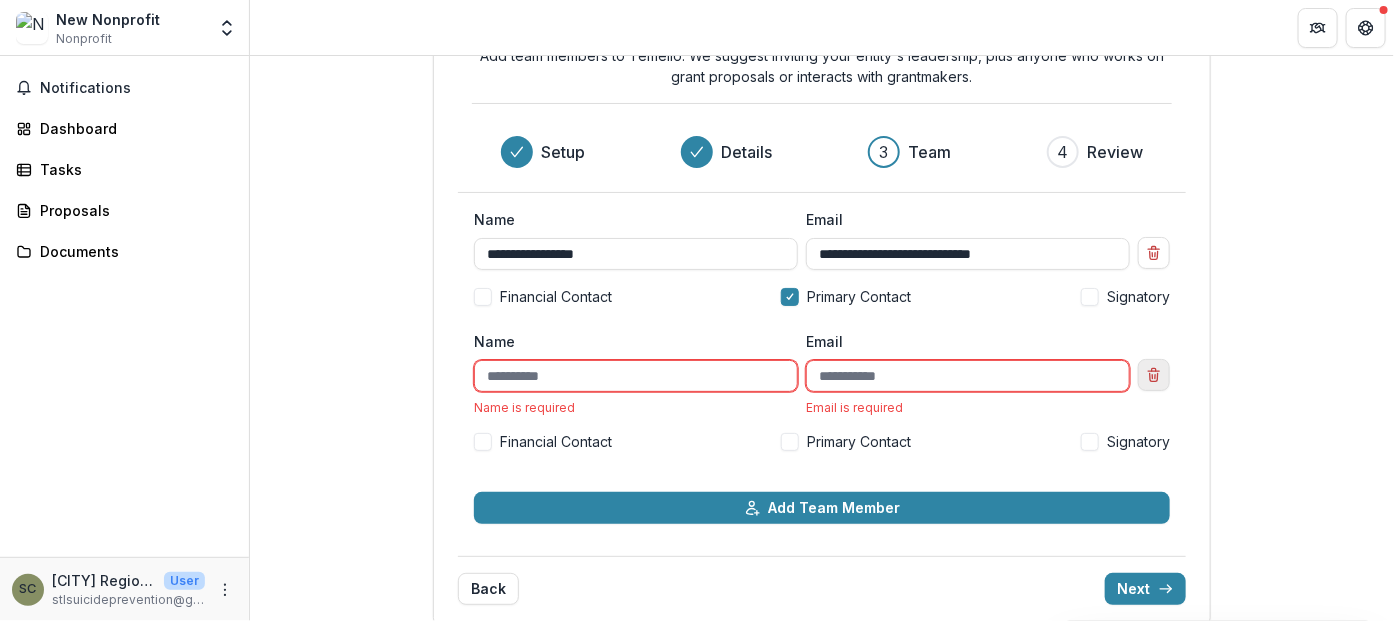 click 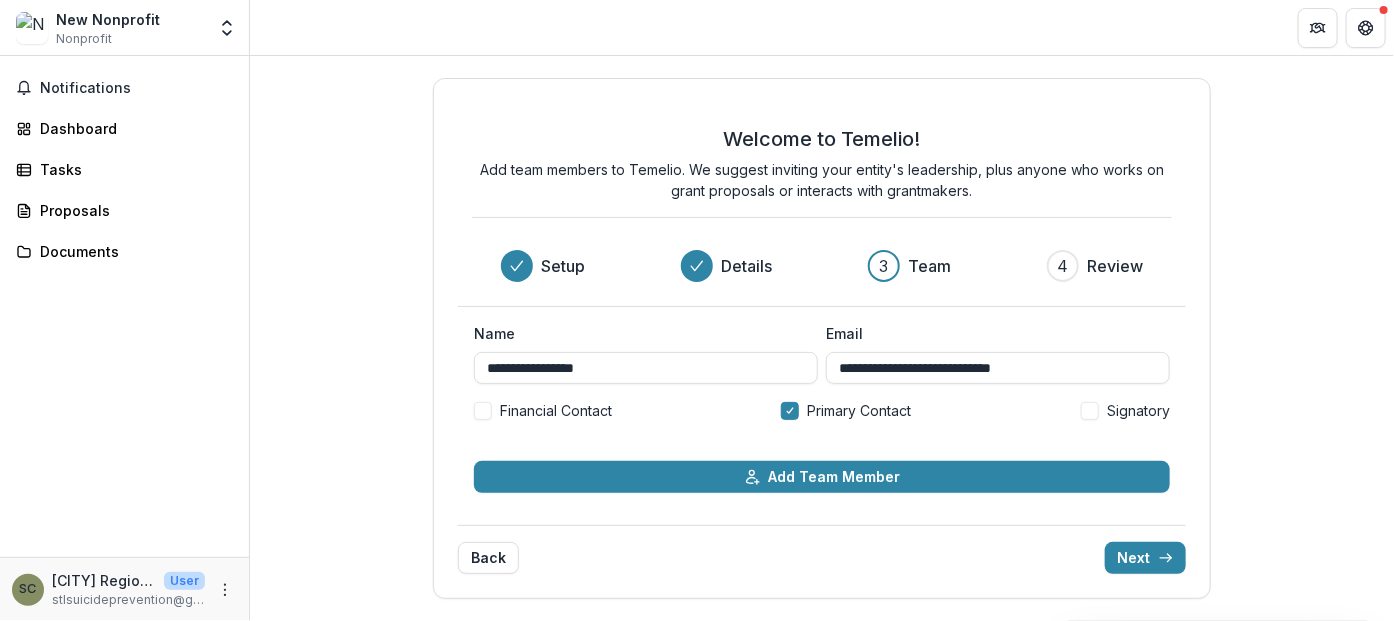 scroll, scrollTop: 0, scrollLeft: 0, axis: both 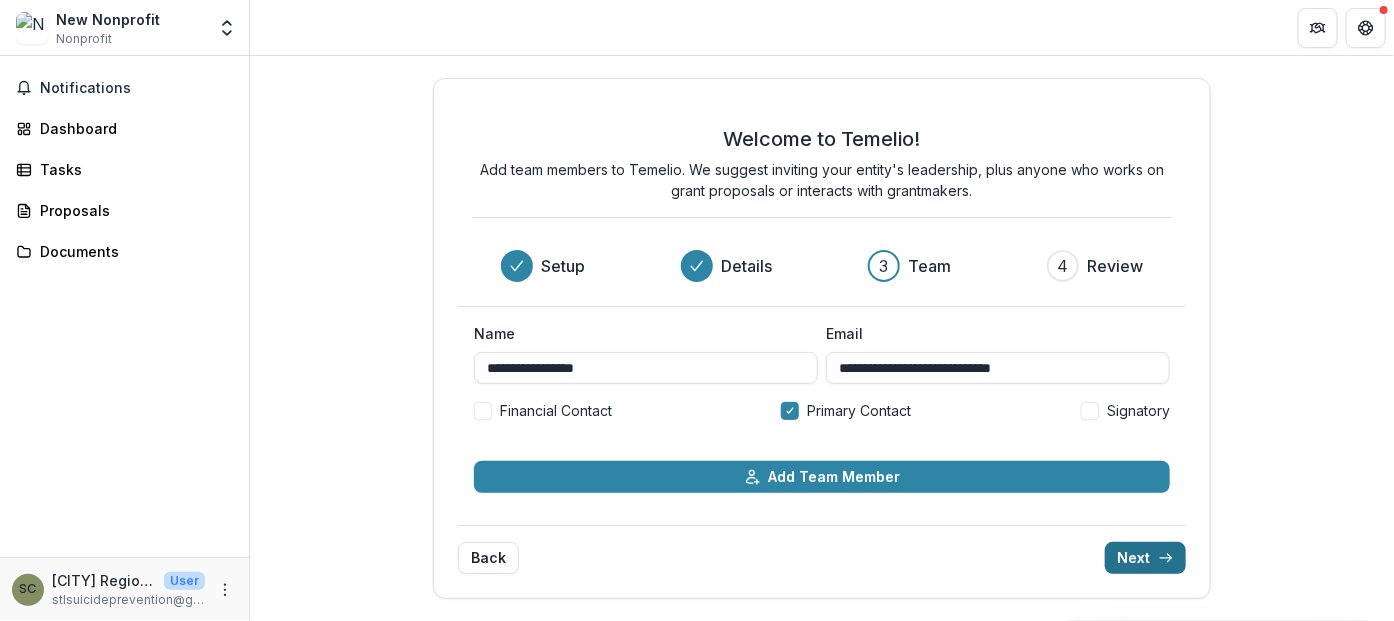click on "Next" at bounding box center (1145, 558) 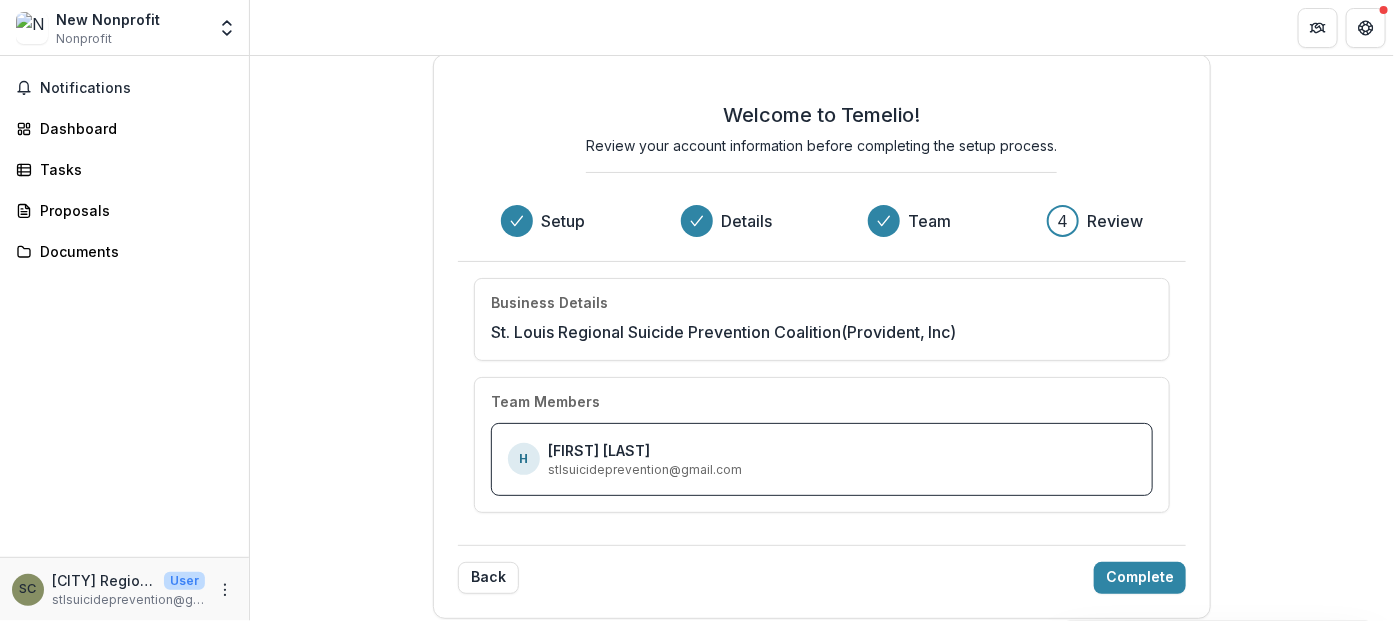 scroll, scrollTop: 27, scrollLeft: 0, axis: vertical 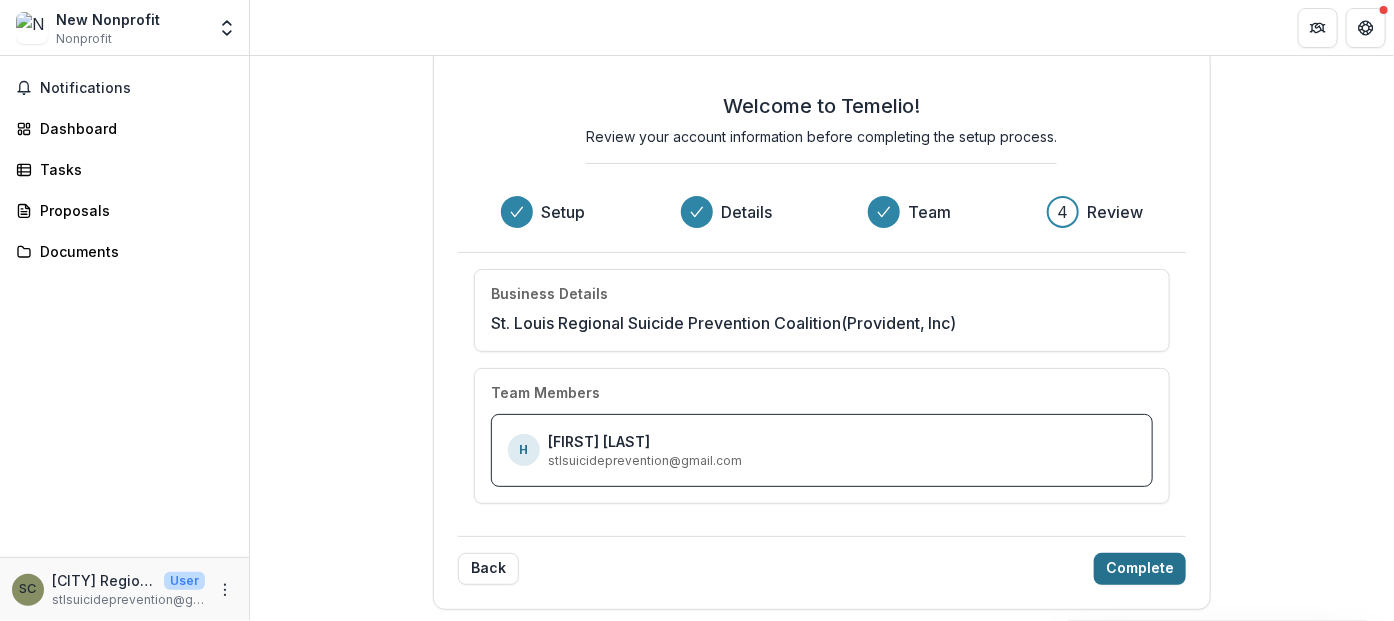 click on "Complete" at bounding box center (1140, 569) 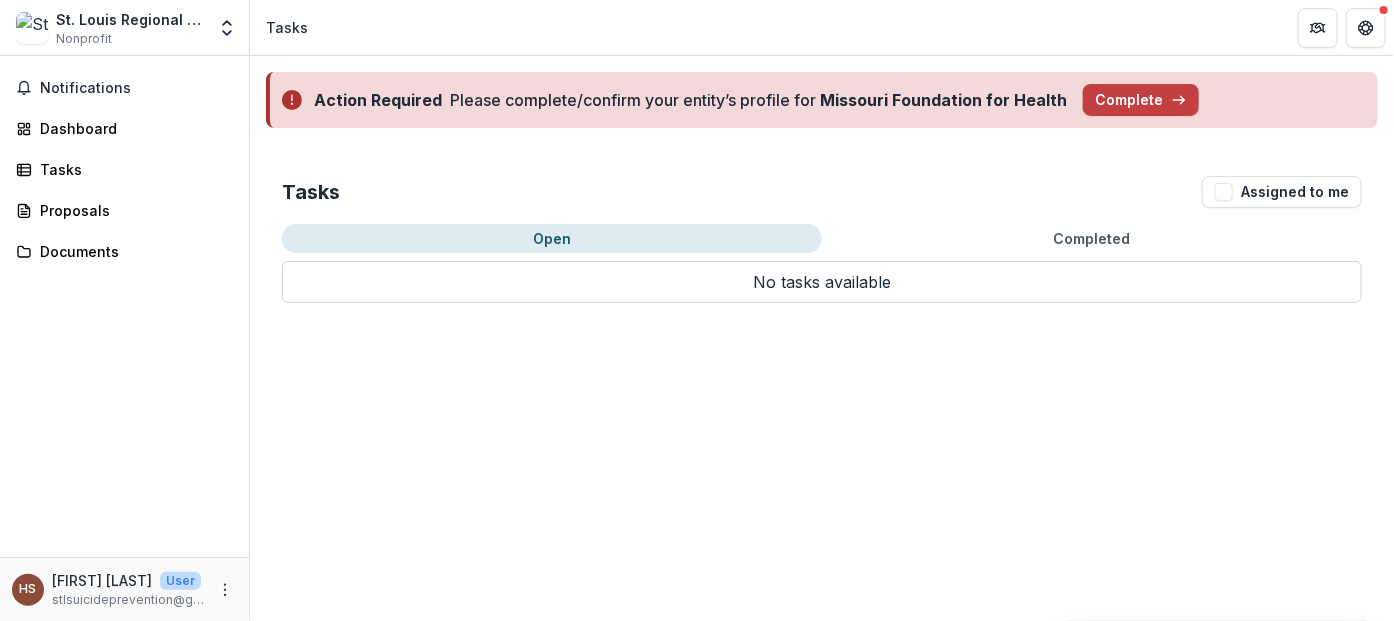 scroll, scrollTop: 0, scrollLeft: 0, axis: both 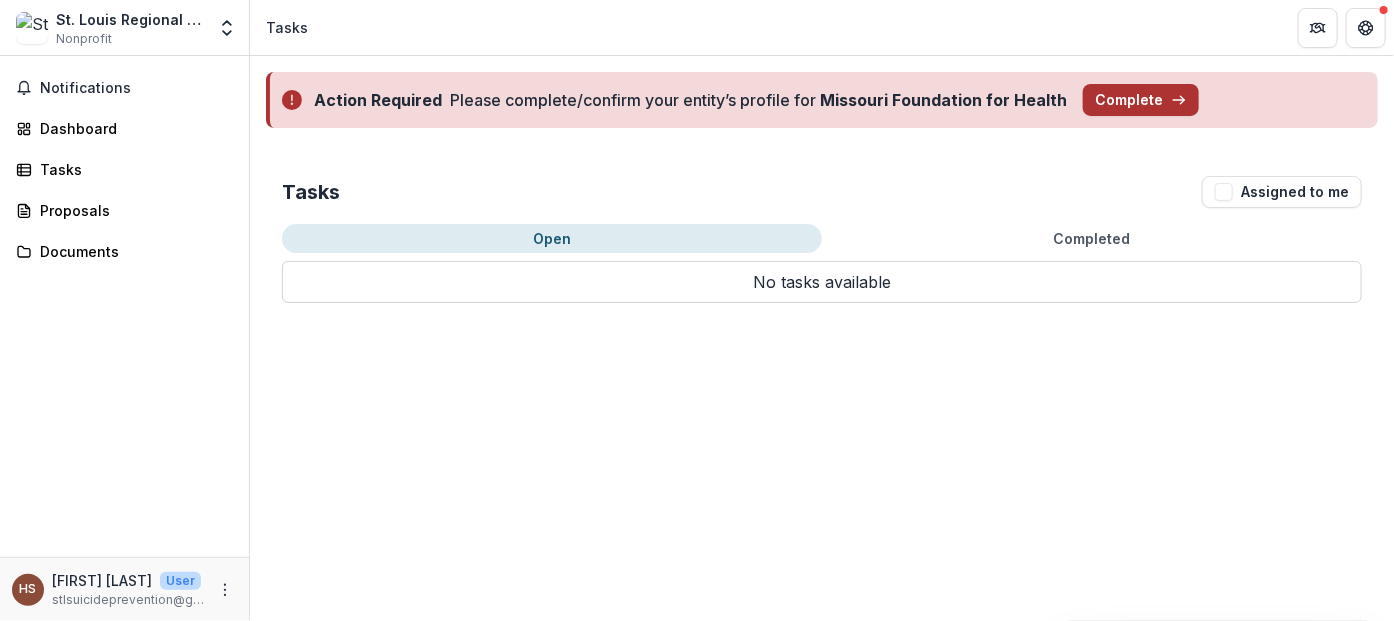 click on "Complete" at bounding box center [1141, 100] 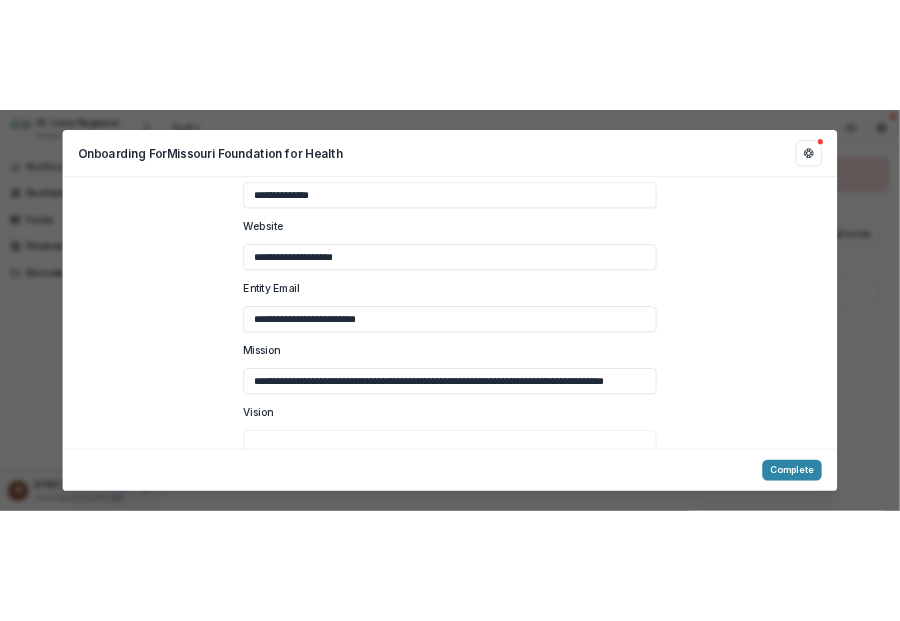 scroll, scrollTop: 333, scrollLeft: 0, axis: vertical 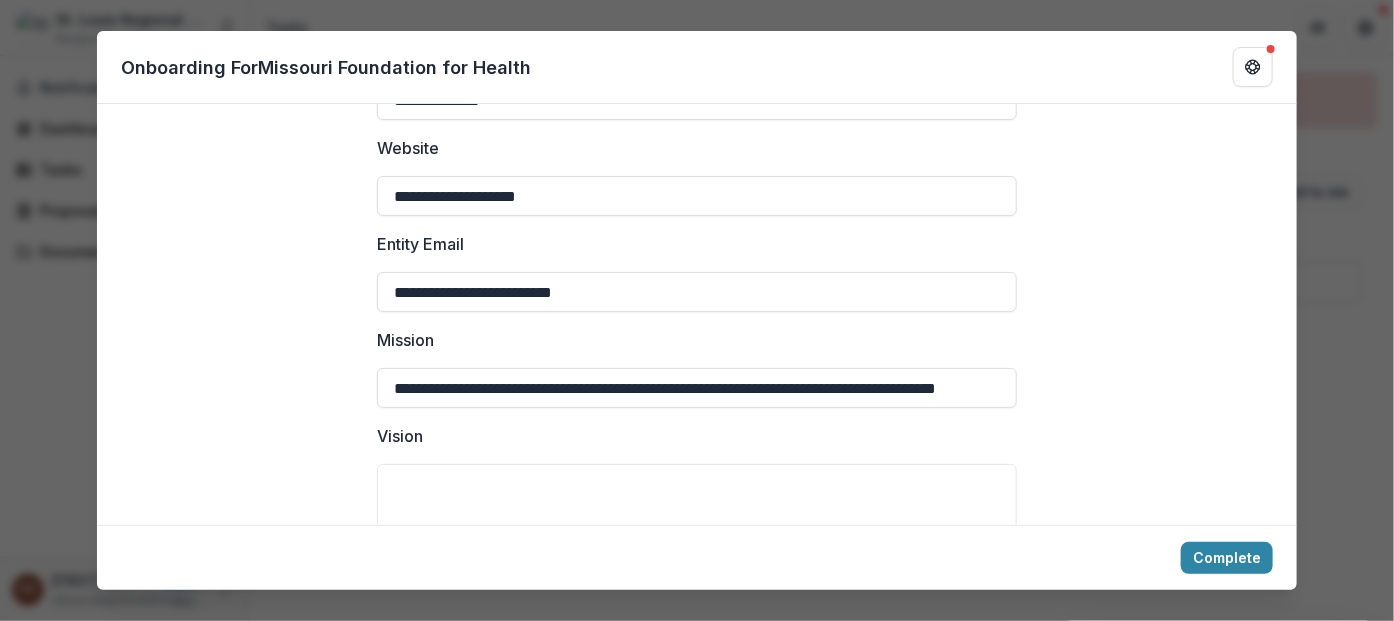 drag, startPoint x: 577, startPoint y: 199, endPoint x: 193, endPoint y: 184, distance: 384.29285 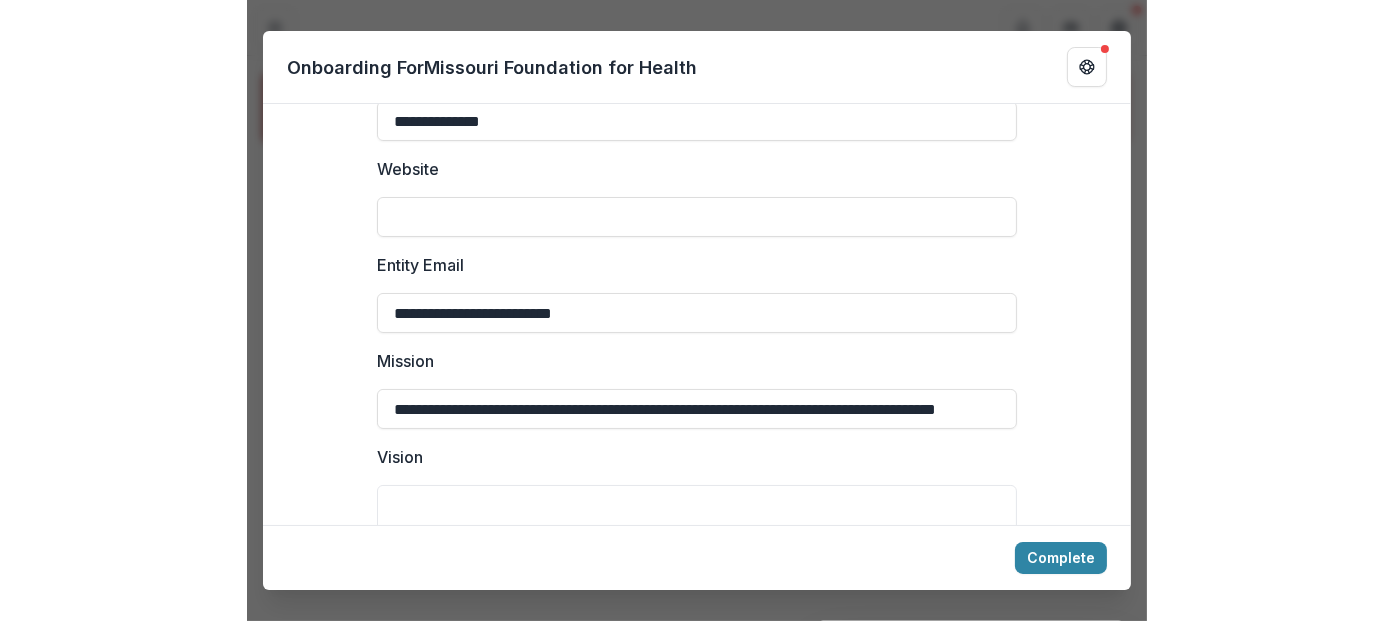 scroll, scrollTop: 354, scrollLeft: 0, axis: vertical 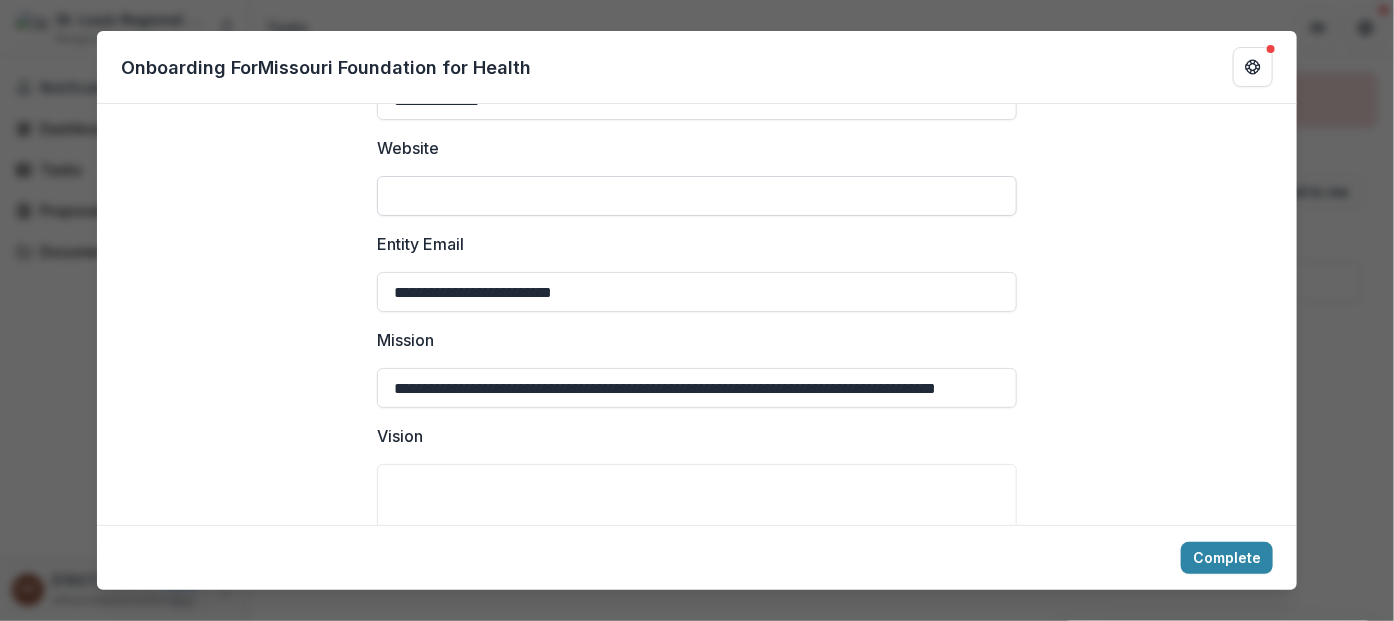 click on "Website" at bounding box center (697, 196) 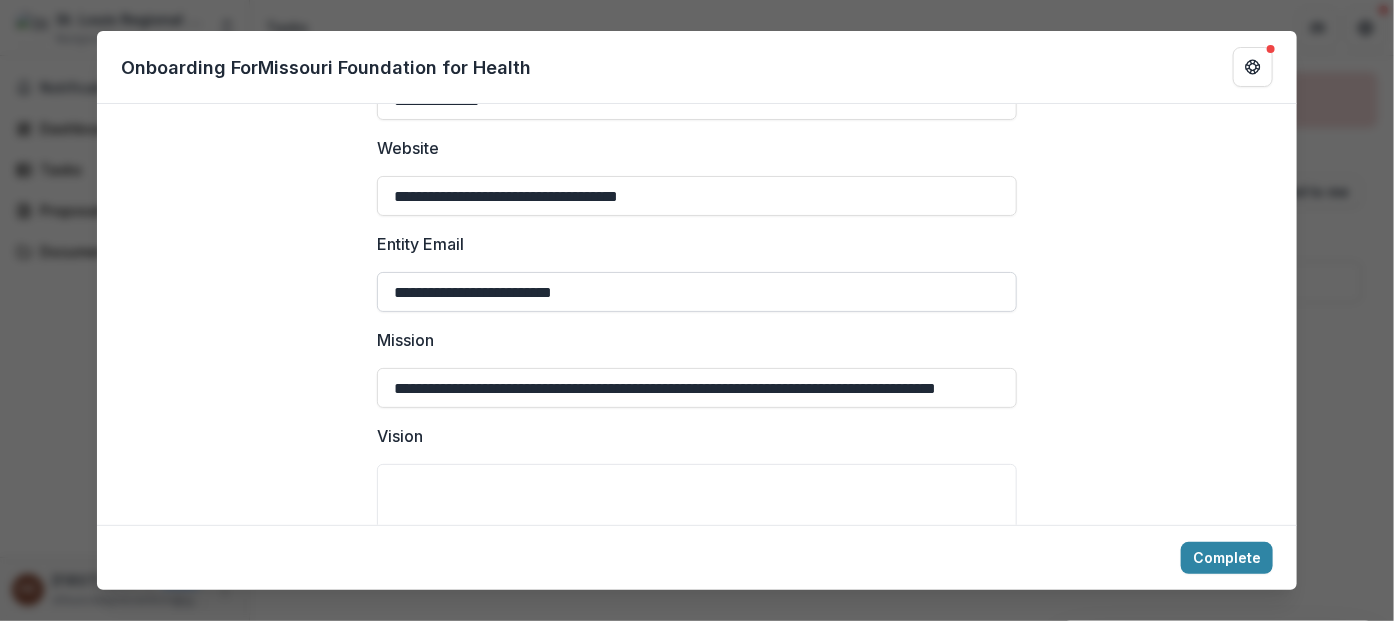 type on "**********" 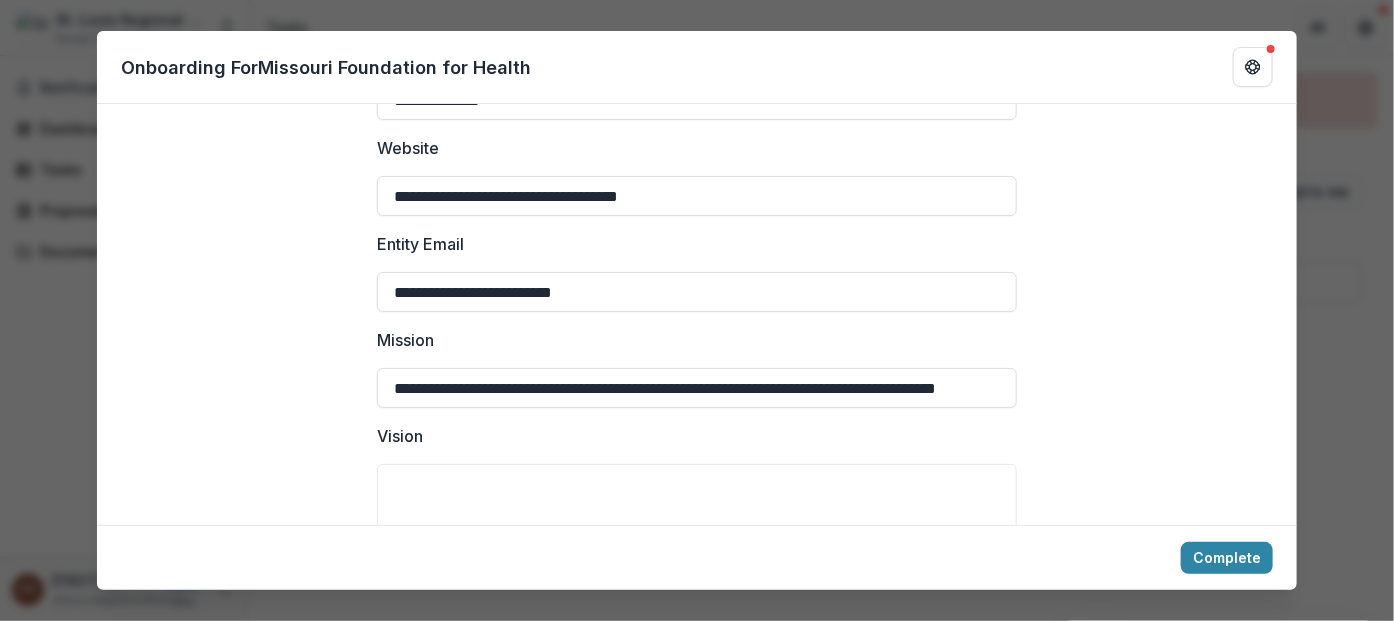 drag, startPoint x: 637, startPoint y: 286, endPoint x: 364, endPoint y: 292, distance: 273.06592 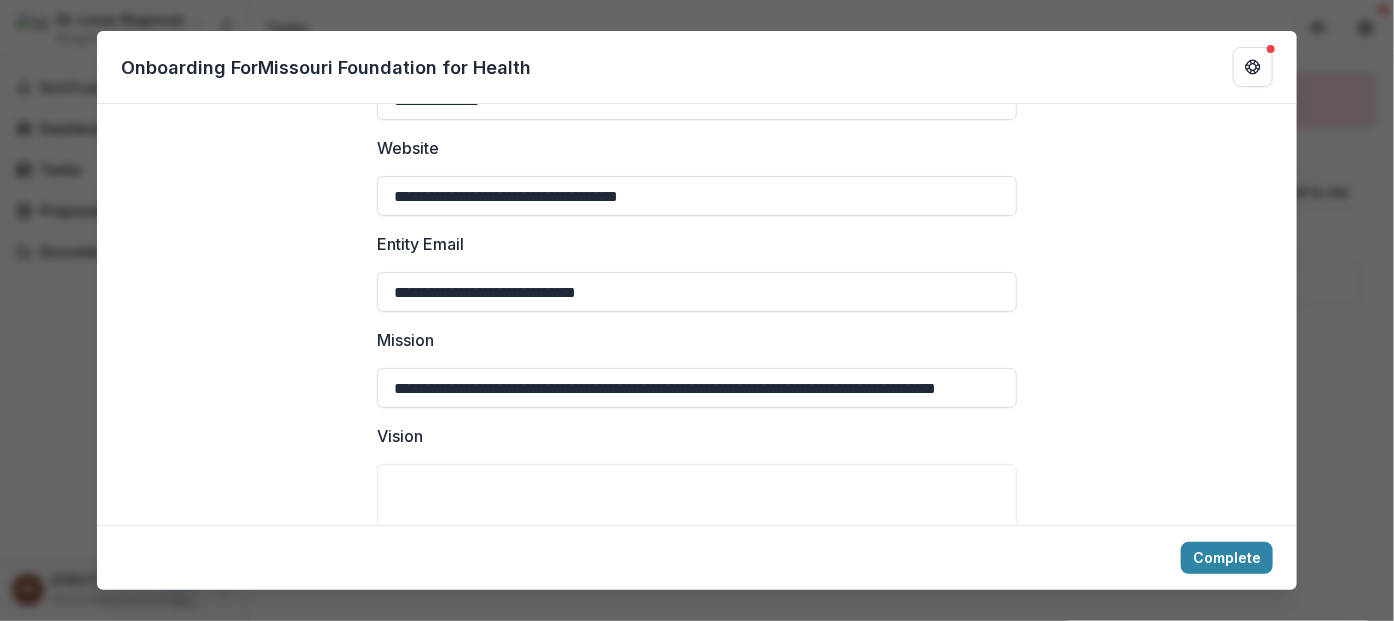 type on "**********" 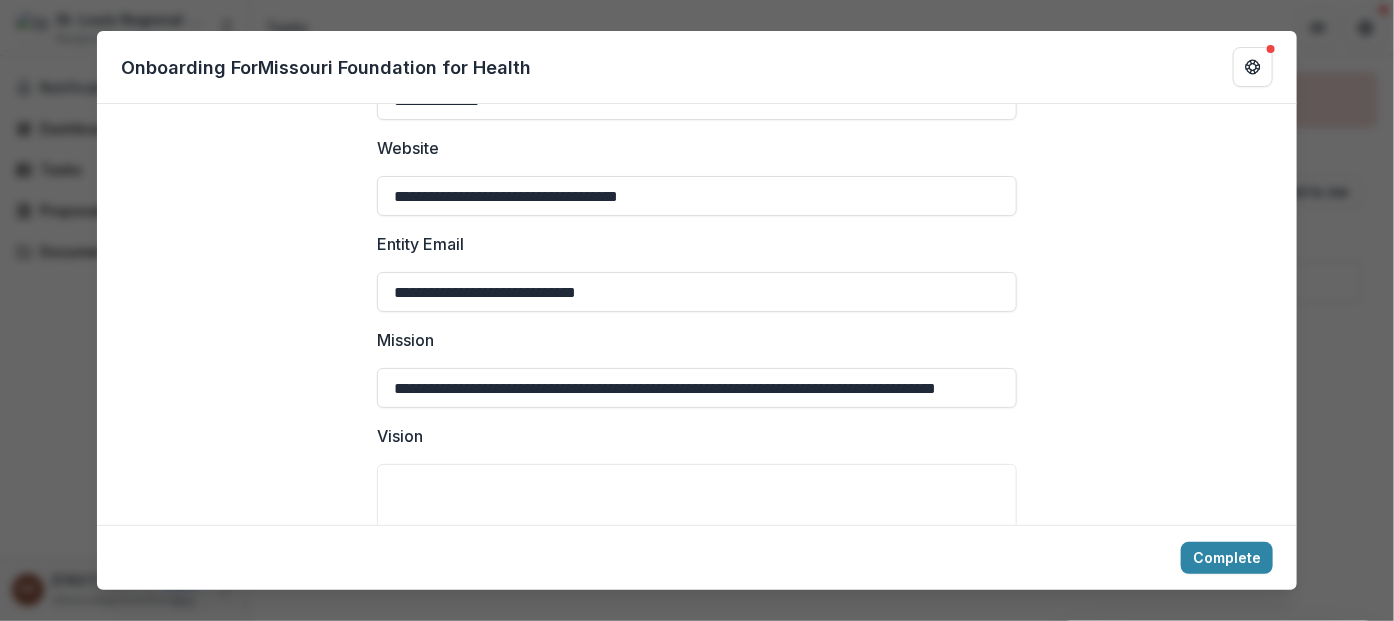 scroll, scrollTop: 0, scrollLeft: 68, axis: horizontal 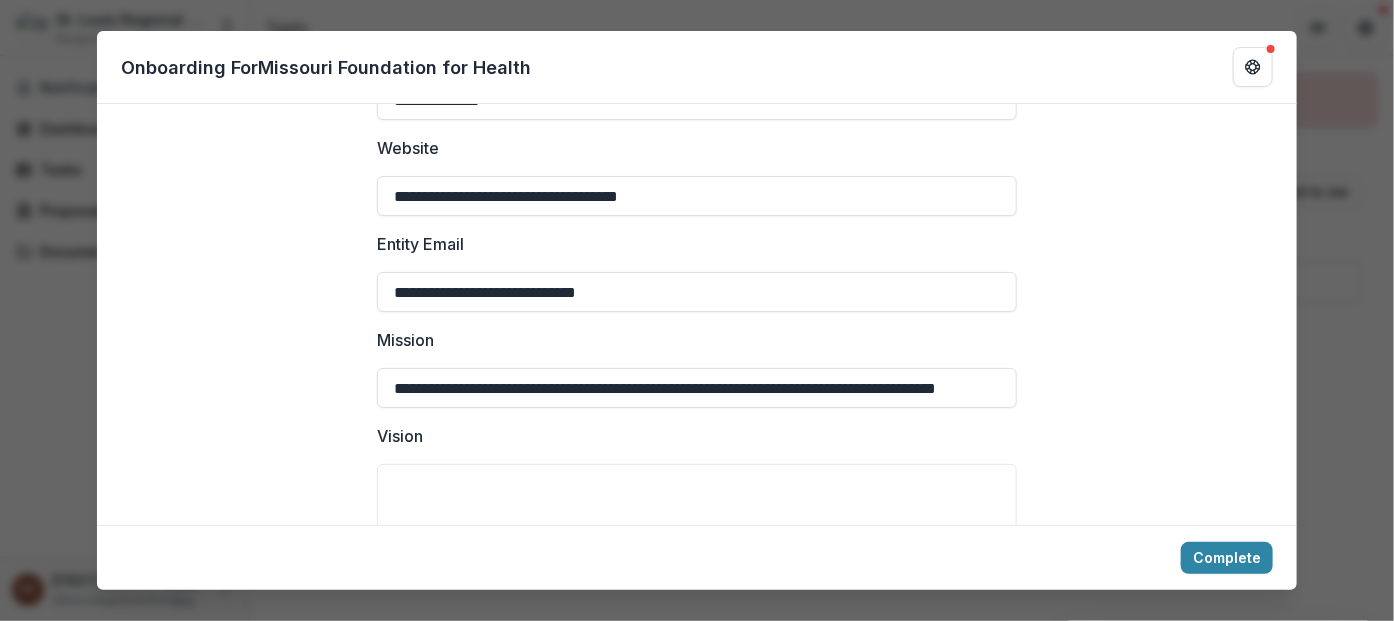 drag, startPoint x: 389, startPoint y: 385, endPoint x: 1271, endPoint y: 428, distance: 883.04755 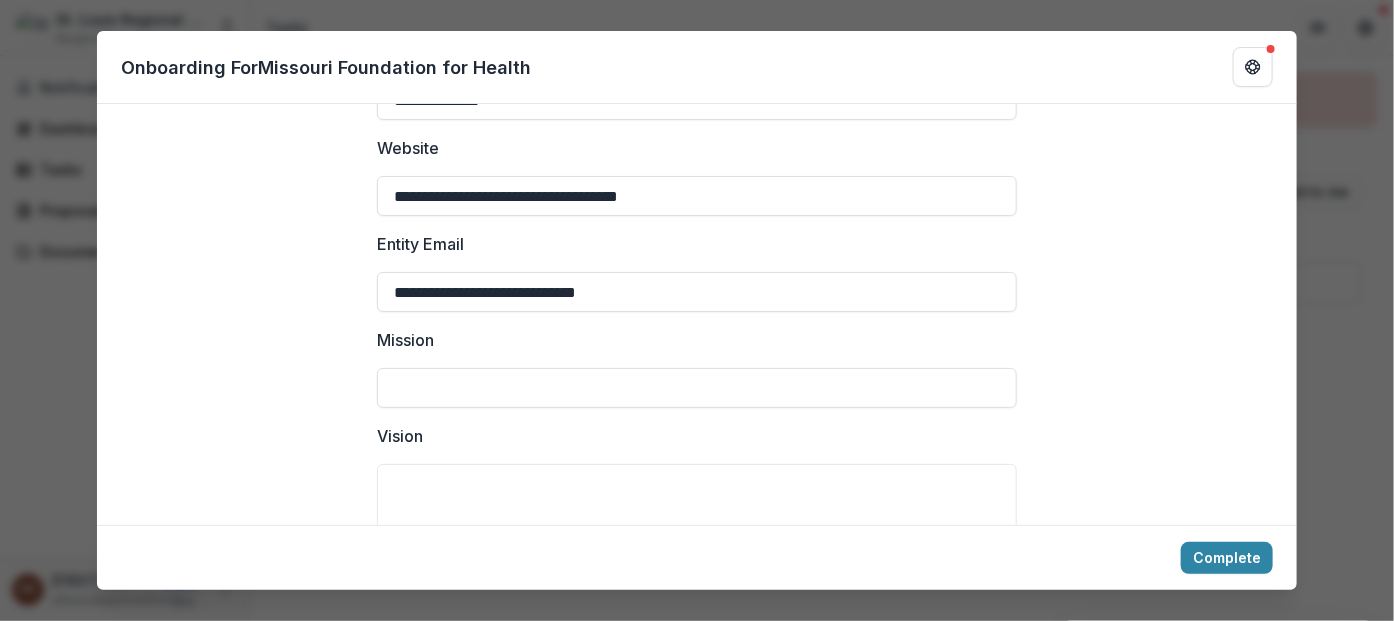 scroll, scrollTop: 0, scrollLeft: 0, axis: both 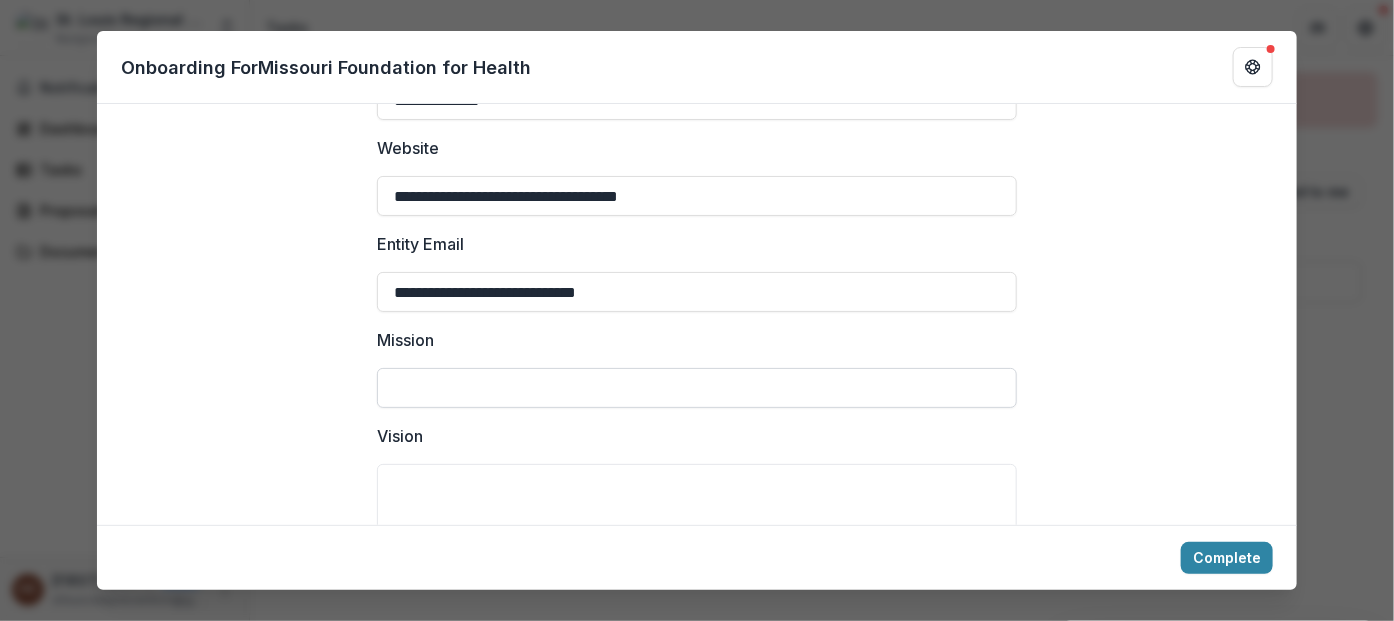 paste on "**********" 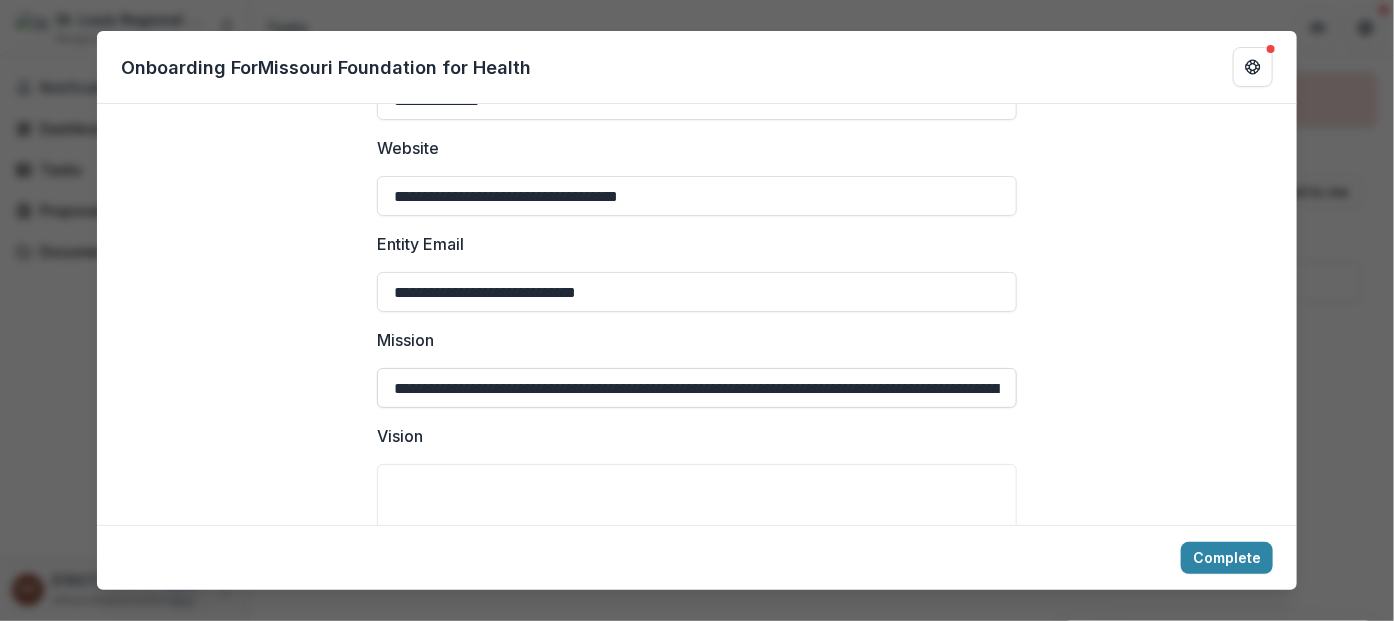 scroll, scrollTop: 0, scrollLeft: 664, axis: horizontal 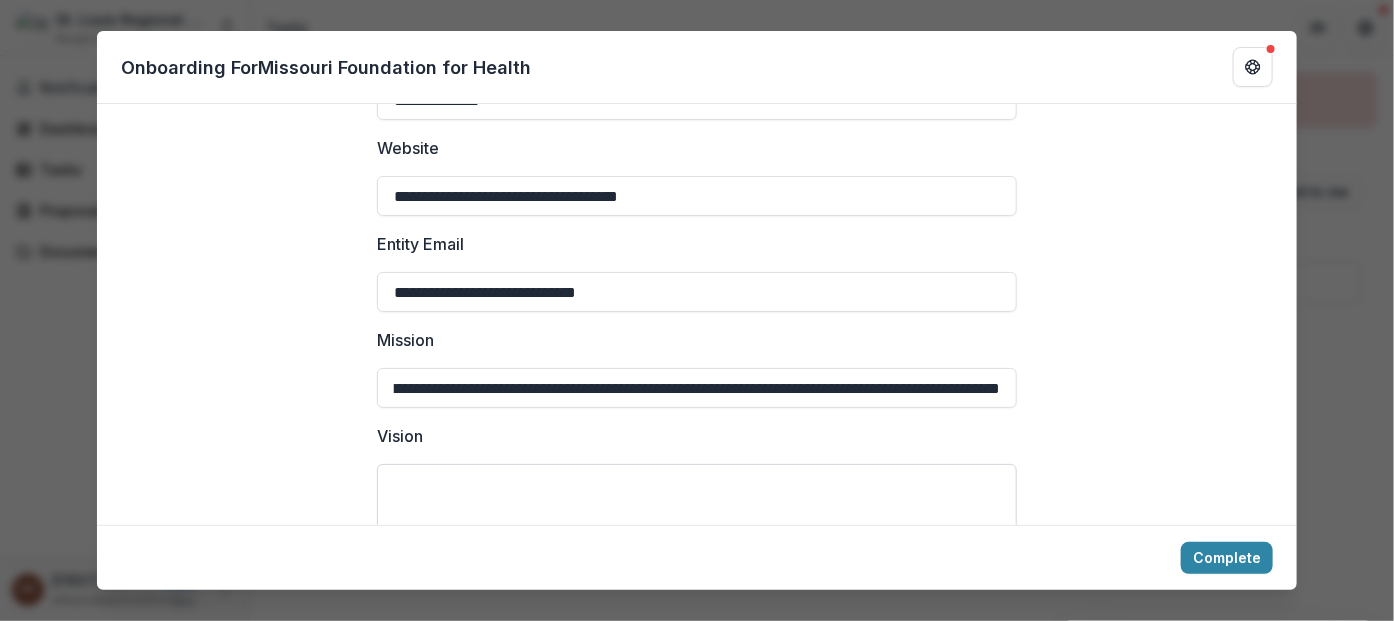 type on "**********" 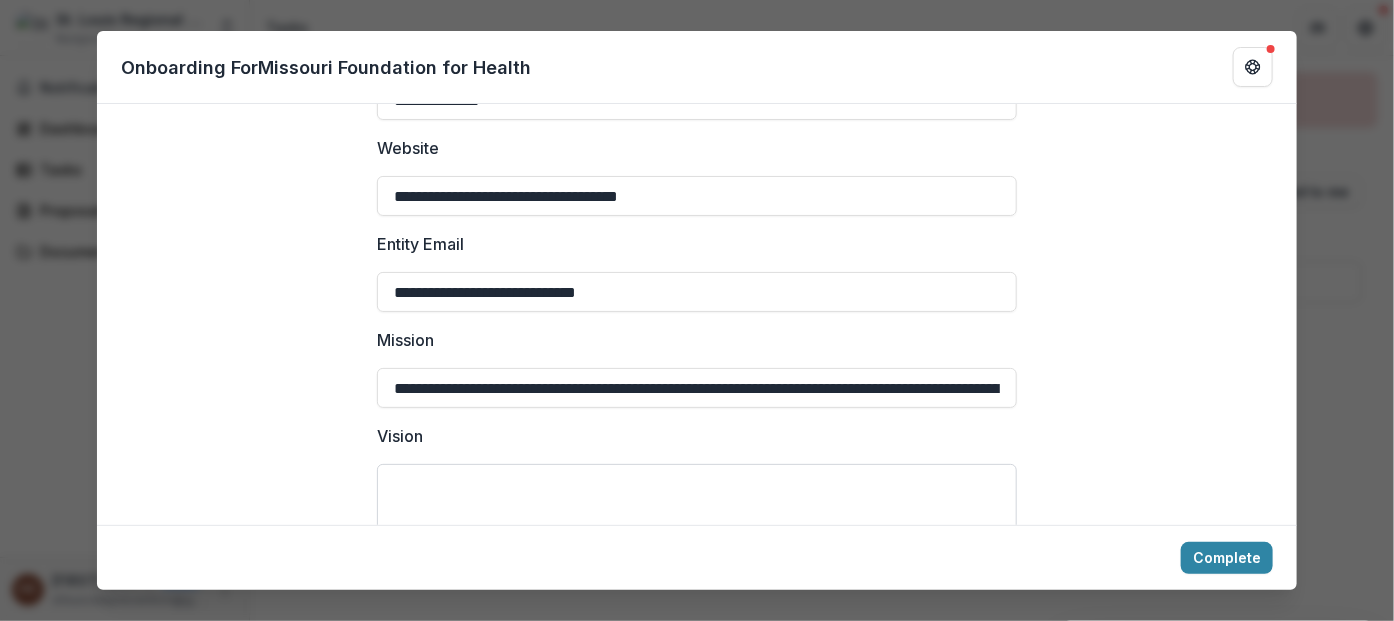 click on "Vision" at bounding box center (697, 504) 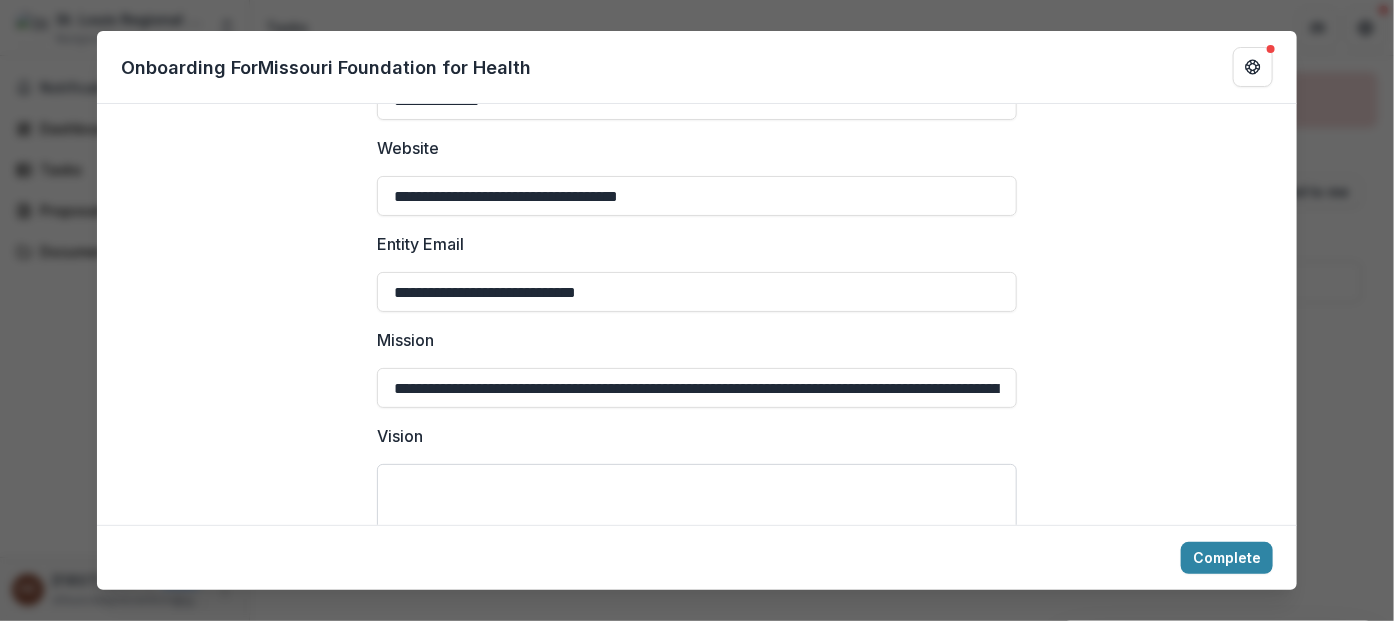 paste on "**********" 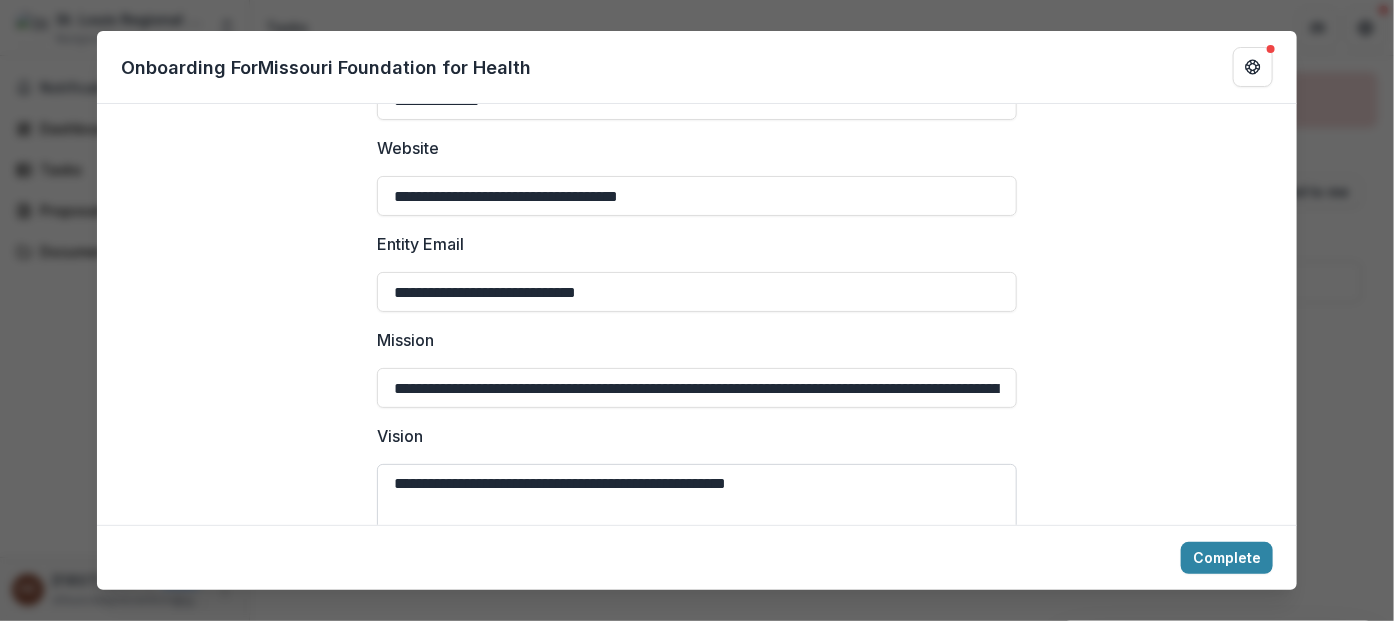 paste on "**********" 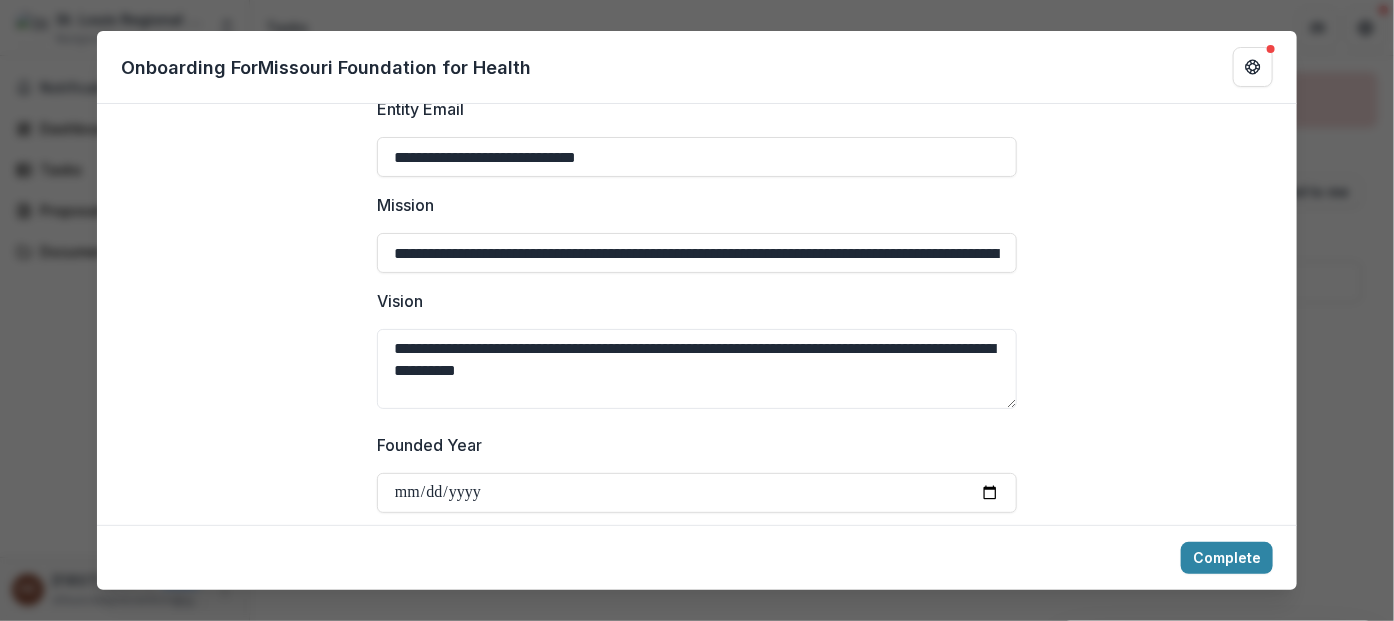 scroll, scrollTop: 500, scrollLeft: 0, axis: vertical 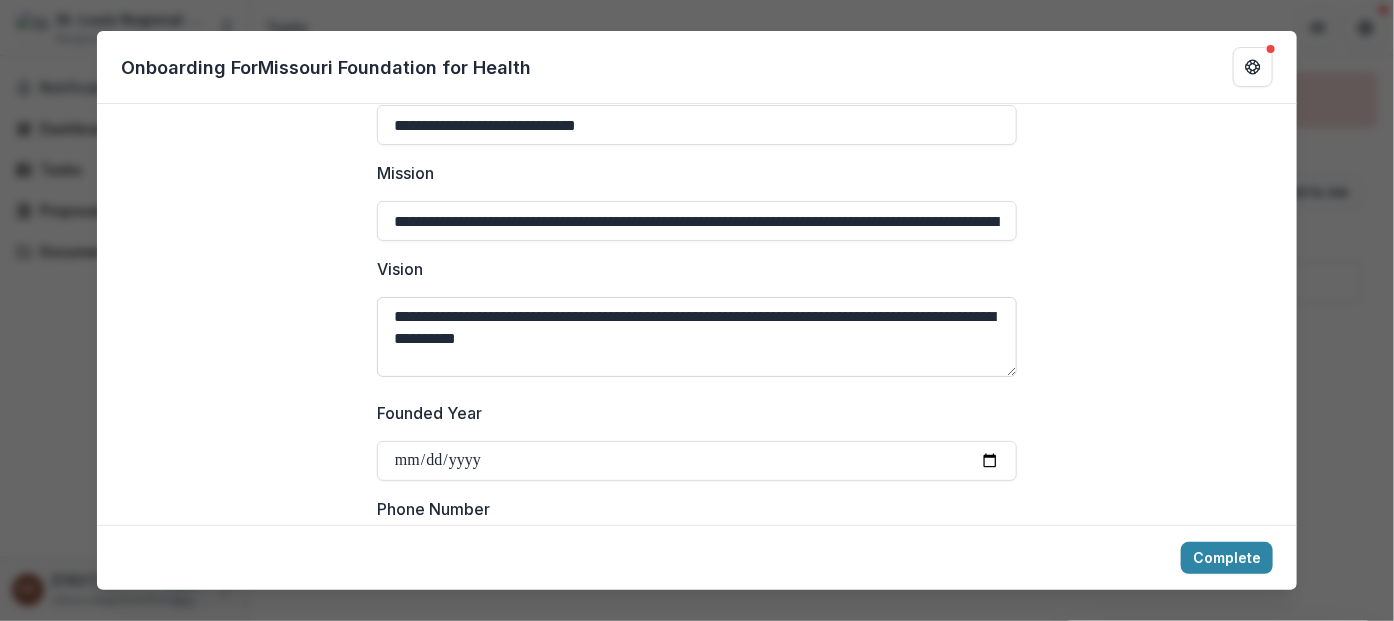 drag, startPoint x: 814, startPoint y: 316, endPoint x: 847, endPoint y: 348, distance: 45.96738 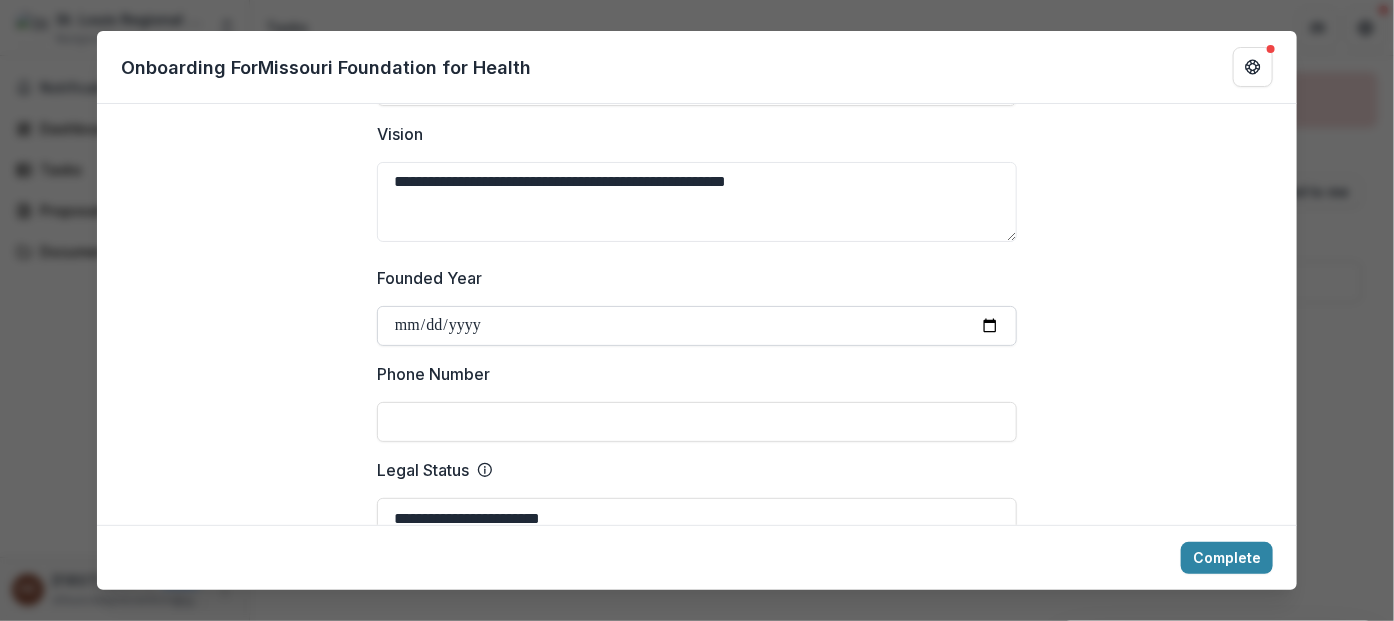 scroll, scrollTop: 666, scrollLeft: 0, axis: vertical 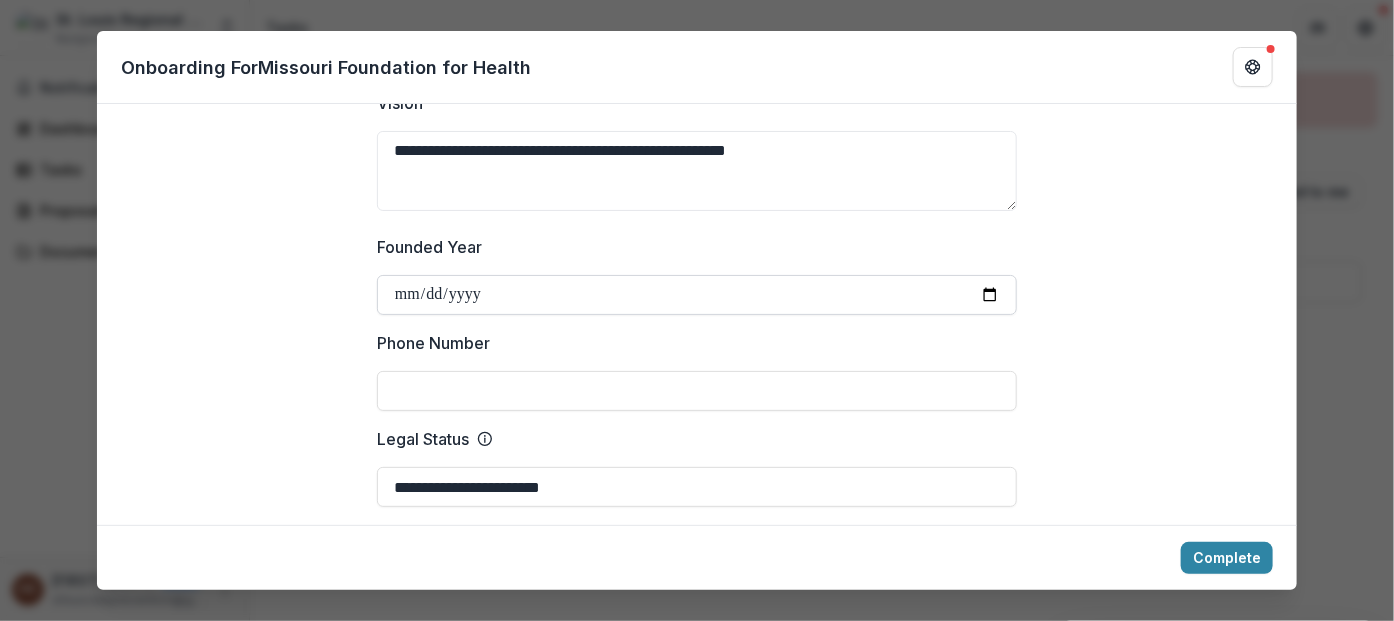 type on "**********" 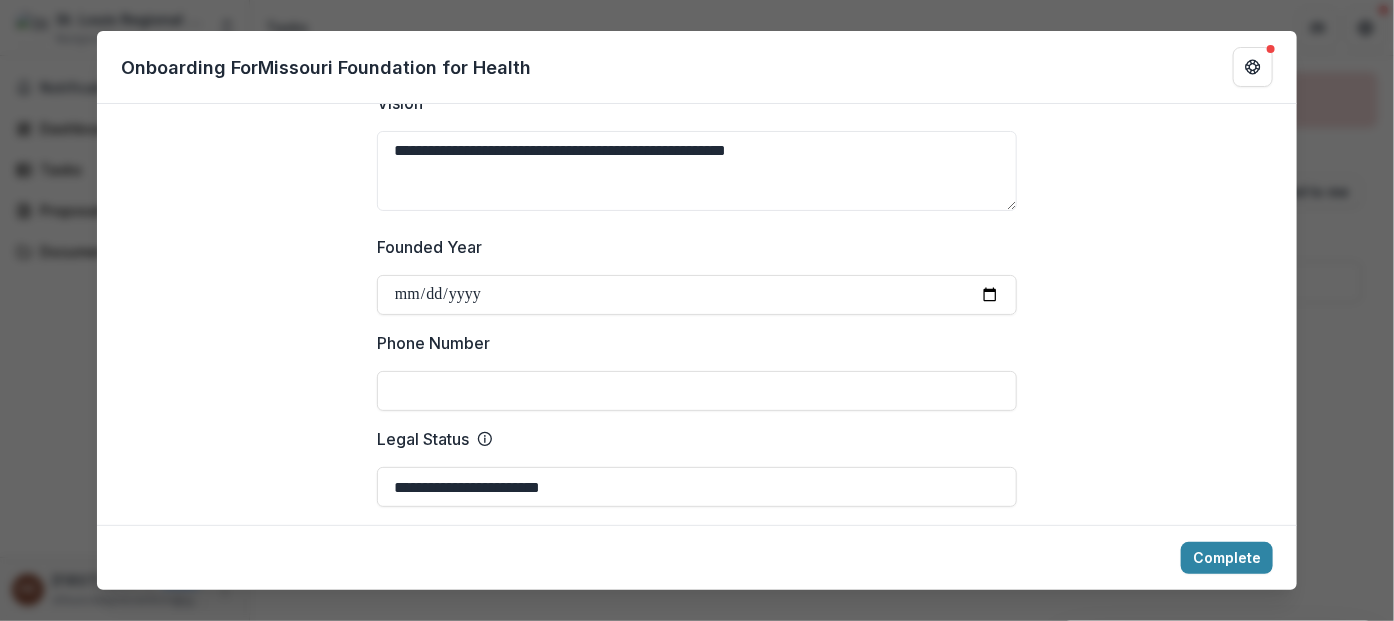 drag, startPoint x: 474, startPoint y: 292, endPoint x: 217, endPoint y: 268, distance: 258.1182 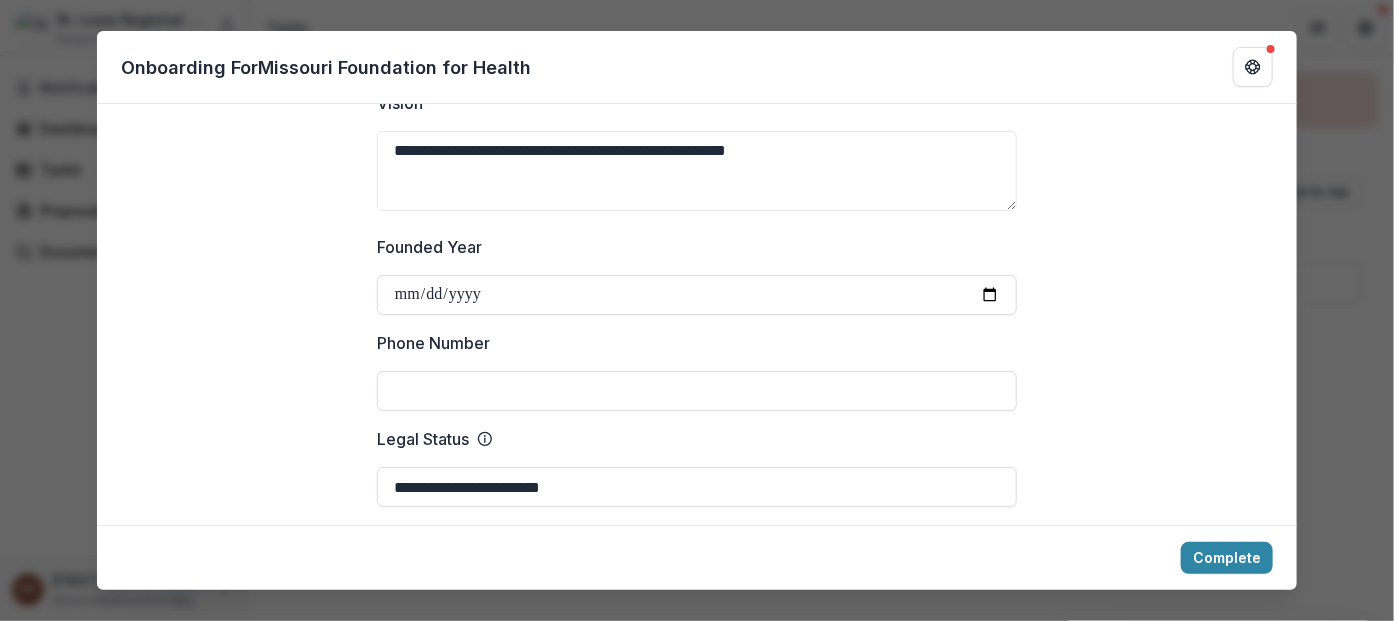 click on "**********" at bounding box center (697, 1132) 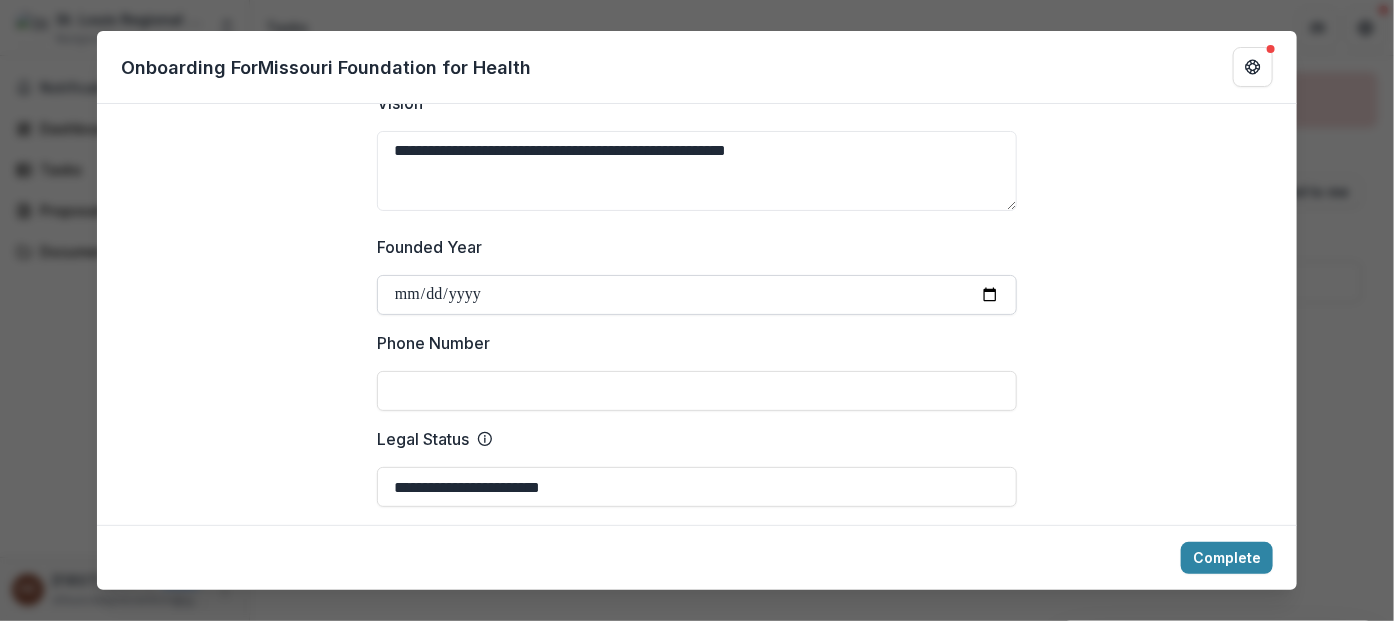 click on "**********" at bounding box center [697, 1132] 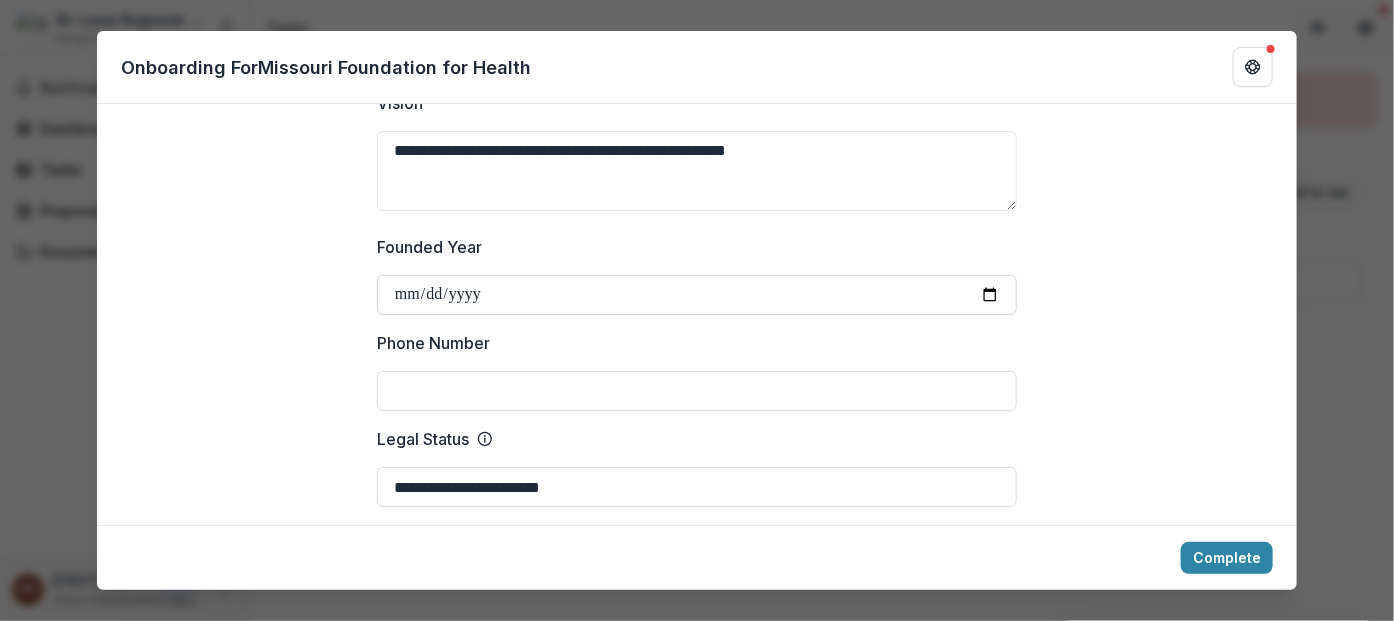 type on "**********" 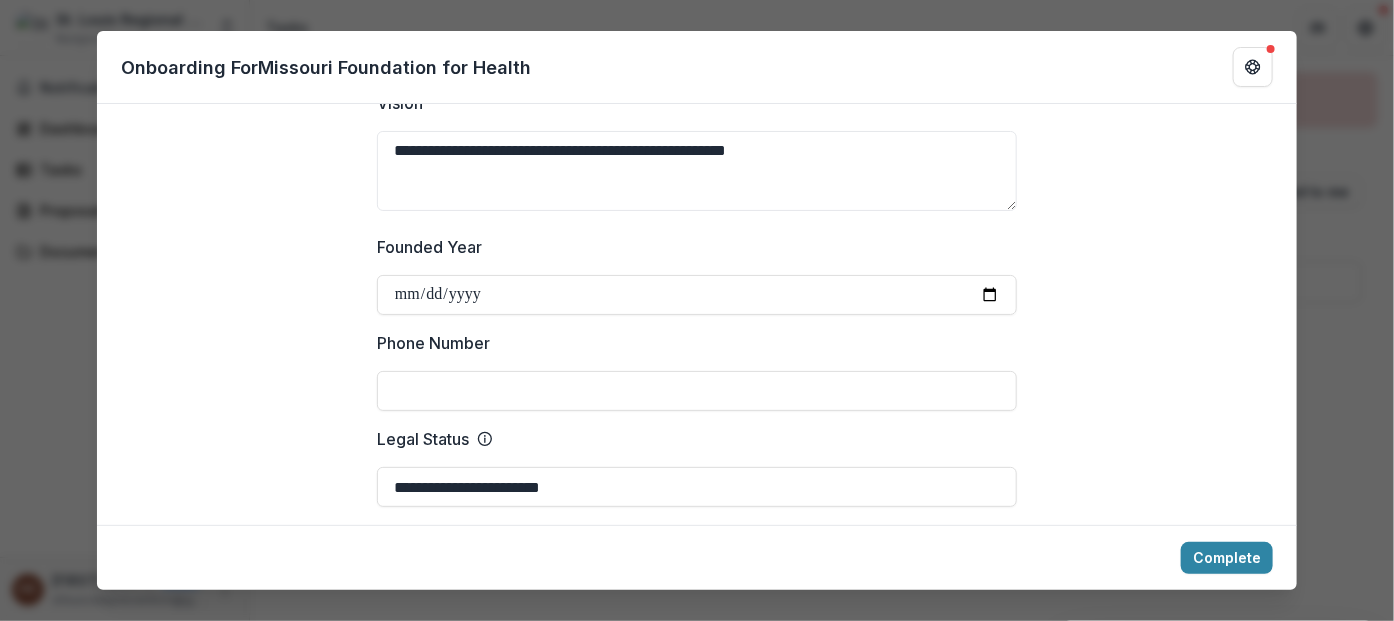 click on "Phone Number" at bounding box center (697, 391) 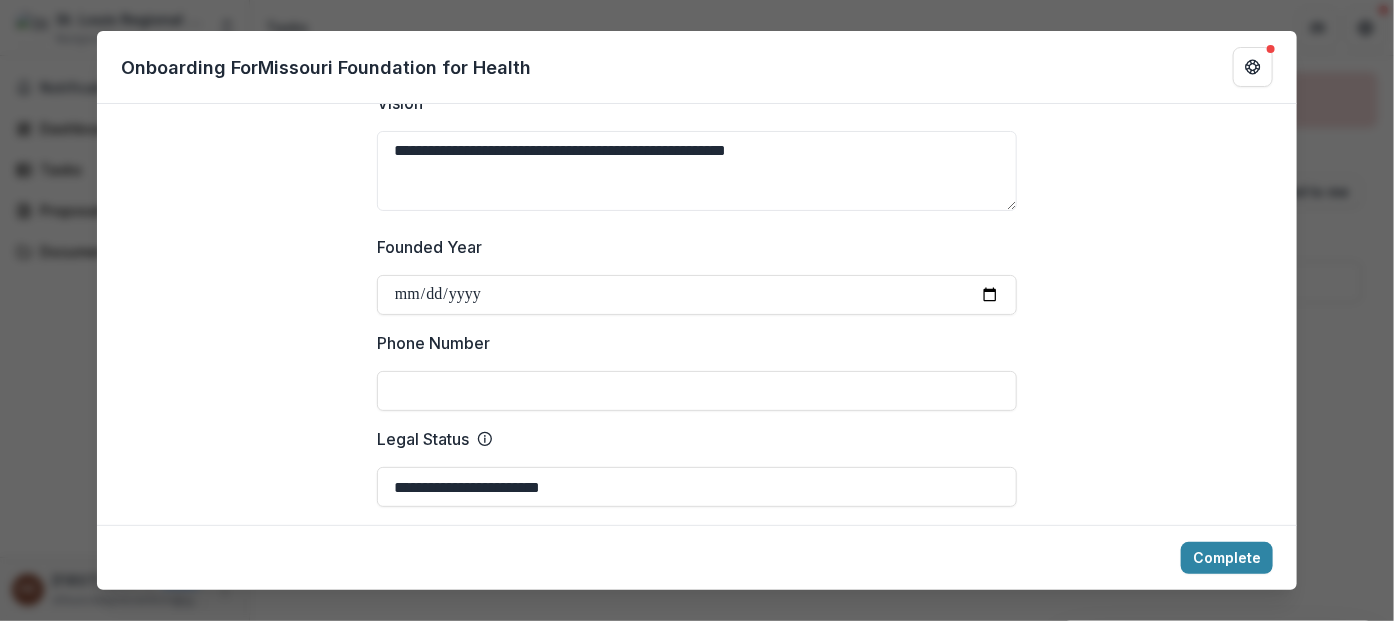 type on "**********" 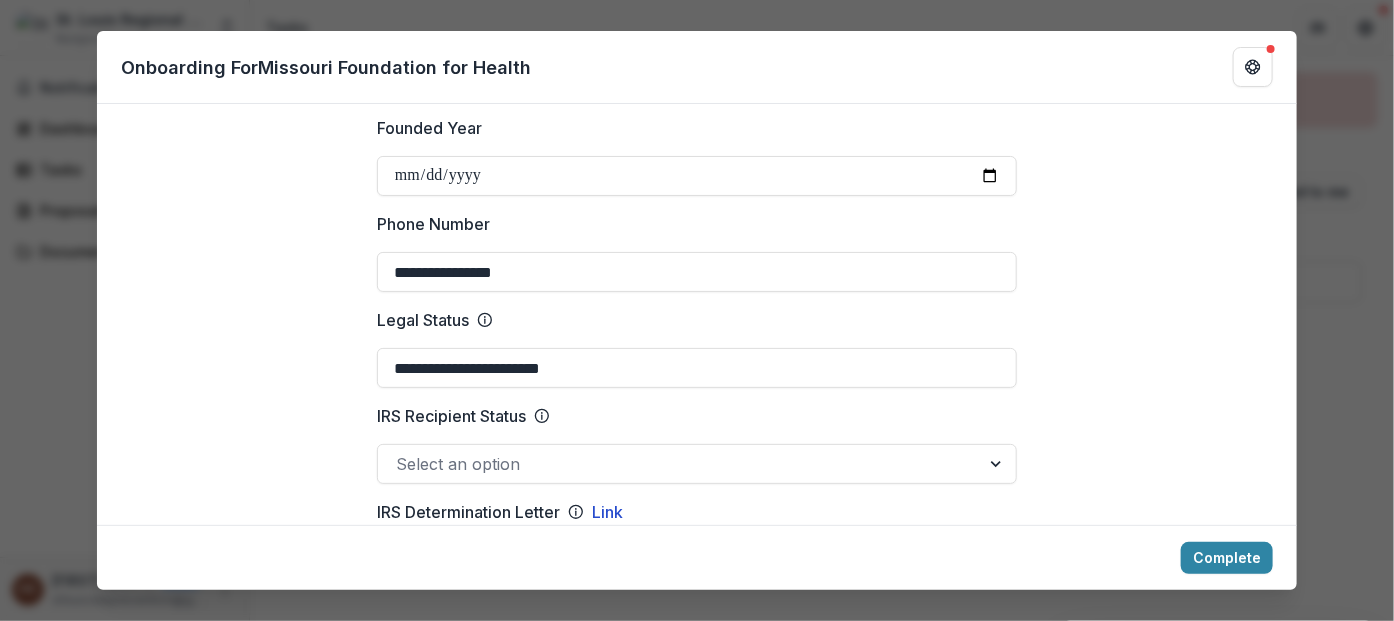 scroll, scrollTop: 833, scrollLeft: 0, axis: vertical 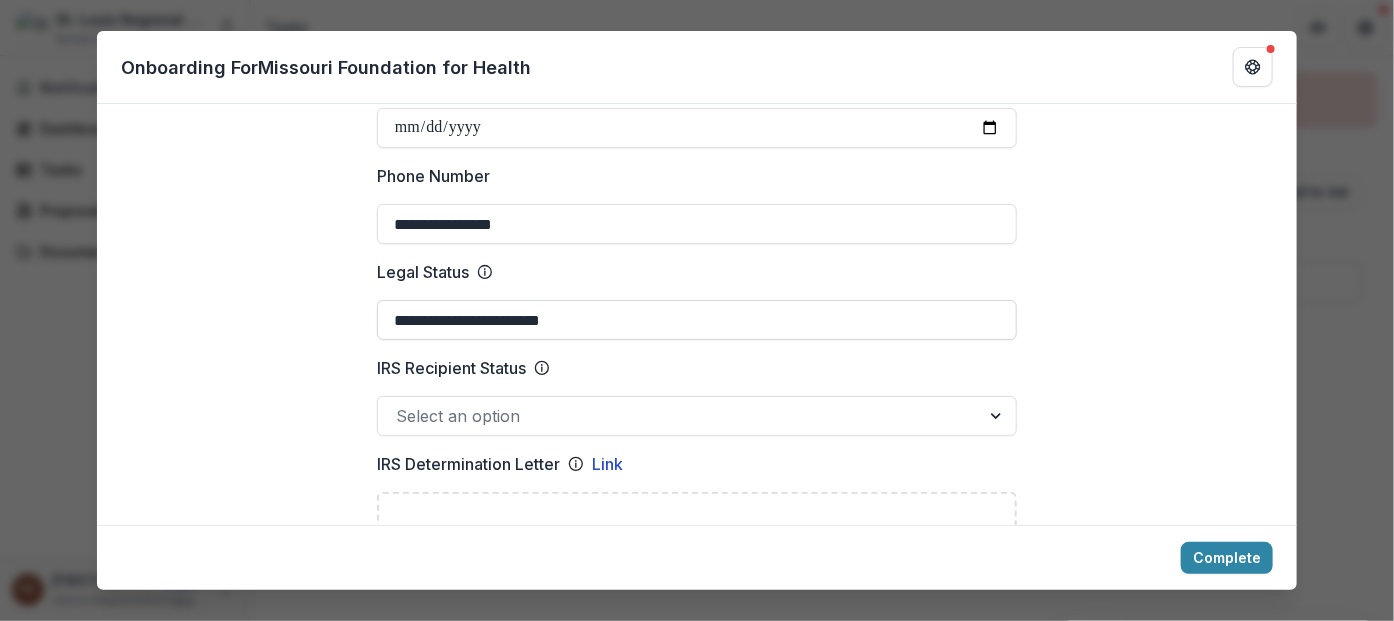 click on "**********" at bounding box center (697, 320) 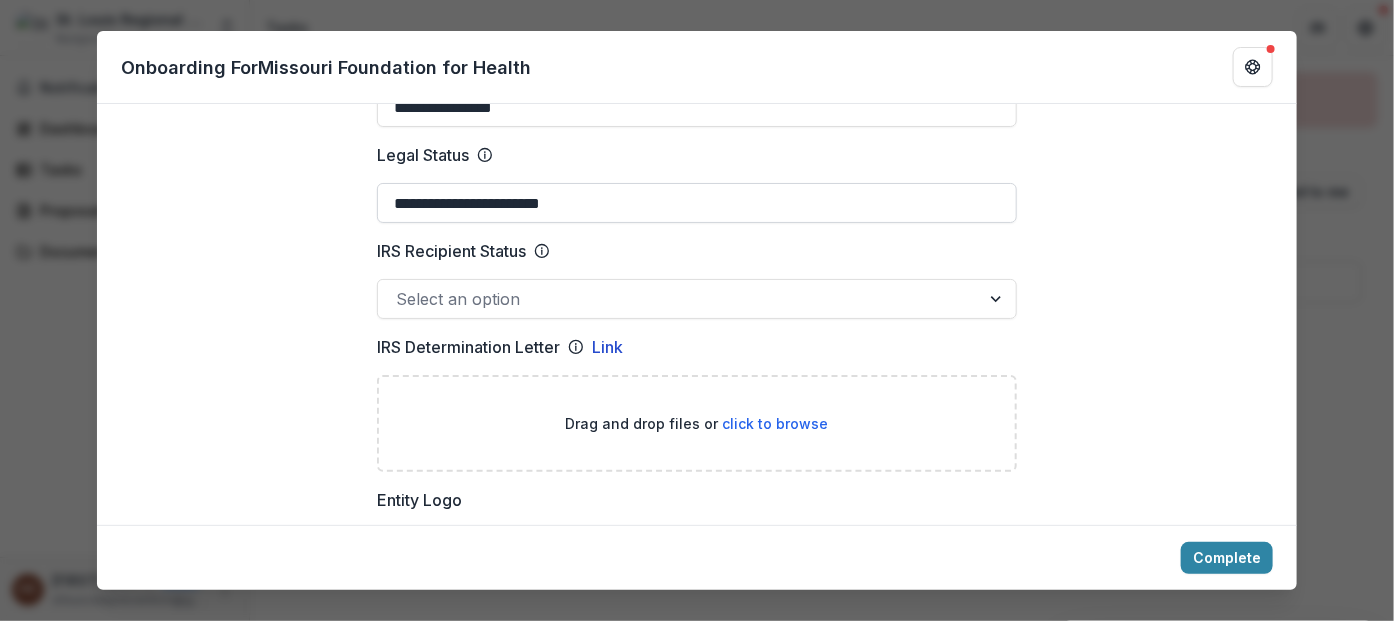 scroll, scrollTop: 1000, scrollLeft: 0, axis: vertical 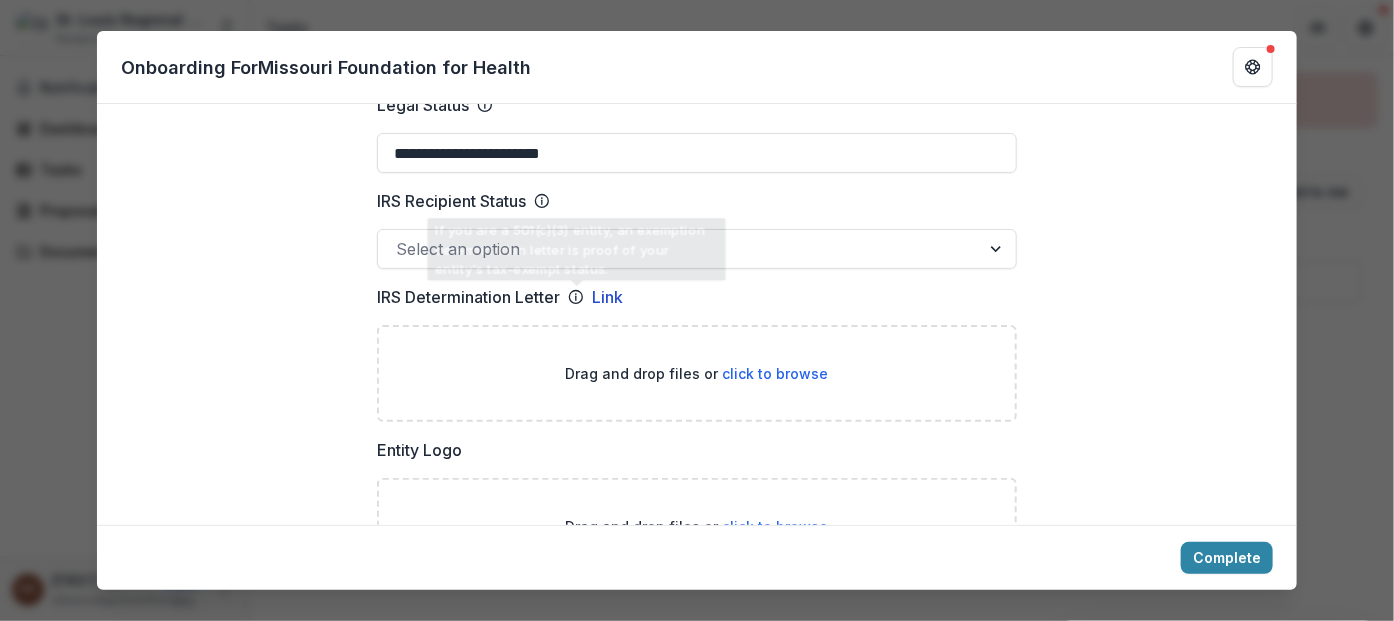 click at bounding box center [679, 249] 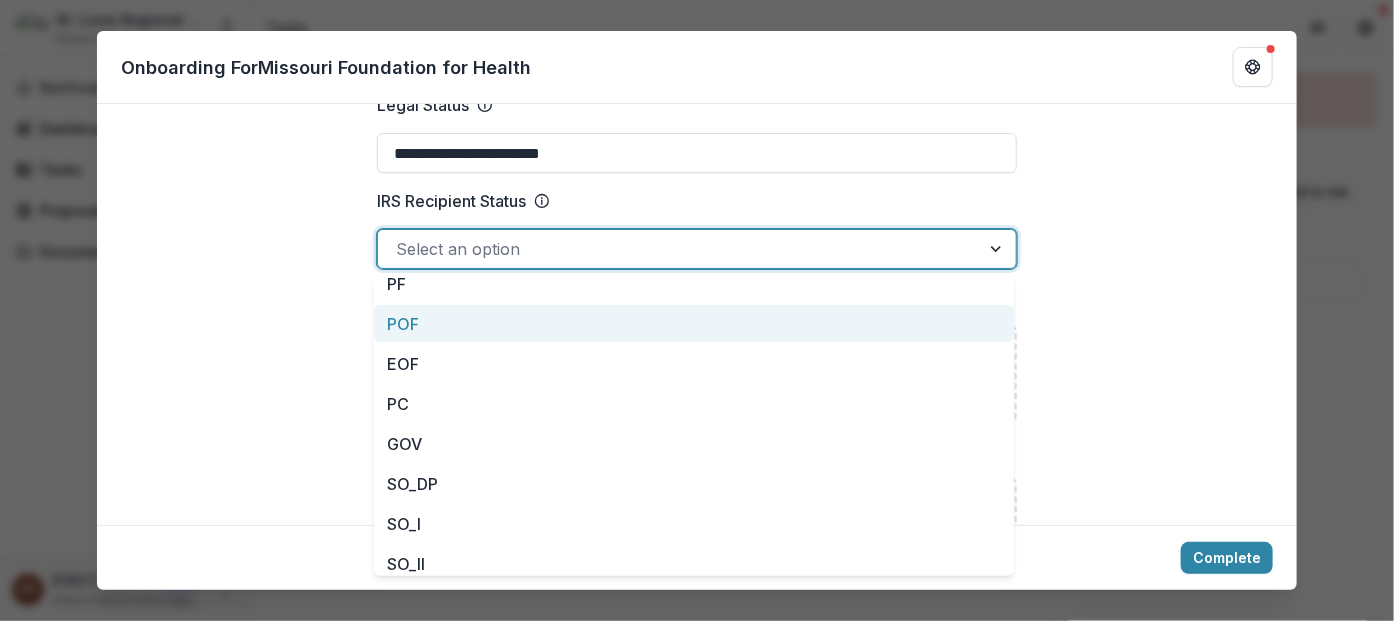 scroll, scrollTop: 0, scrollLeft: 0, axis: both 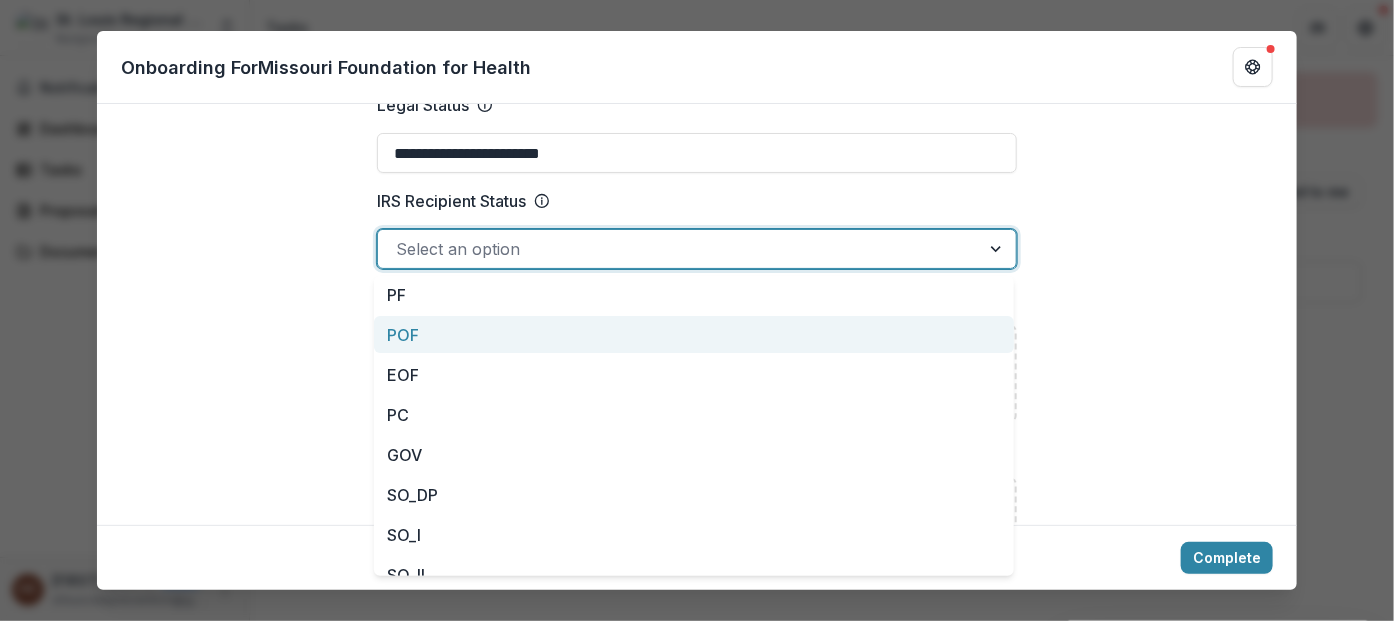 click 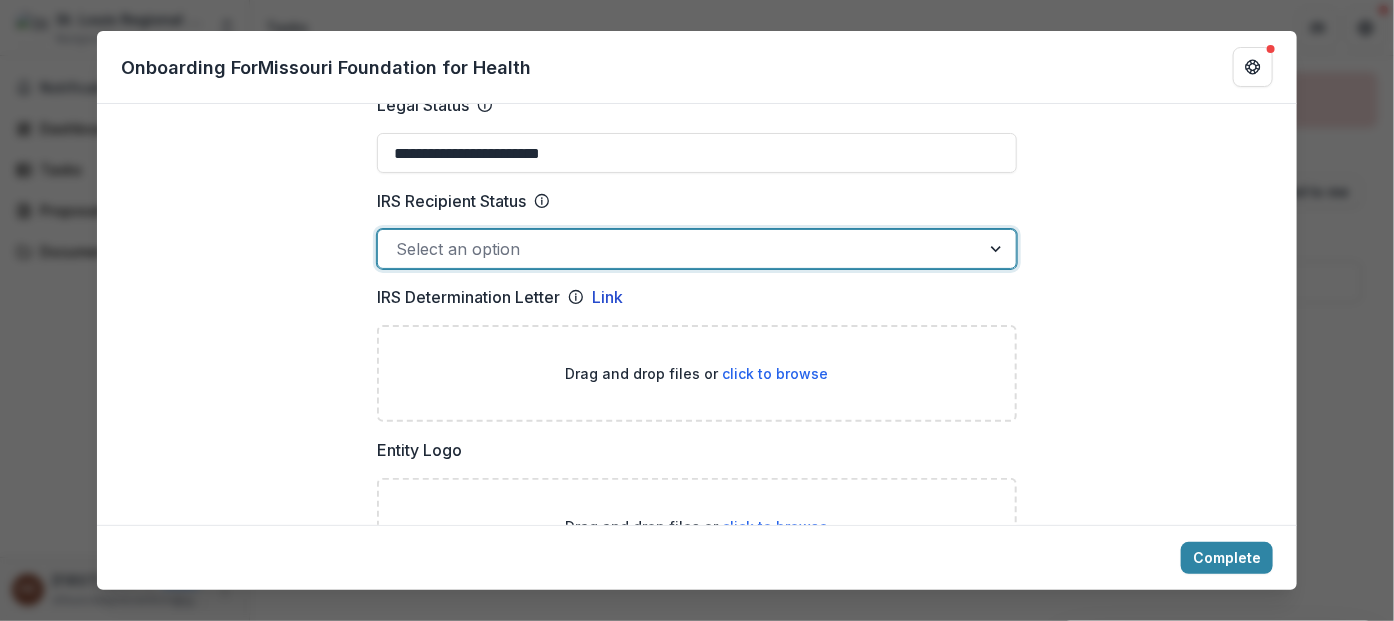 click 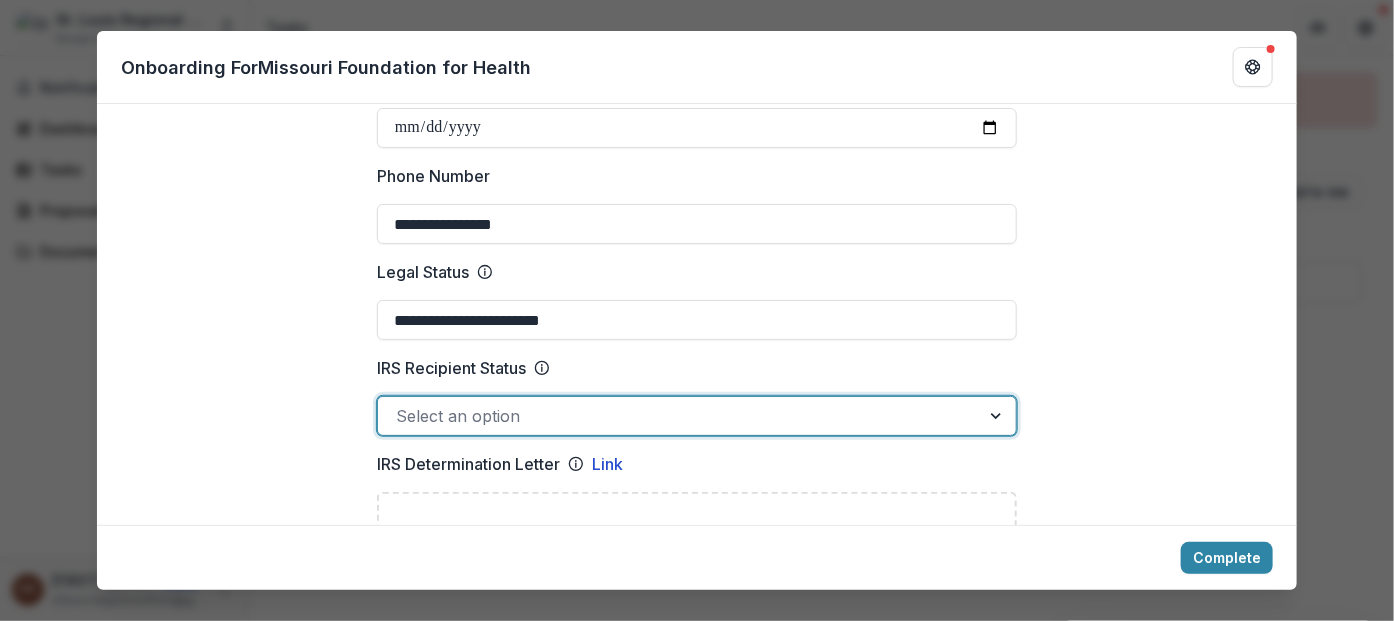 click at bounding box center (998, 416) 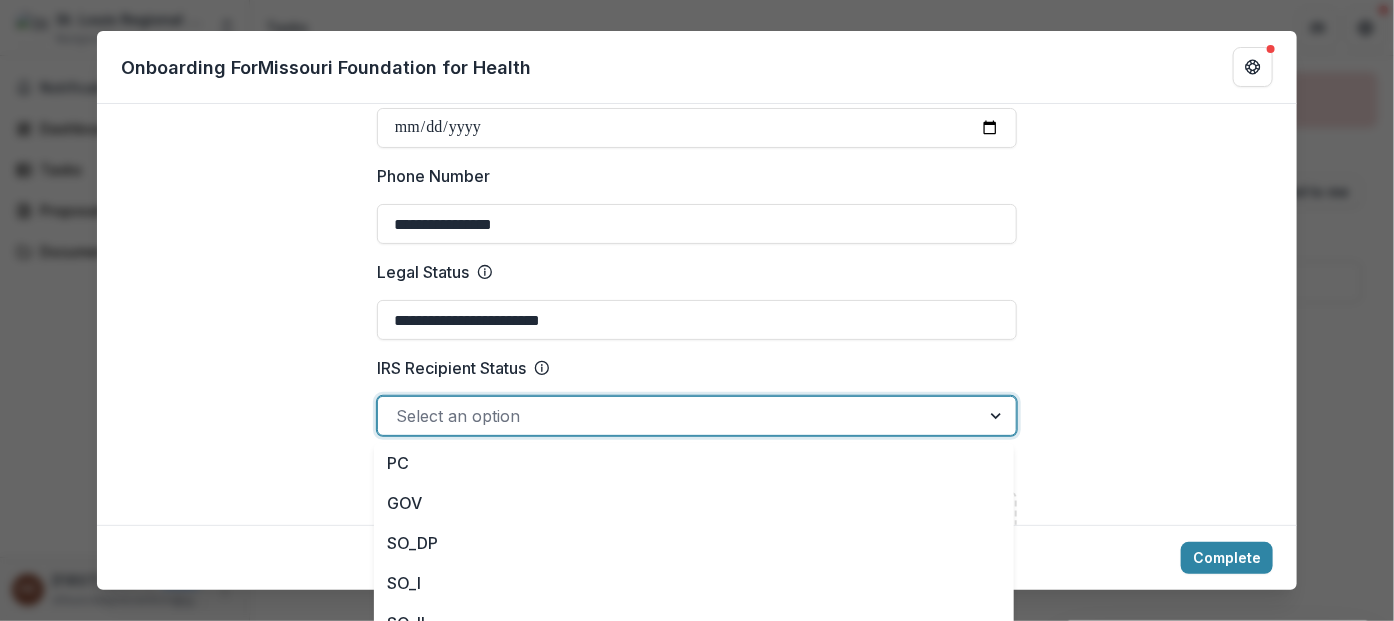 scroll, scrollTop: 166, scrollLeft: 0, axis: vertical 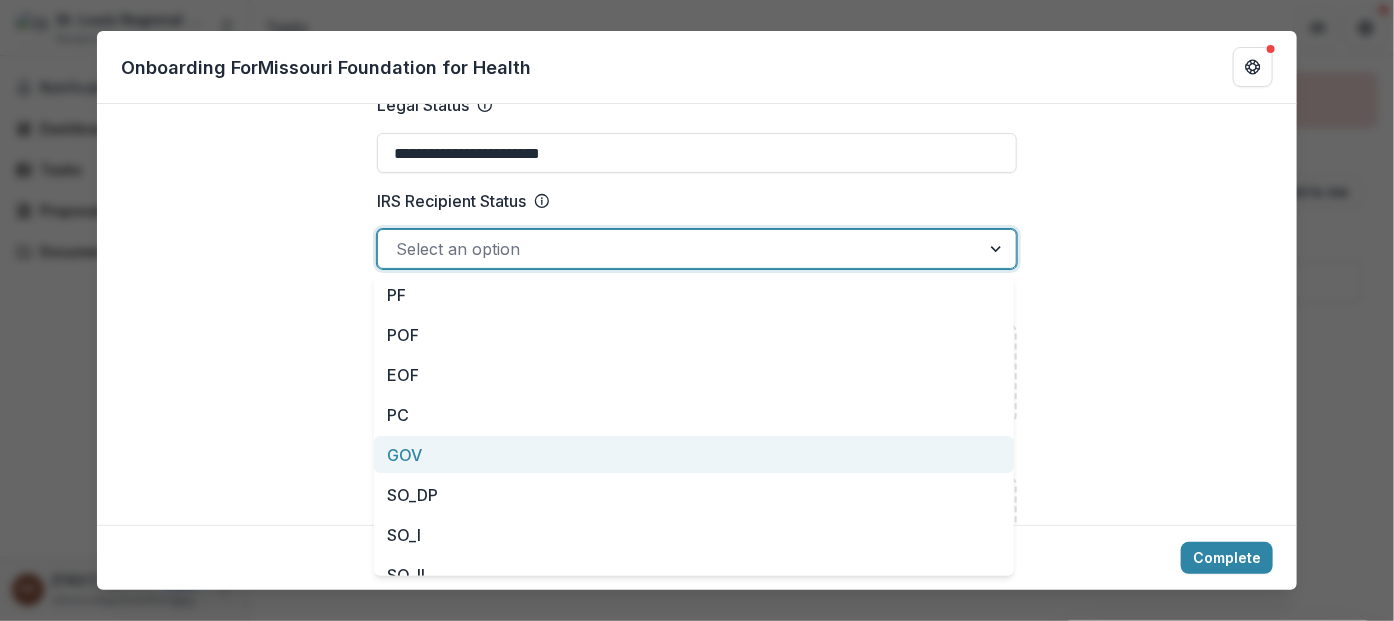 click on "IRS Recipient Status" at bounding box center (691, 201) 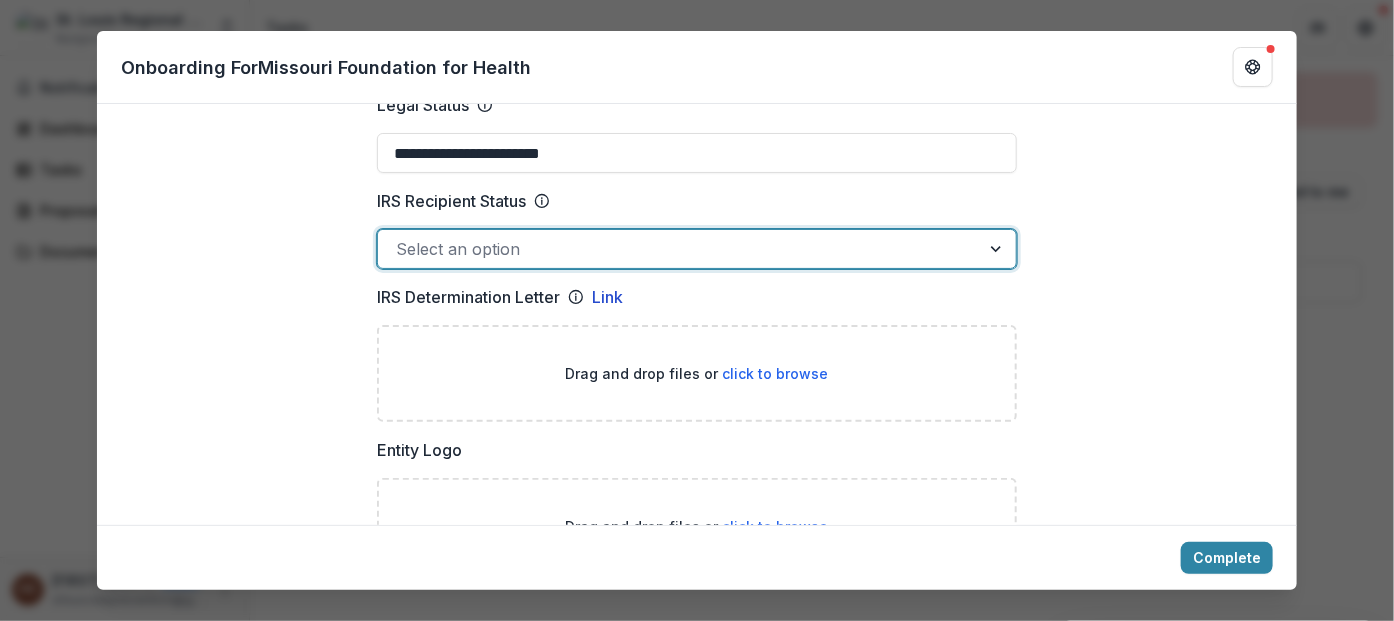click at bounding box center [679, 249] 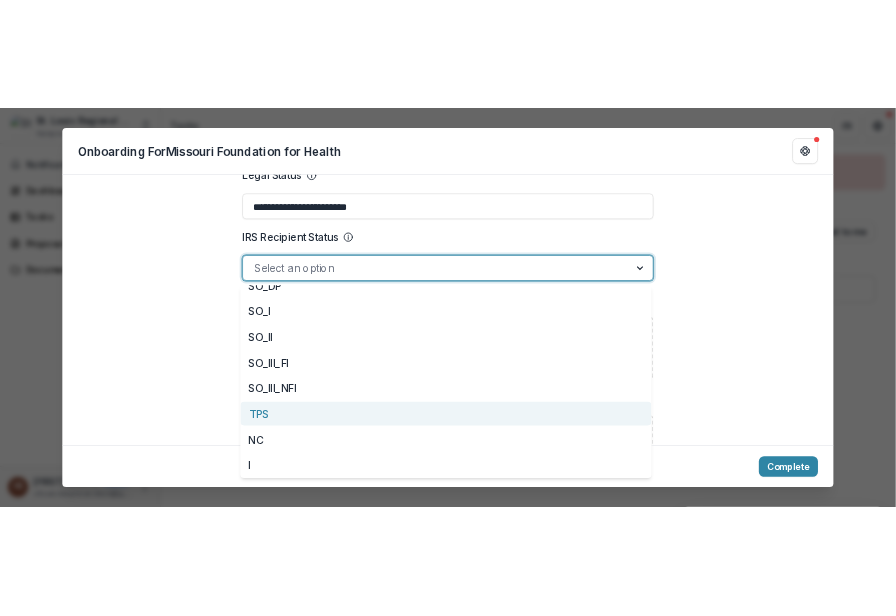 scroll, scrollTop: 52, scrollLeft: 0, axis: vertical 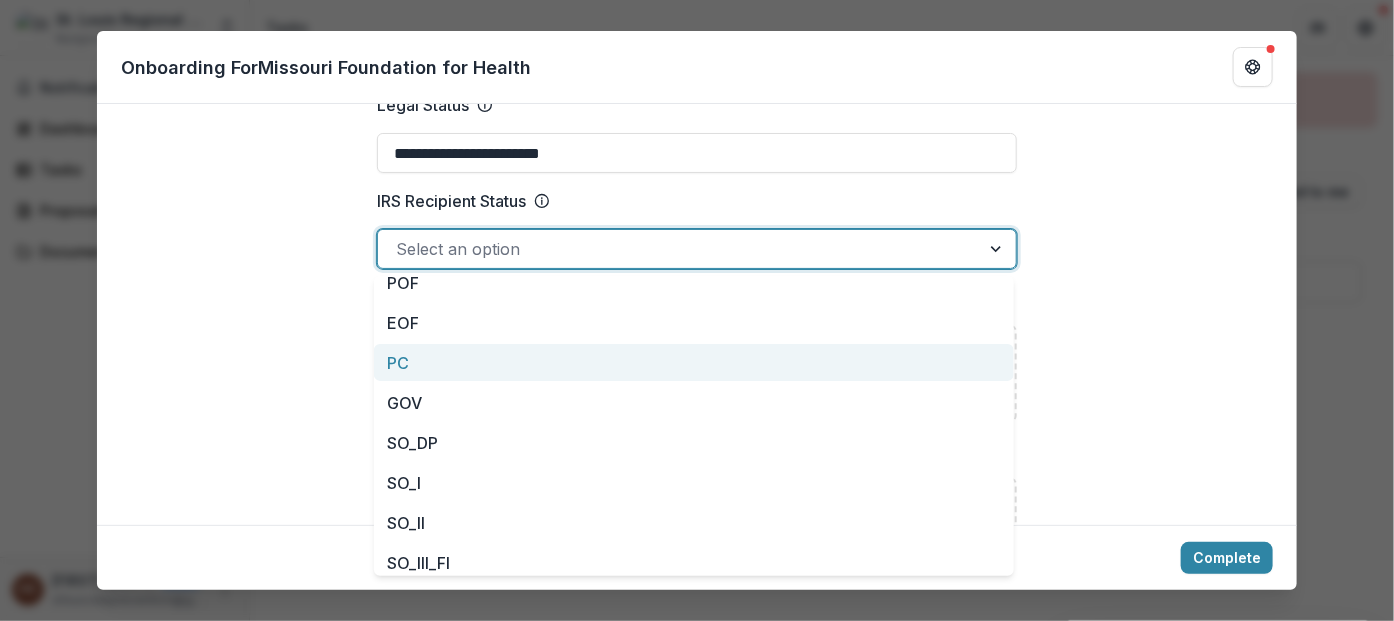 click on "PC" at bounding box center (694, 362) 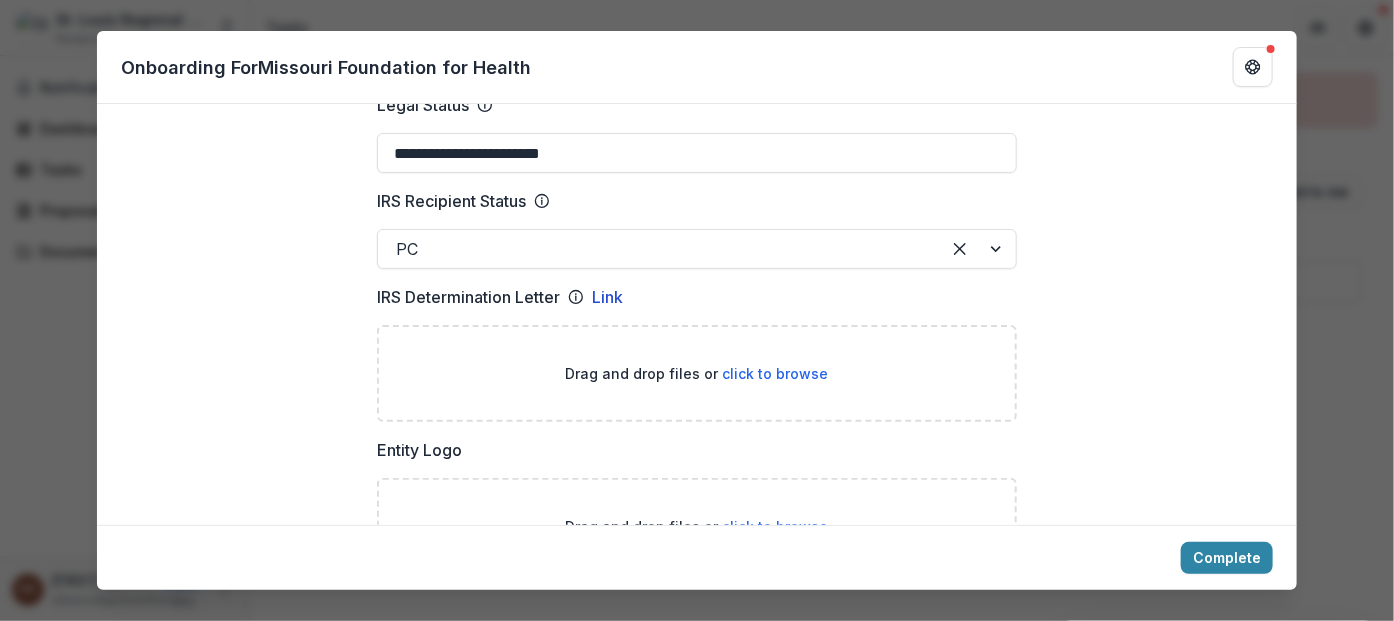 click on "**********" at bounding box center (697, 798) 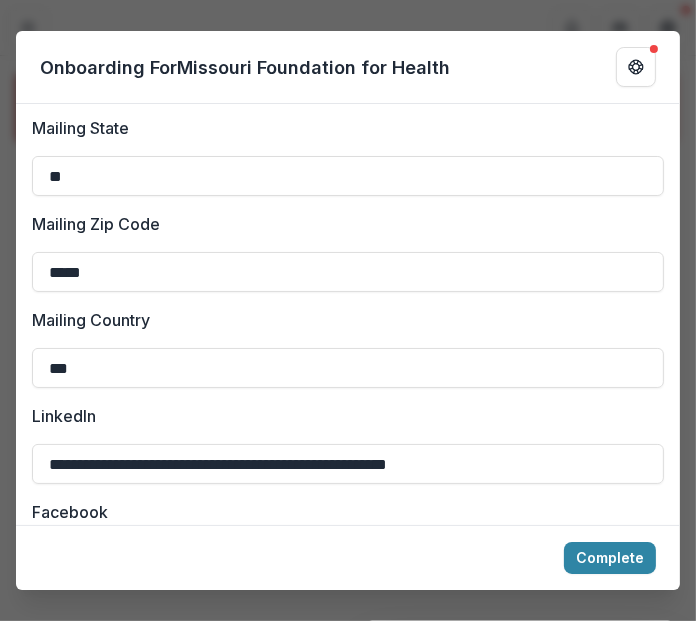 scroll, scrollTop: 2854, scrollLeft: 0, axis: vertical 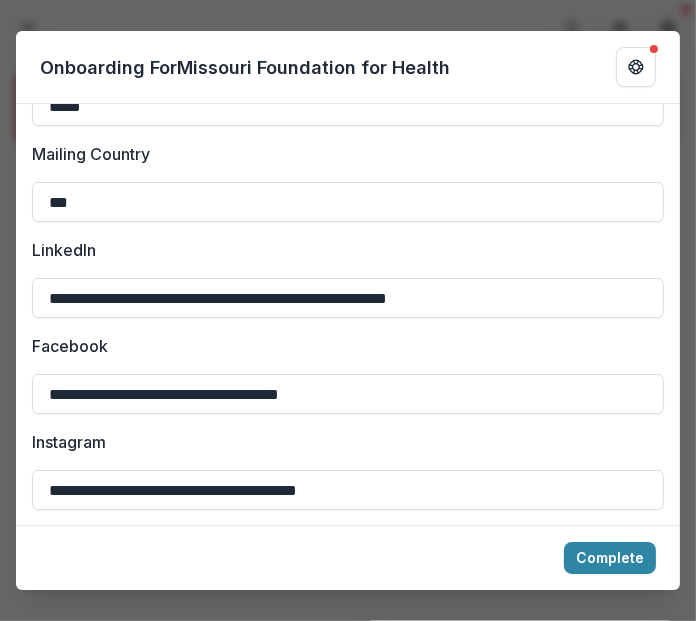 drag, startPoint x: 545, startPoint y: 306, endPoint x: -146, endPoint y: 356, distance: 692.80664 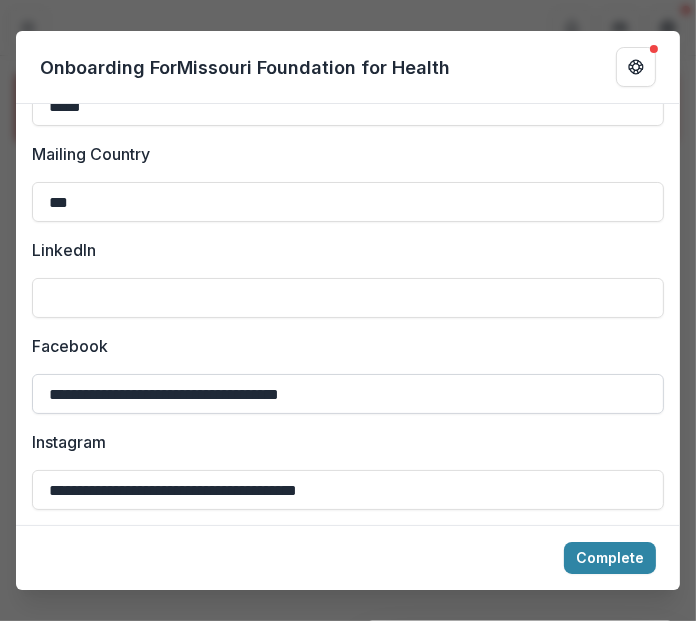 type 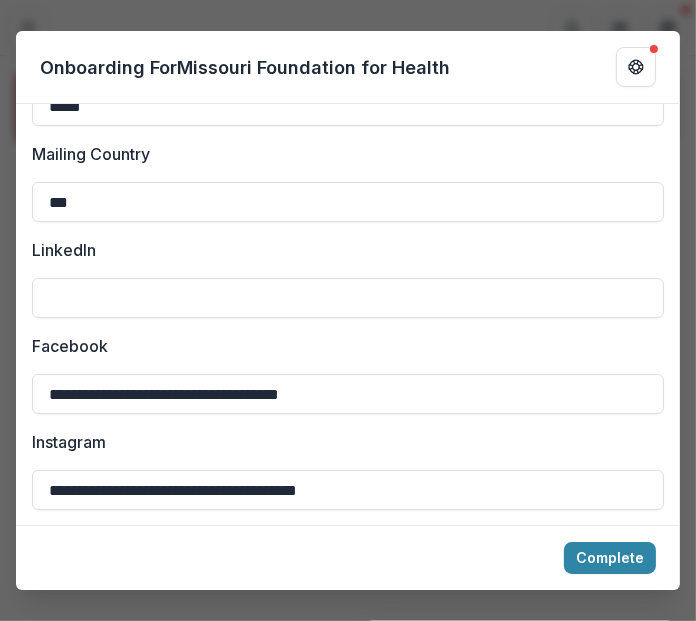 drag, startPoint x: 399, startPoint y: 398, endPoint x: -115, endPoint y: 366, distance: 514.9951 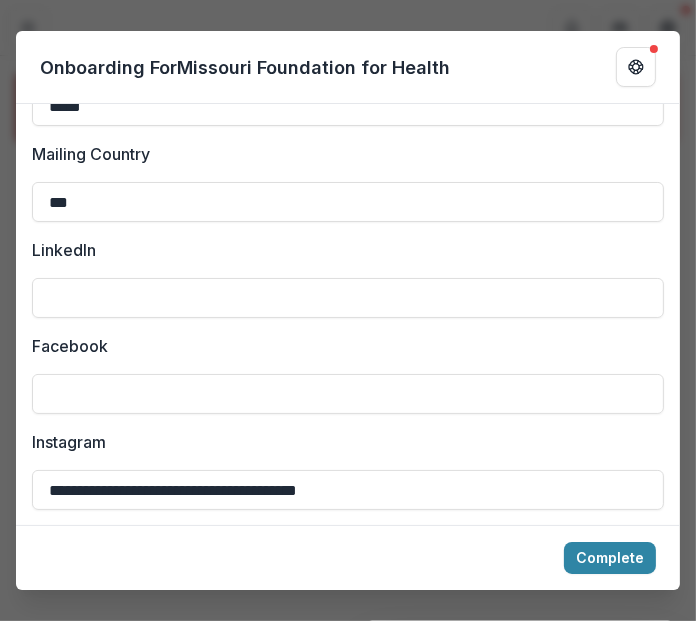 scroll, scrollTop: 3021, scrollLeft: 0, axis: vertical 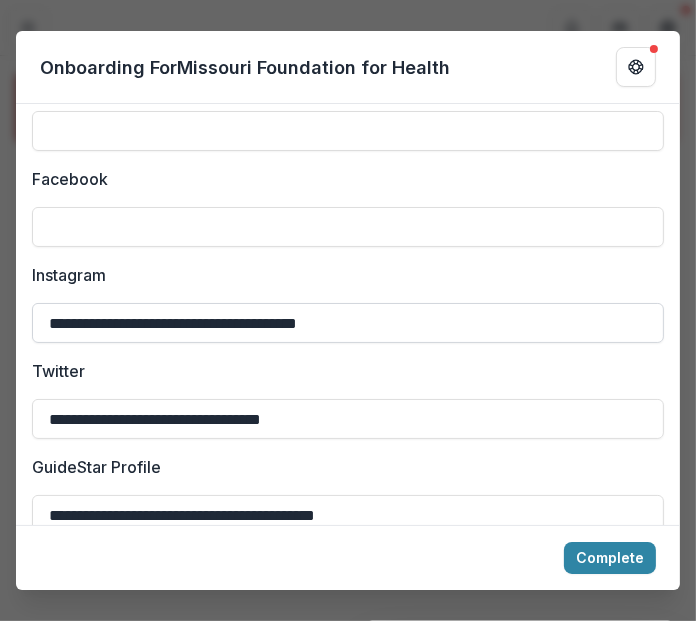 type 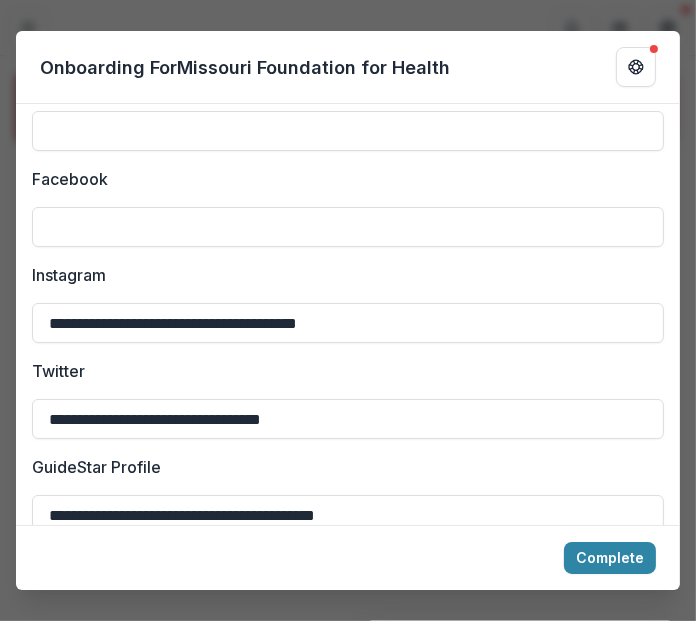 drag, startPoint x: 404, startPoint y: 319, endPoint x: -75, endPoint y: 325, distance: 479.03757 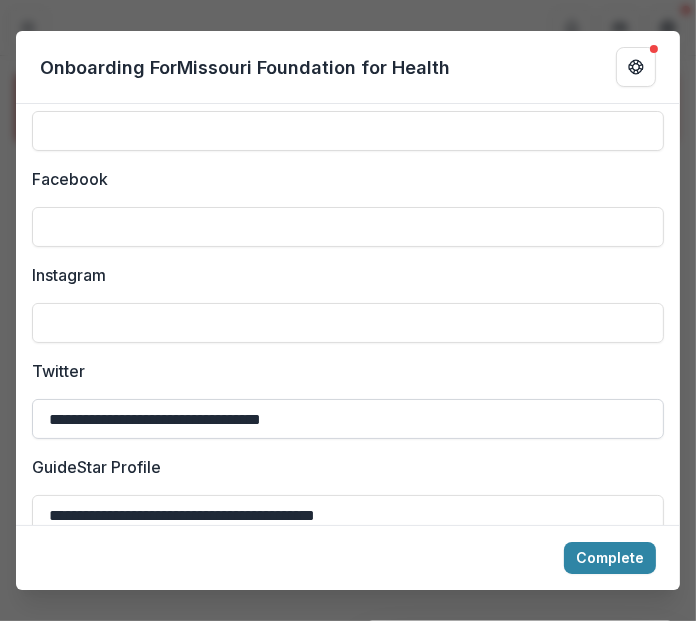 type 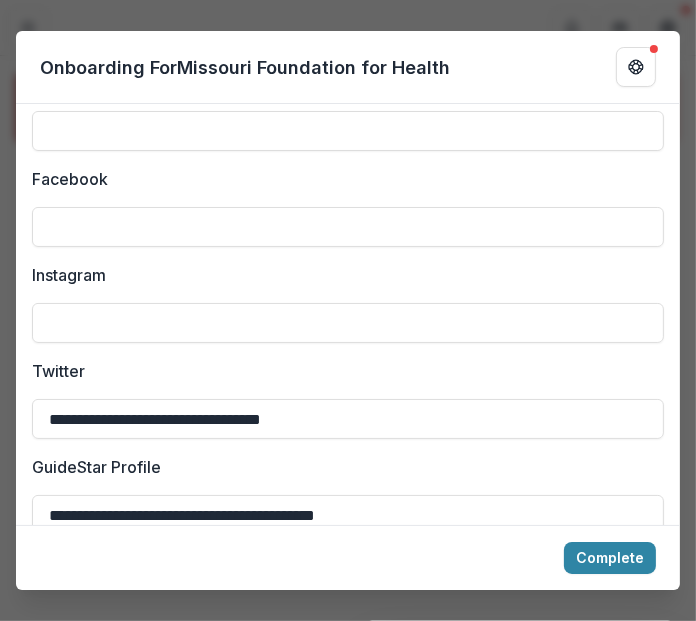 drag, startPoint x: 332, startPoint y: 419, endPoint x: -85, endPoint y: 390, distance: 418.00717 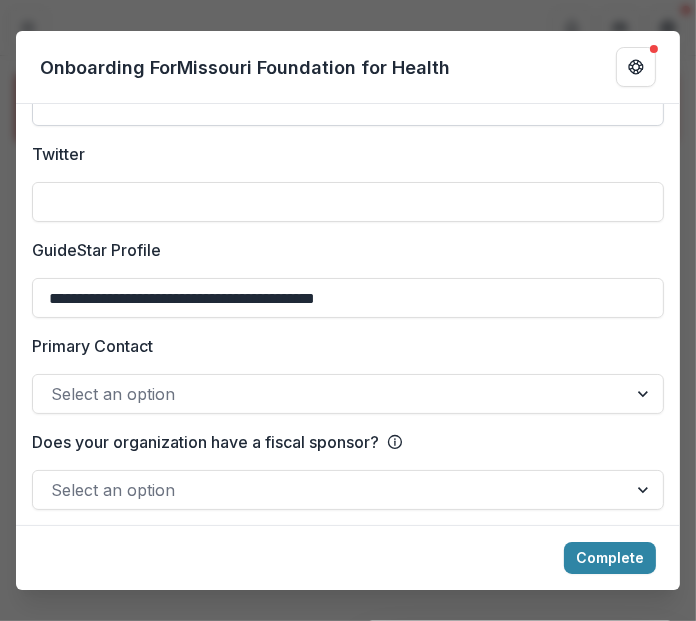 scroll, scrollTop: 3251, scrollLeft: 0, axis: vertical 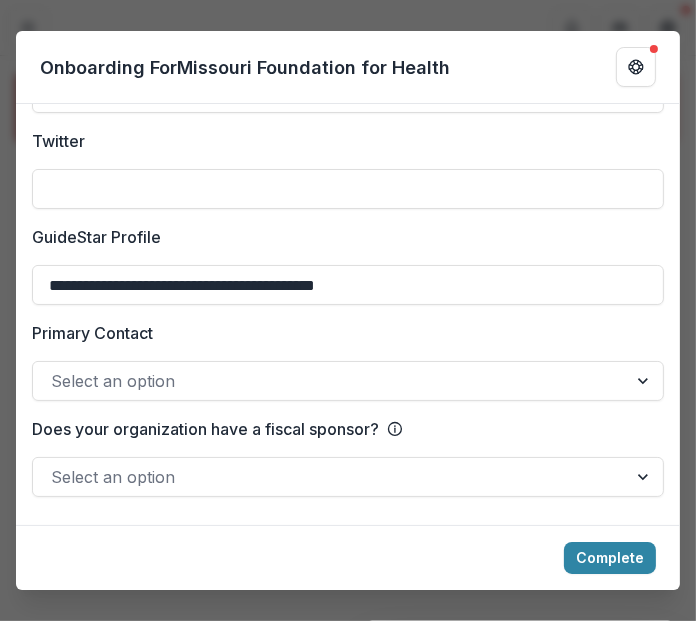 type 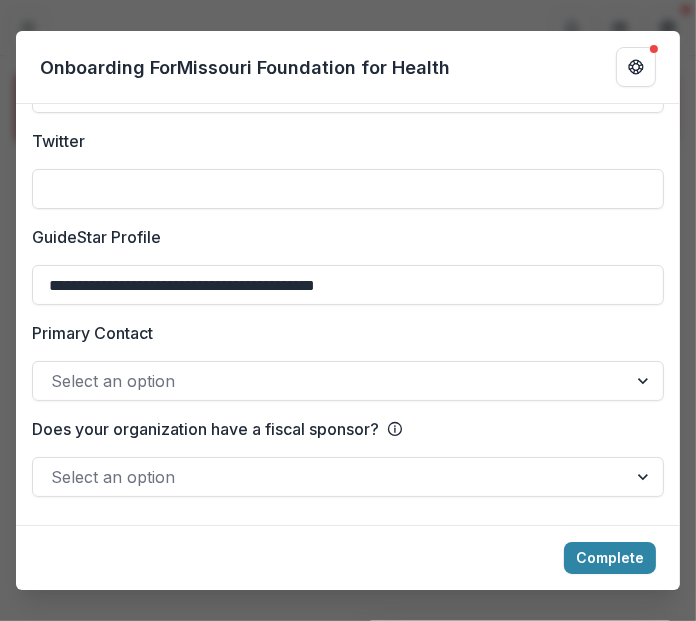 click at bounding box center (330, 381) 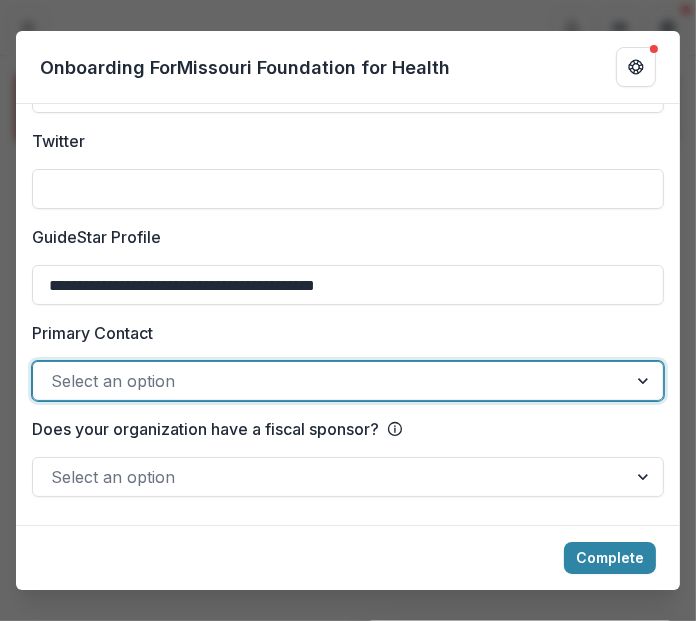 click at bounding box center (330, 381) 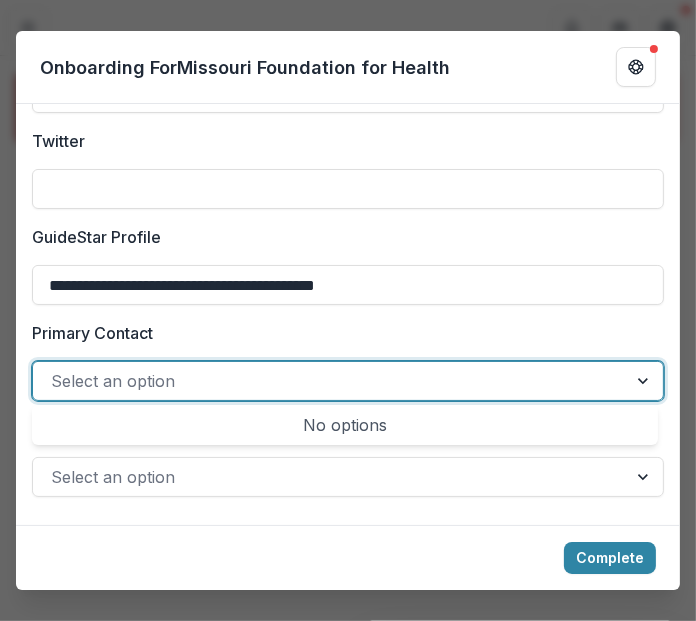 click at bounding box center (330, 381) 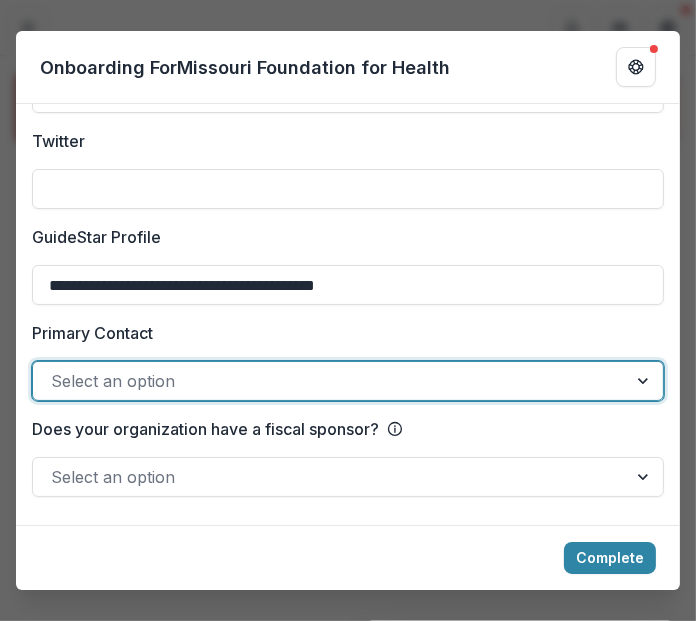 click at bounding box center (330, 381) 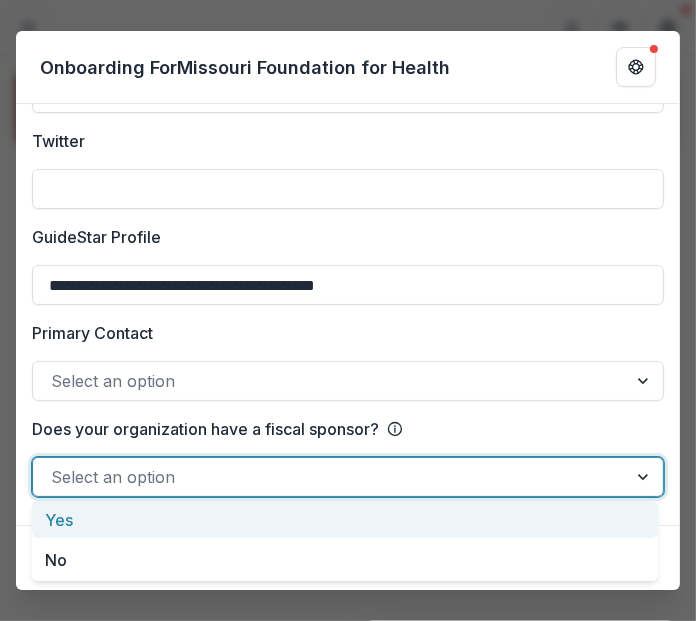click on "Yes" at bounding box center [345, 519] 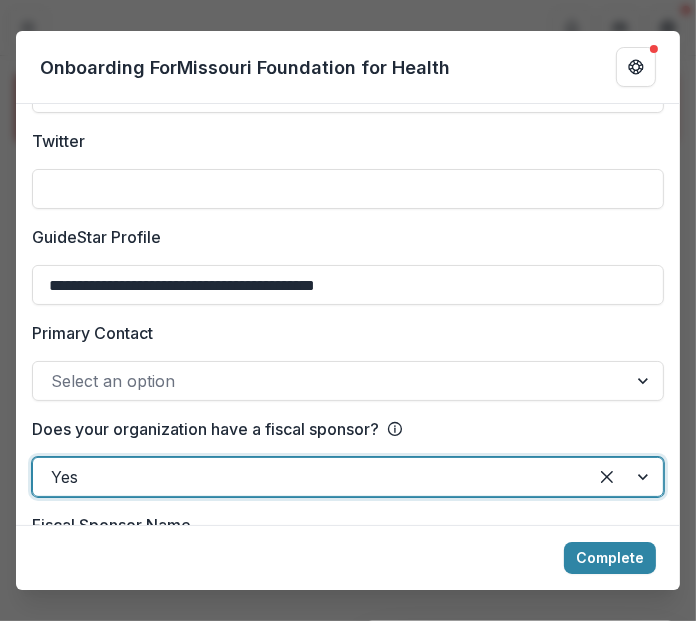 scroll, scrollTop: 3418, scrollLeft: 0, axis: vertical 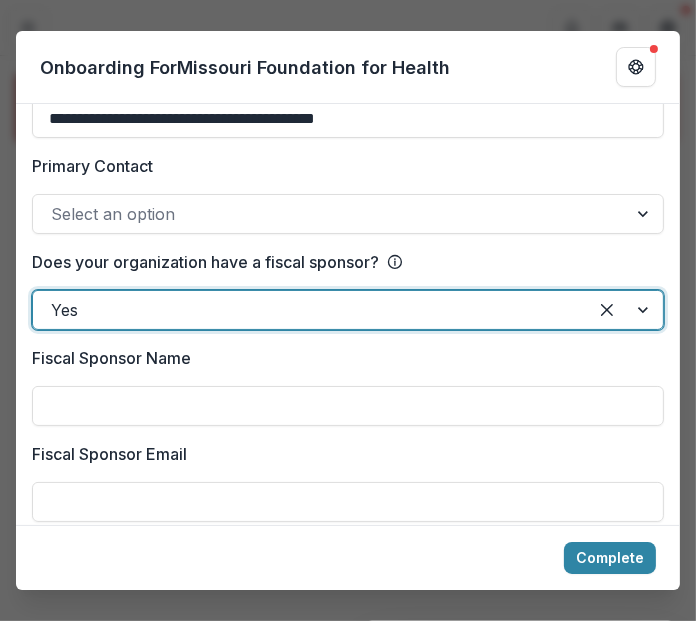 click at bounding box center [330, 214] 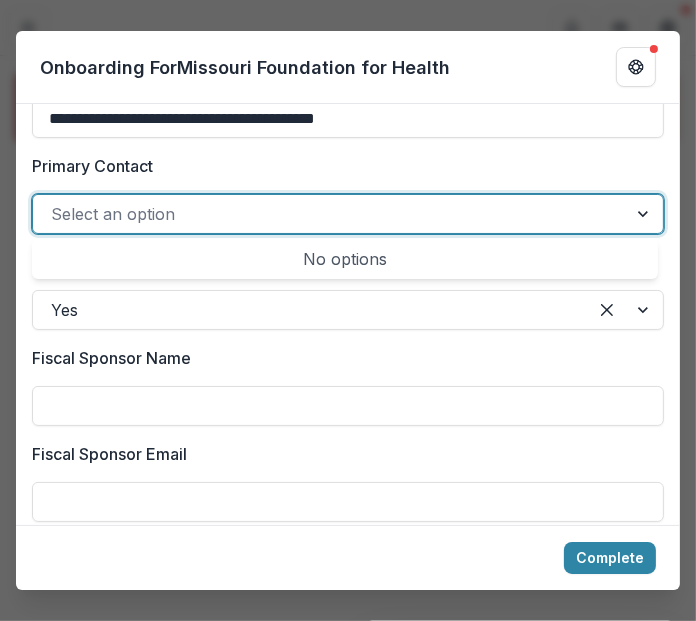 click at bounding box center (330, 214) 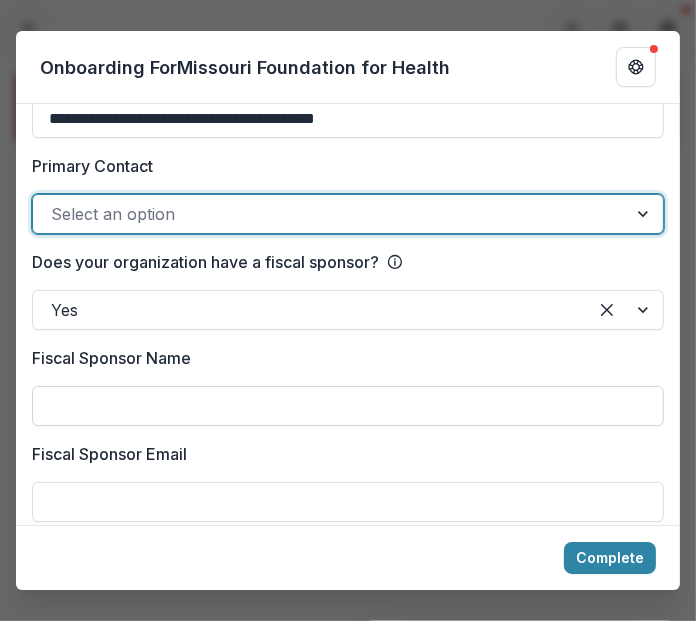 click on "Fiscal Sponsor Name" at bounding box center [348, 406] 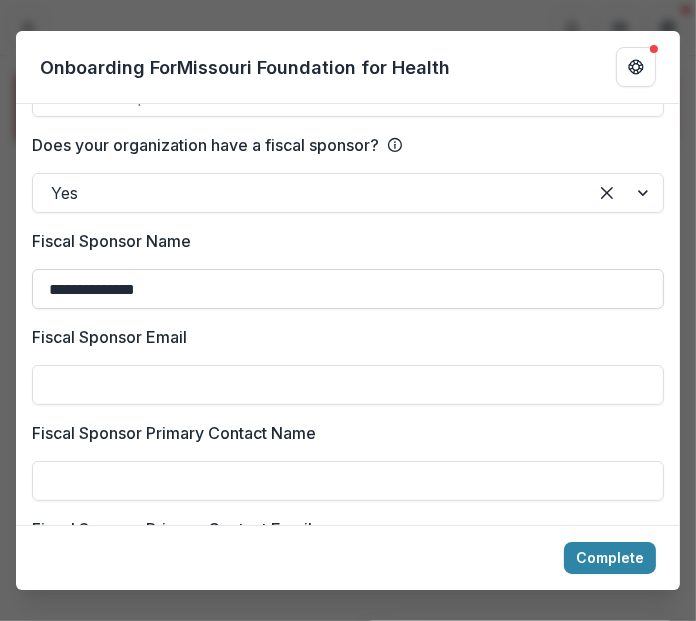 scroll, scrollTop: 3584, scrollLeft: 0, axis: vertical 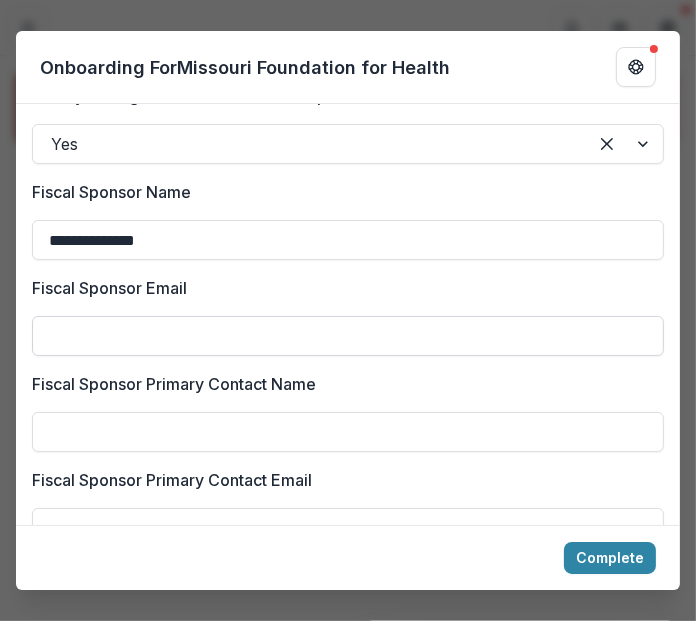 type on "**********" 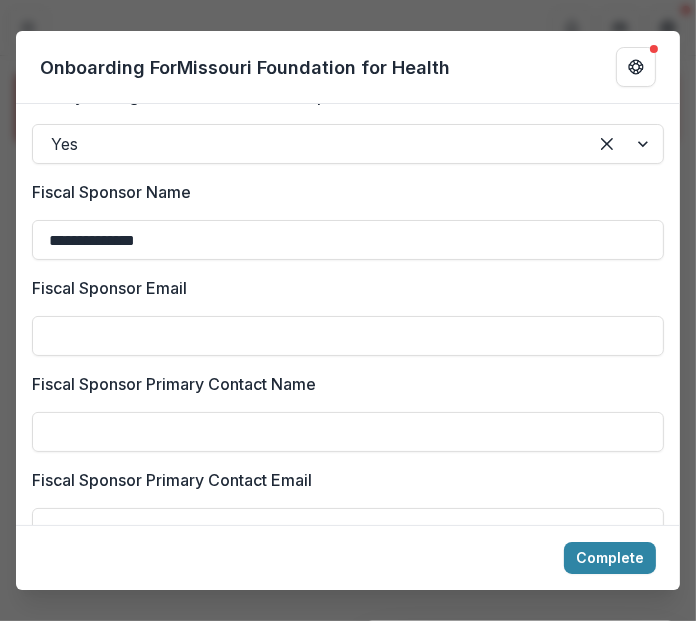 click on "**********" at bounding box center [348, -1025] 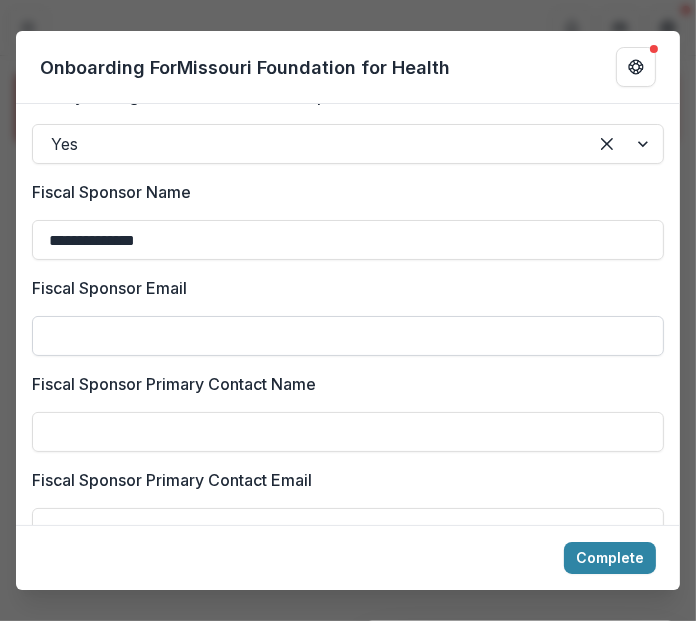 click on "Fiscal Sponsor Email" at bounding box center [348, 336] 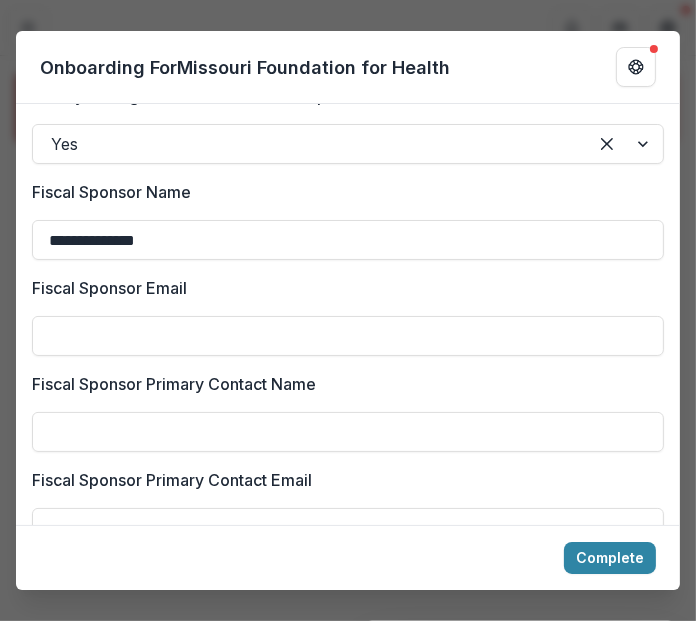 click on "Fiscal Sponsor Primary Contact Name" at bounding box center (342, 384) 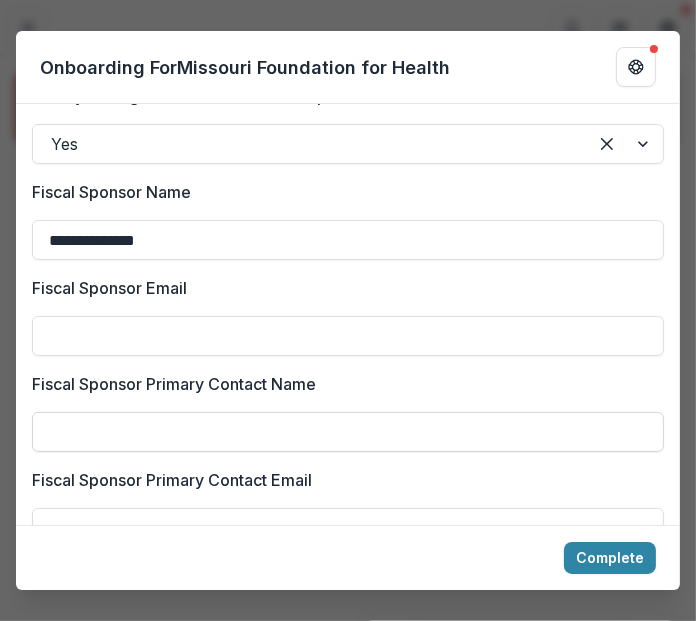 click on "Fiscal Sponsor Primary Contact Name" at bounding box center [348, 432] 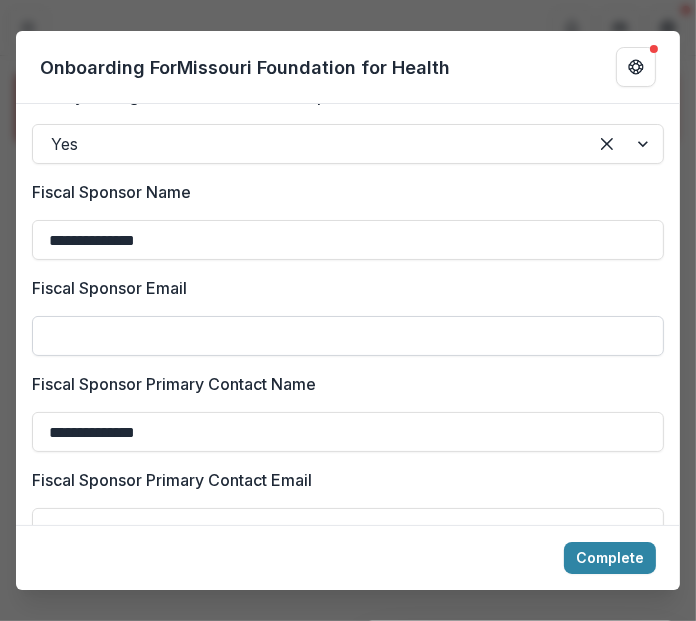 type on "**********" 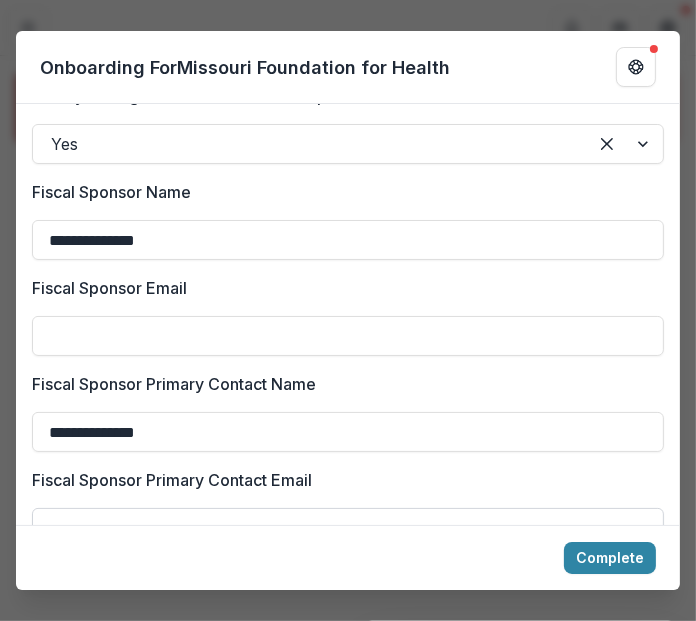 click on "Fiscal Sponsor Primary Contact Email" at bounding box center [348, 528] 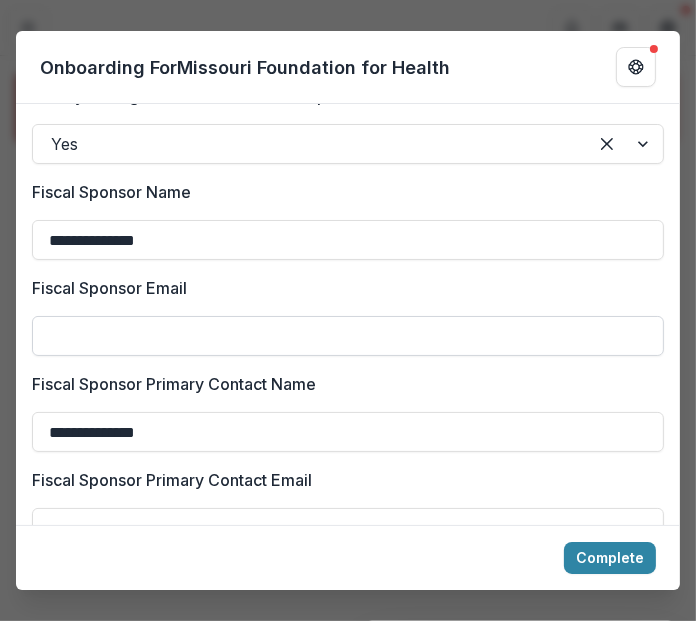 scroll, scrollTop: 3751, scrollLeft: 0, axis: vertical 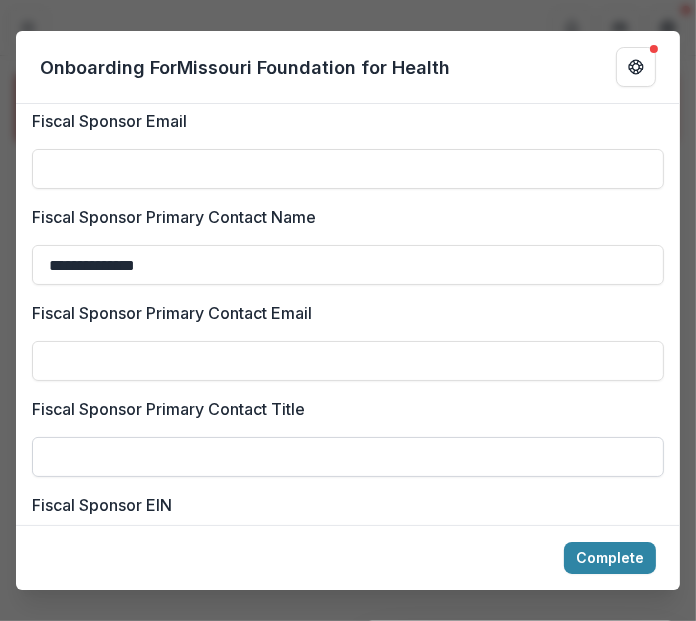 click on "Fiscal Sponsor Primary Contact Title" at bounding box center (348, 457) 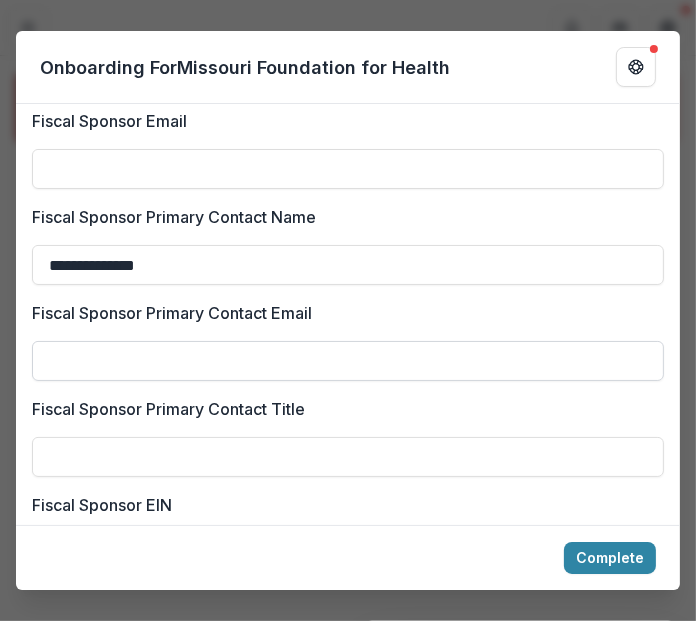 click on "Fiscal Sponsor Primary Contact Email" at bounding box center (348, 361) 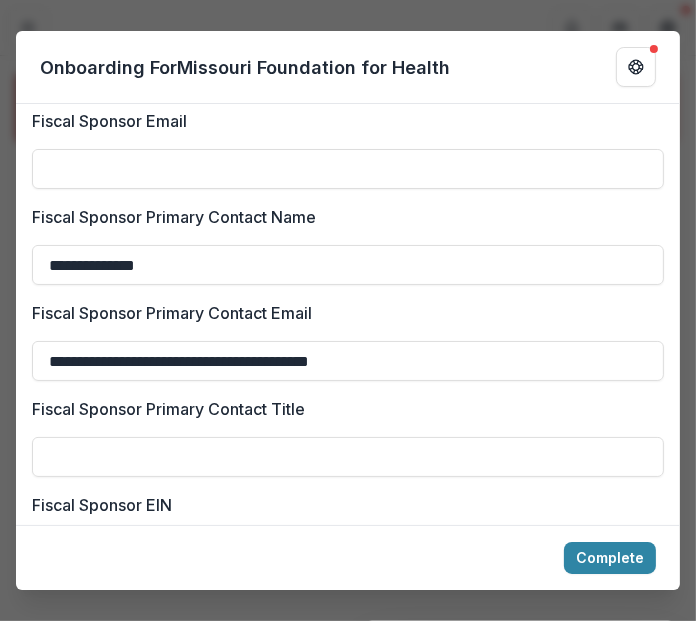 drag, startPoint x: 175, startPoint y: 358, endPoint x: -56, endPoint y: 323, distance: 233.63647 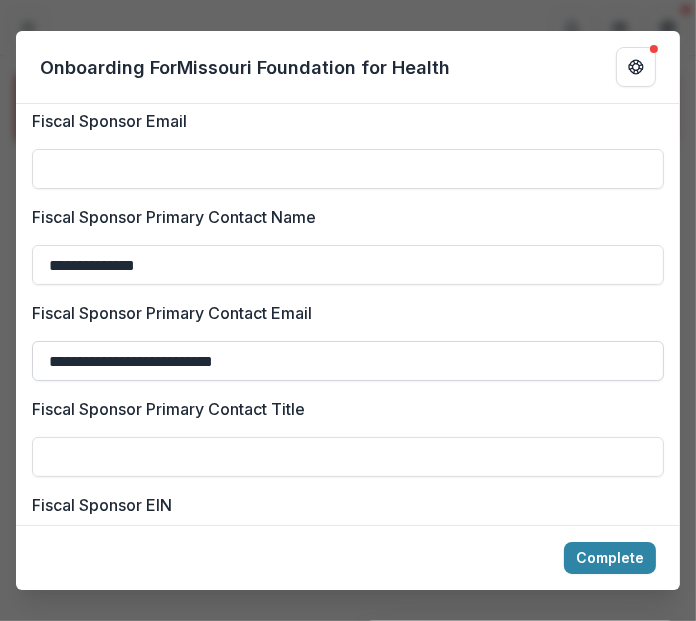 click on "**********" at bounding box center (348, 361) 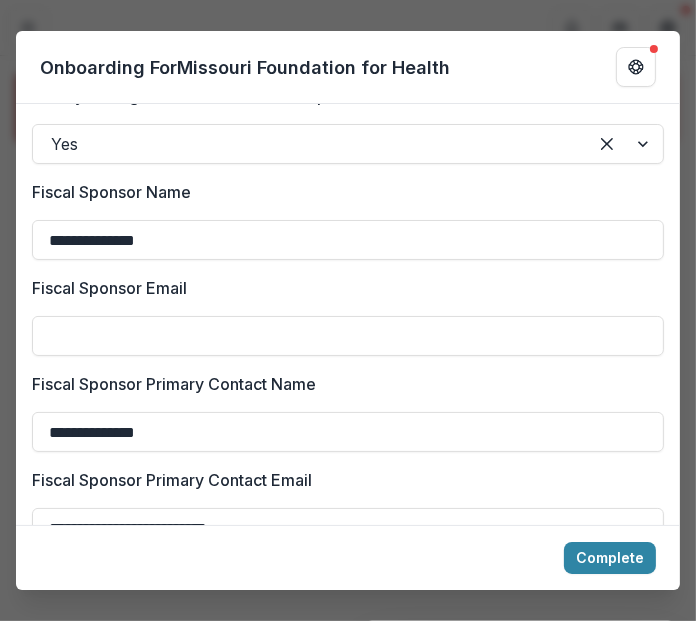 scroll, scrollTop: 3751, scrollLeft: 0, axis: vertical 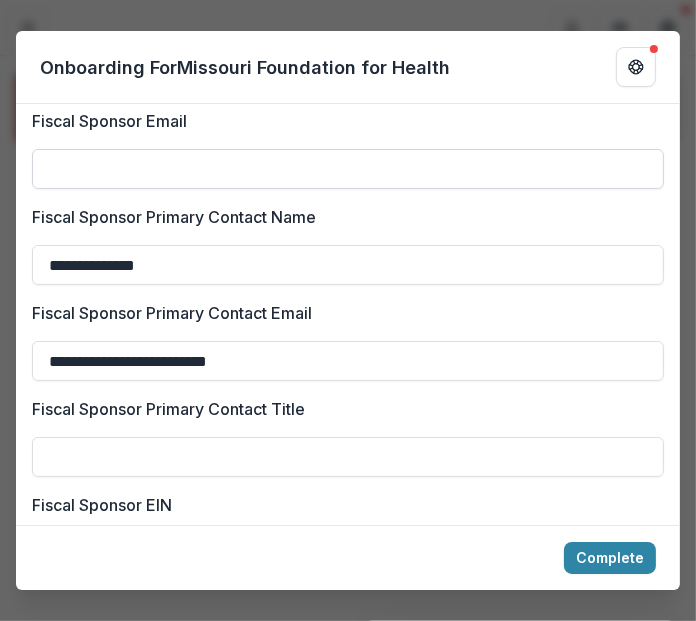 type on "**********" 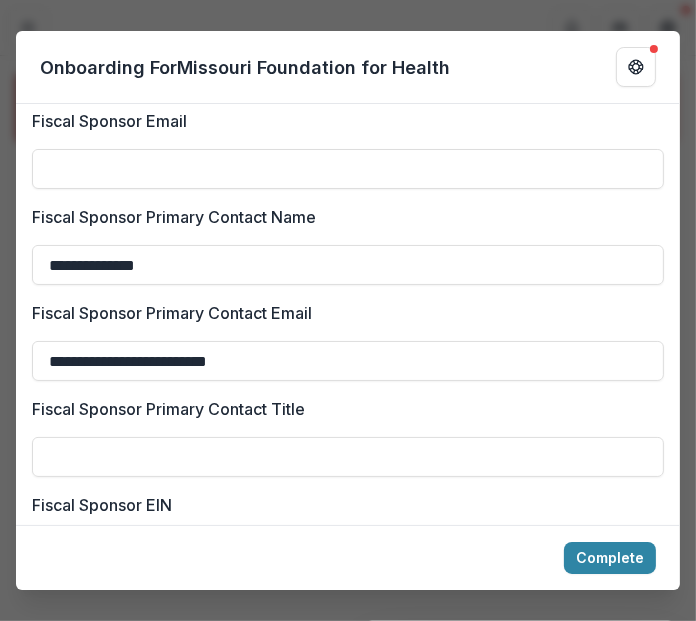 click on "Fiscal Sponsor Primary Contact Name" at bounding box center [342, 217] 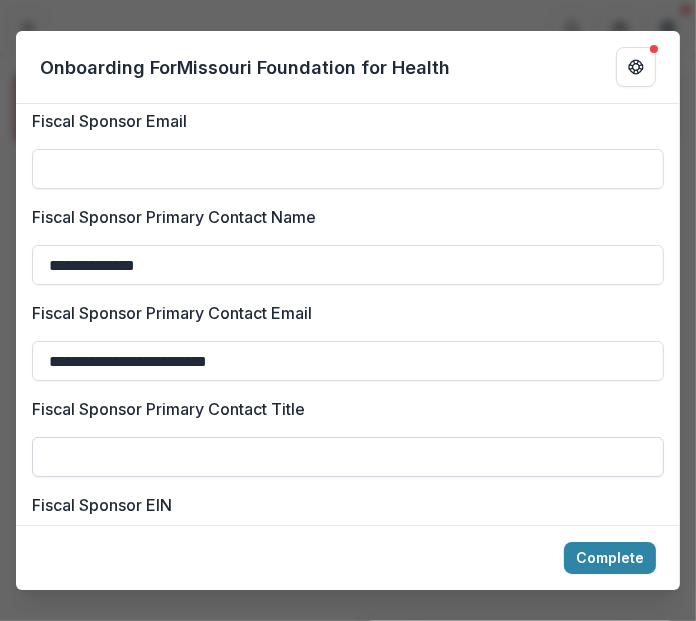 scroll, scrollTop: 3917, scrollLeft: 0, axis: vertical 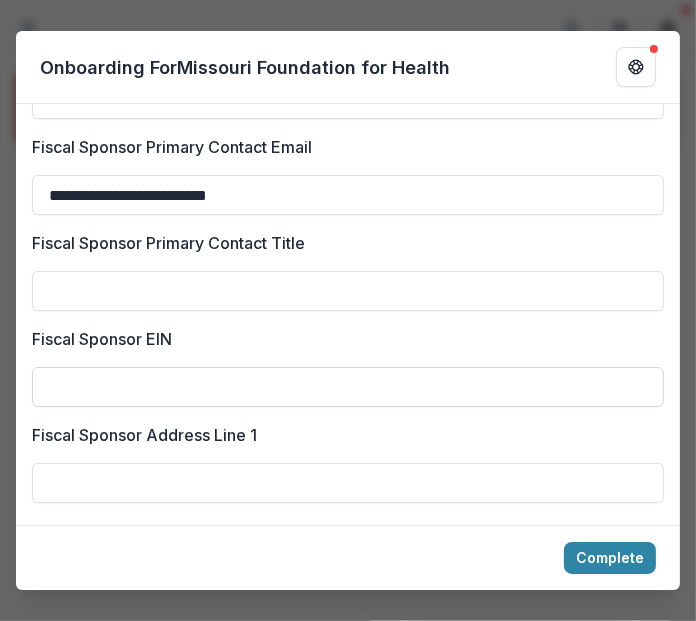 click on "Fiscal Sponsor EIN" at bounding box center (348, 387) 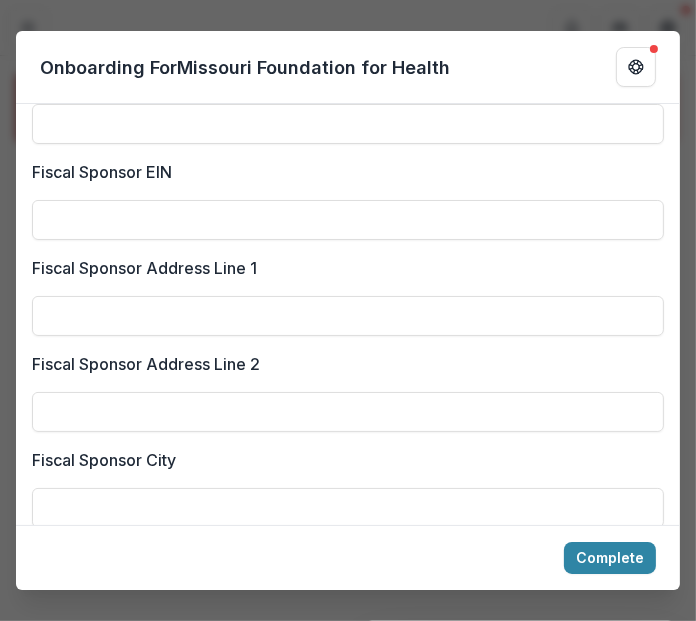 scroll, scrollTop: 3917, scrollLeft: 0, axis: vertical 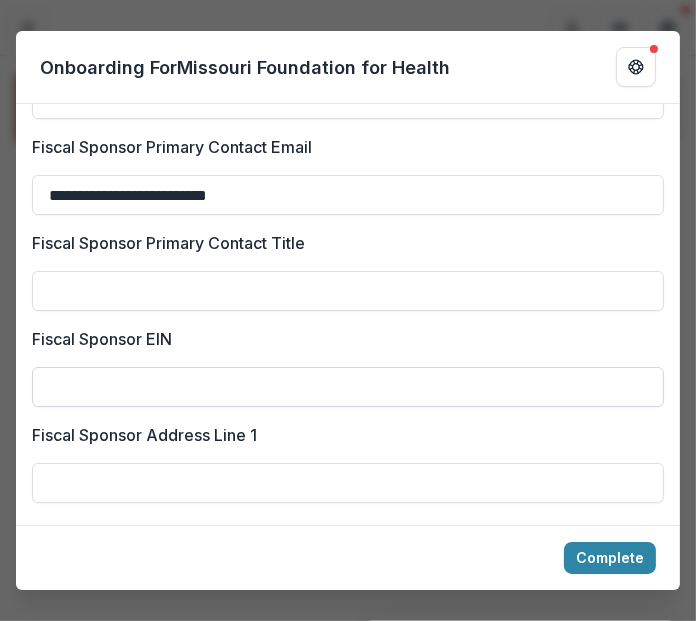 paste on "**********" 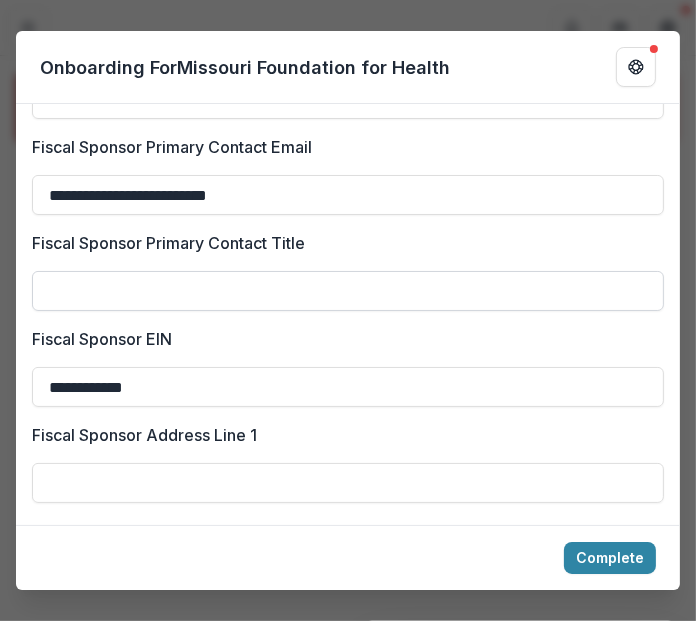 type on "**********" 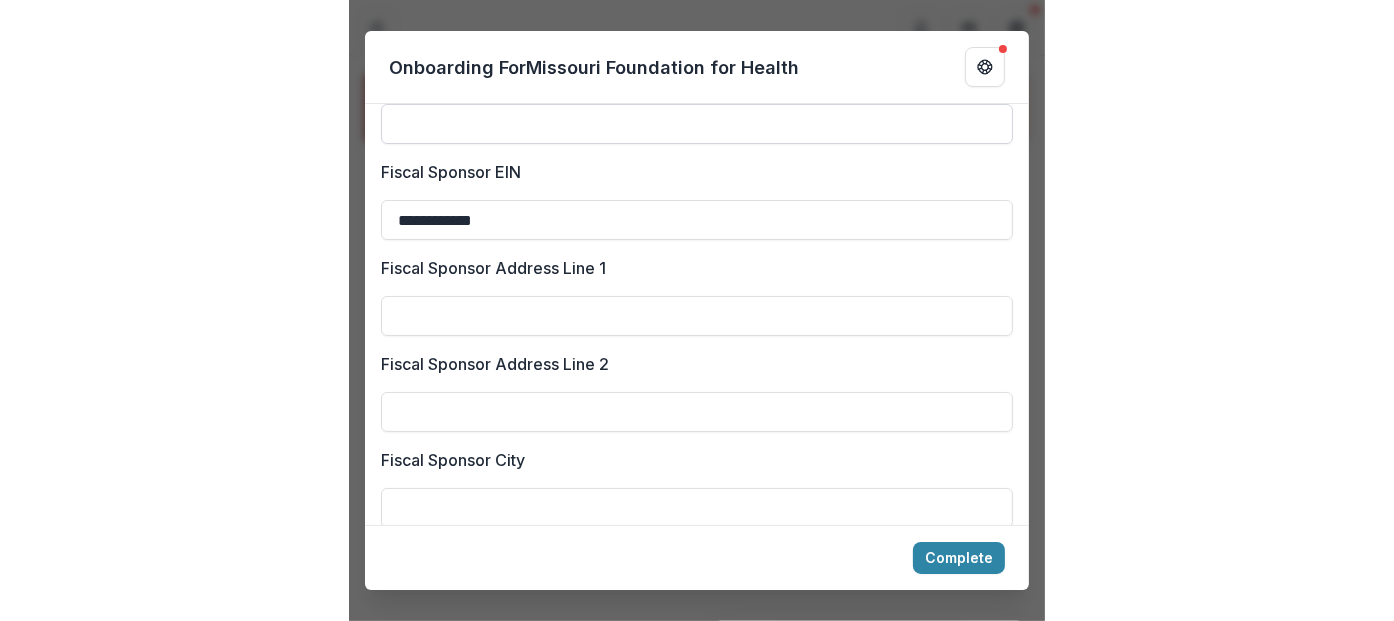 scroll, scrollTop: 4403, scrollLeft: 0, axis: vertical 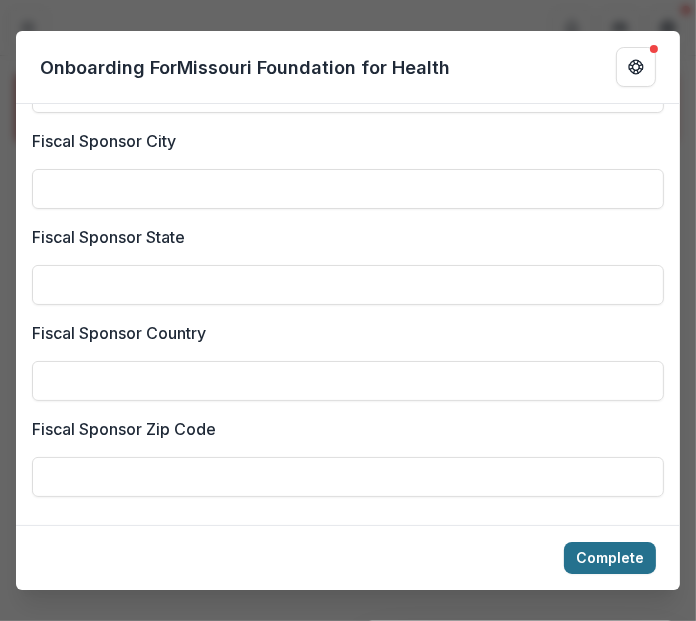 click on "Complete" at bounding box center (610, 558) 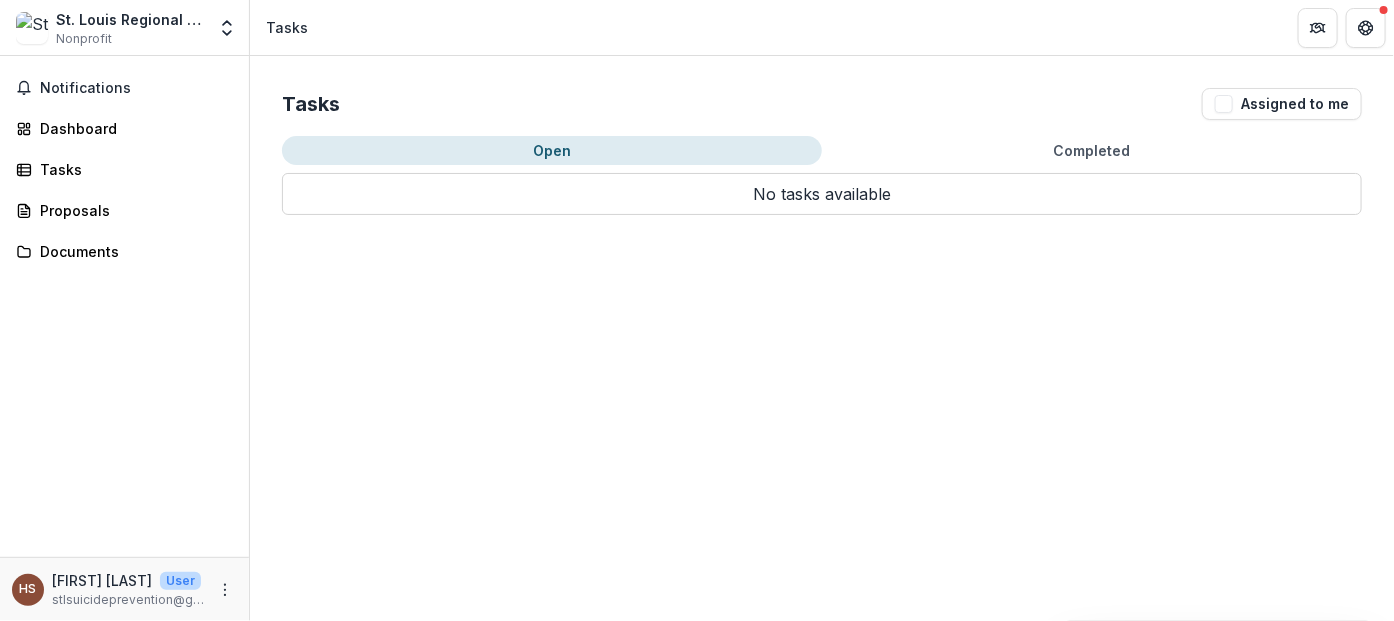 click on "Tasks Assigned to me Open Completed No tasks available No tasks available" at bounding box center [822, 338] 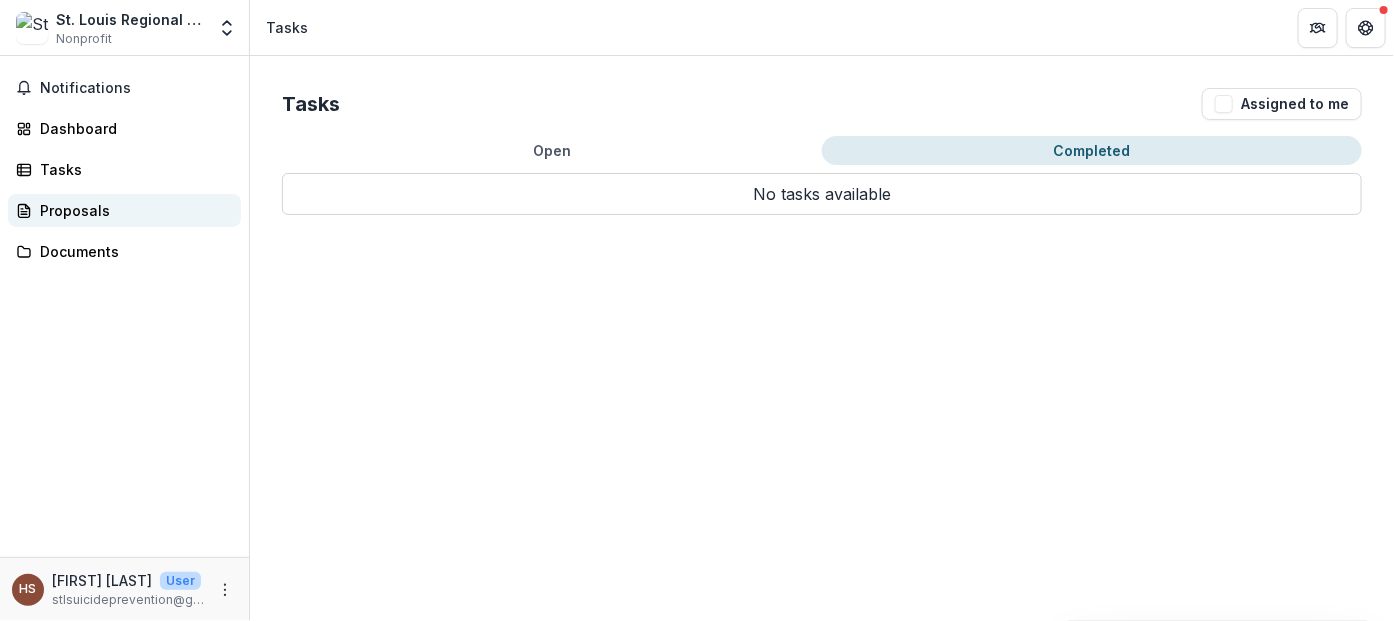 click on "Proposals" at bounding box center [132, 210] 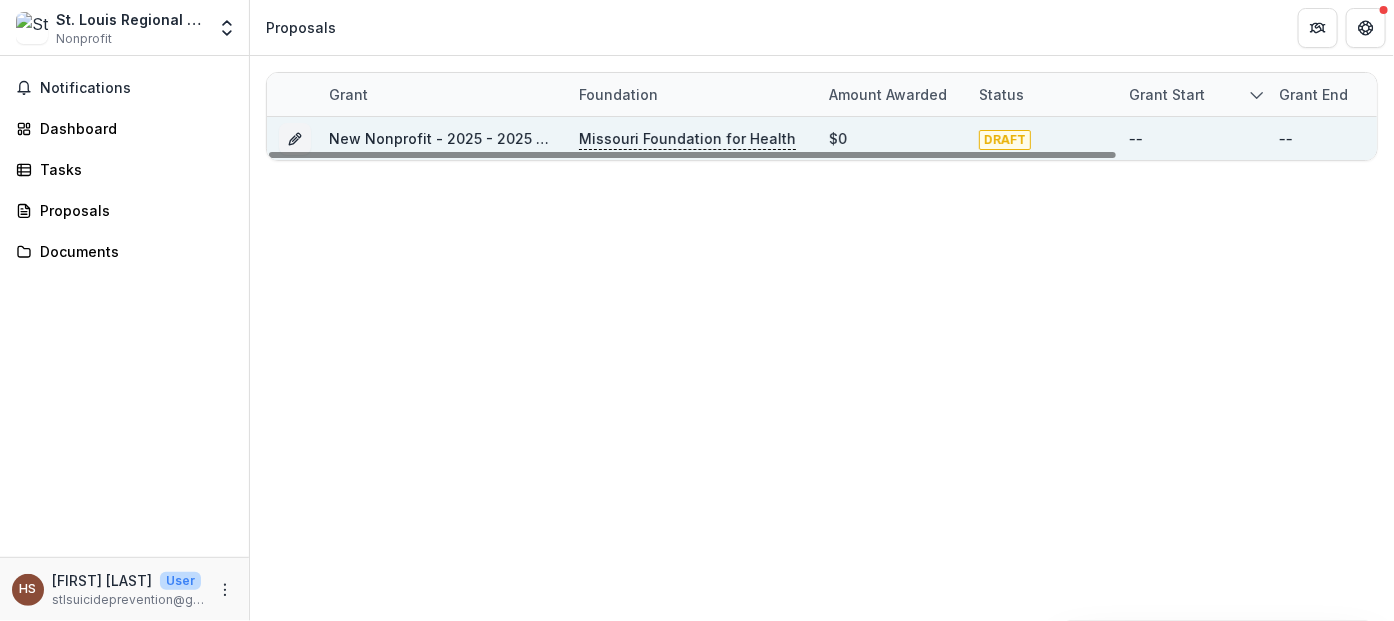 click on "Missouri Foundation for Health" at bounding box center (687, 139) 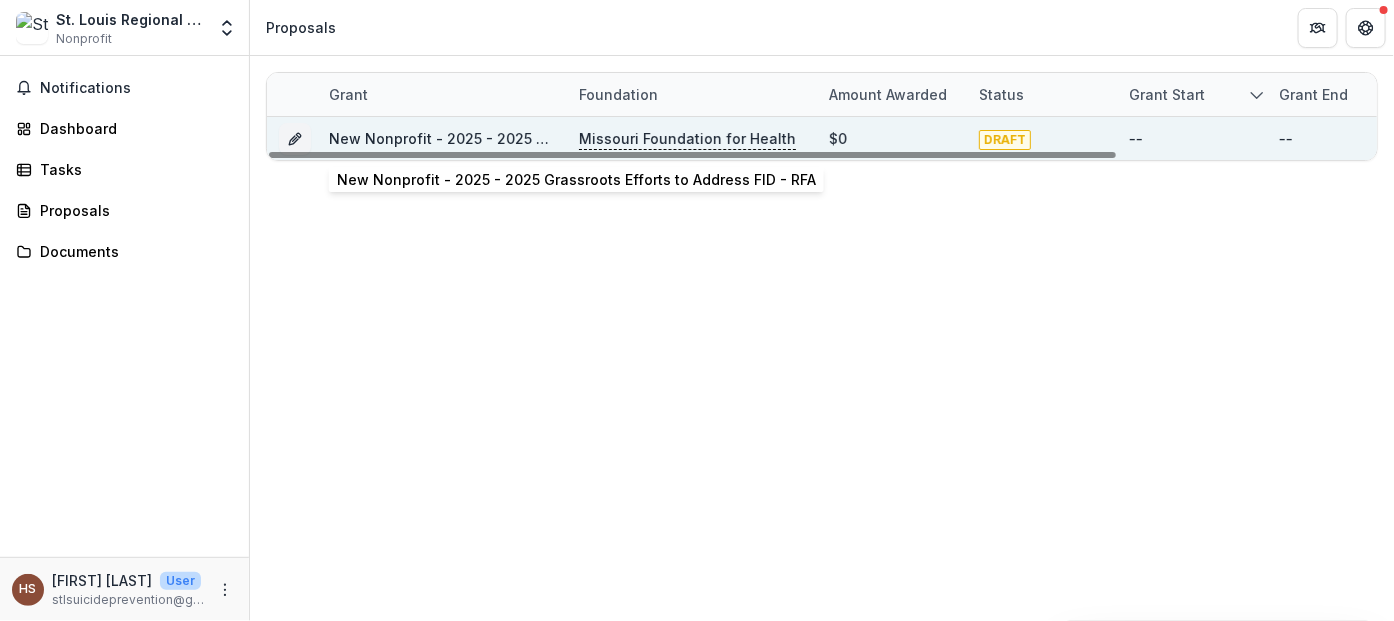 click on "New Nonprofit - [YEAR] - [YEAR] Grassroots Efforts to Address FID - RFA" at bounding box center [568, 138] 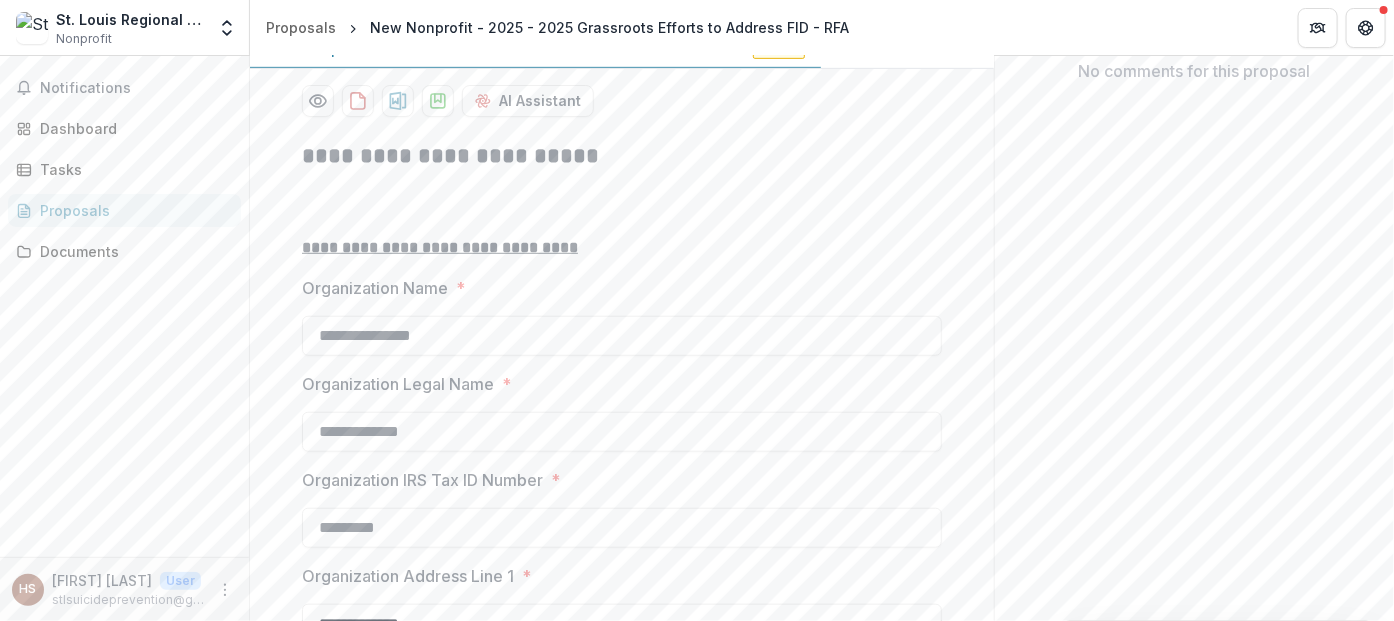 scroll, scrollTop: 500, scrollLeft: 0, axis: vertical 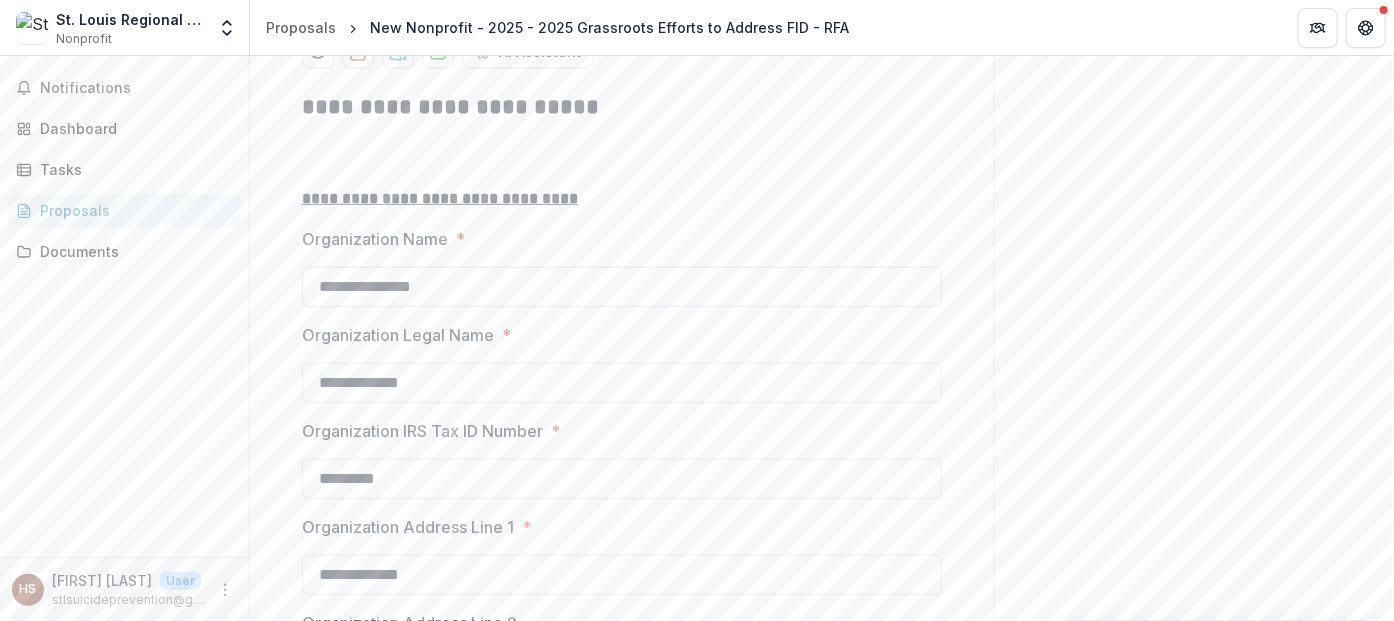 click on "**********" at bounding box center [622, 287] 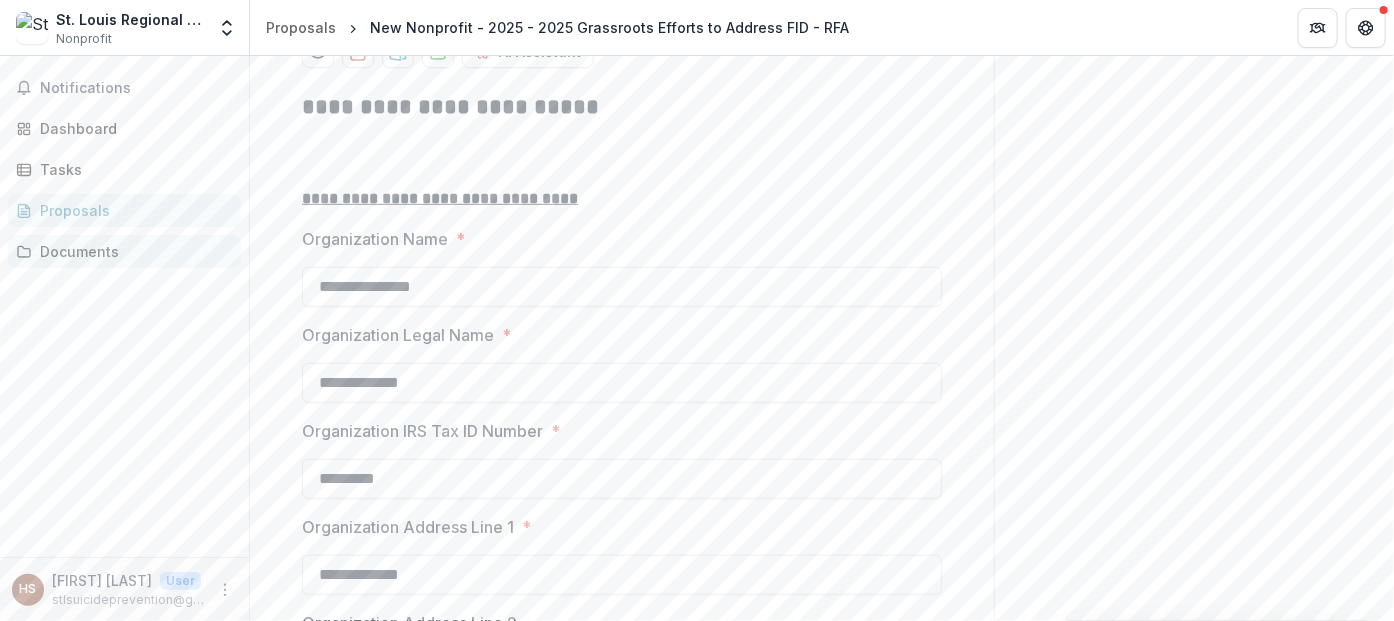 drag, startPoint x: 450, startPoint y: 286, endPoint x: 207, endPoint y: 260, distance: 244.387 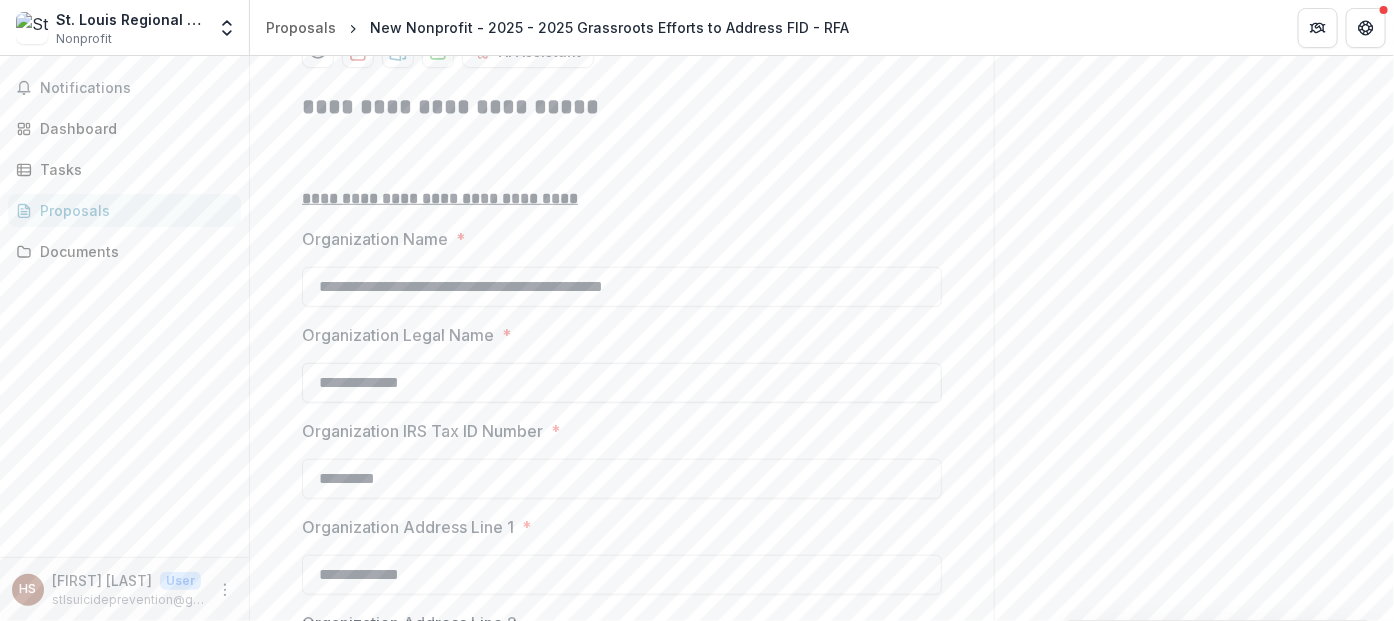 type on "**********" 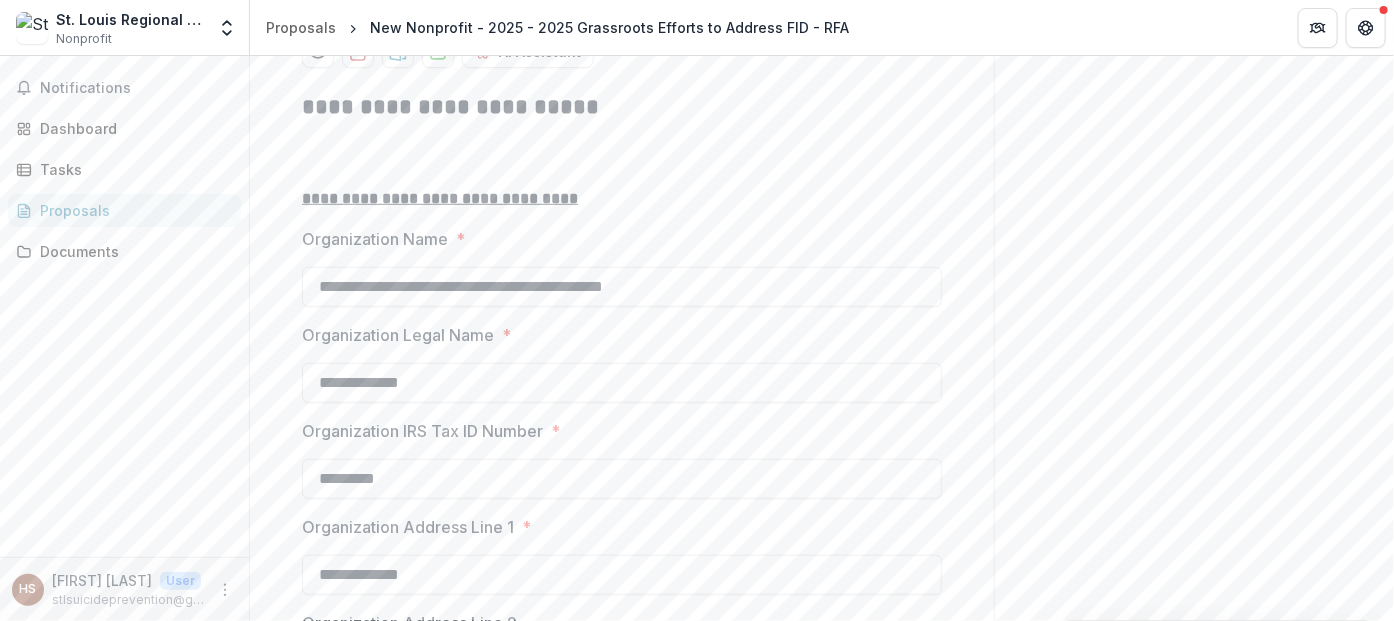 drag, startPoint x: 426, startPoint y: 379, endPoint x: 251, endPoint y: 359, distance: 176.13914 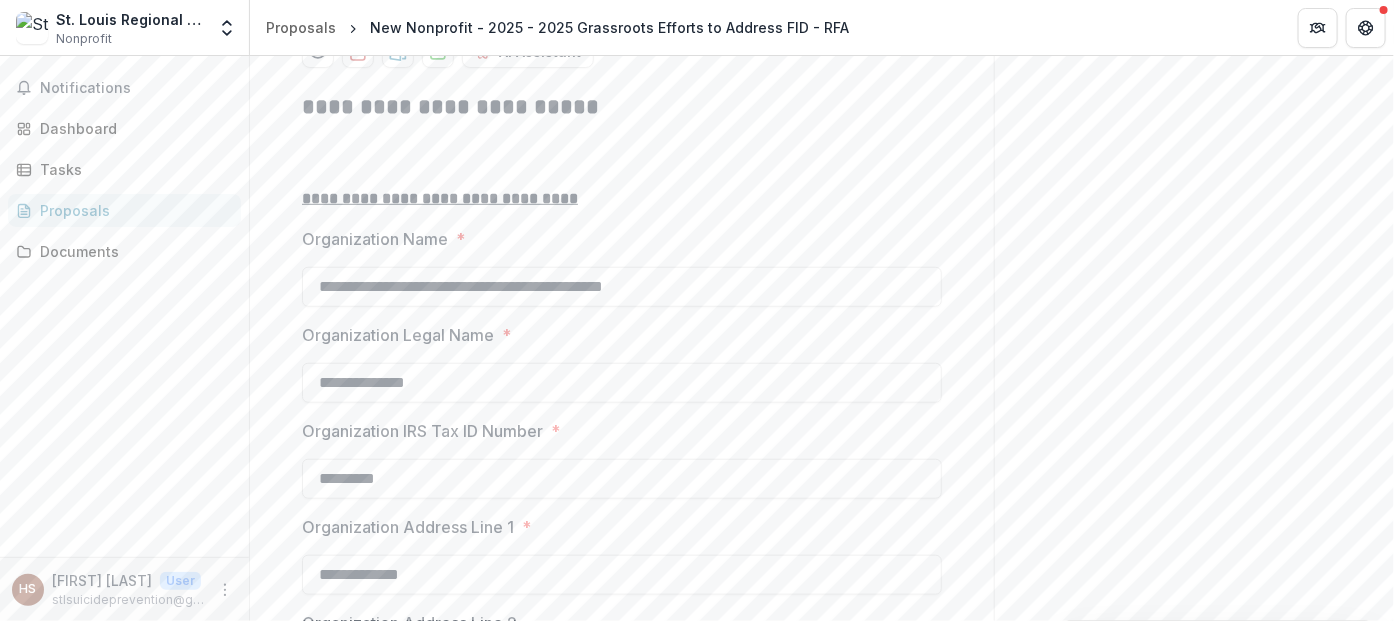 type on "**********" 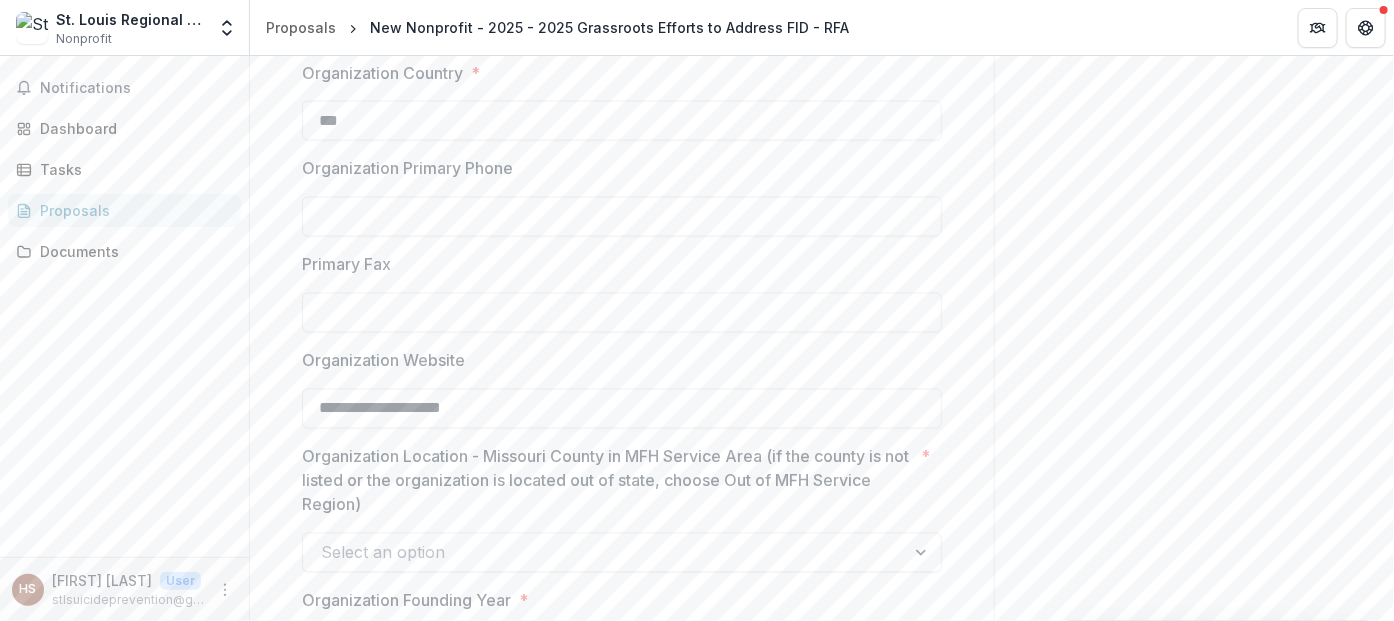 scroll, scrollTop: 1499, scrollLeft: 0, axis: vertical 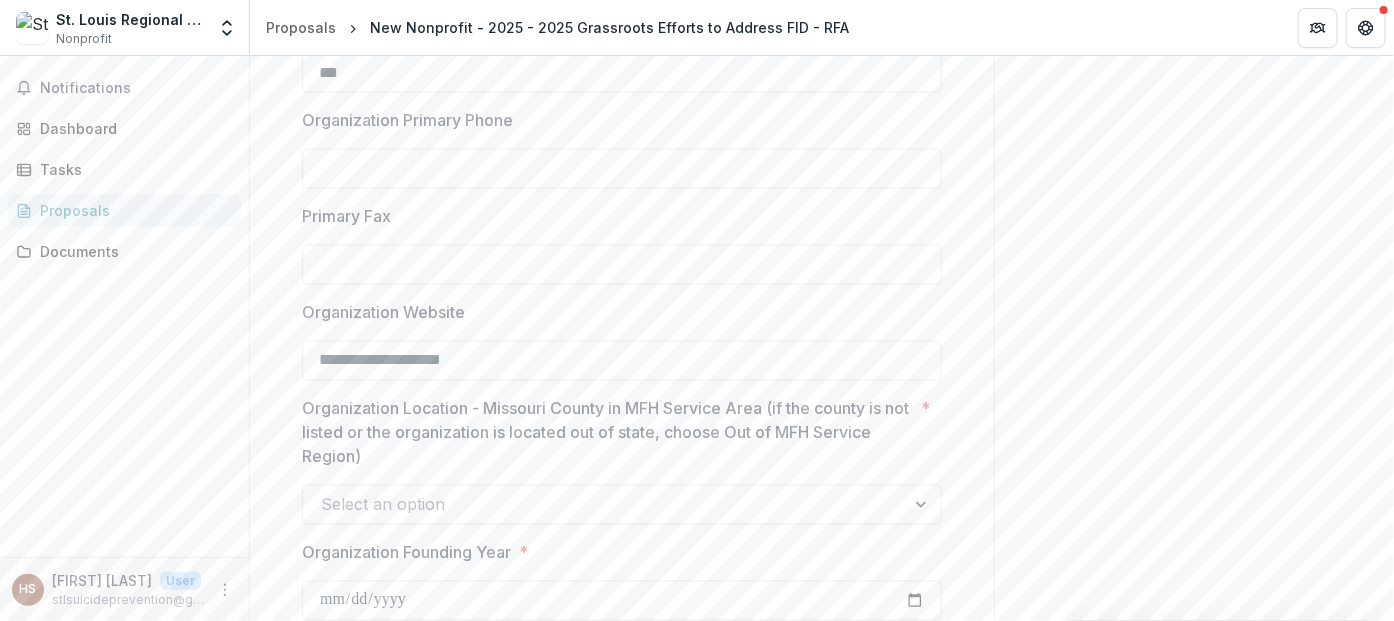 click on "Organization Primary Phone" at bounding box center [622, 169] 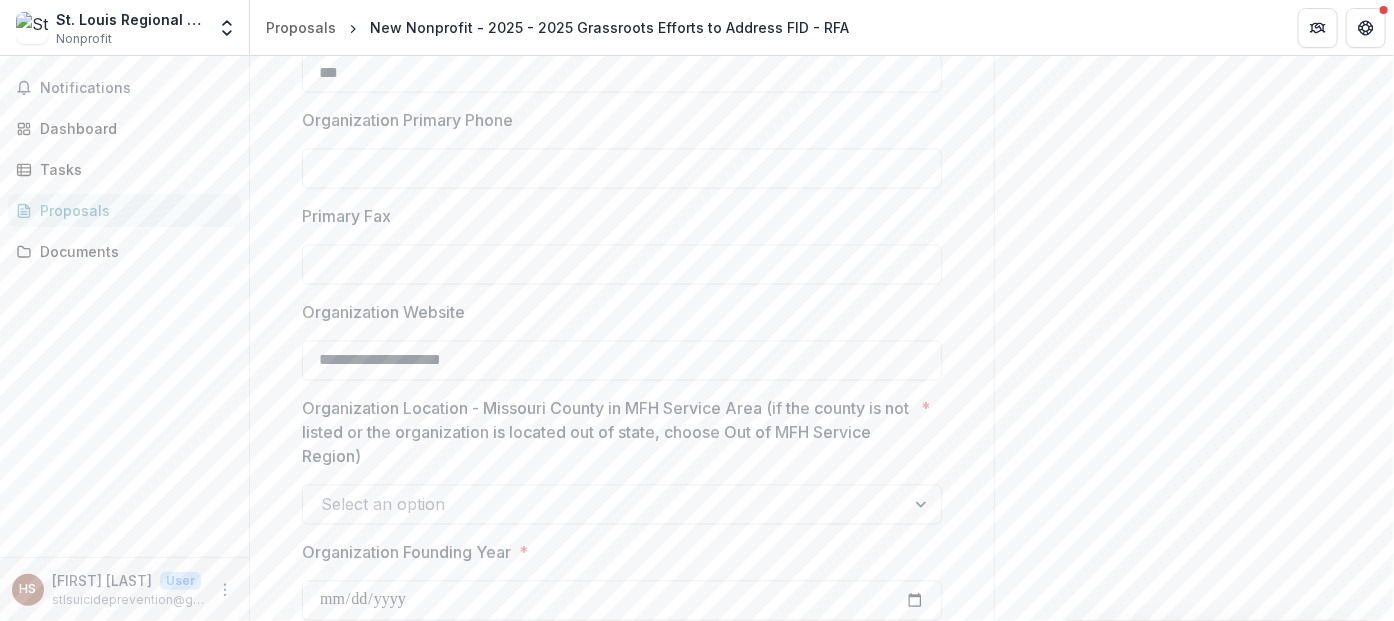 type on "**********" 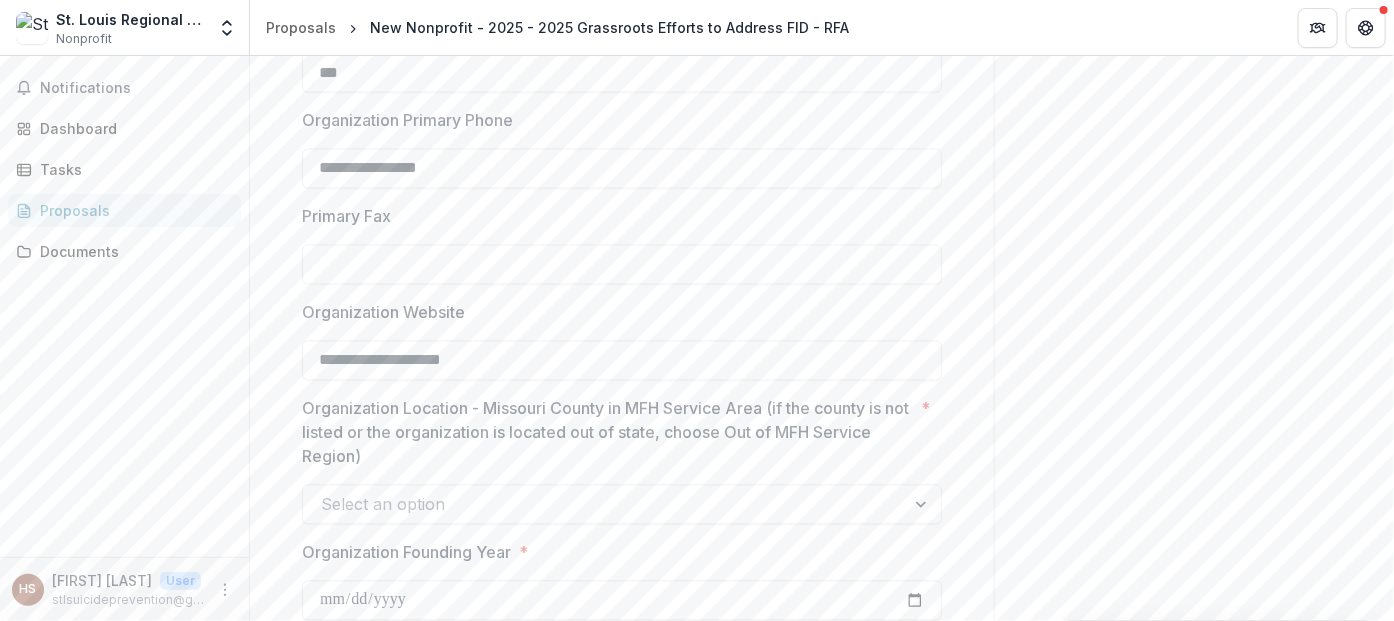 type on "**********" 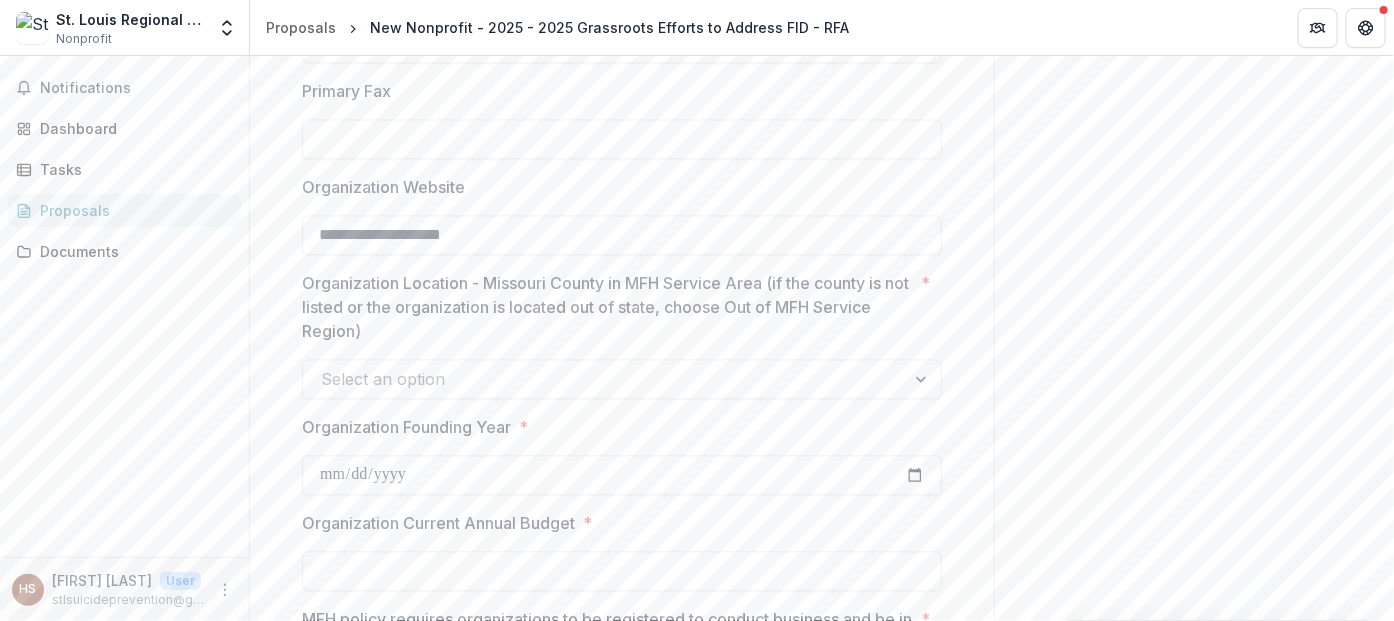 scroll, scrollTop: 1666, scrollLeft: 0, axis: vertical 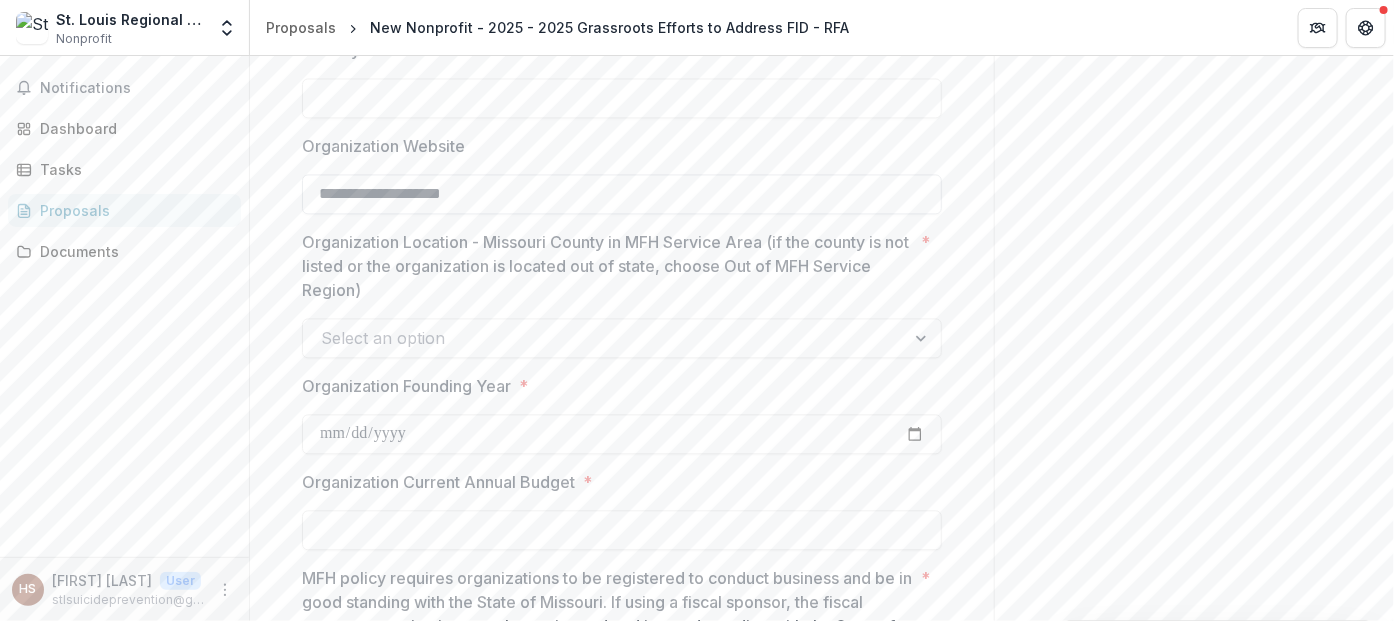 click on "**********" at bounding box center (622, 194) 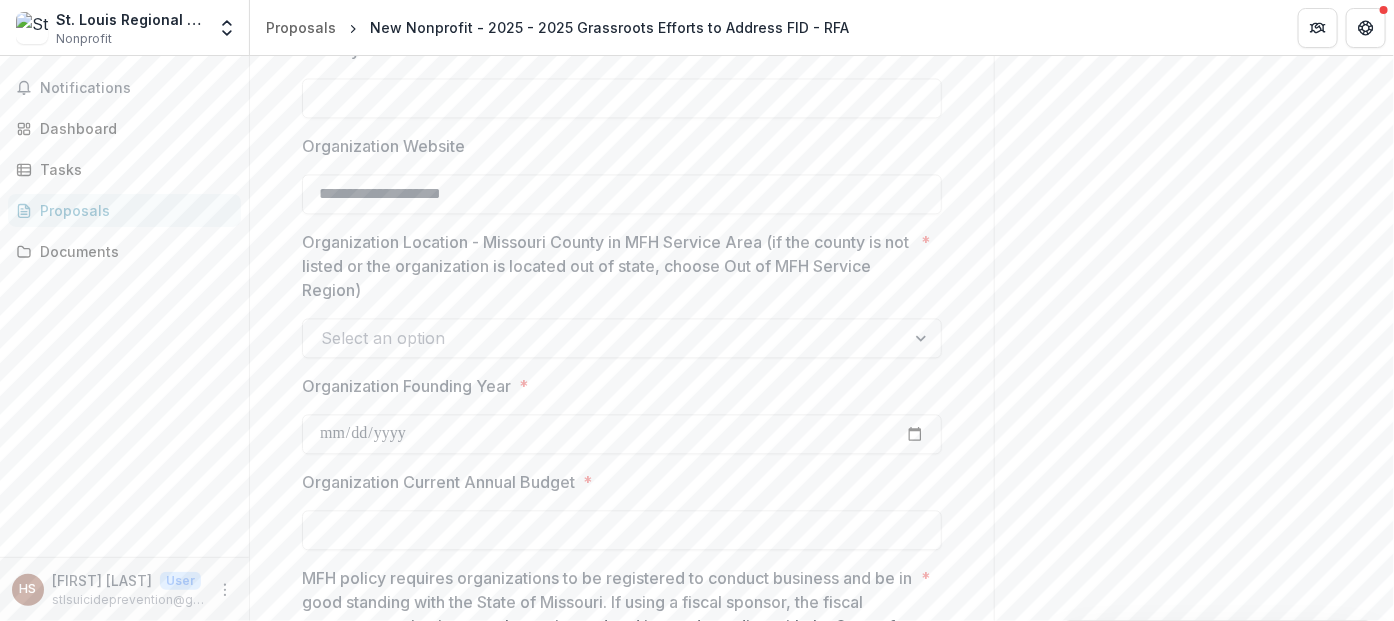 drag, startPoint x: 548, startPoint y: 194, endPoint x: 260, endPoint y: 178, distance: 288.4441 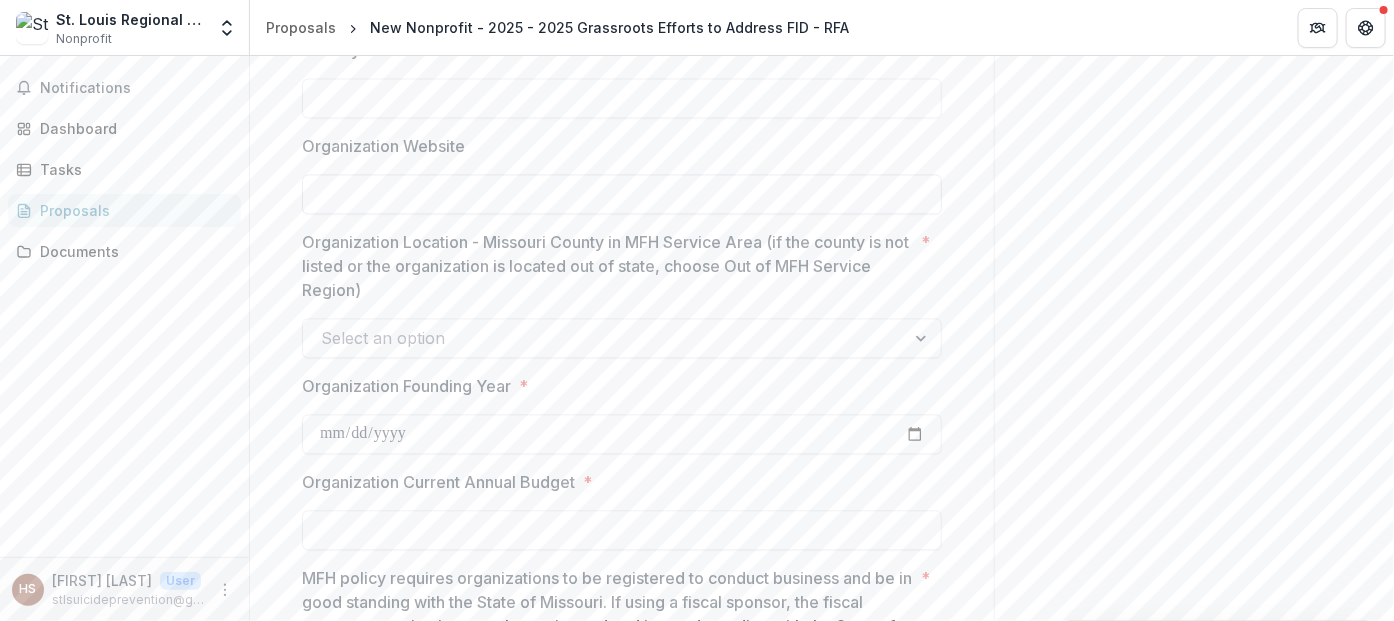 click on "Organization Website" at bounding box center (622, 194) 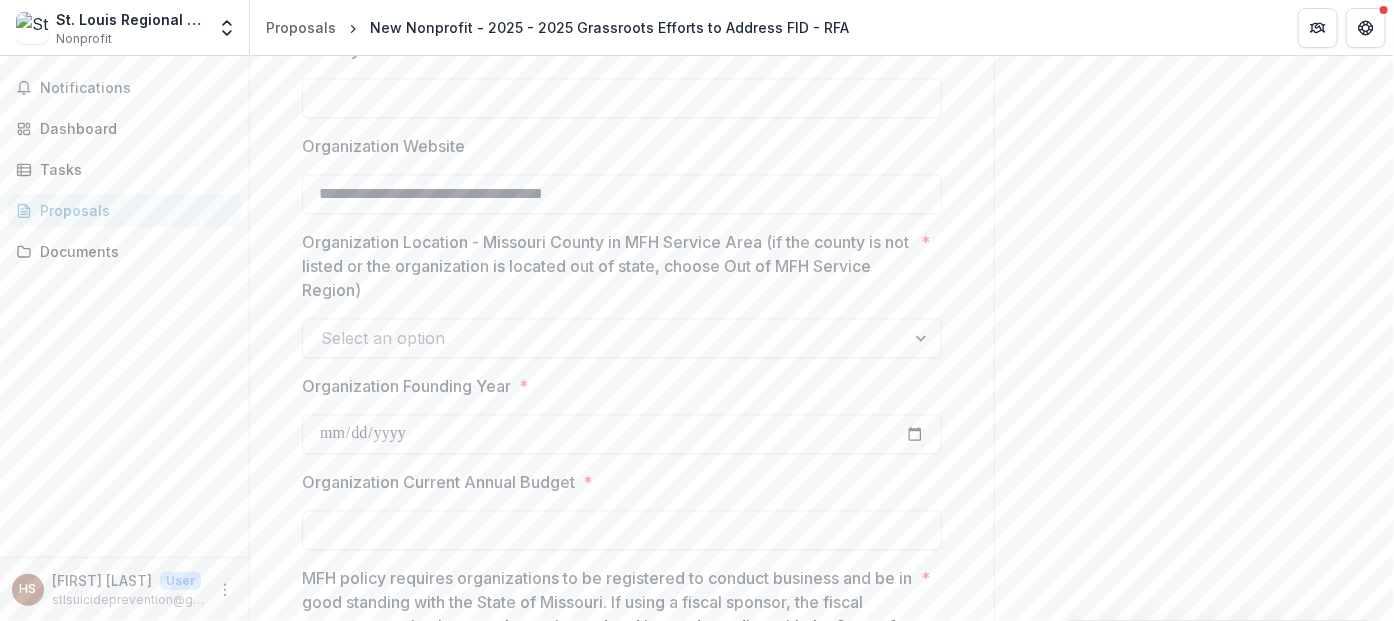type on "**********" 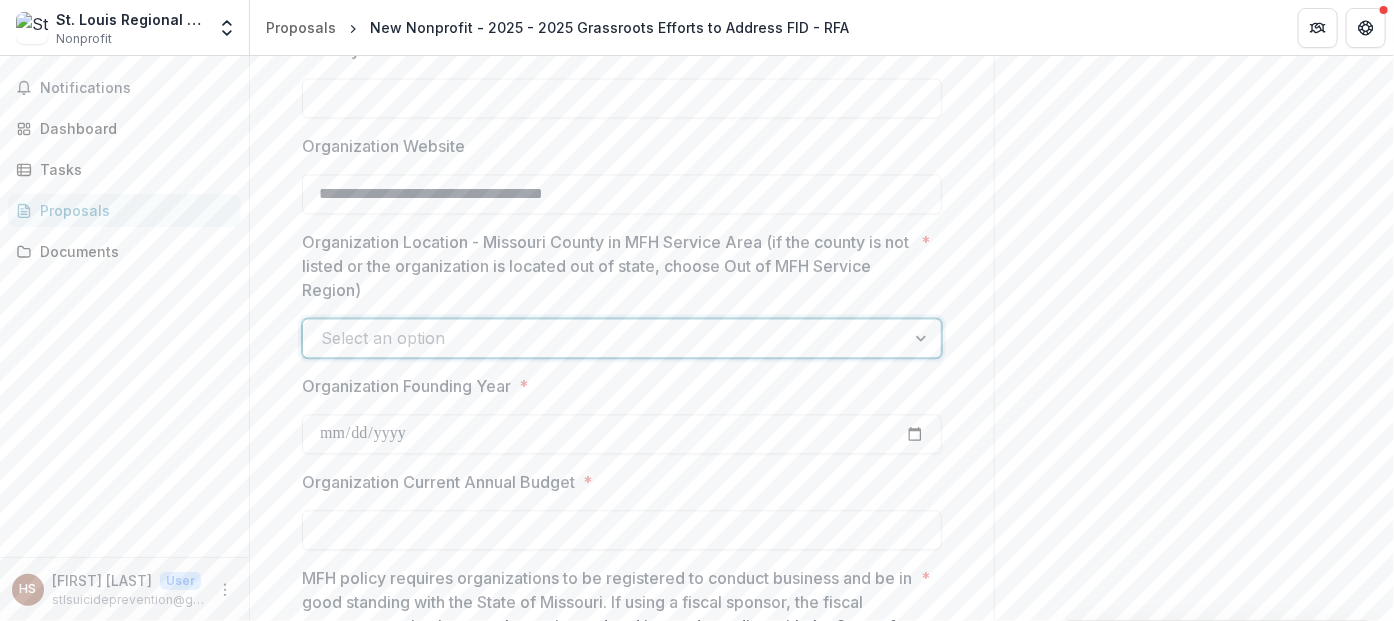click at bounding box center (923, 338) 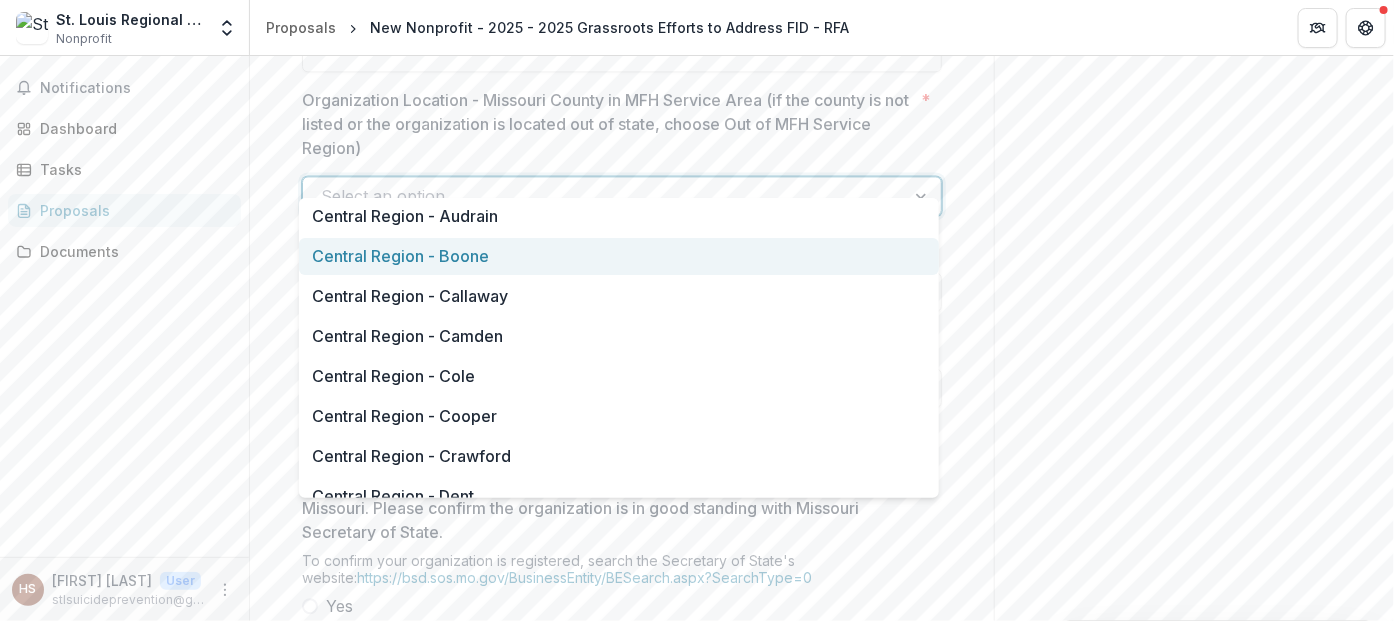 scroll, scrollTop: 1833, scrollLeft: 0, axis: vertical 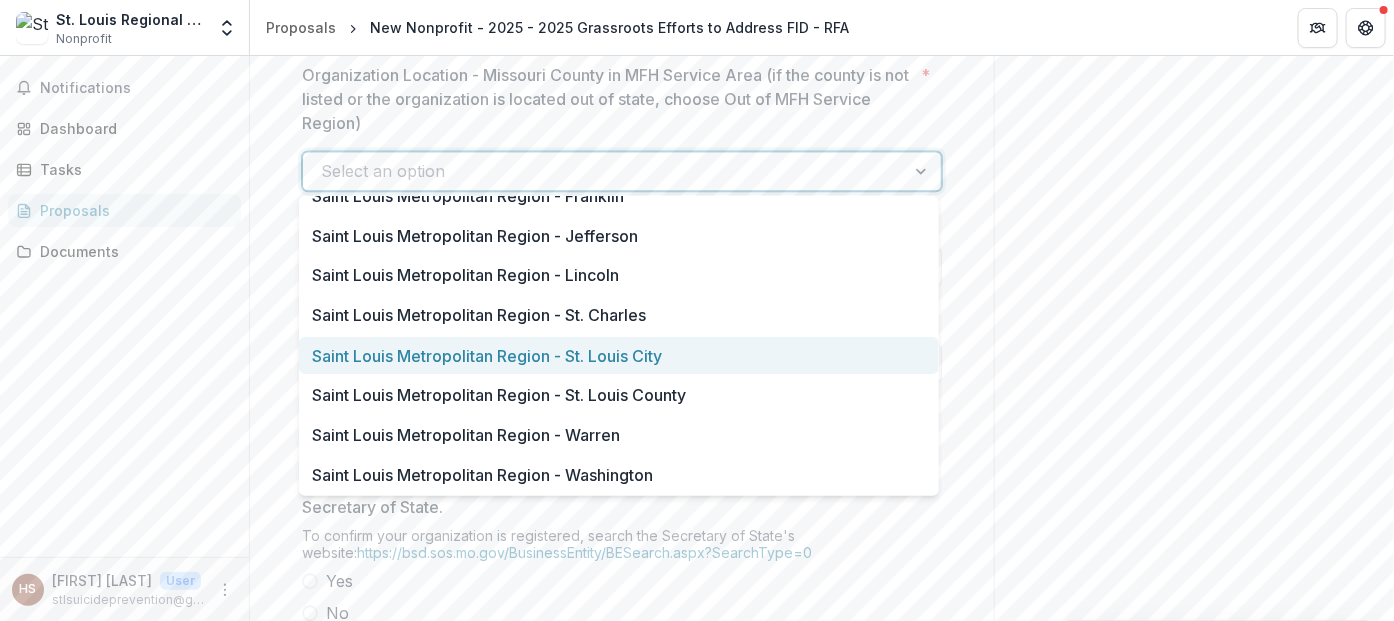 click on "Saint Louis Metropolitan Region - St. Louis City" at bounding box center (619, 355) 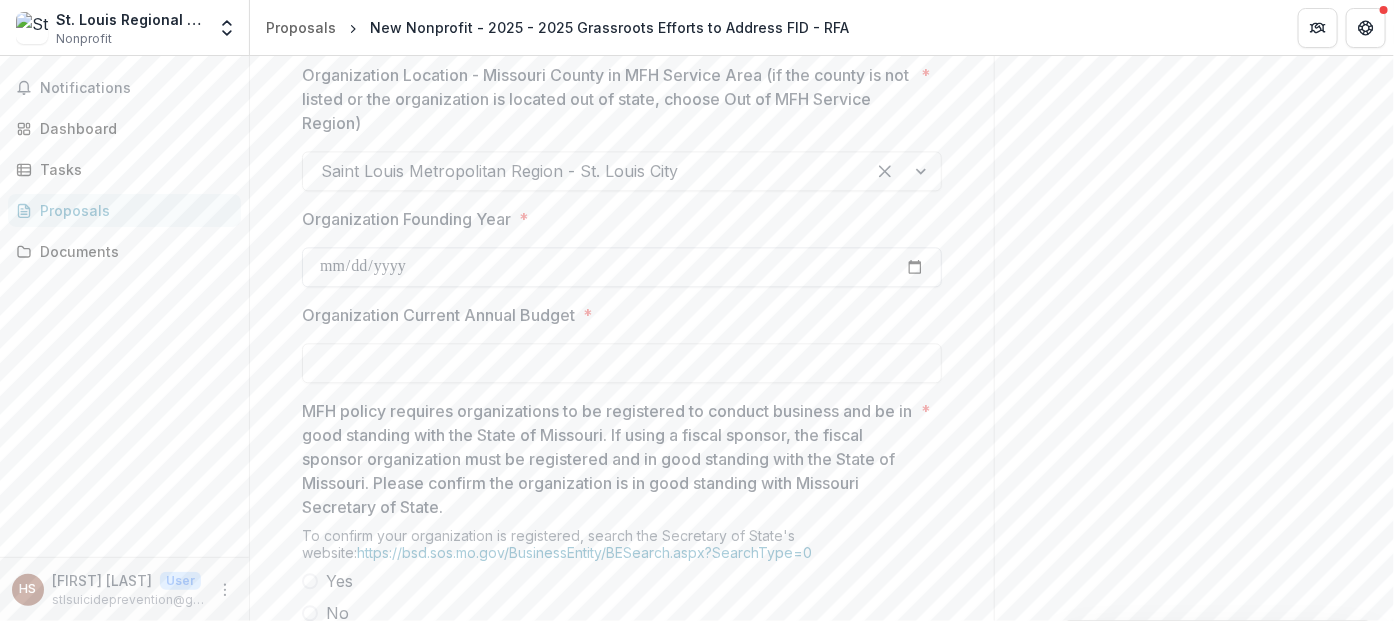 click on "**********" at bounding box center [622, 267] 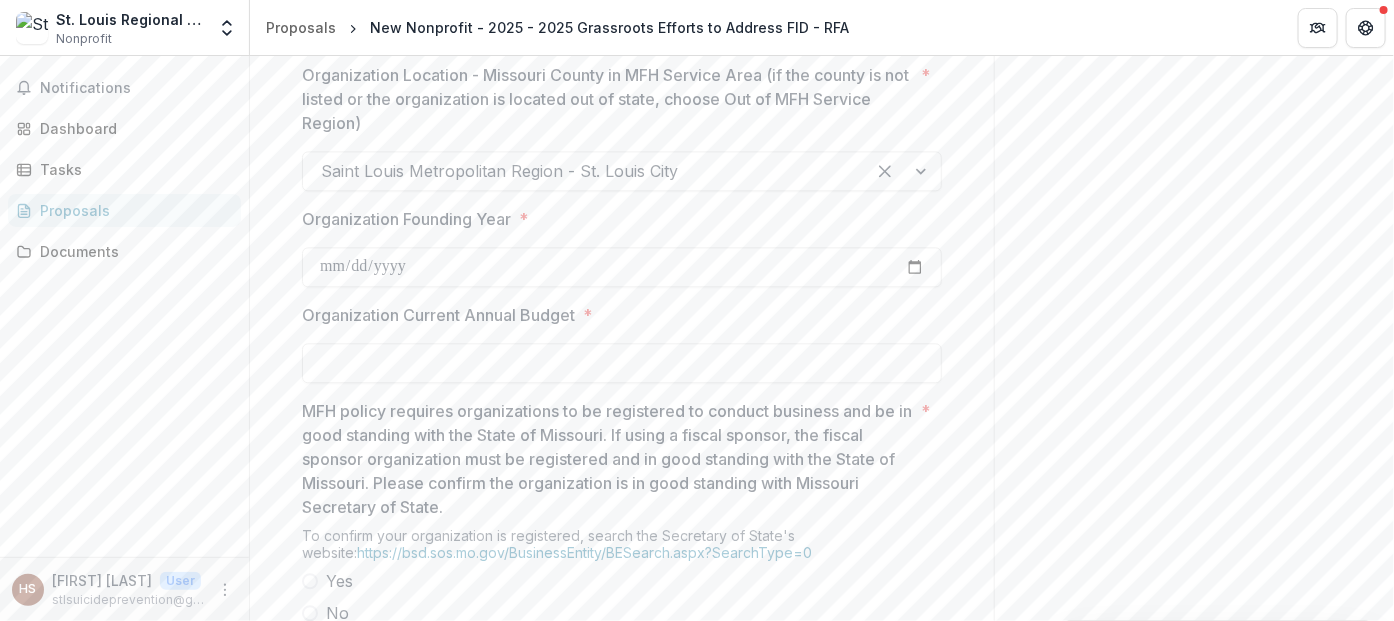 drag, startPoint x: 442, startPoint y: 266, endPoint x: 255, endPoint y: 252, distance: 187.52333 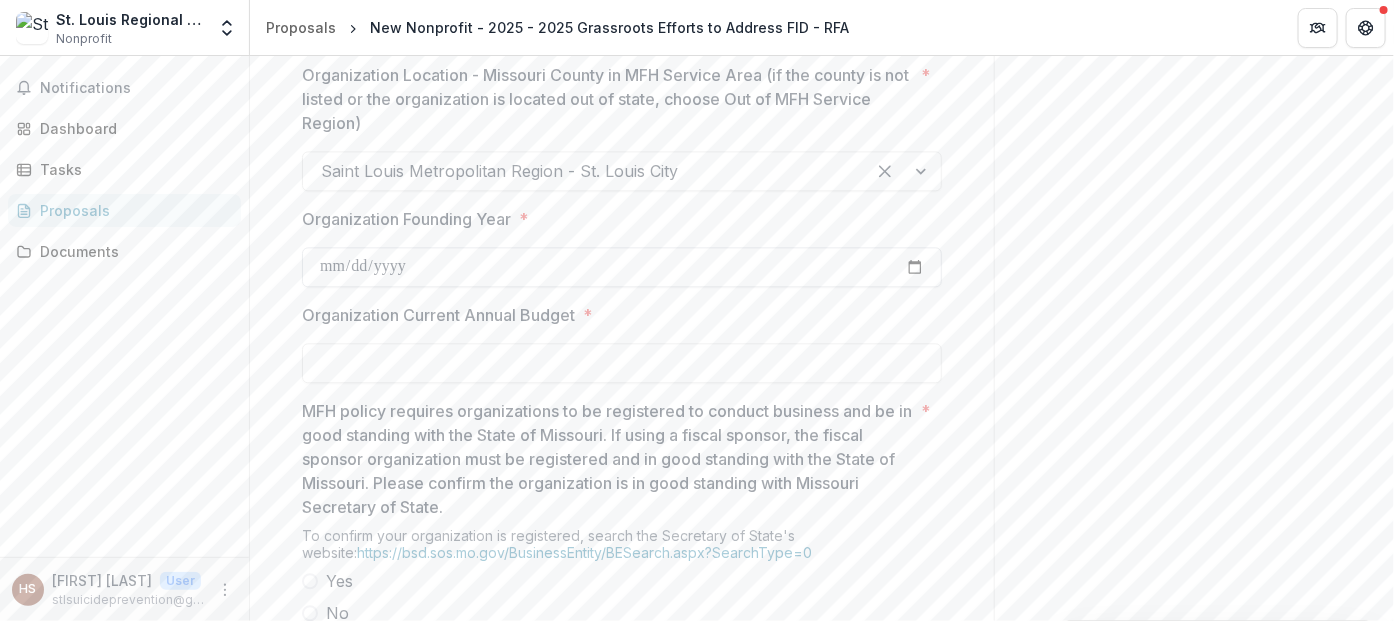click on "**********" at bounding box center (622, 267) 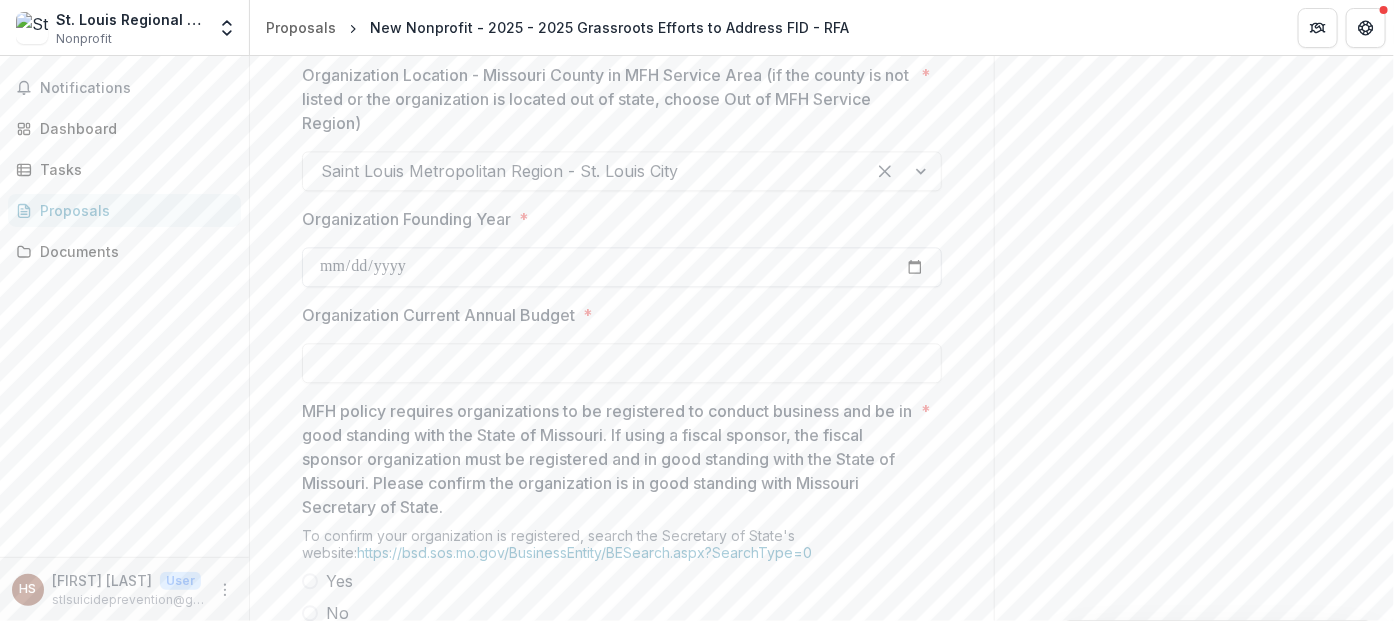 type on "**********" 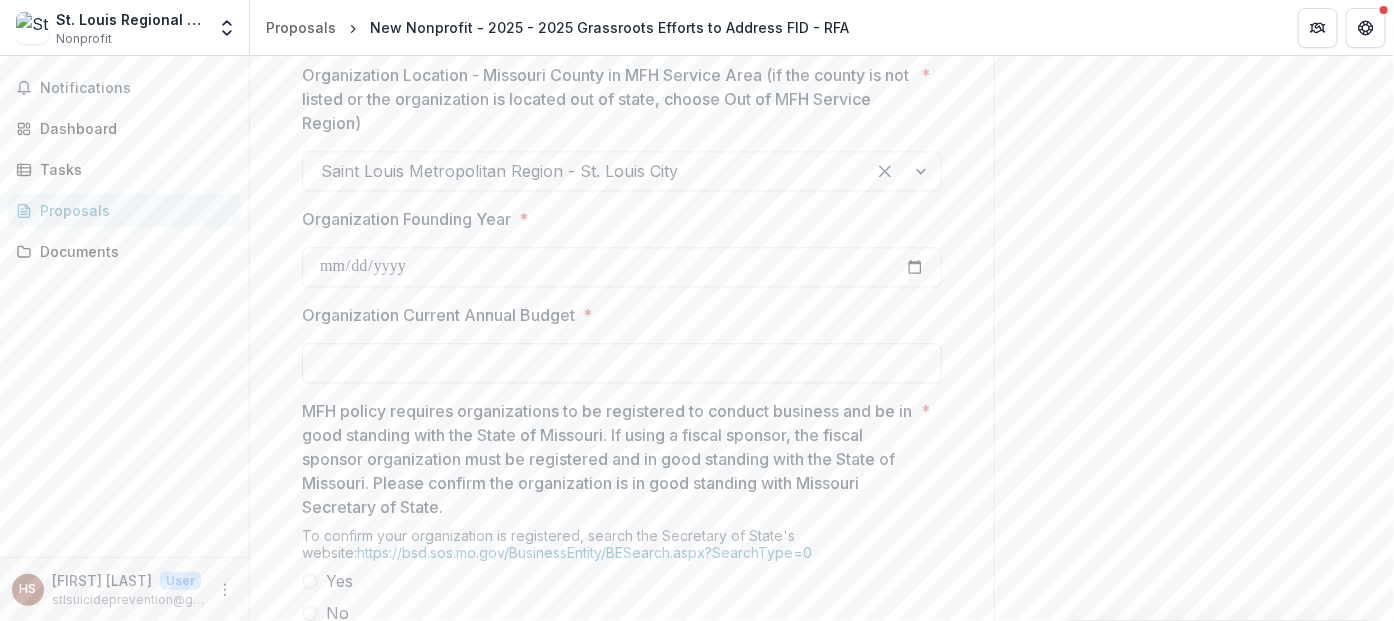 click on "Organization Current Annual Budget *" at bounding box center [622, 363] 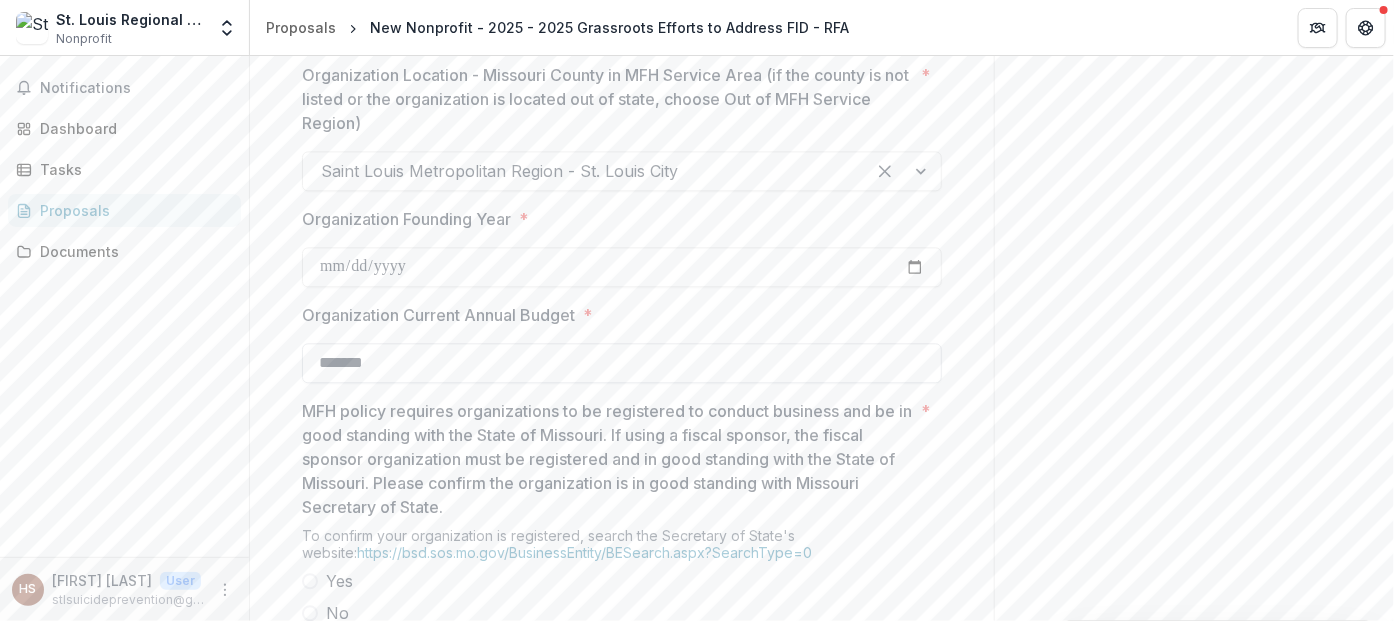 click on "*******" at bounding box center [622, 363] 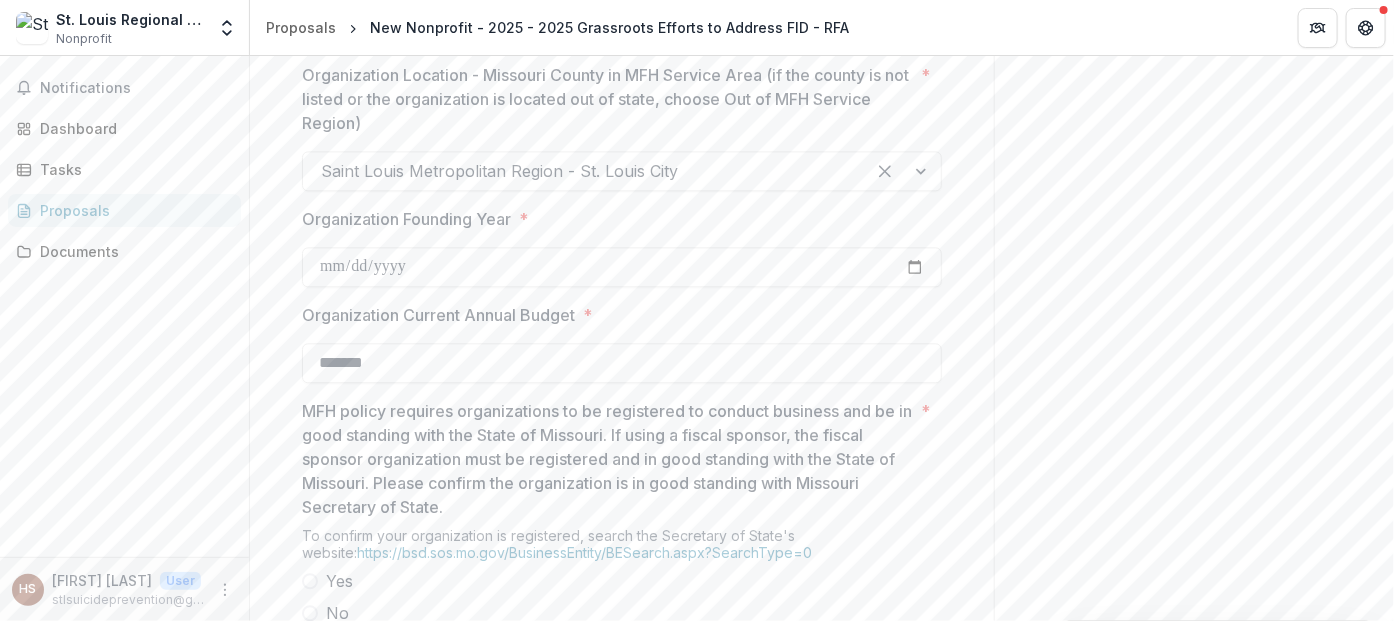 drag, startPoint x: 342, startPoint y: 362, endPoint x: 323, endPoint y: 430, distance: 70.60453 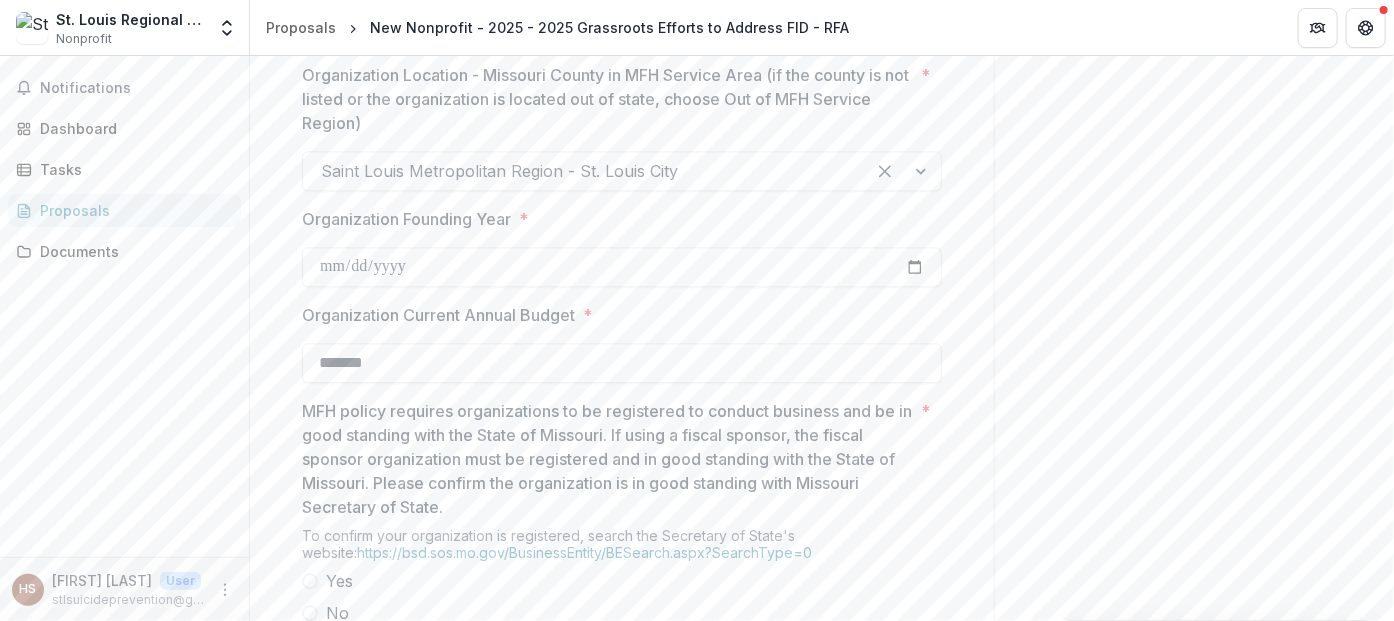 type on "*******" 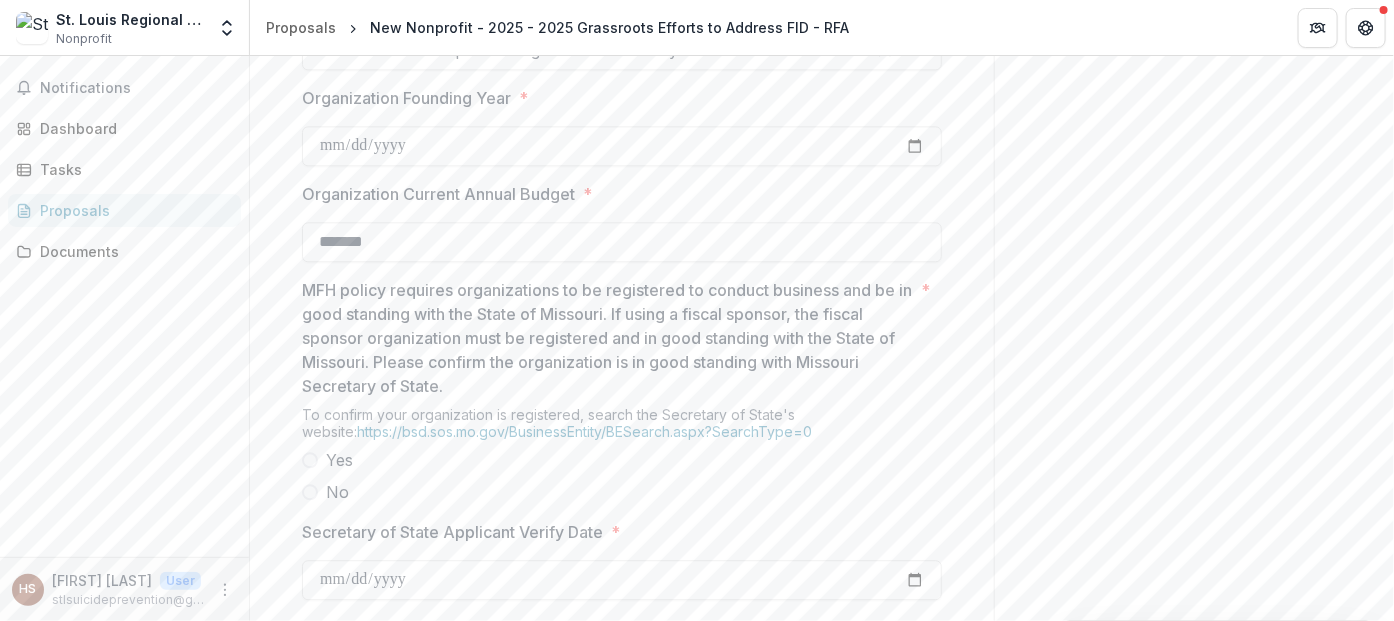 scroll, scrollTop: 1999, scrollLeft: 0, axis: vertical 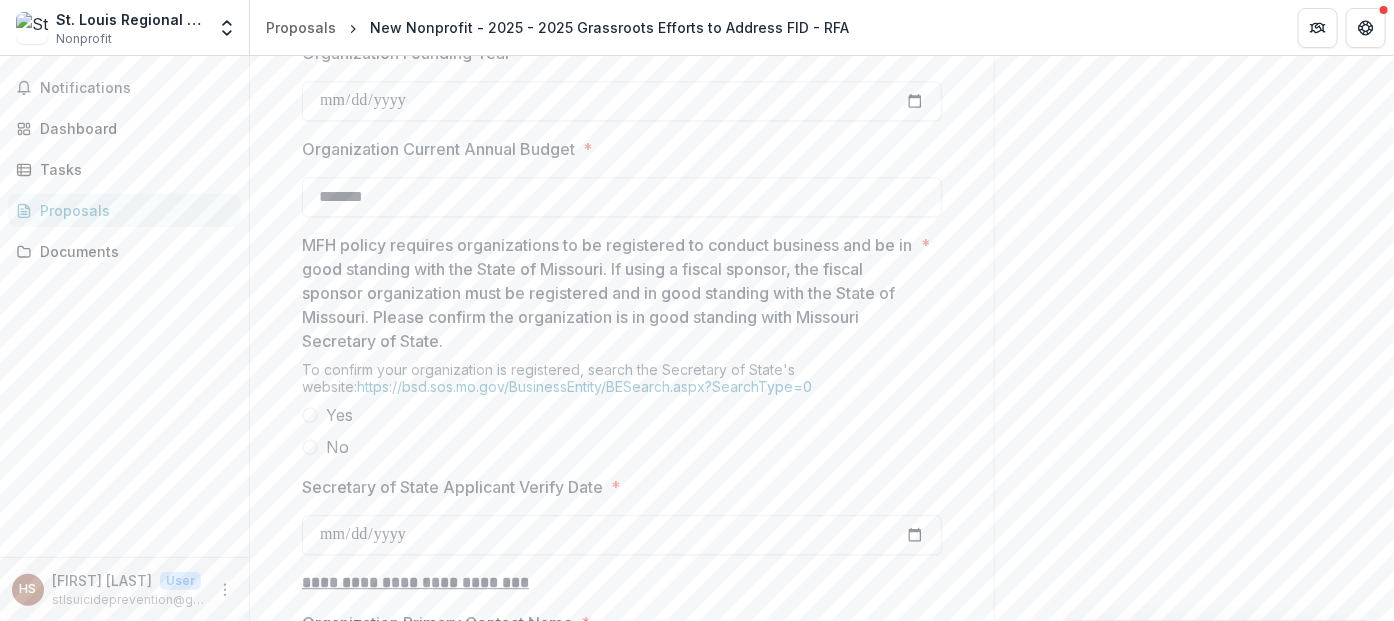 click at bounding box center (310, 415) 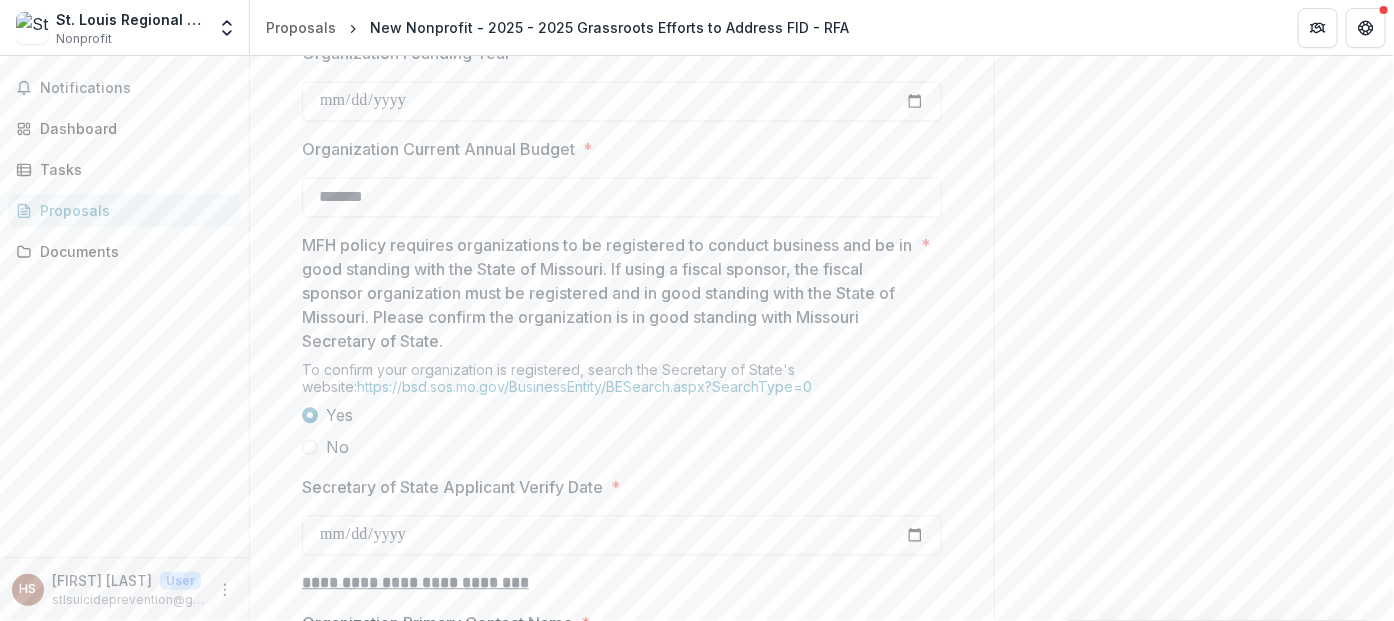 scroll, scrollTop: 2166, scrollLeft: 0, axis: vertical 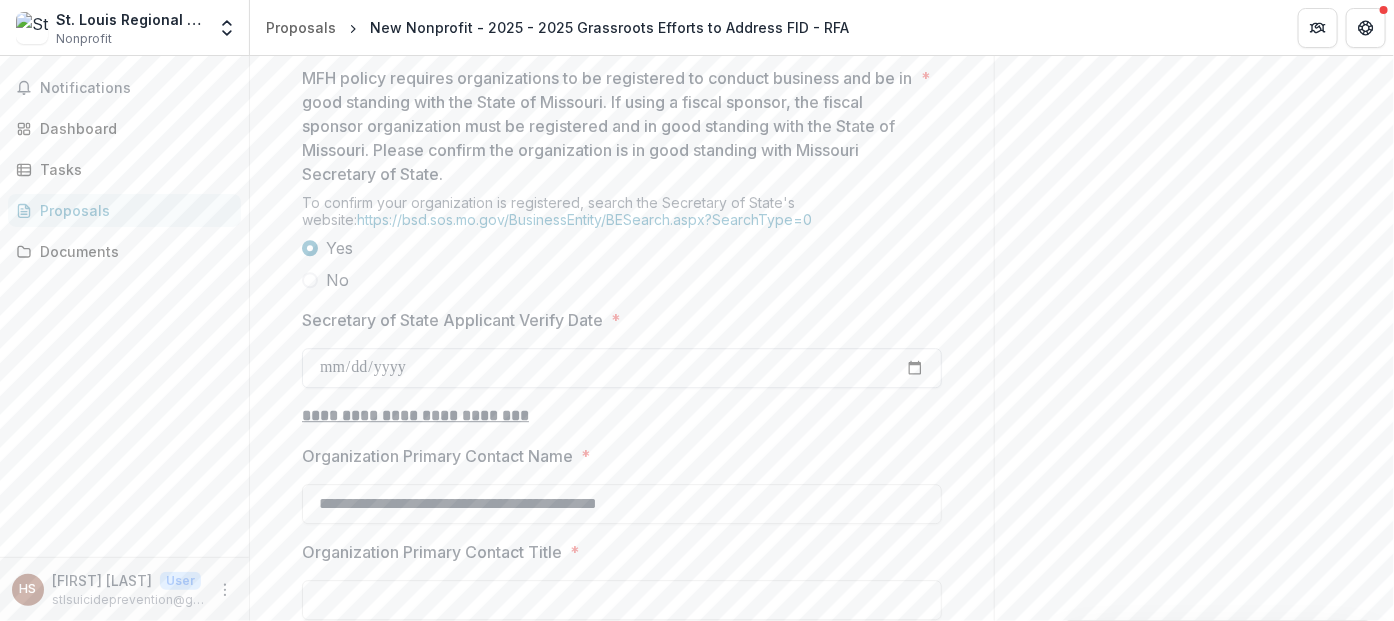 click on "Secretary of State Applicant Verify Date *" at bounding box center [622, 368] 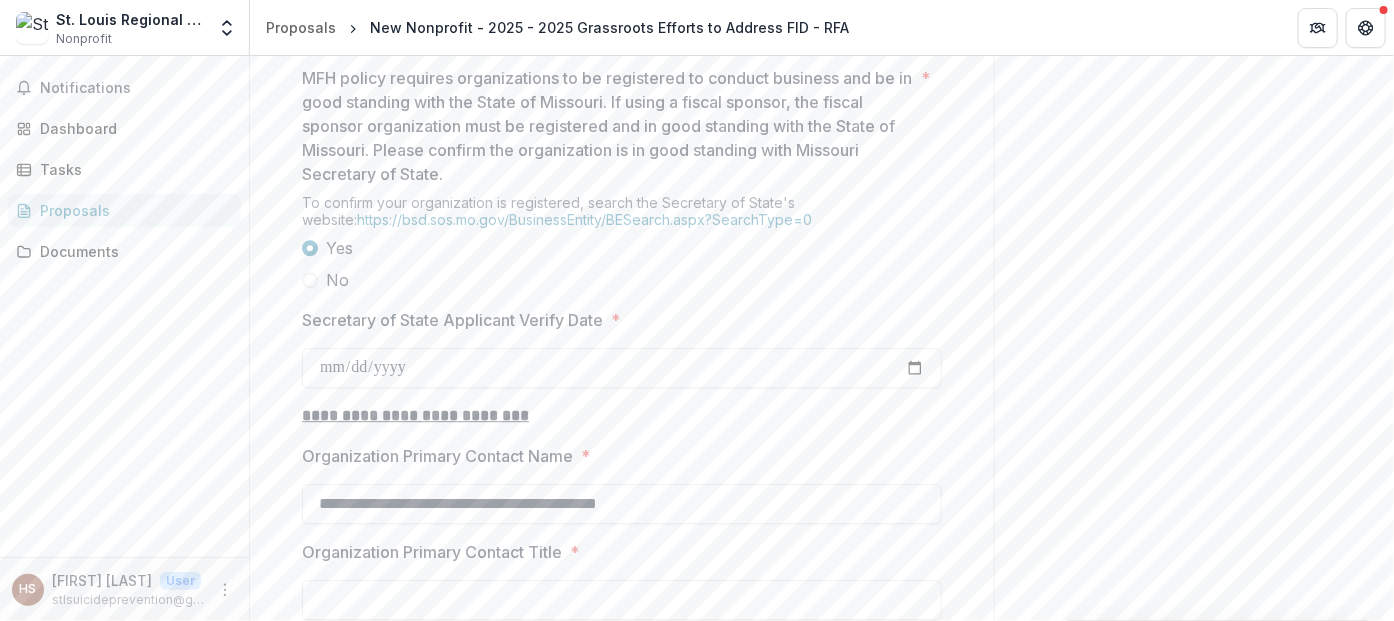 scroll, scrollTop: 2333, scrollLeft: 0, axis: vertical 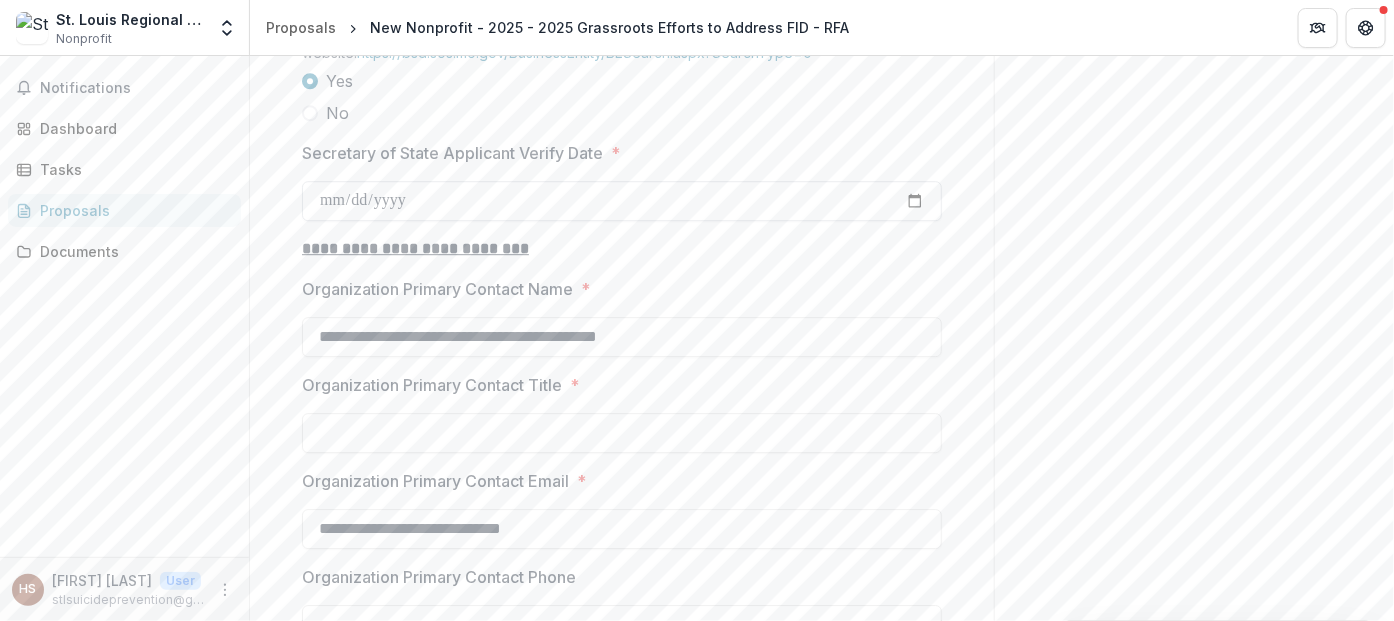 click on "Secretary of State Applicant Verify Date *" at bounding box center (622, 201) 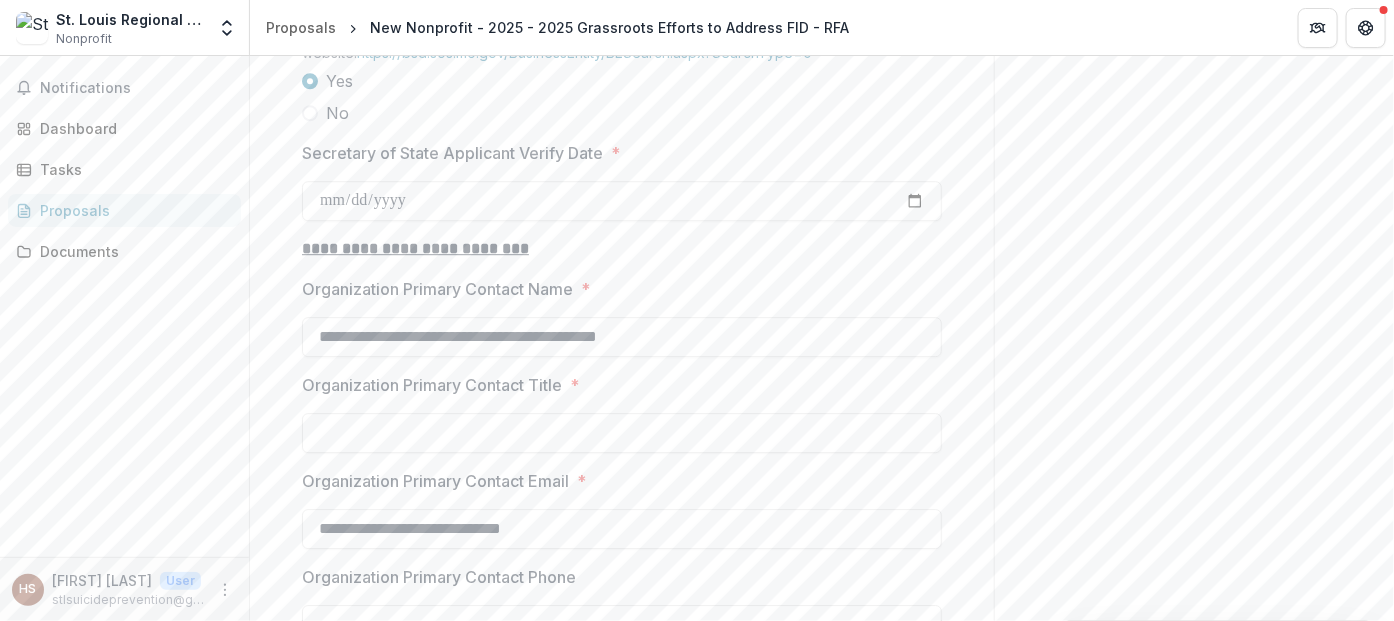 type on "**********" 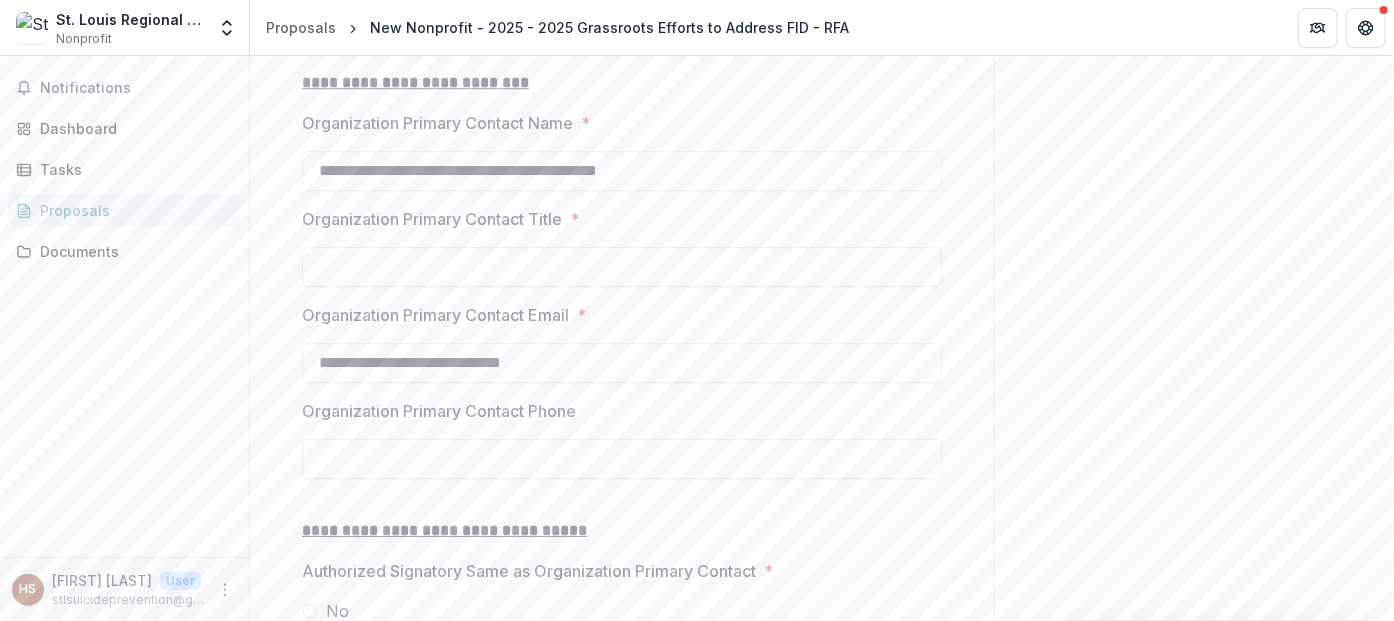 click on "Organization Primary Contact Title *" at bounding box center (622, 267) 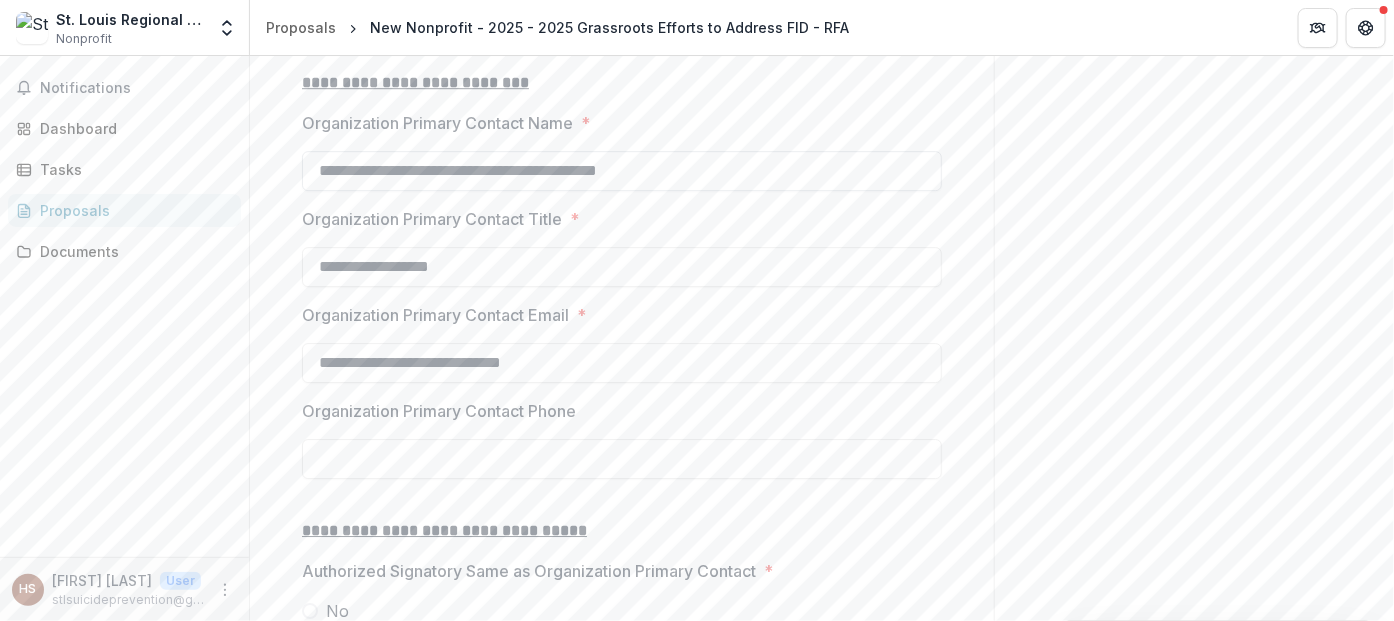type on "**********" 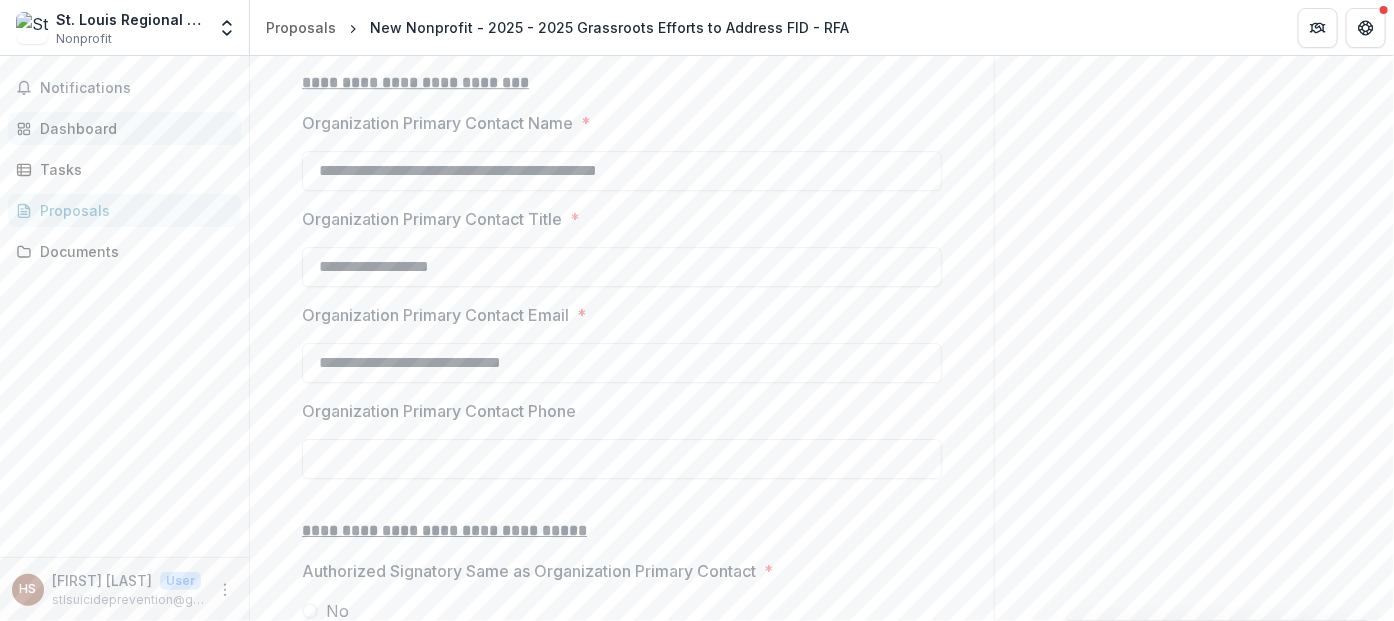 drag, startPoint x: 675, startPoint y: 172, endPoint x: 236, endPoint y: 142, distance: 440.02386 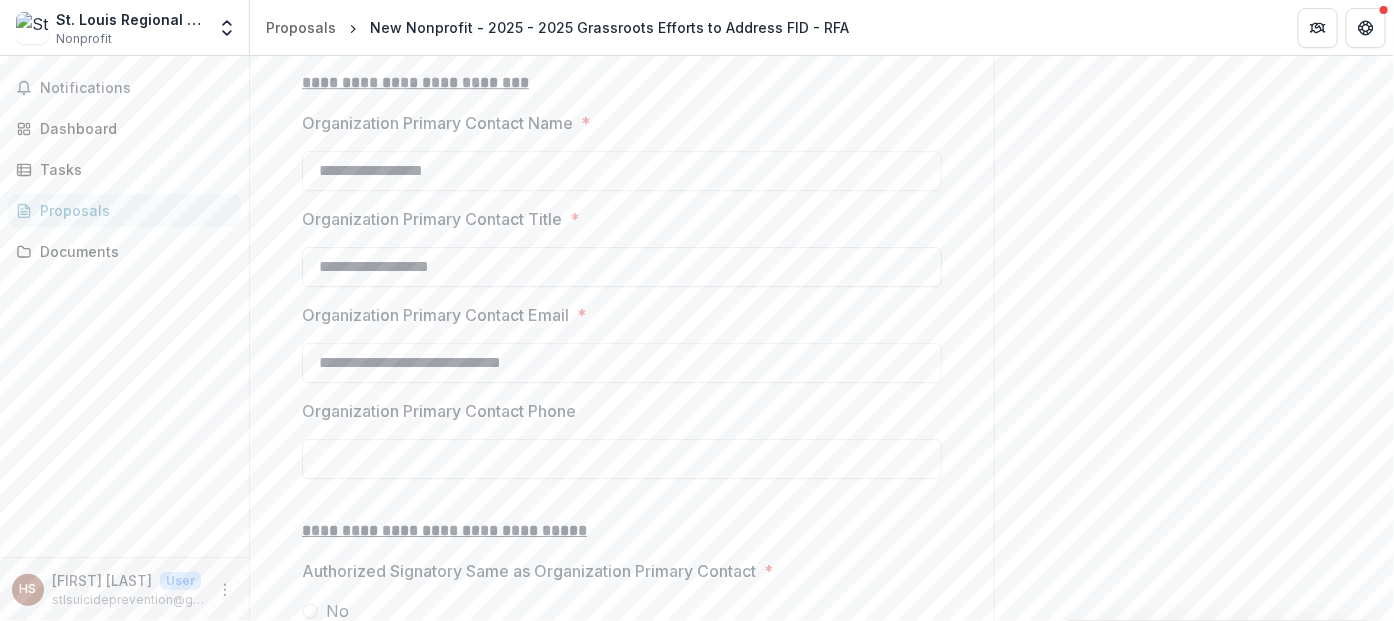 scroll, scrollTop: 2666, scrollLeft: 0, axis: vertical 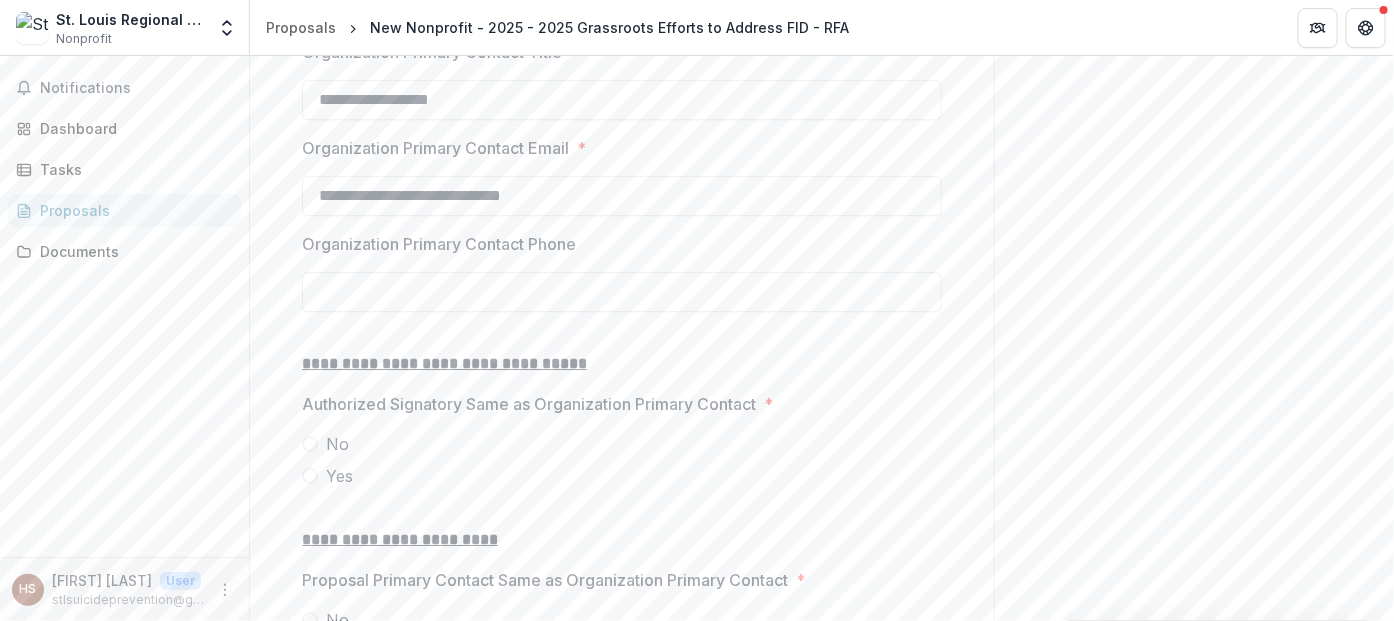 type on "**********" 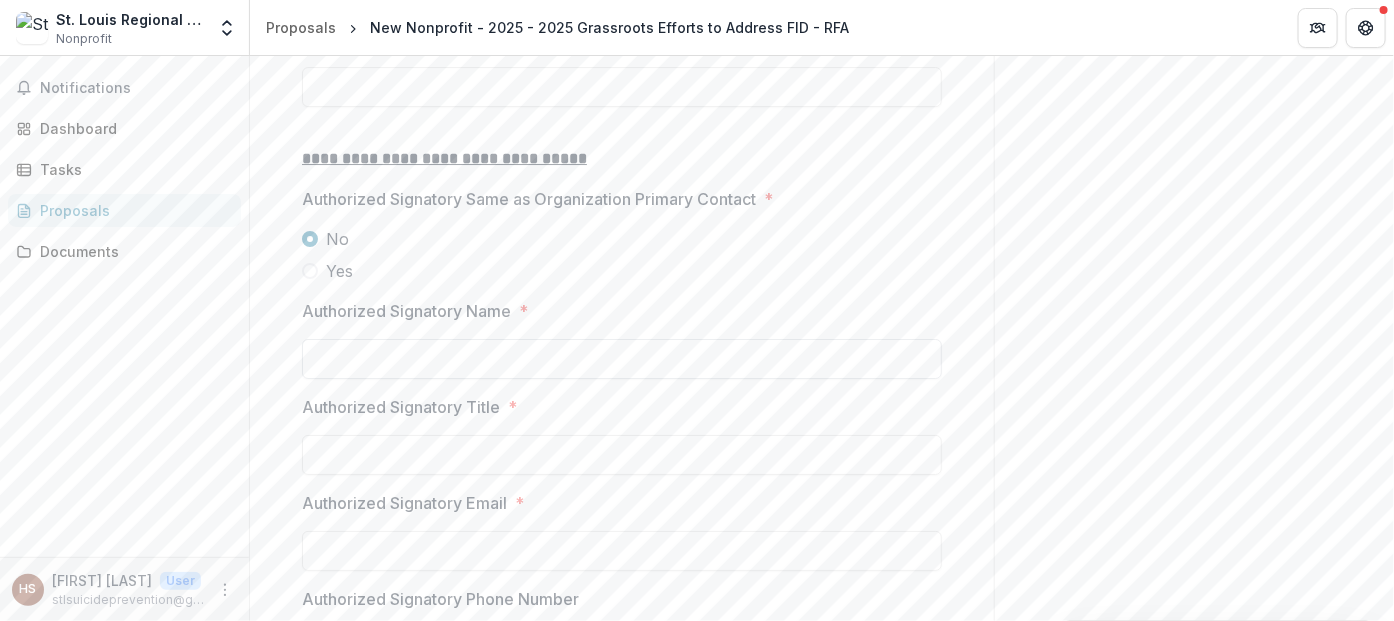 scroll, scrollTop: 2833, scrollLeft: 0, axis: vertical 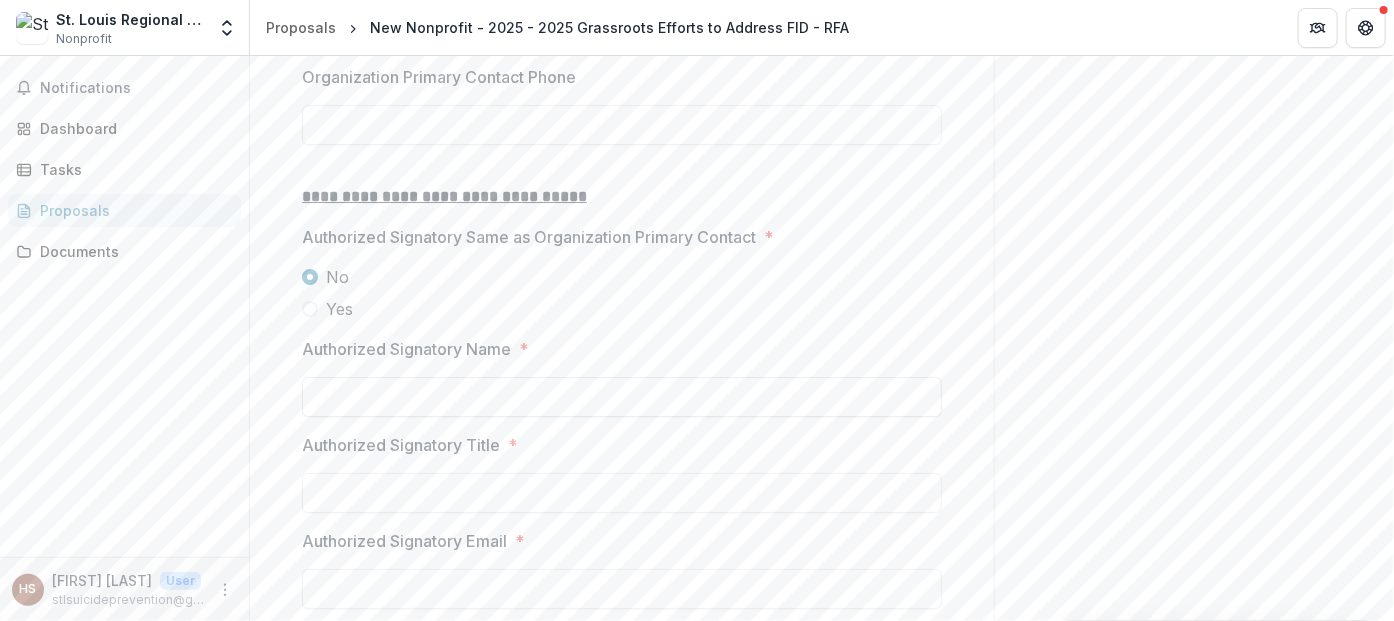 click on "Authorized Signatory Name *" at bounding box center (622, 397) 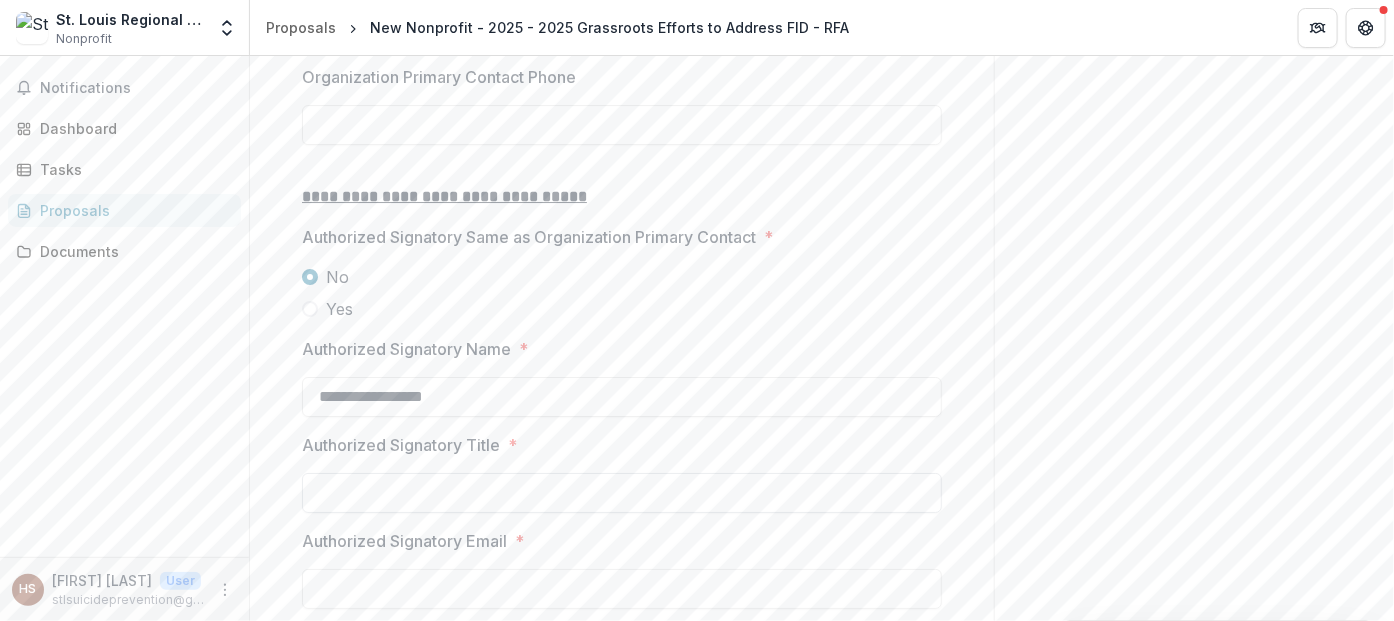 type on "**********" 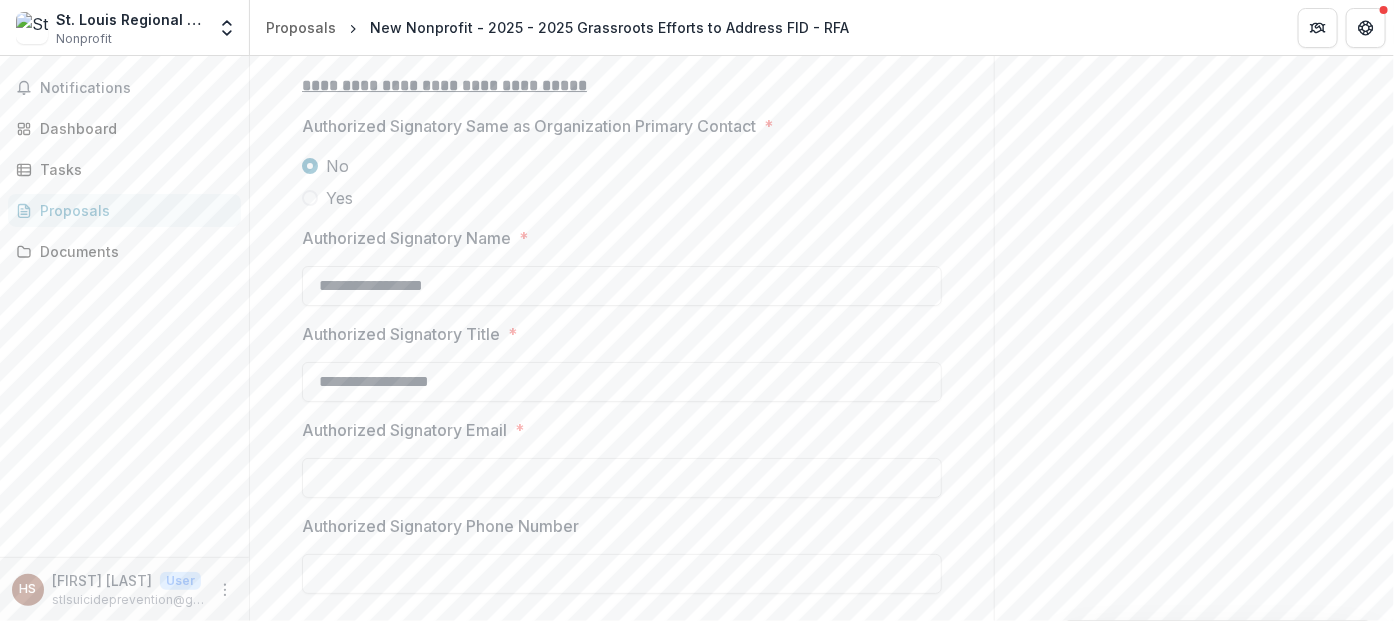 scroll, scrollTop: 3000, scrollLeft: 0, axis: vertical 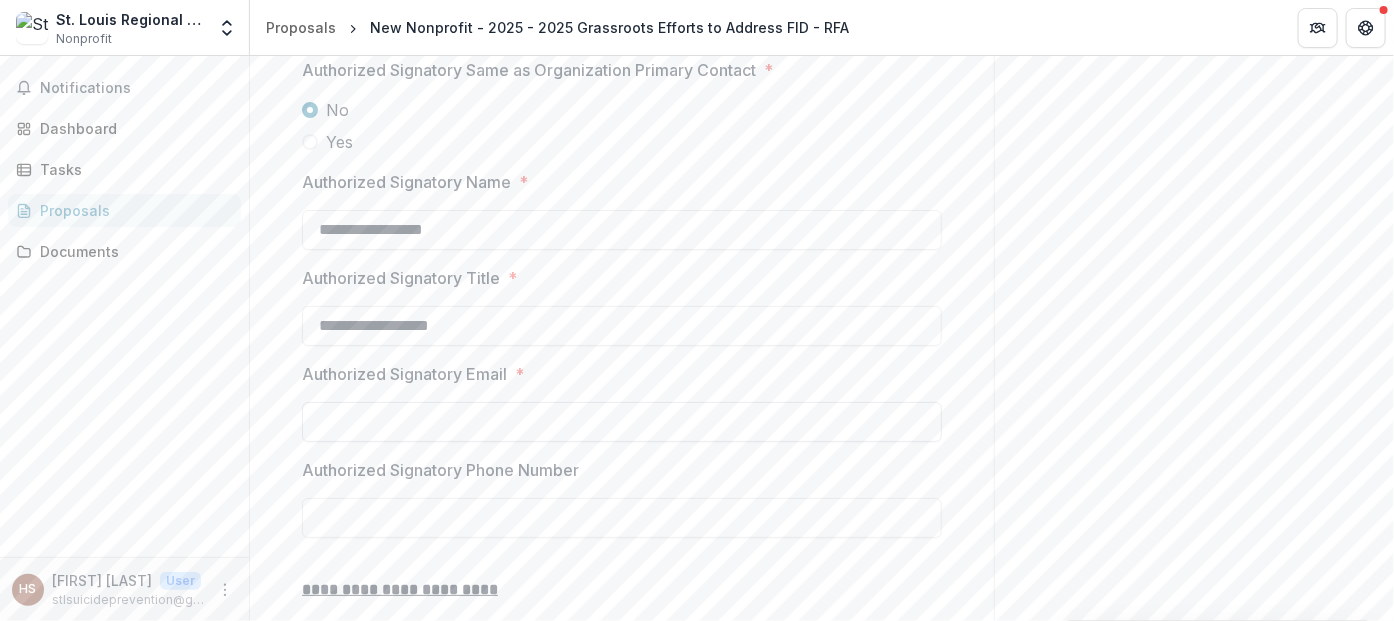 type on "**********" 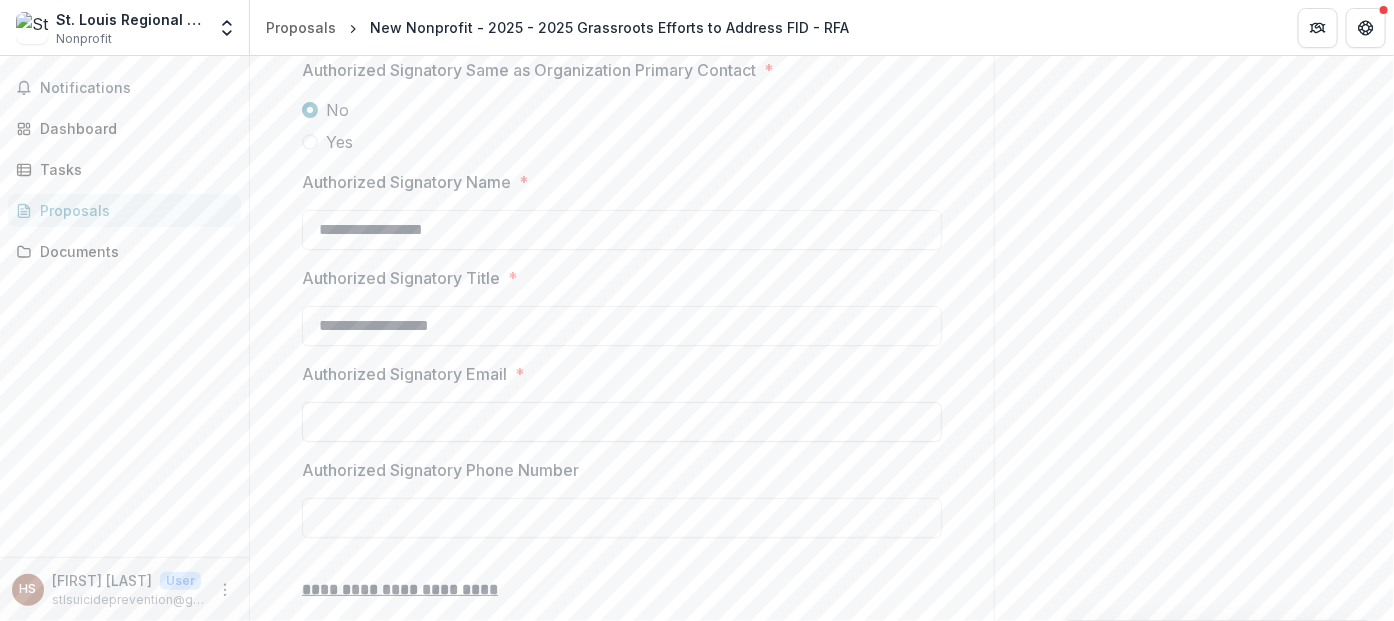 click on "Authorized Signatory Email *" at bounding box center [622, 422] 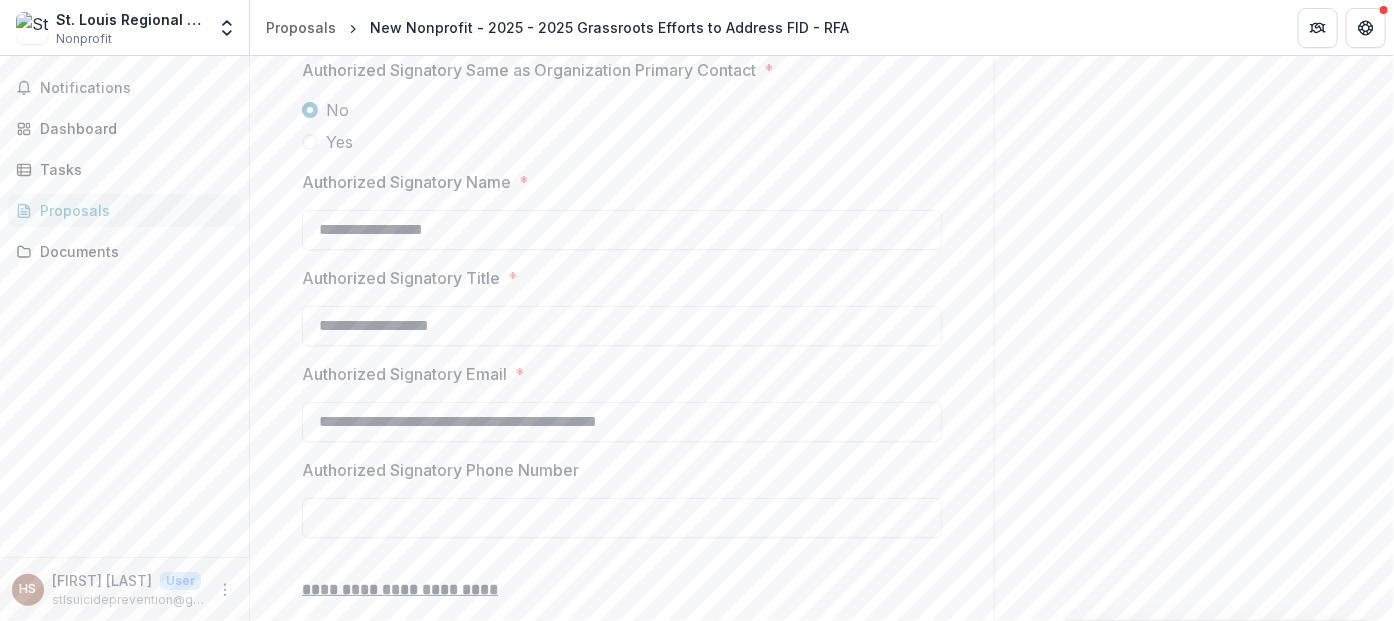 drag, startPoint x: 467, startPoint y: 419, endPoint x: 178, endPoint y: 379, distance: 291.75504 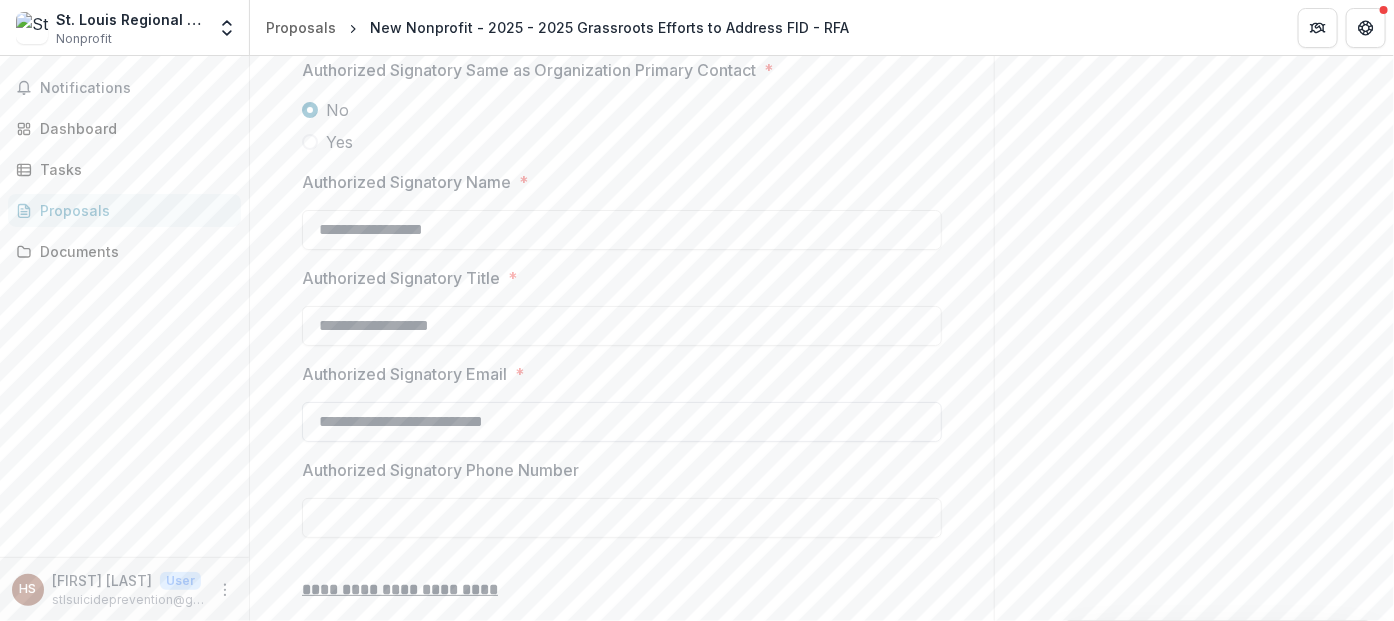click on "**********" at bounding box center [622, 422] 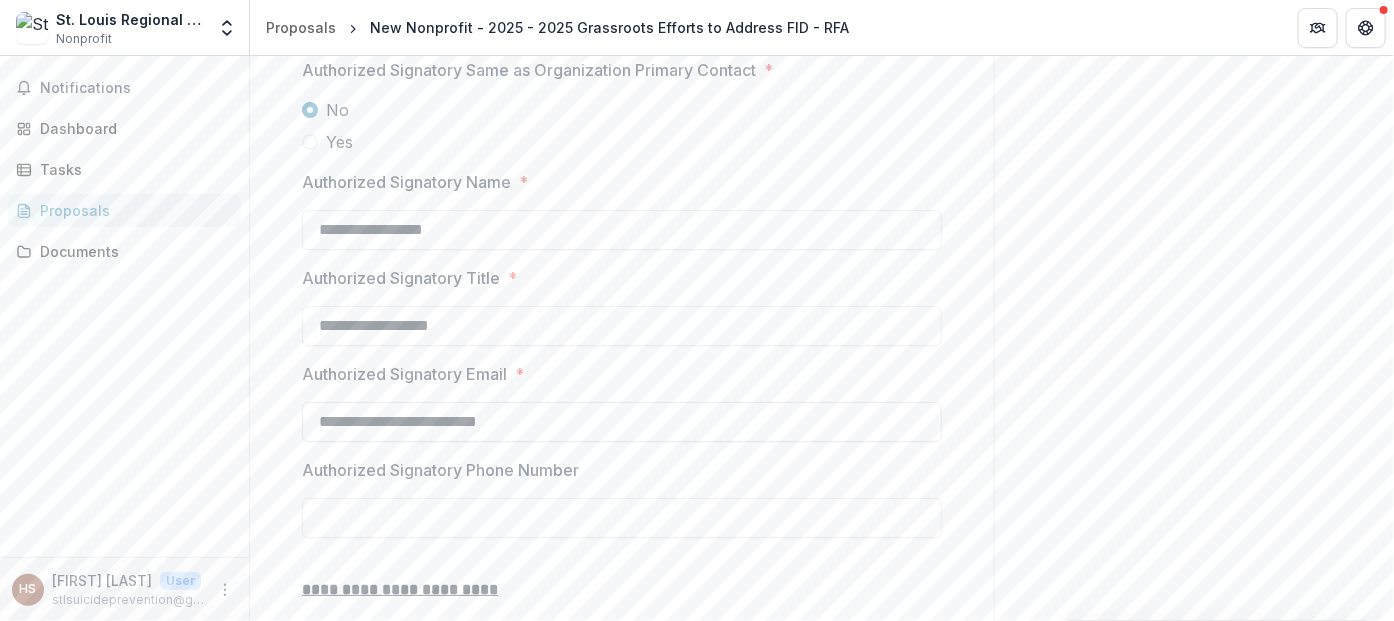 scroll, scrollTop: 3166, scrollLeft: 0, axis: vertical 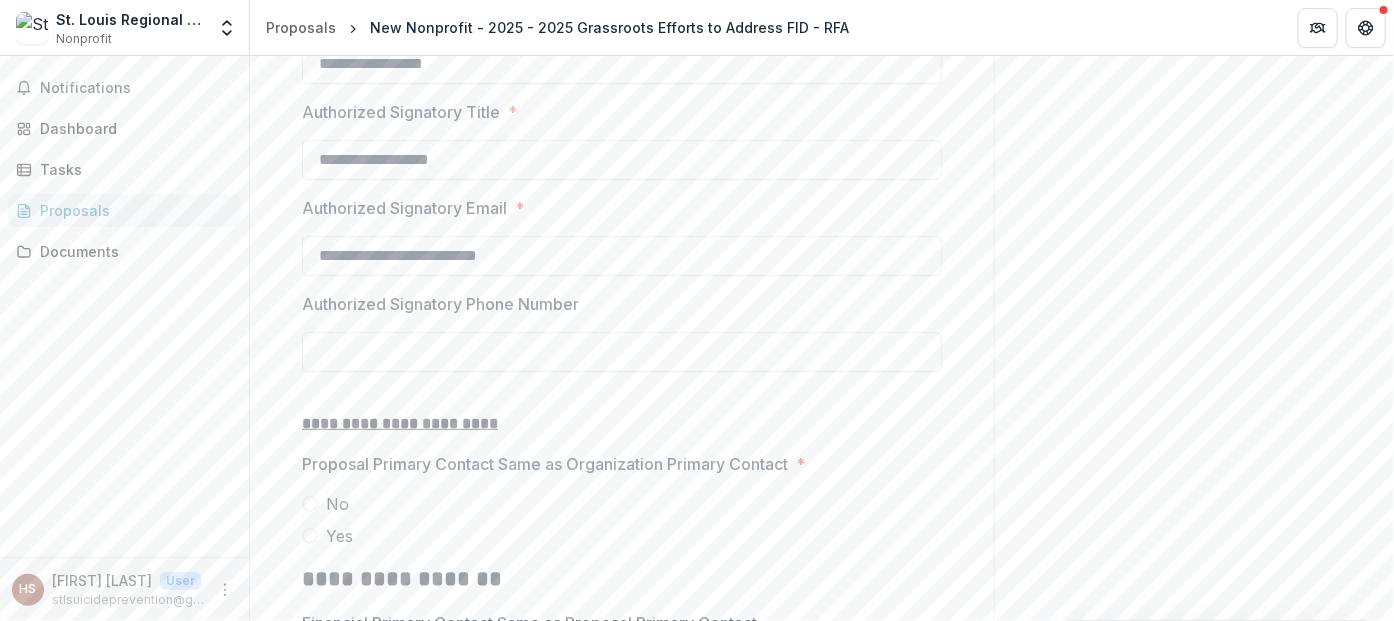 type on "**********" 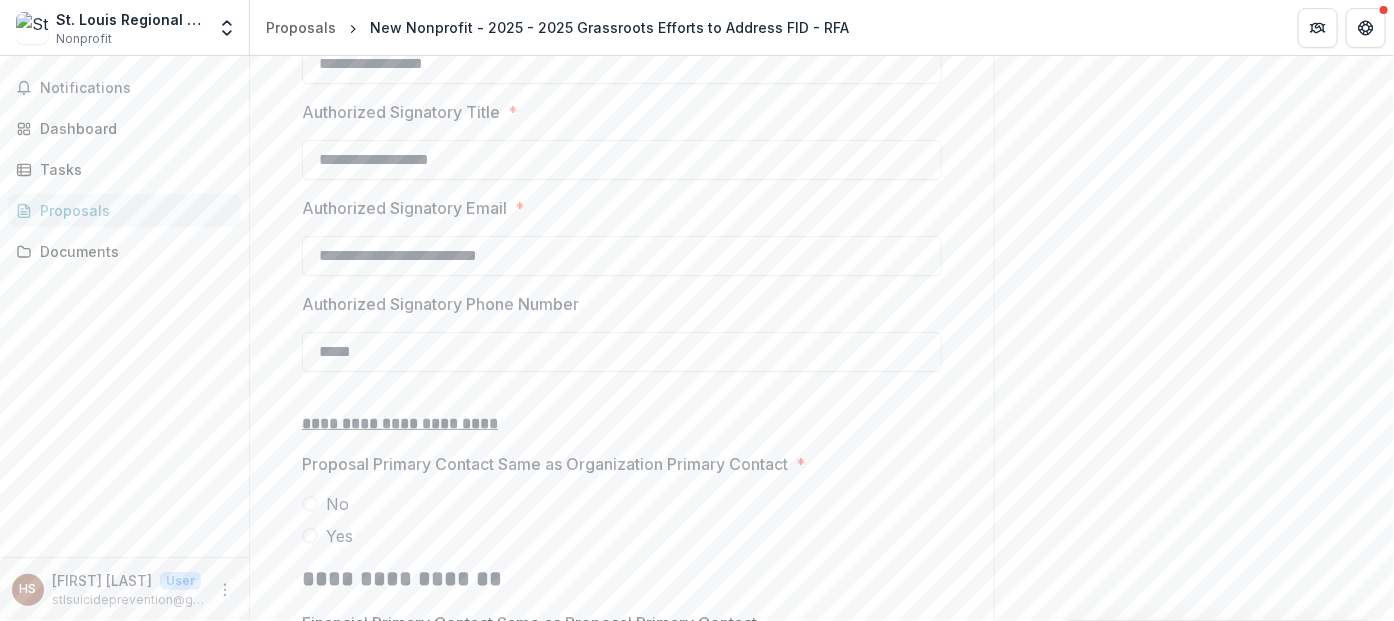 click on "*****" at bounding box center (622, 352) 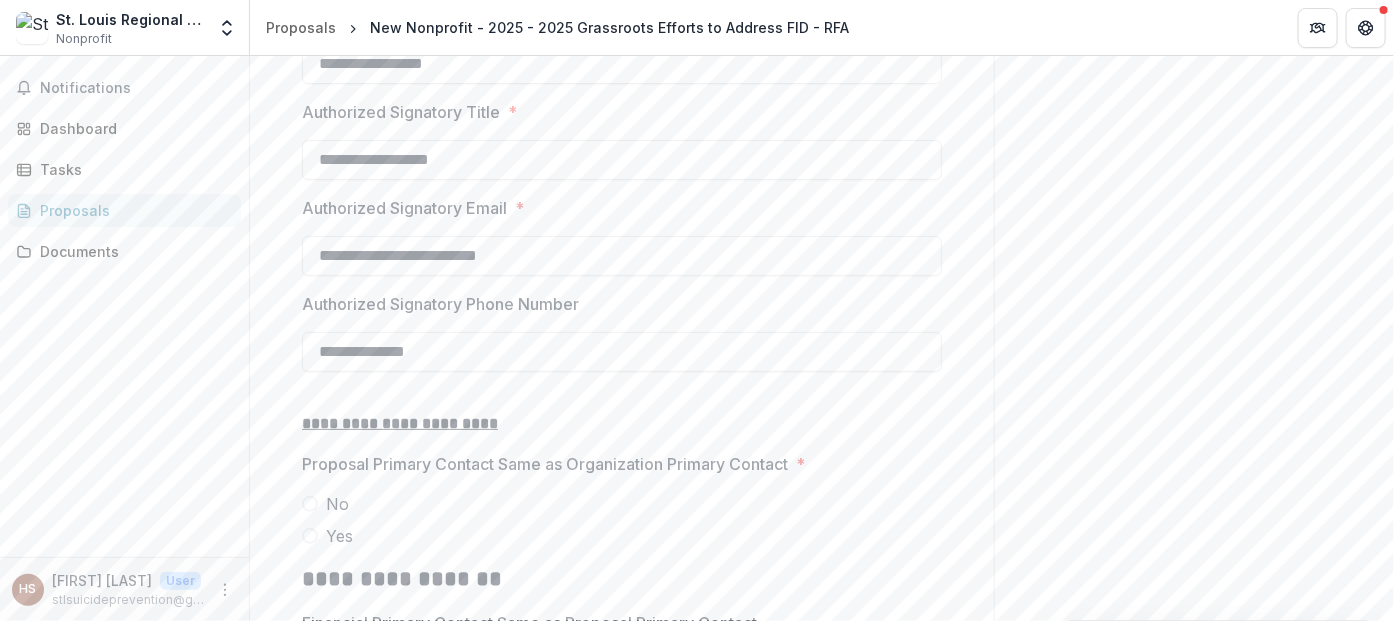 scroll, scrollTop: 3333, scrollLeft: 0, axis: vertical 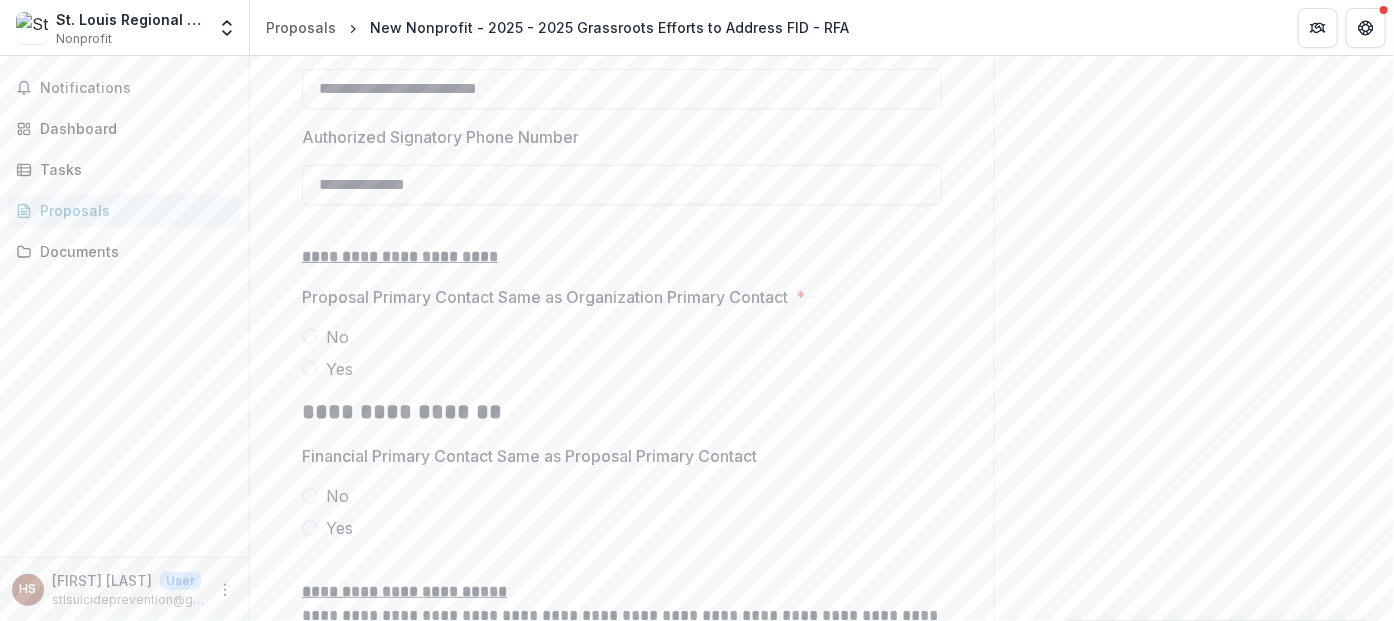 click on "No" at bounding box center (622, 337) 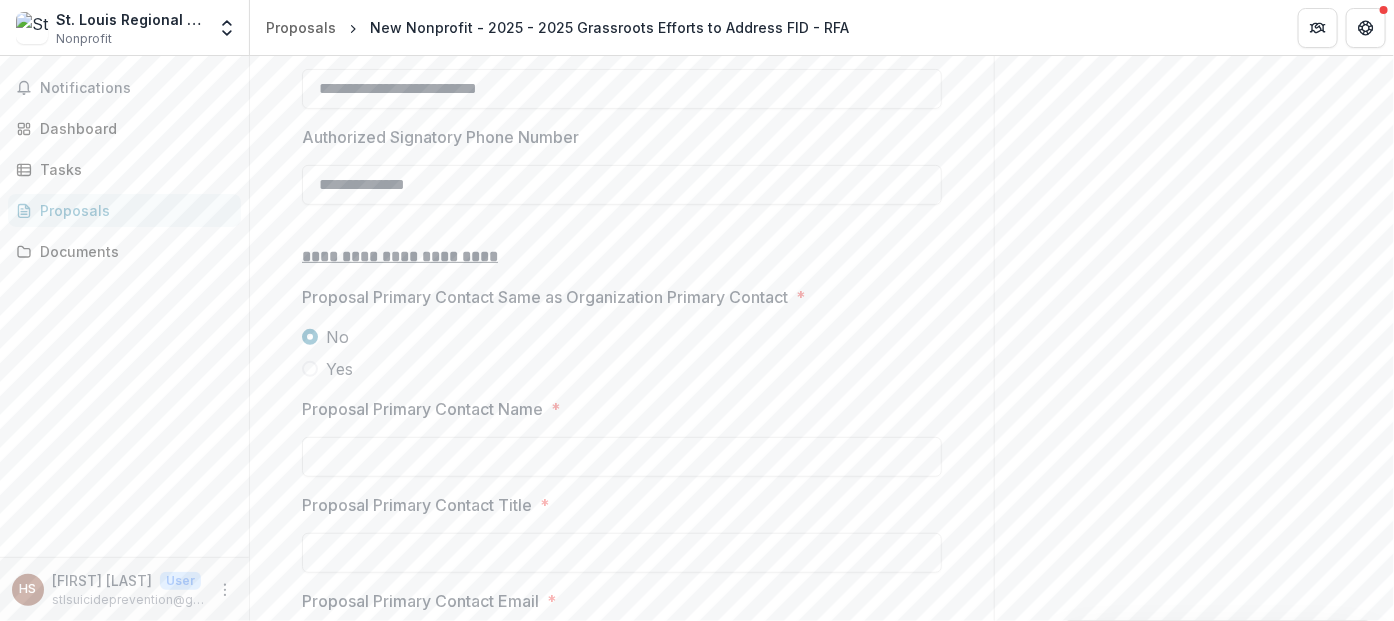 click on "**********" at bounding box center (622, 185) 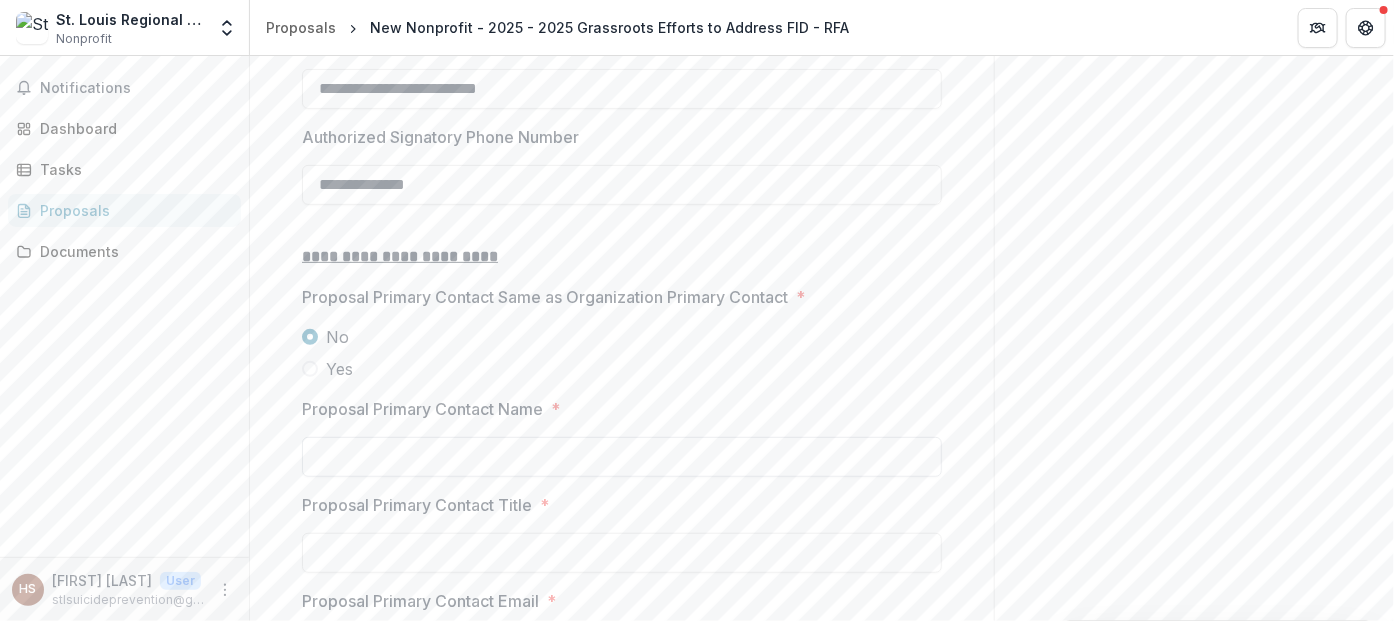 type on "**********" 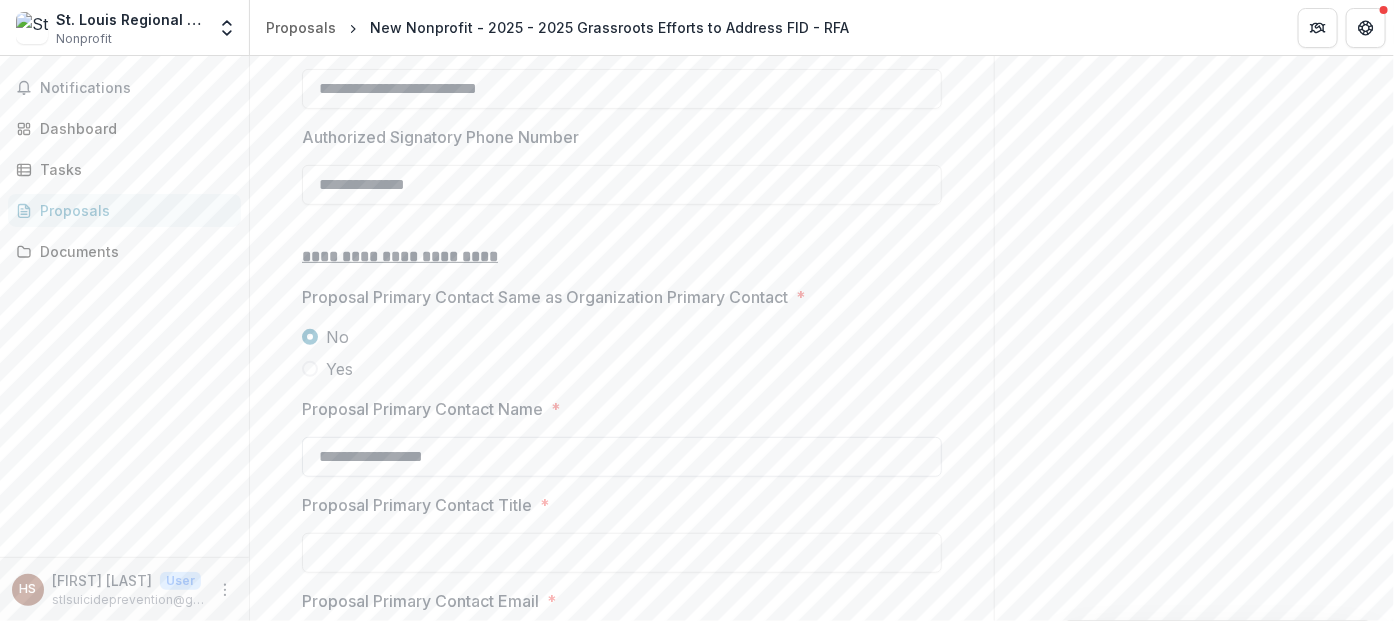 scroll, scrollTop: 3500, scrollLeft: 0, axis: vertical 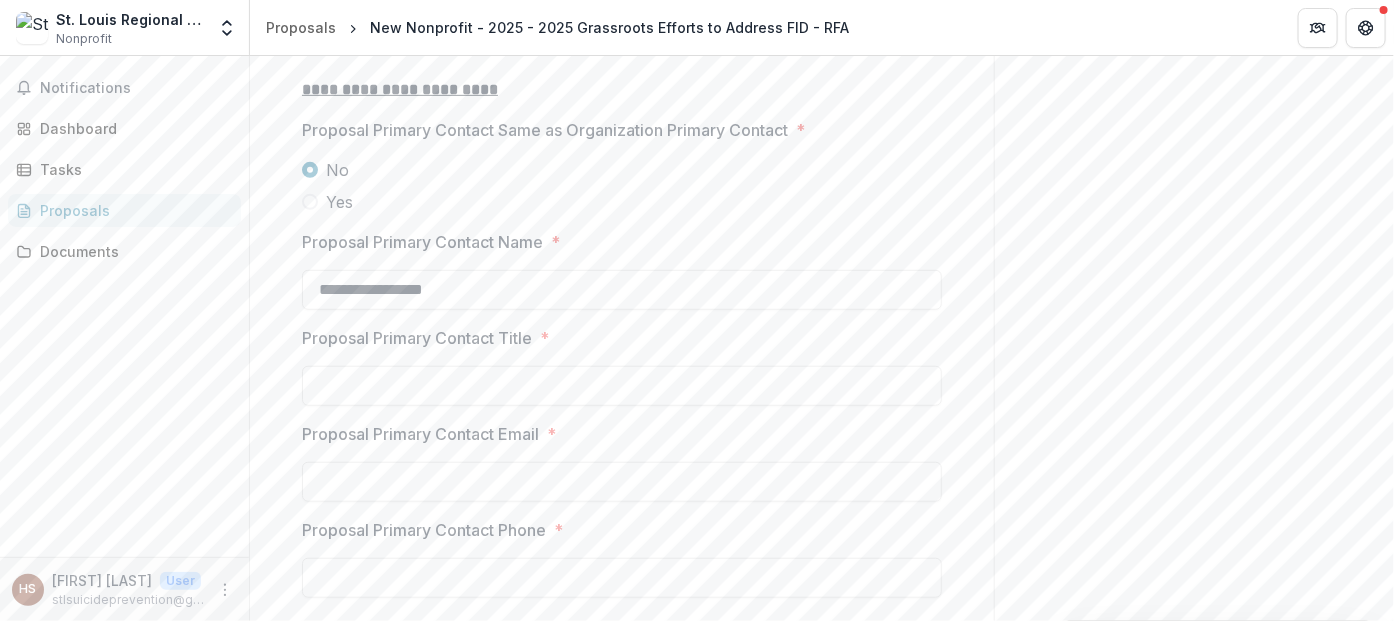 drag, startPoint x: 494, startPoint y: 290, endPoint x: 40, endPoint y: 217, distance: 459.83148 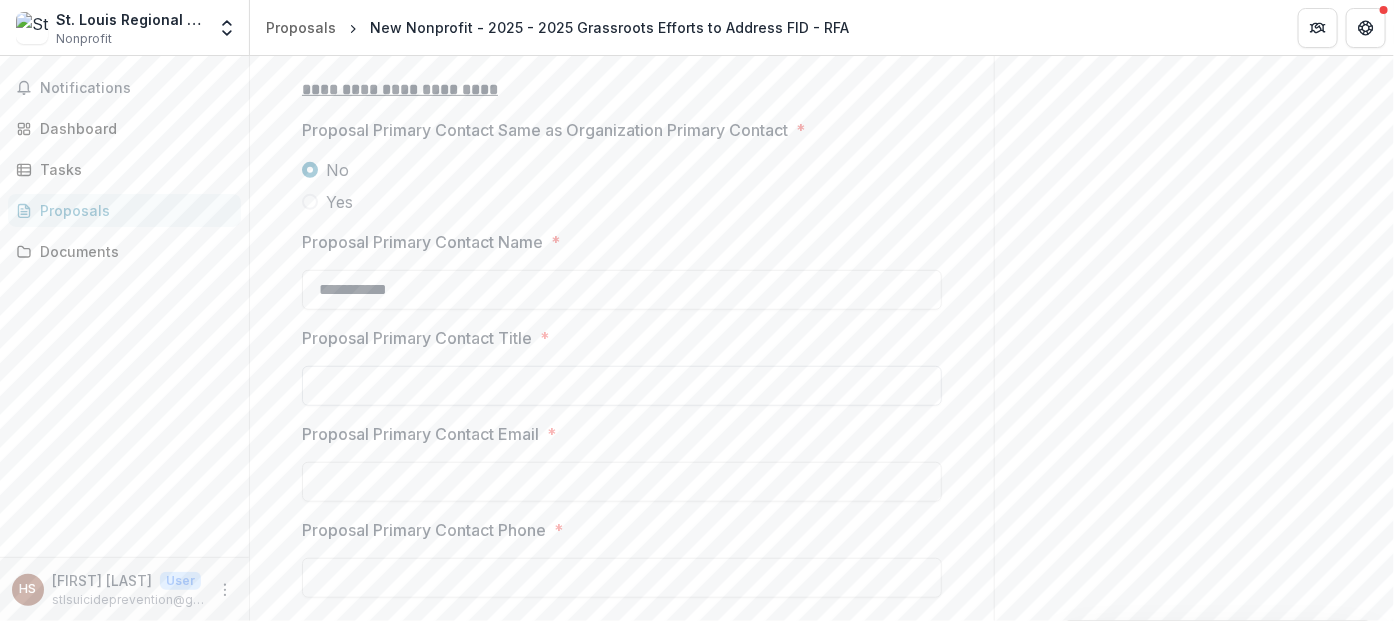 type on "**********" 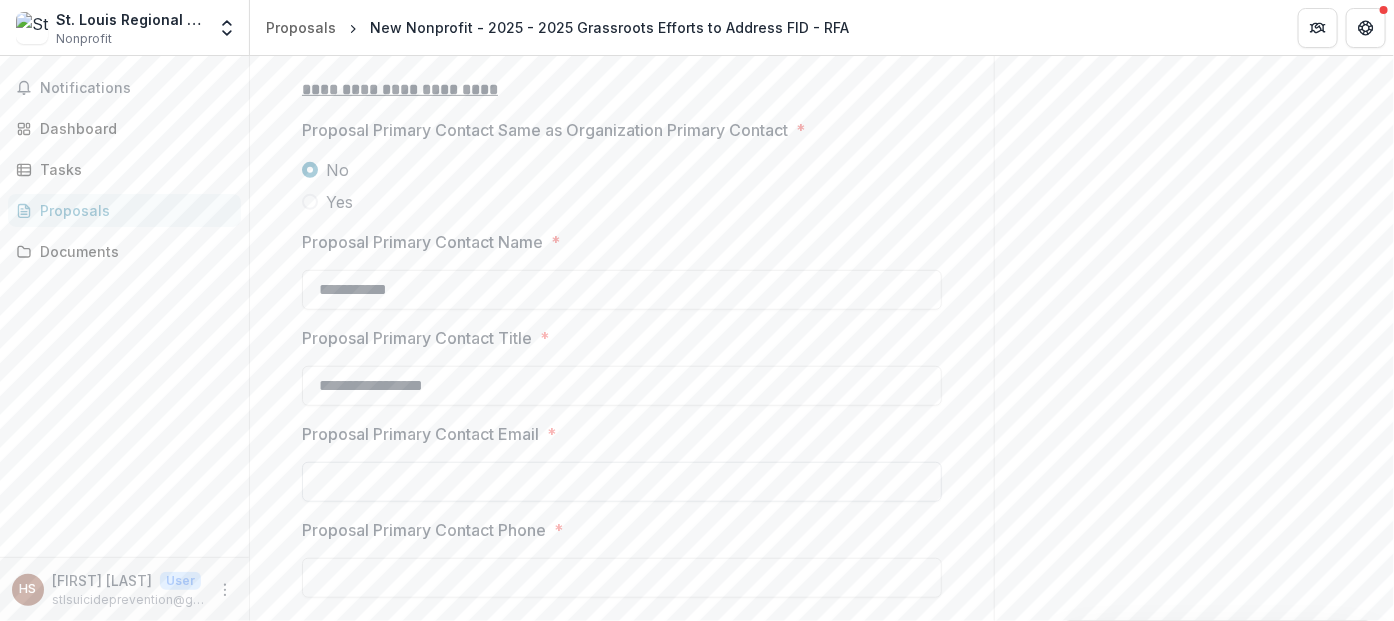 type on "**********" 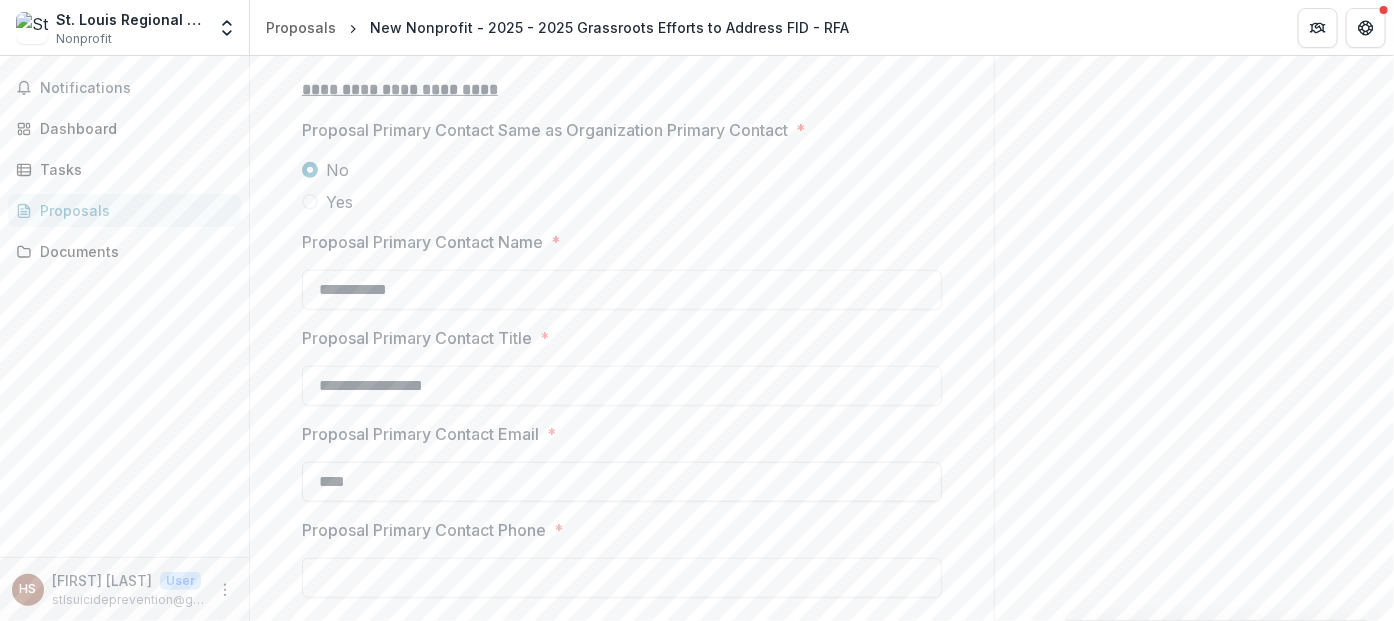 type on "**********" 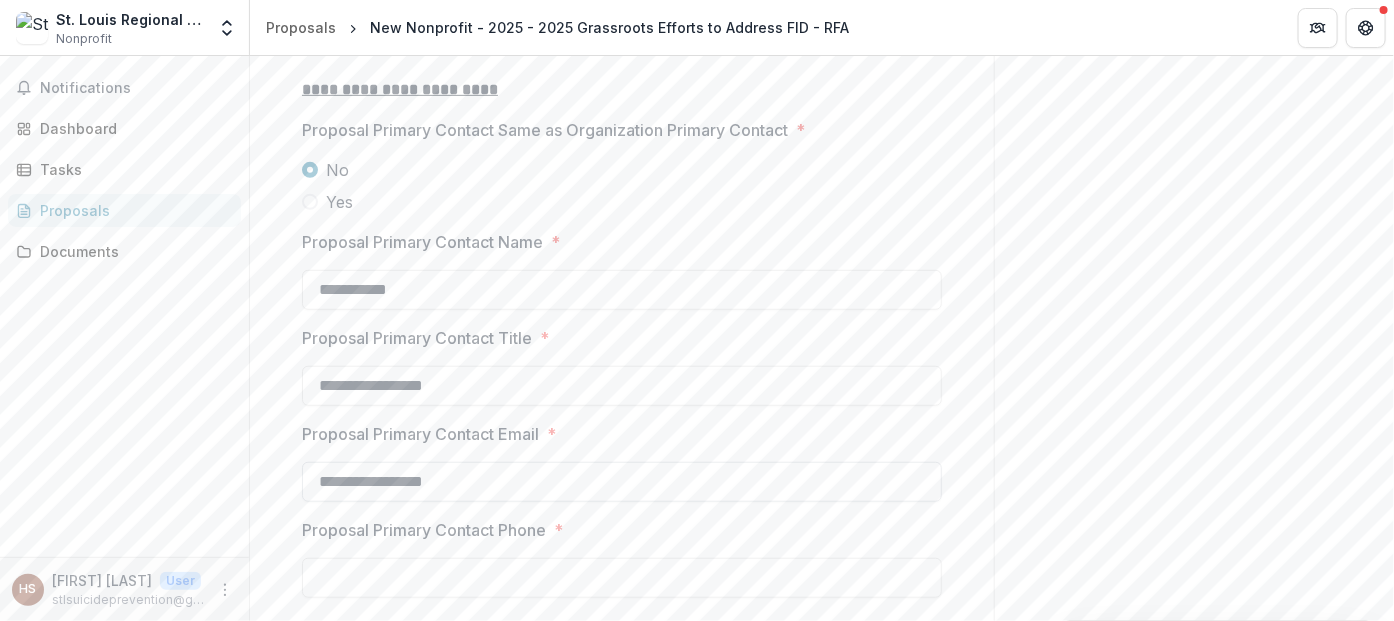 type on "**********" 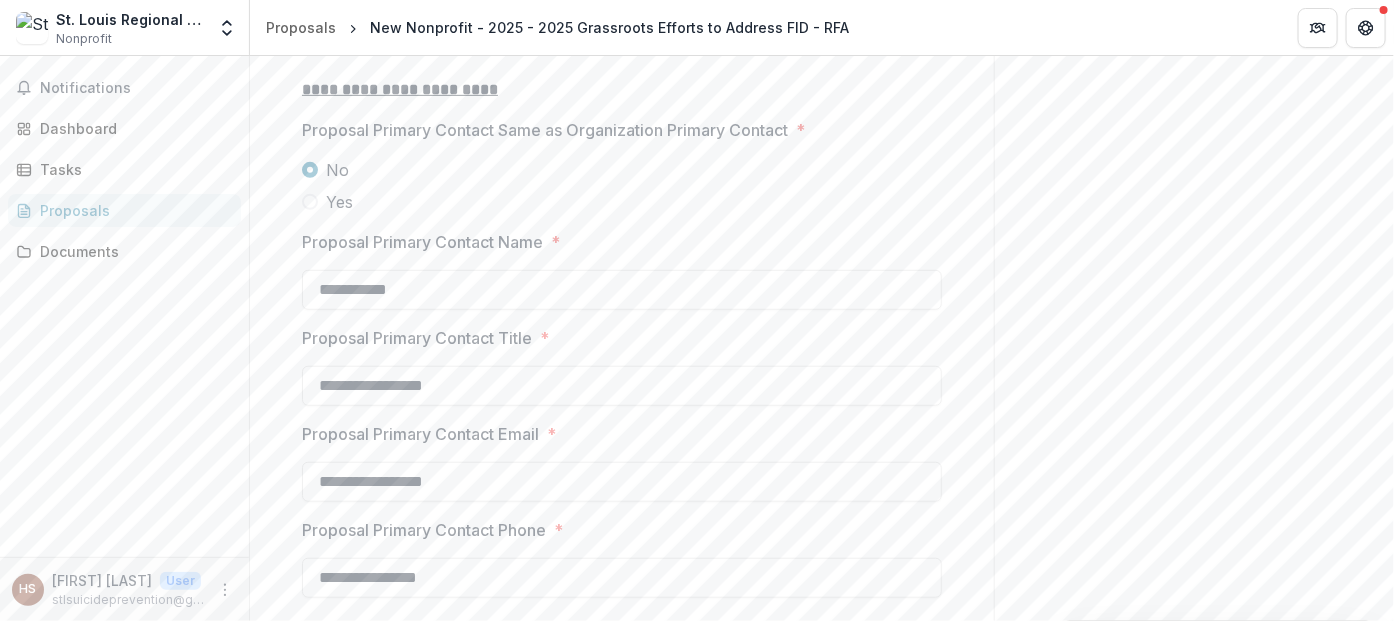 click on "Proposal Primary Contact Email *" at bounding box center [616, 434] 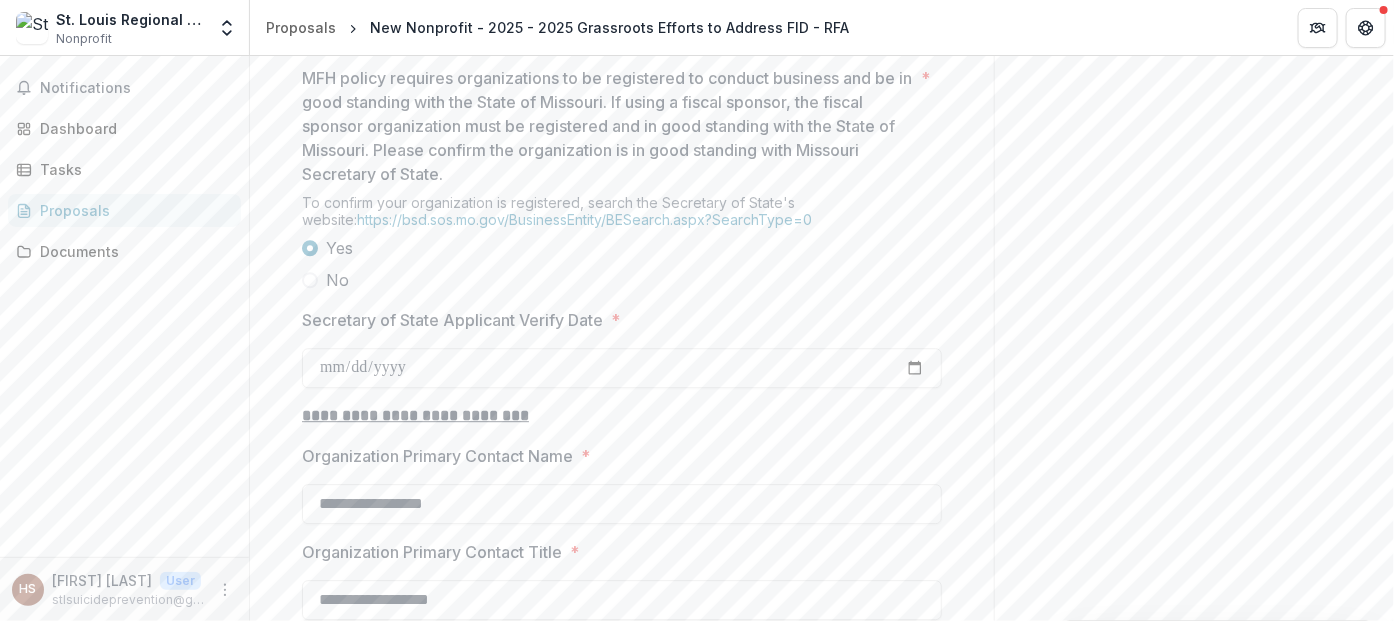 scroll, scrollTop: 2333, scrollLeft: 0, axis: vertical 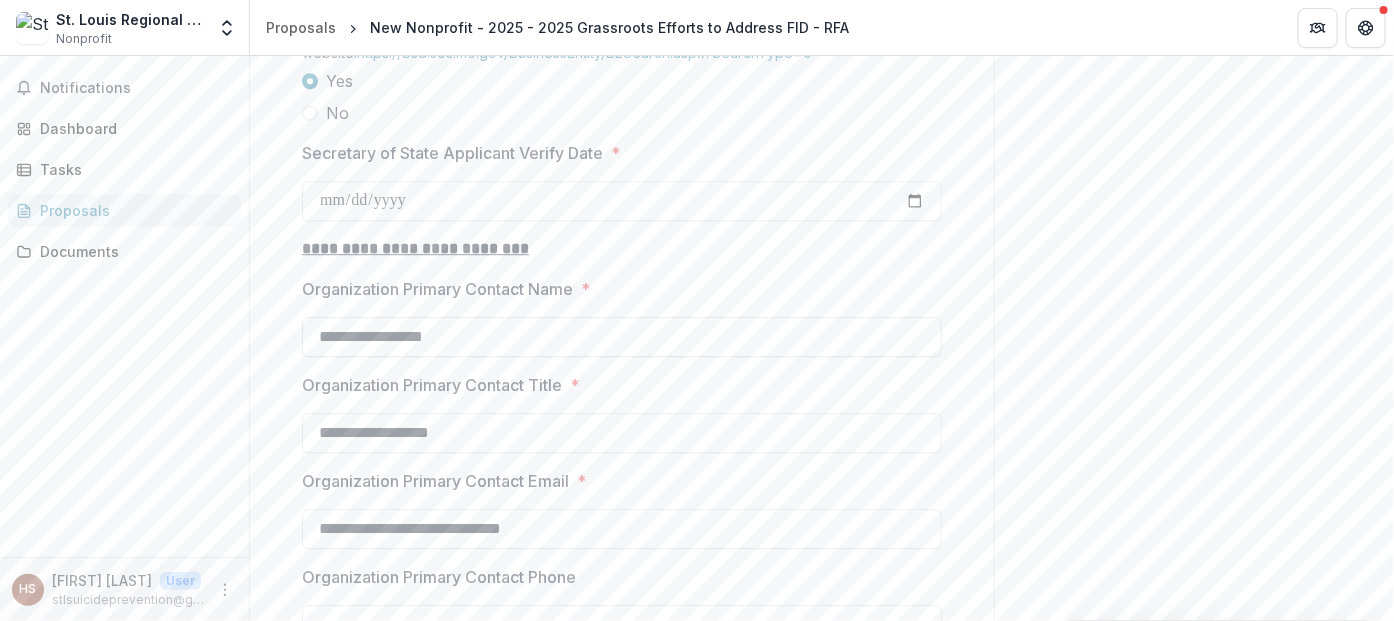 click on "**********" at bounding box center [622, 337] 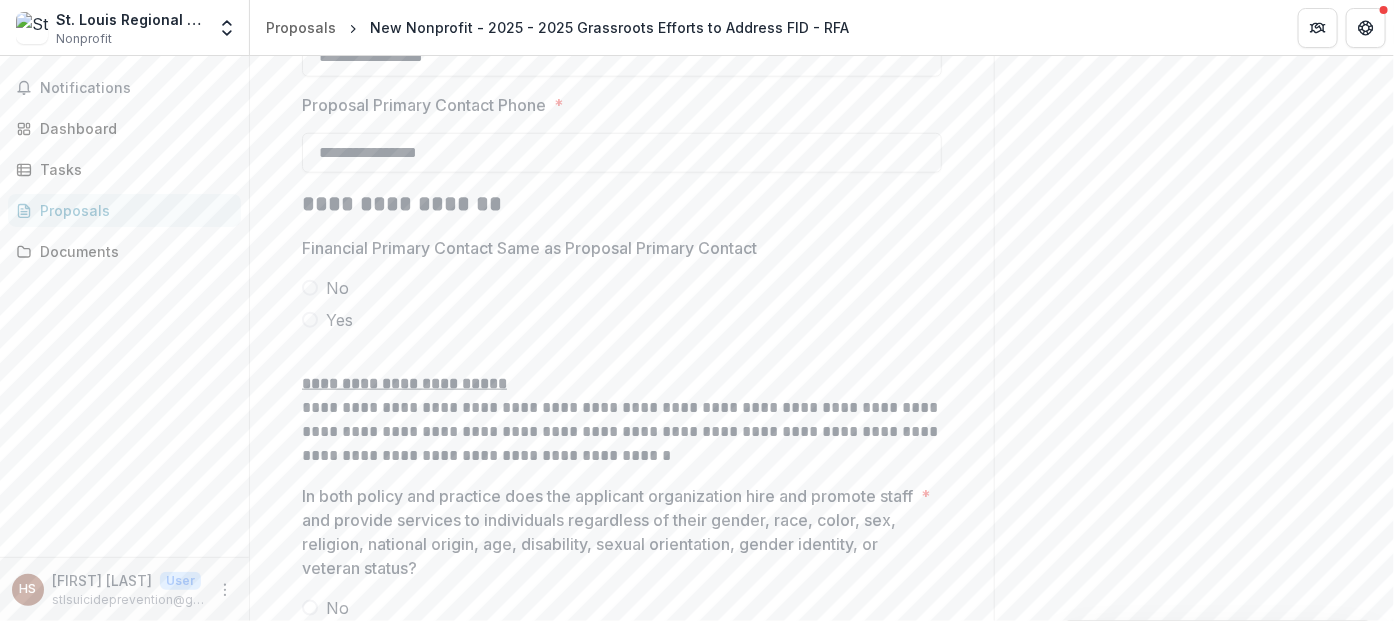scroll, scrollTop: 3875, scrollLeft: 0, axis: vertical 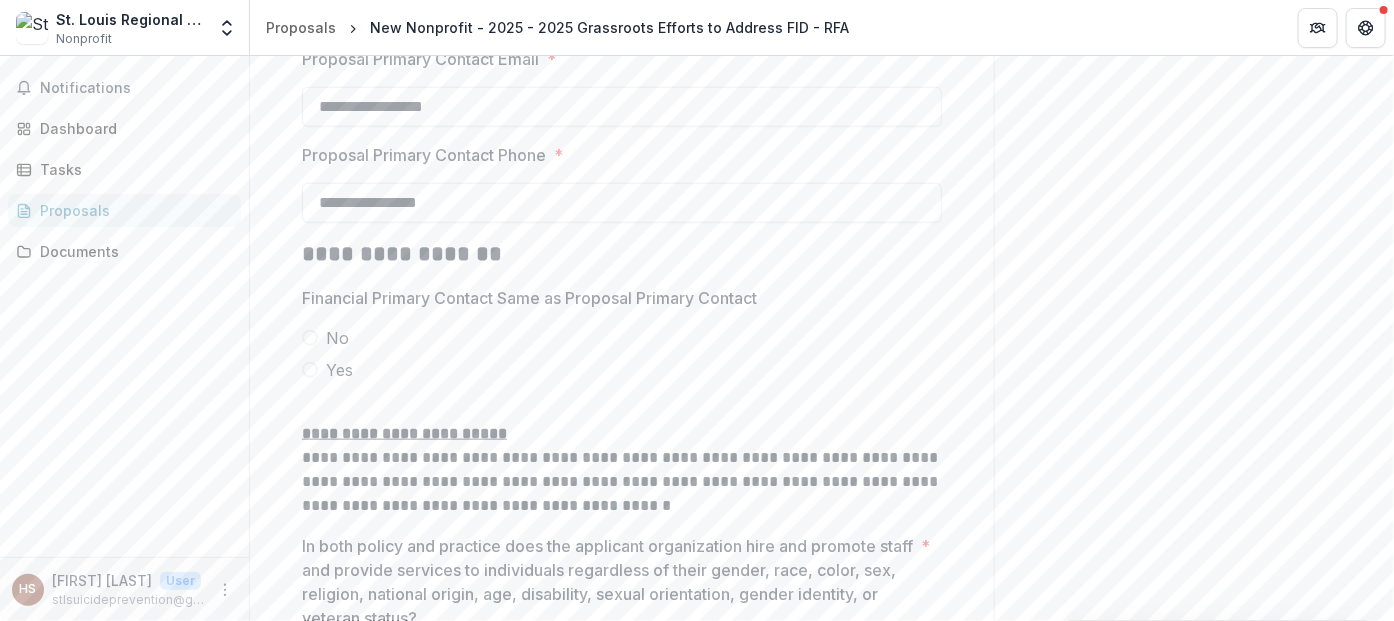 click at bounding box center (310, 338) 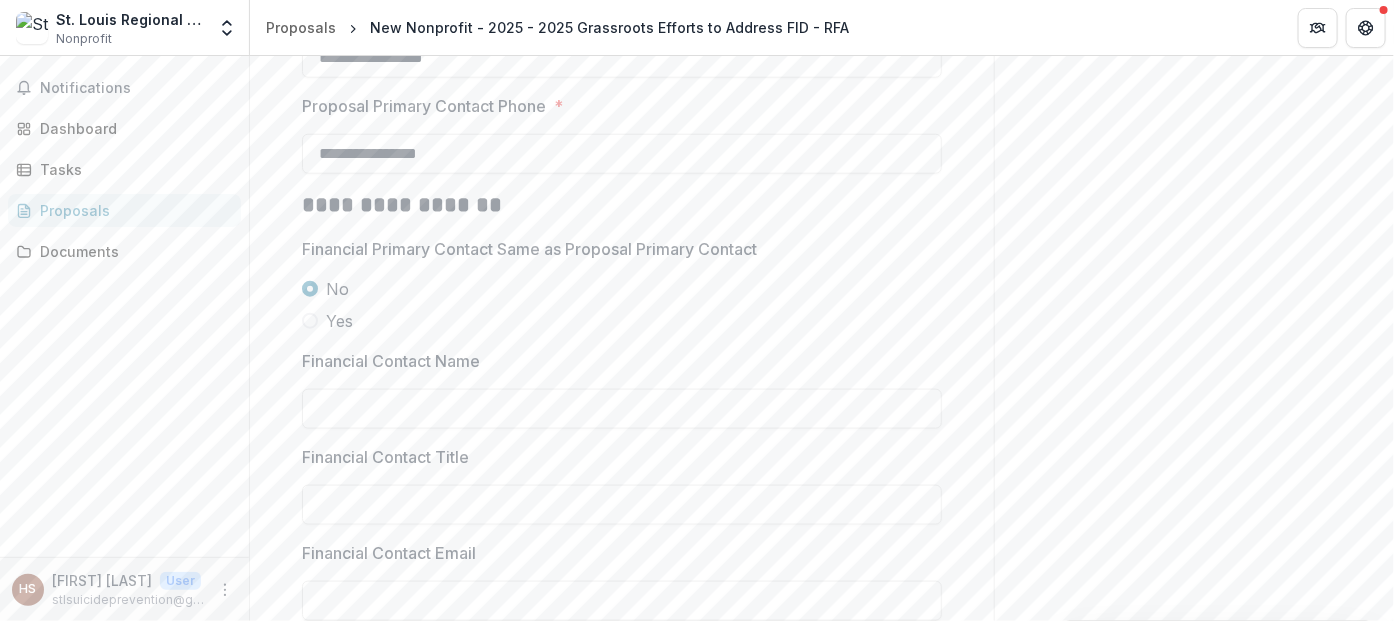scroll, scrollTop: 3875, scrollLeft: 0, axis: vertical 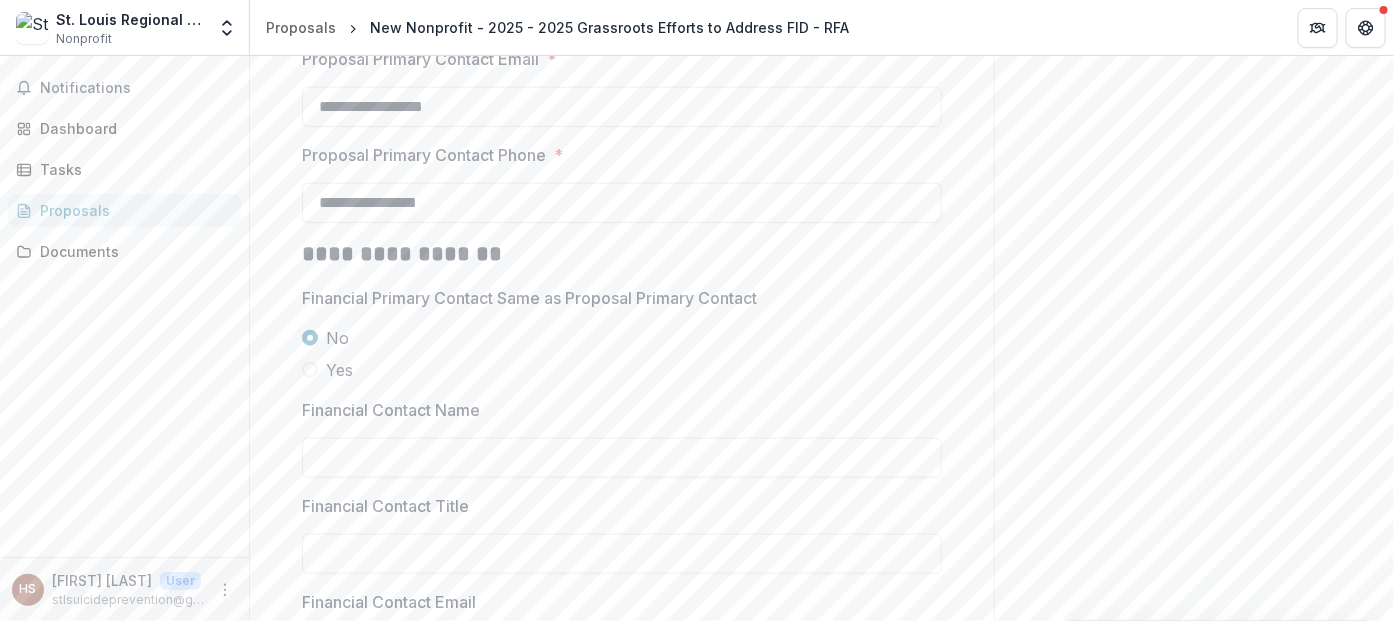 click at bounding box center [310, 370] 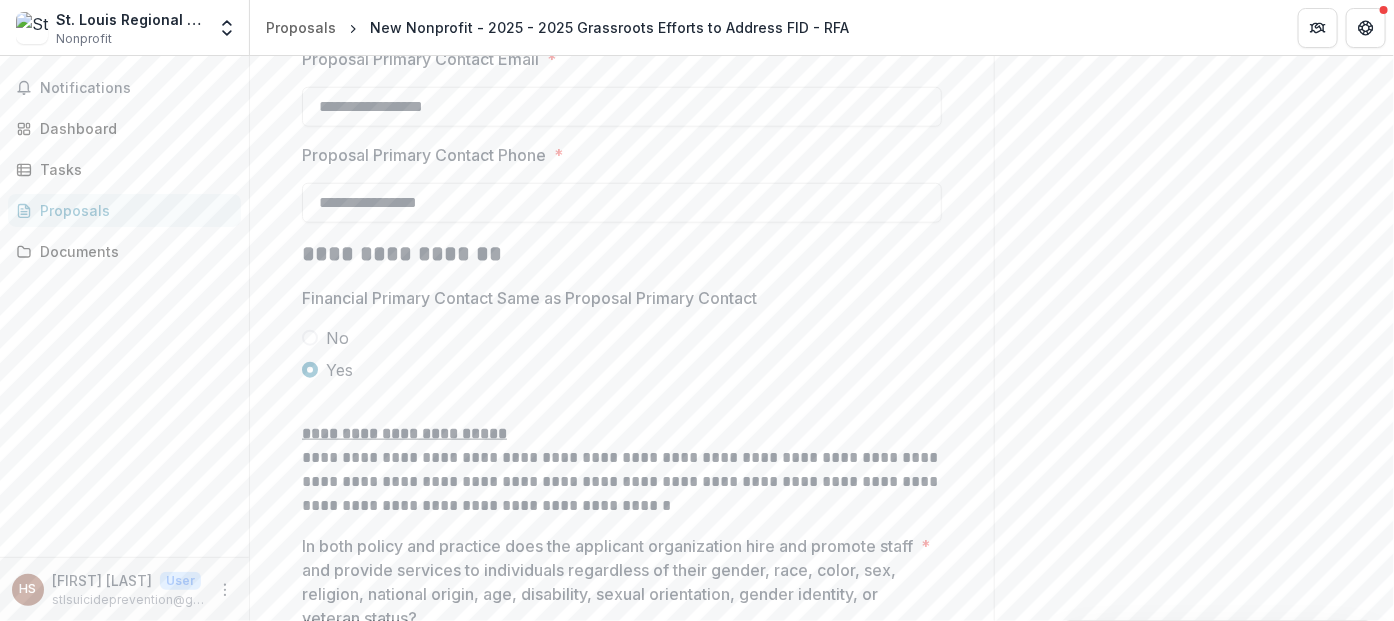 scroll, scrollTop: 4042, scrollLeft: 0, axis: vertical 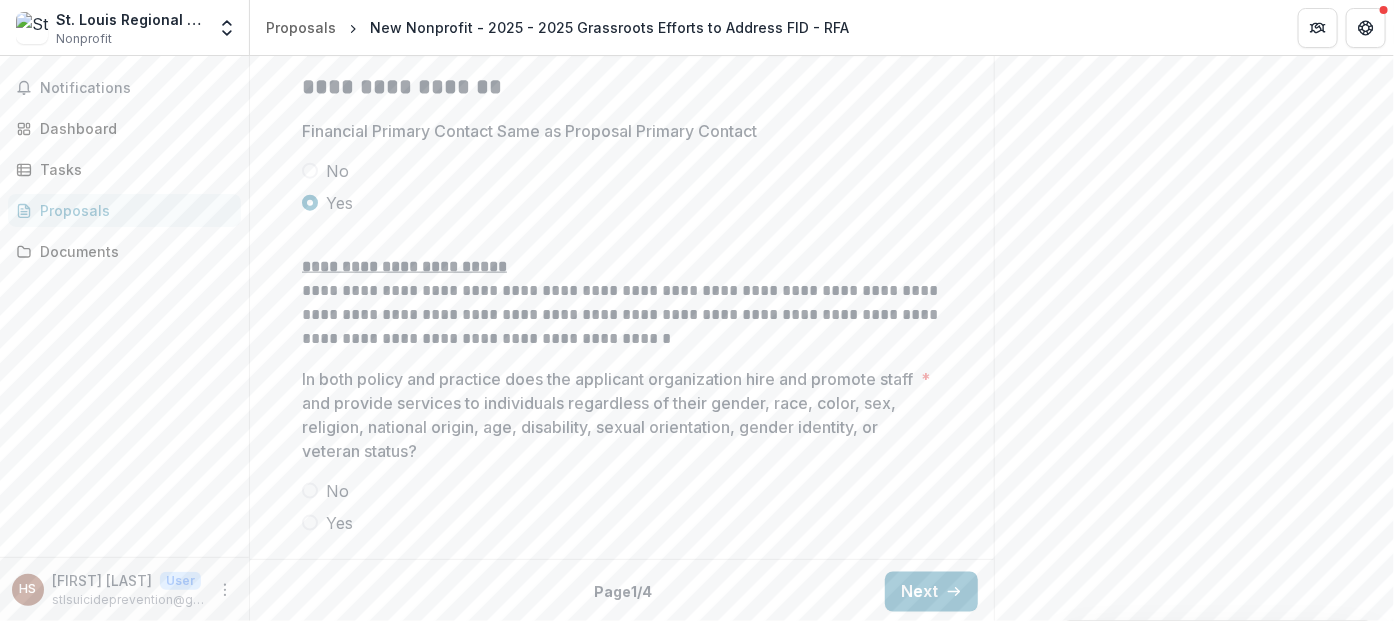 click at bounding box center [310, 523] 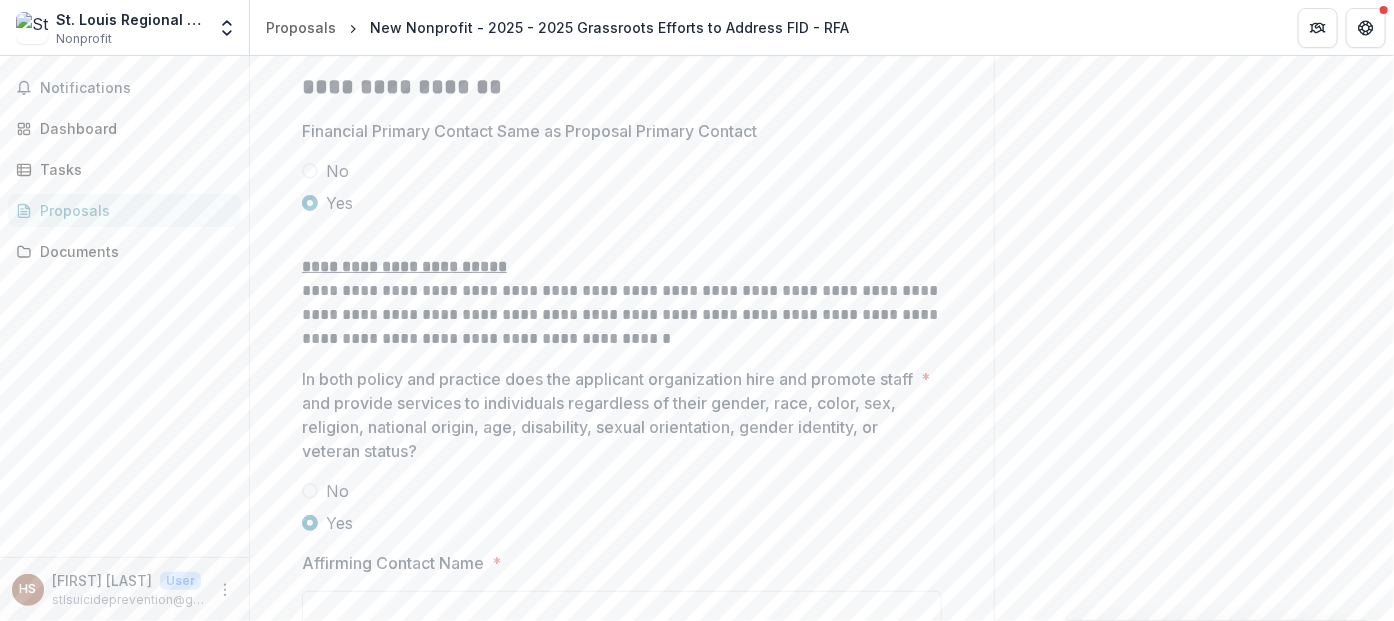 scroll, scrollTop: 4209, scrollLeft: 0, axis: vertical 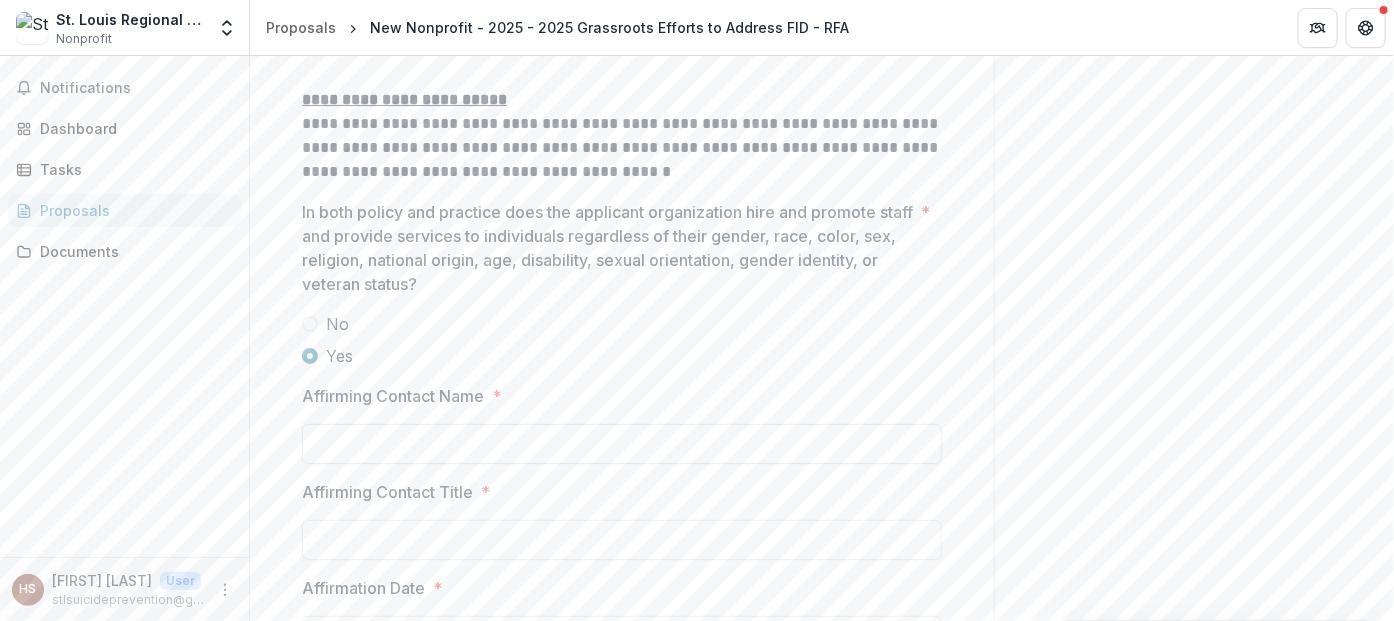 click on "Affirming Contact Name *" at bounding box center [622, 444] 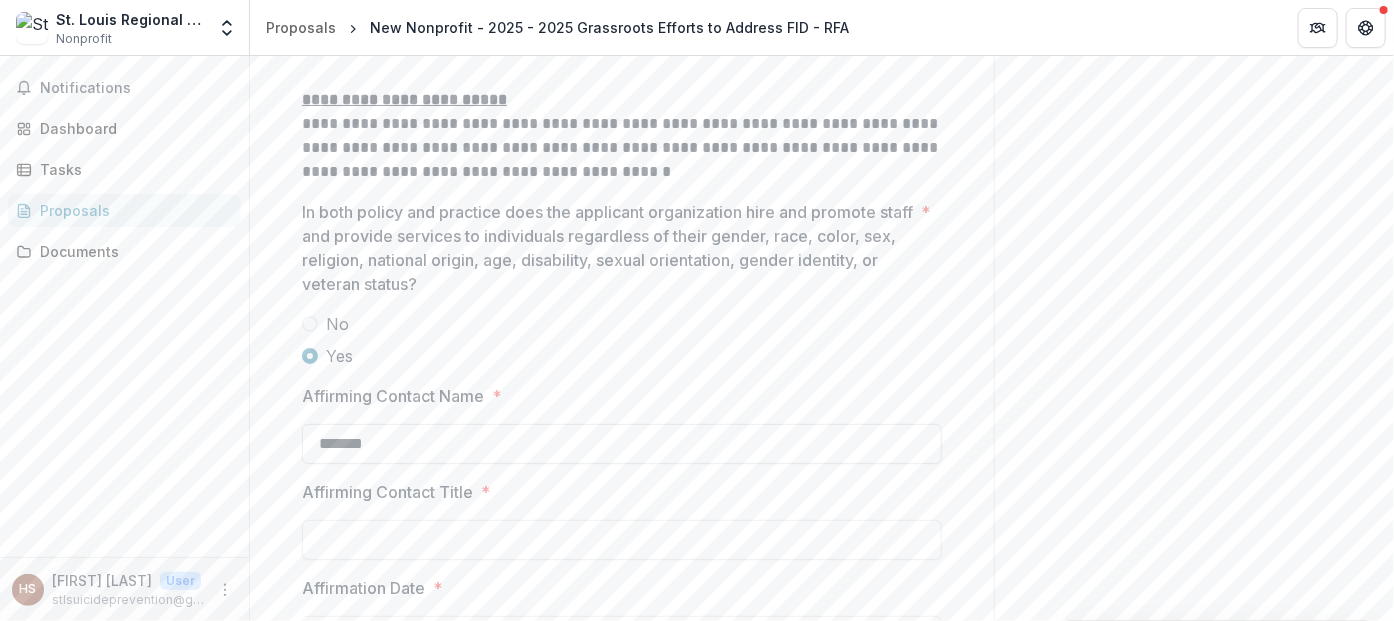 type on "**********" 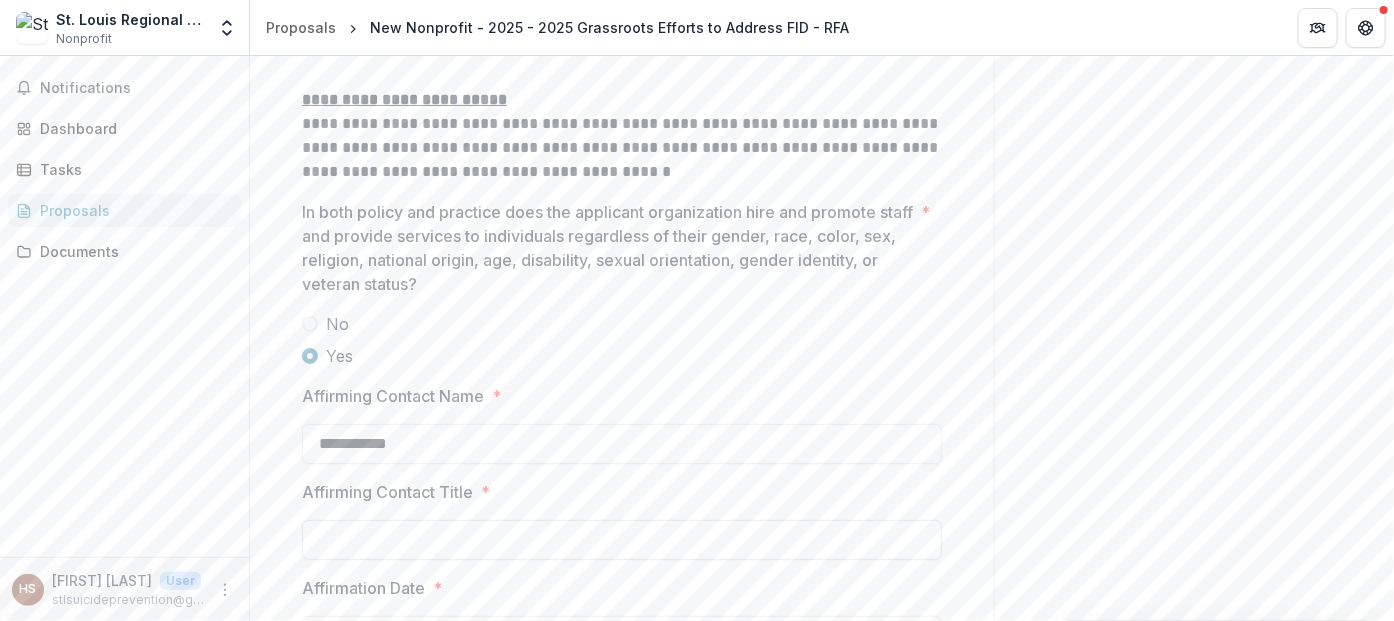 click on "Affirming Contact Title *" at bounding box center (622, 540) 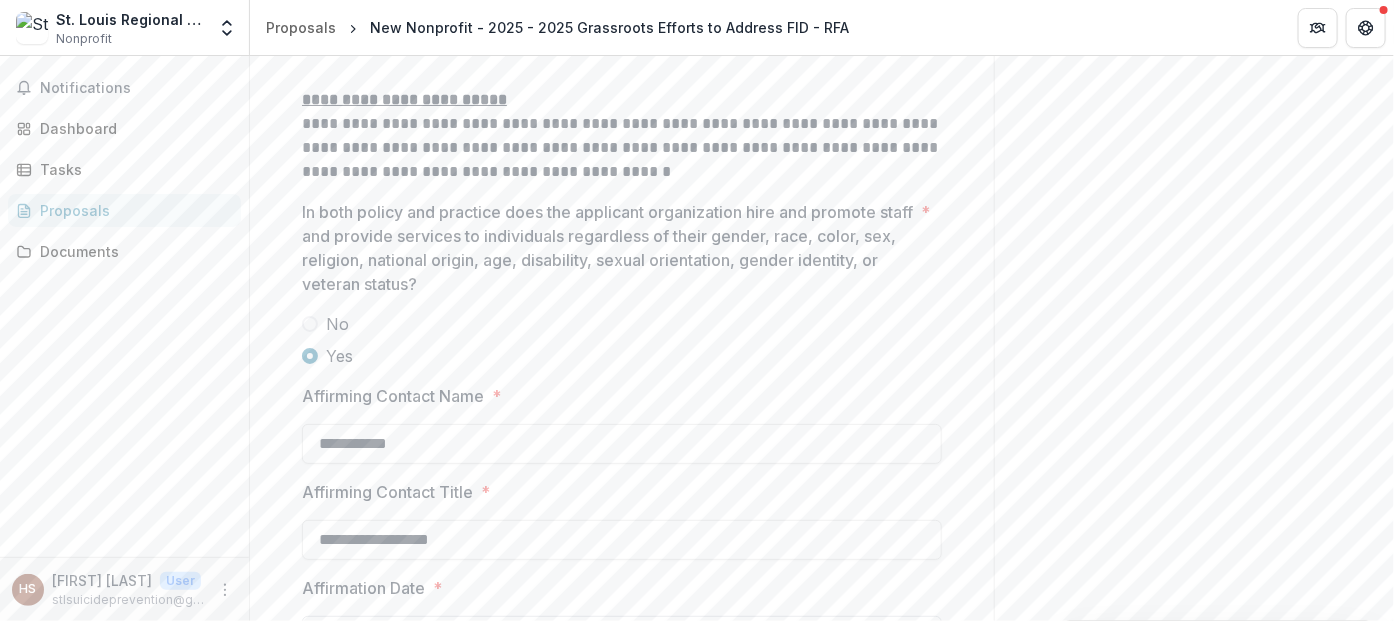 scroll, scrollTop: 4329, scrollLeft: 0, axis: vertical 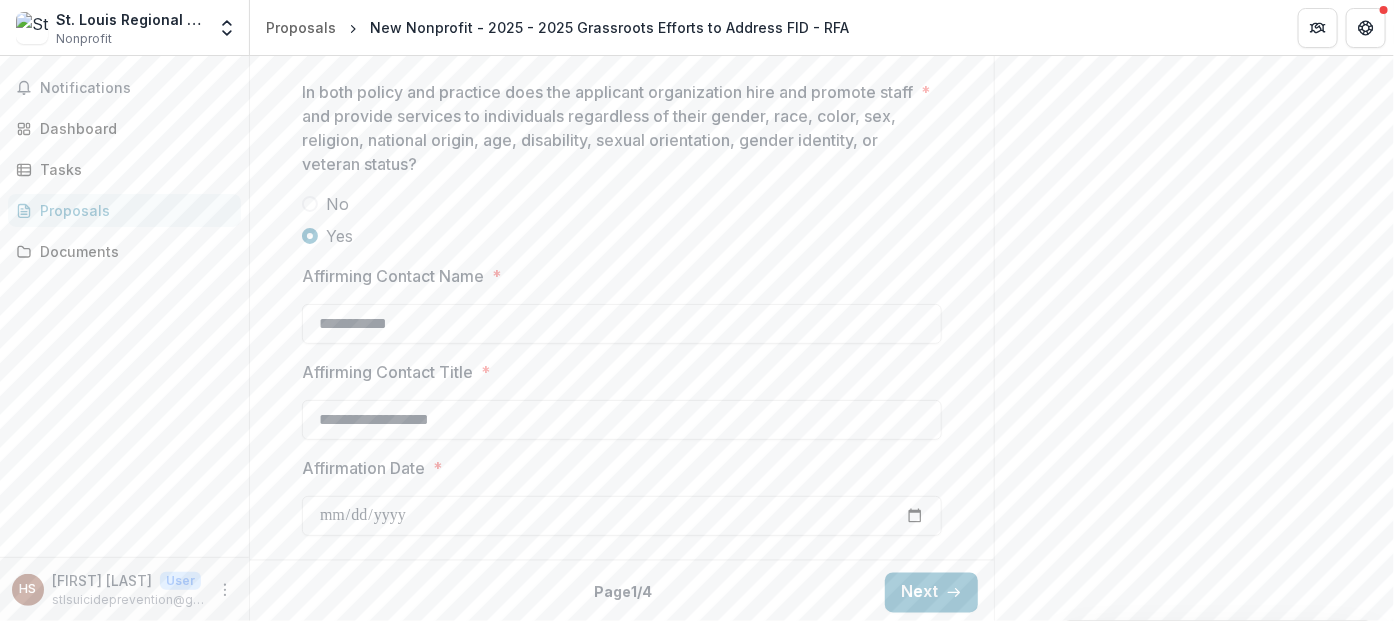 type on "**********" 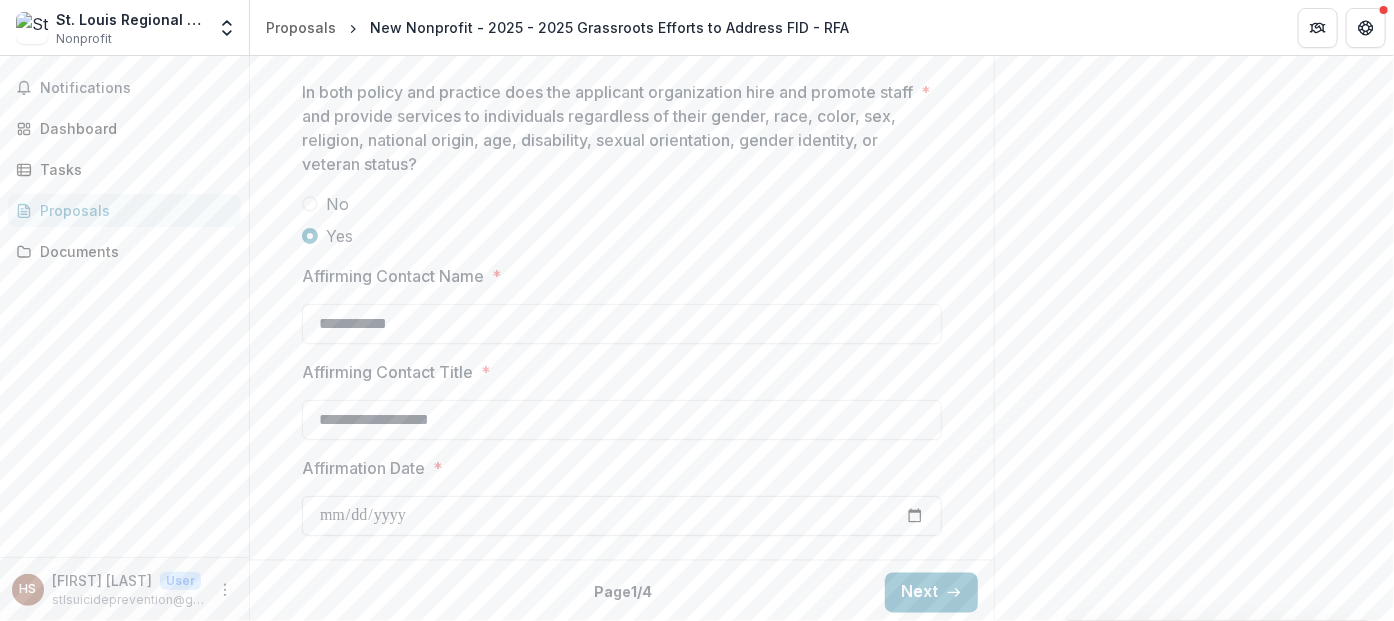 click on "Affirmation Date *" at bounding box center (622, 516) 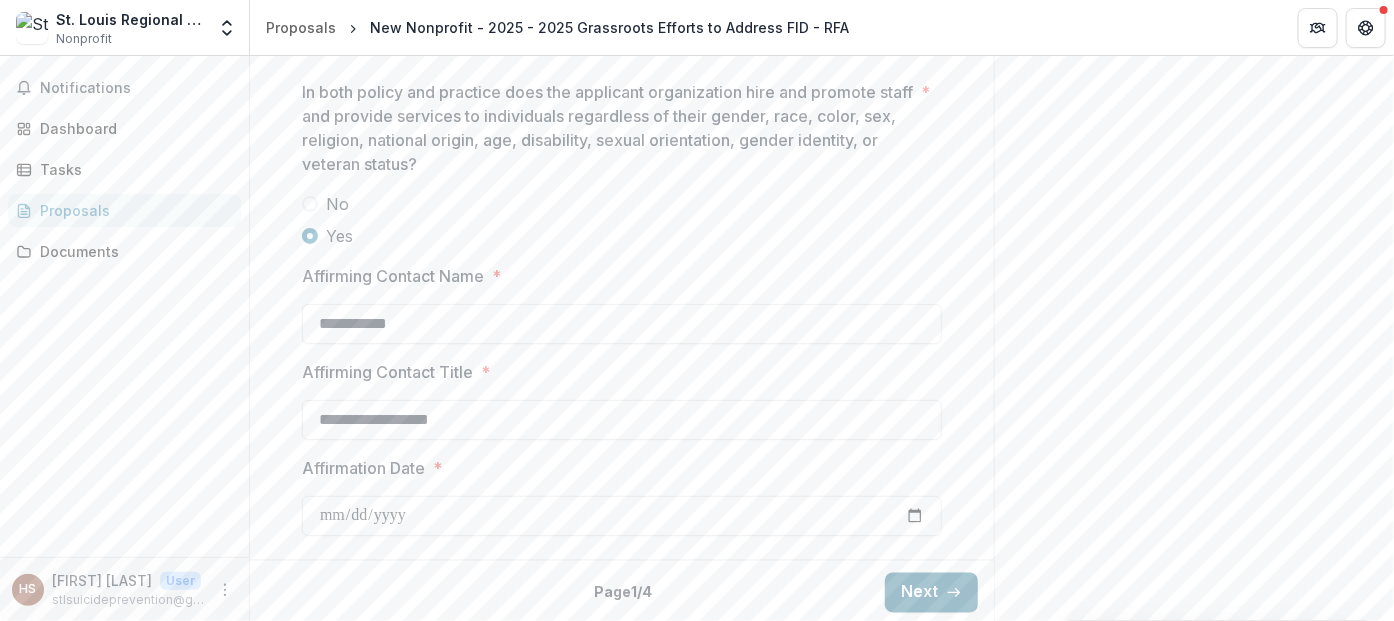 type on "**********" 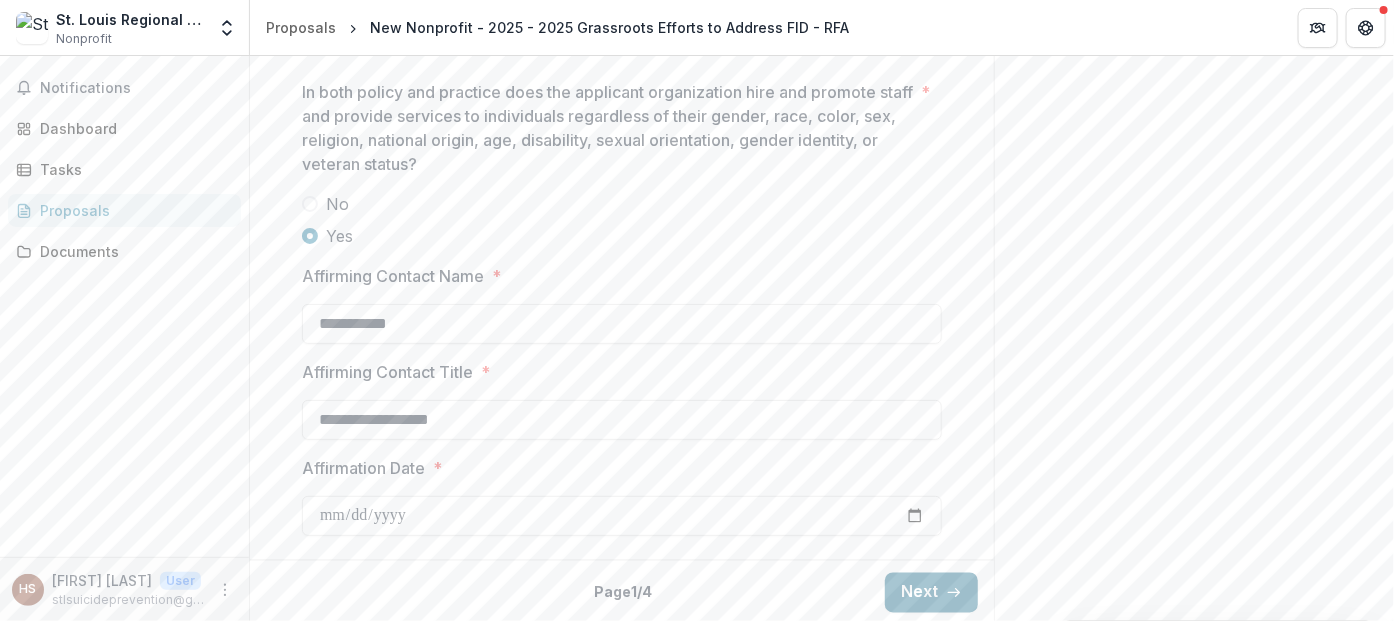 click on "Next" at bounding box center (931, 593) 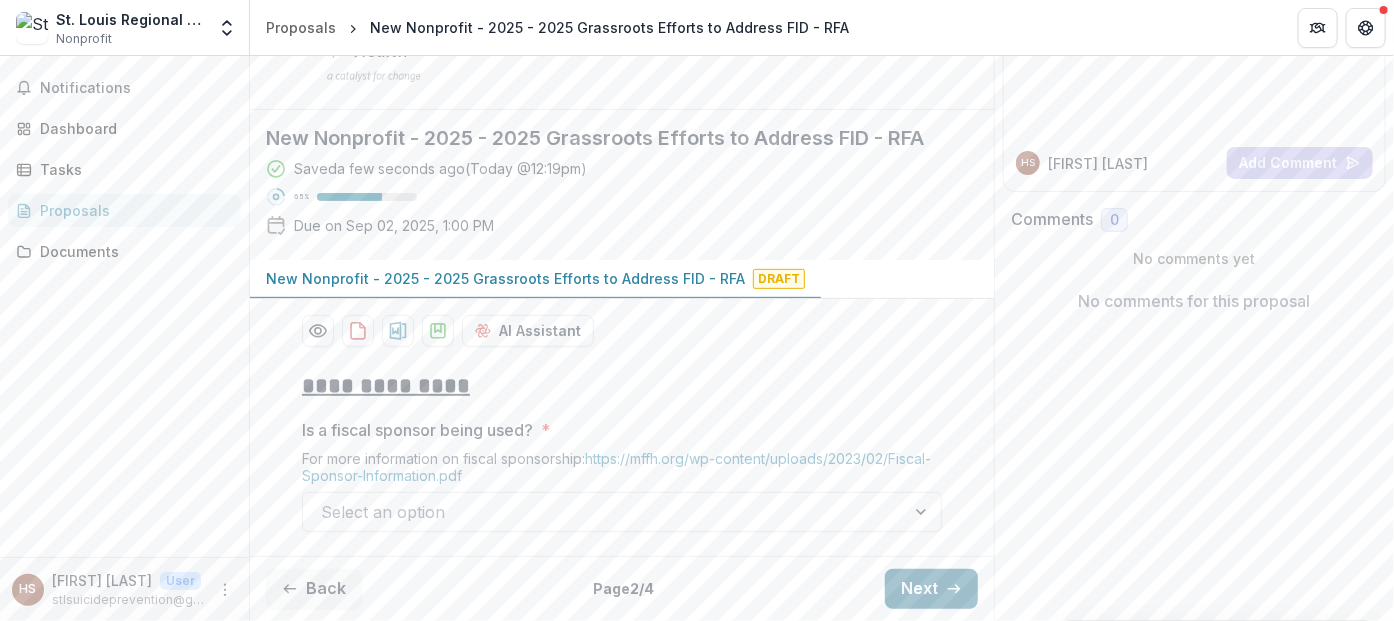 scroll, scrollTop: 219, scrollLeft: 0, axis: vertical 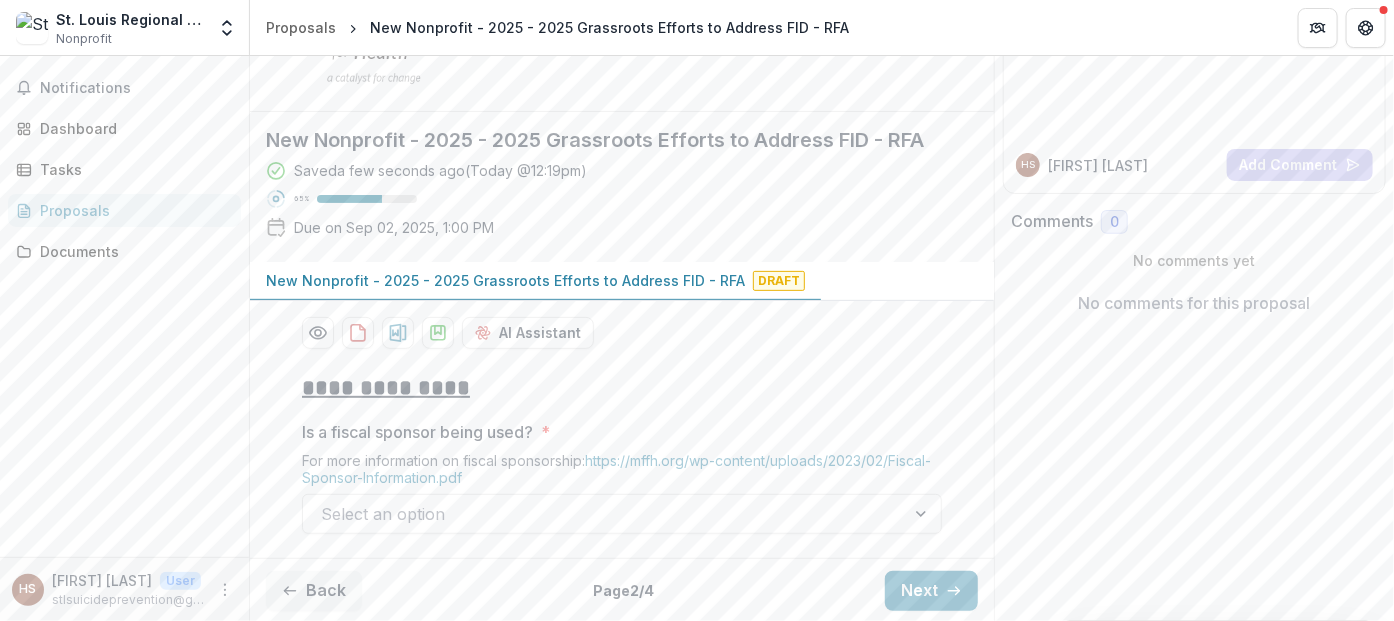 click at bounding box center [604, 514] 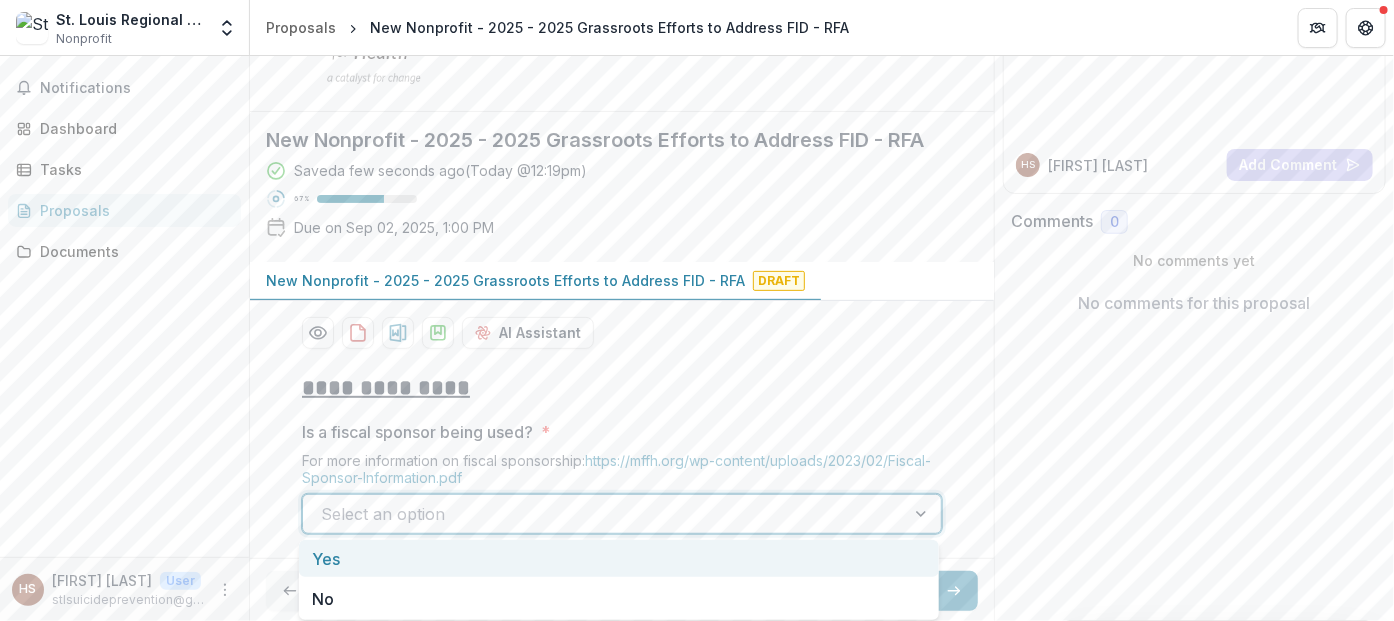 click on "Yes" at bounding box center [619, 558] 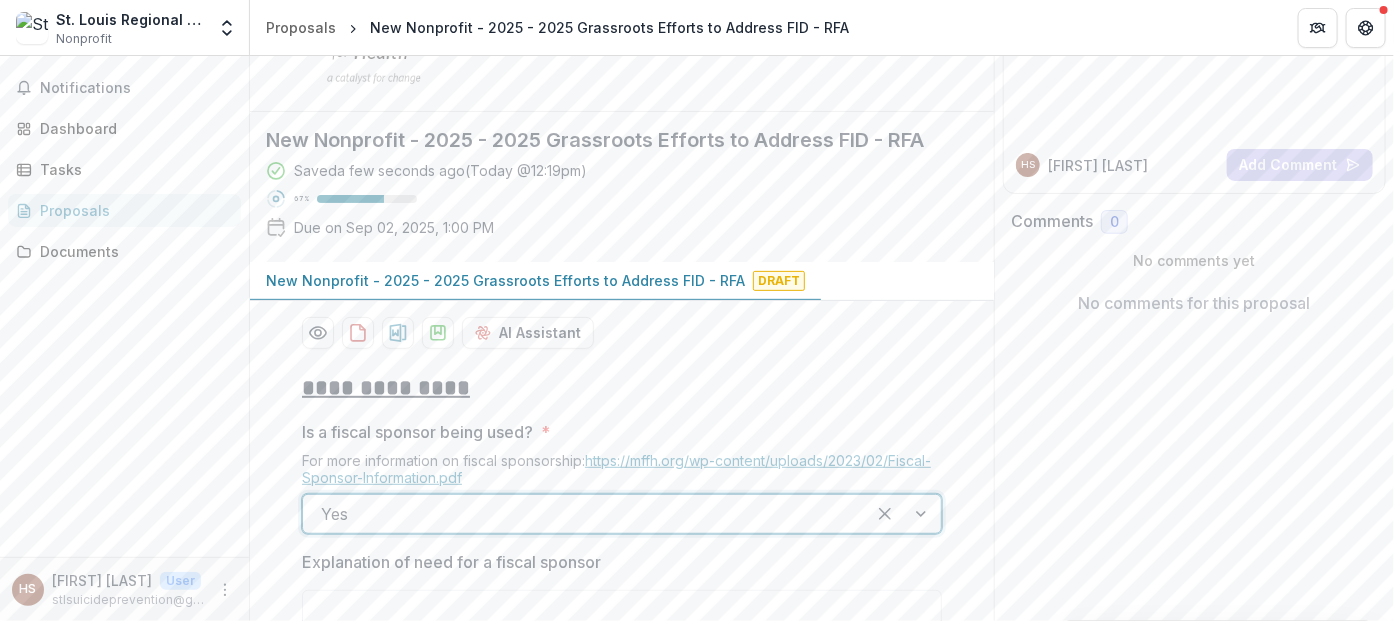 scroll, scrollTop: 386, scrollLeft: 0, axis: vertical 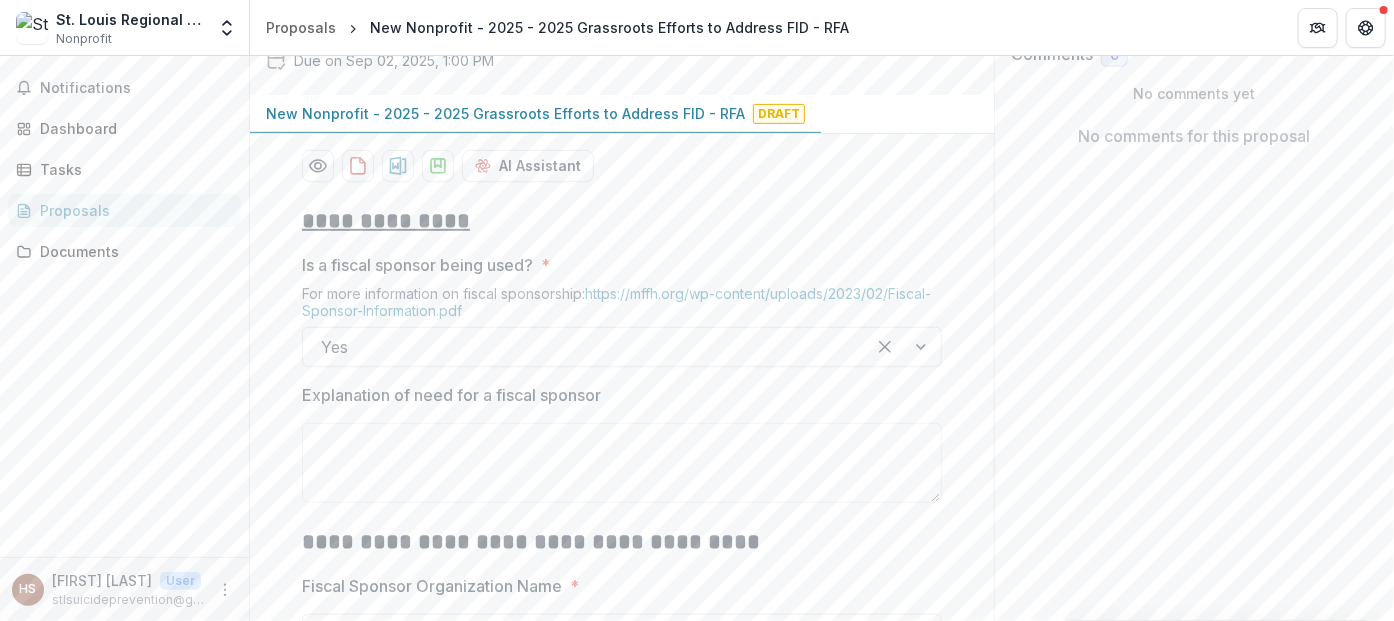 click at bounding box center (622, 419) 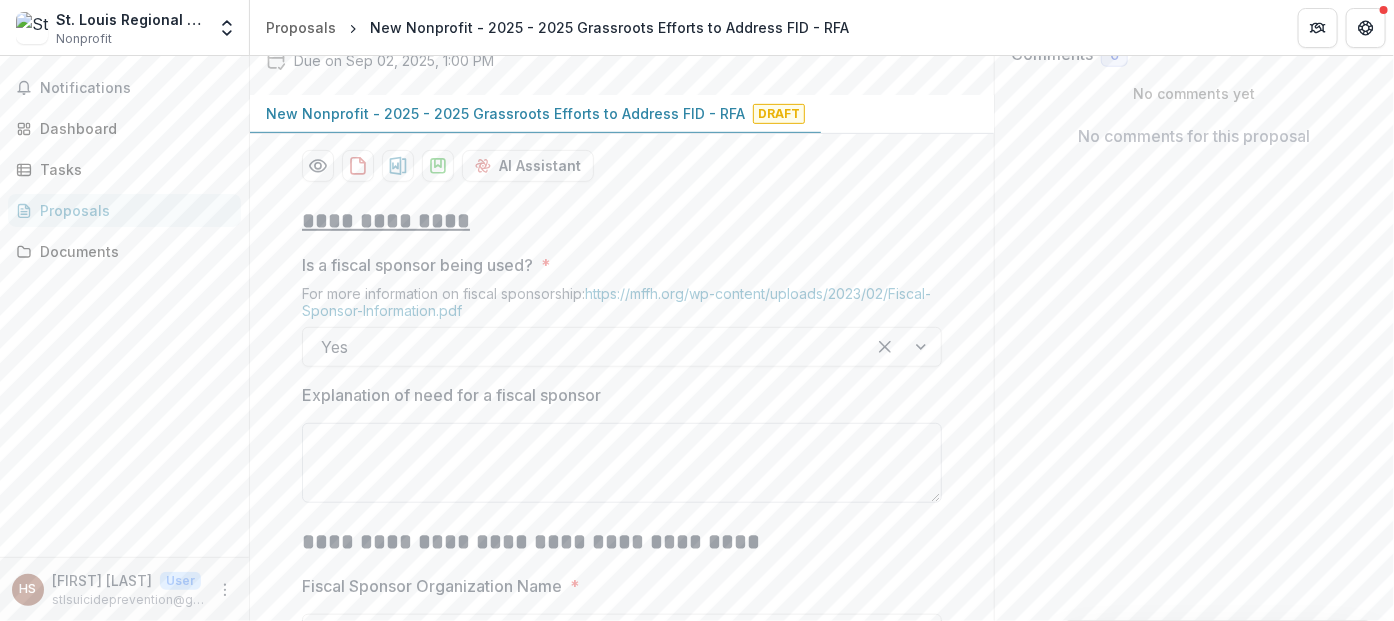 click on "Explanation of need for a fiscal sponsor" at bounding box center (622, 463) 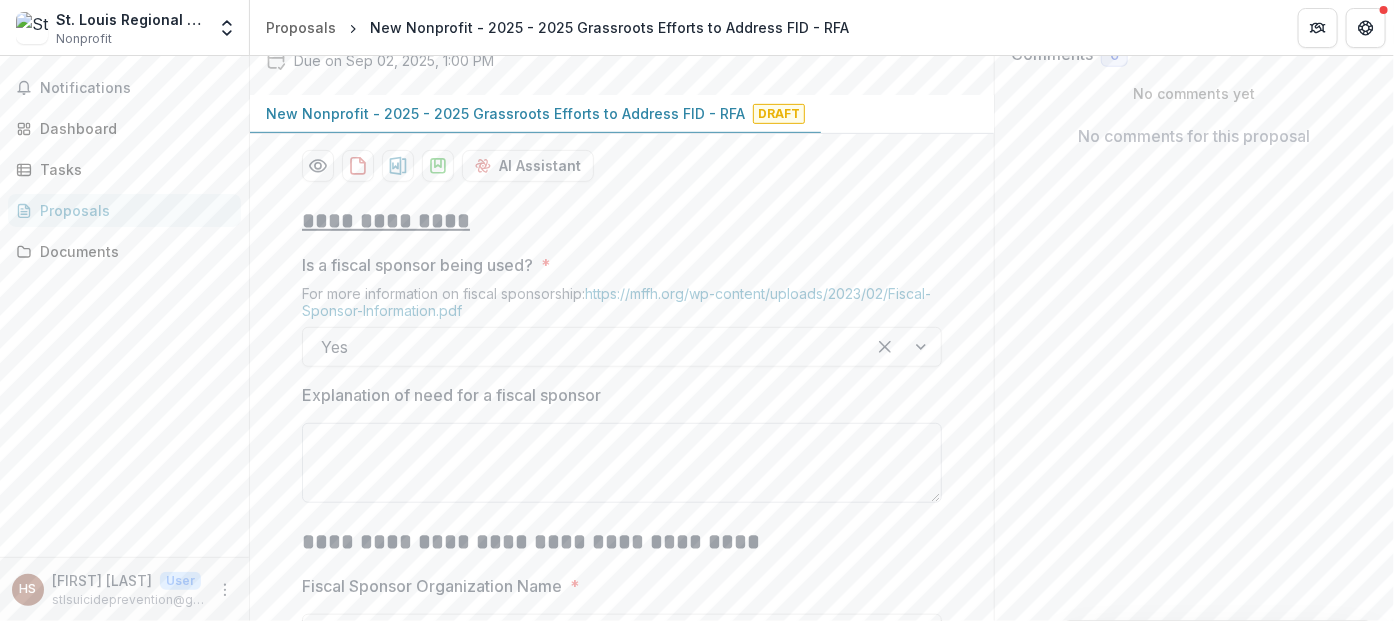 click on "Explanation of need for a fiscal sponsor" at bounding box center [622, 463] 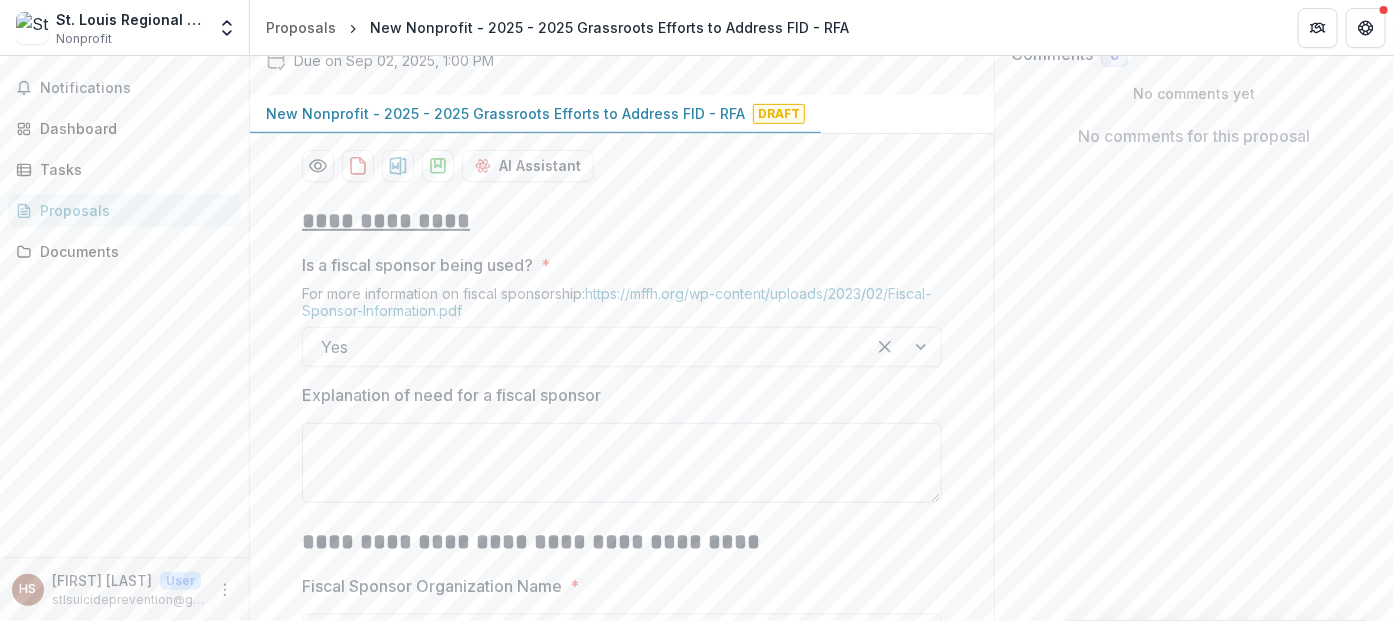 paste on "**********" 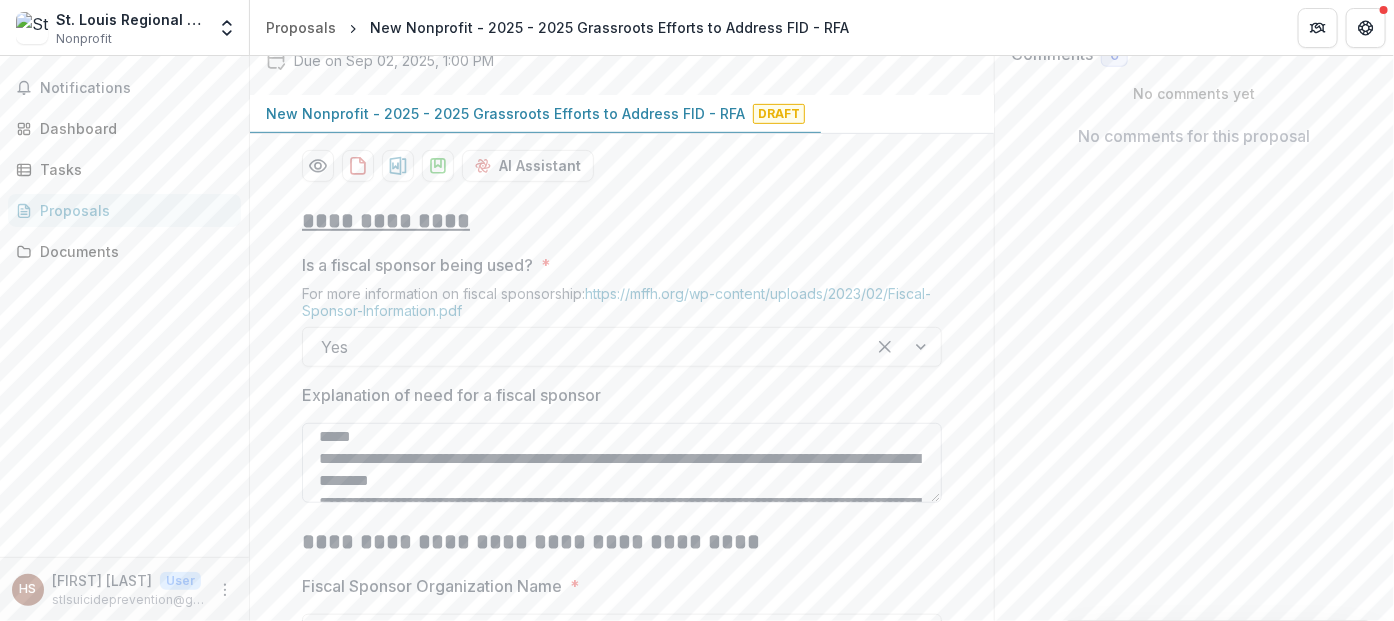 scroll, scrollTop: 0, scrollLeft: 0, axis: both 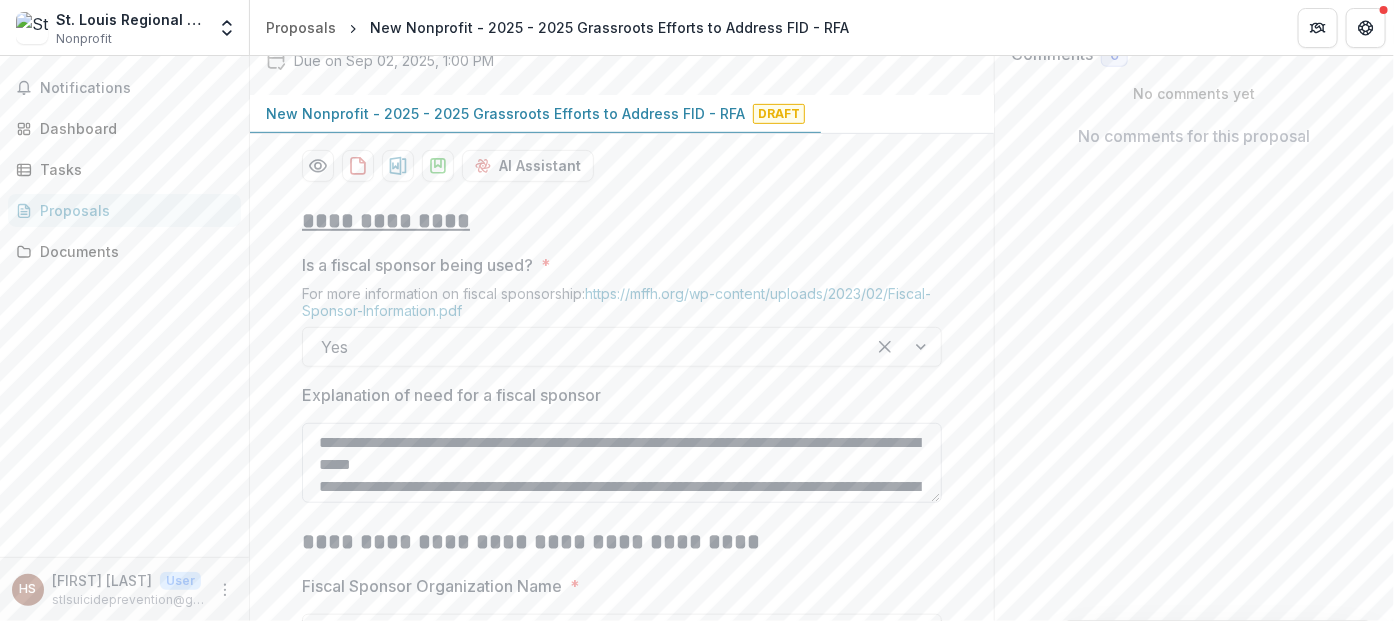 click on "**********" at bounding box center (622, 463) 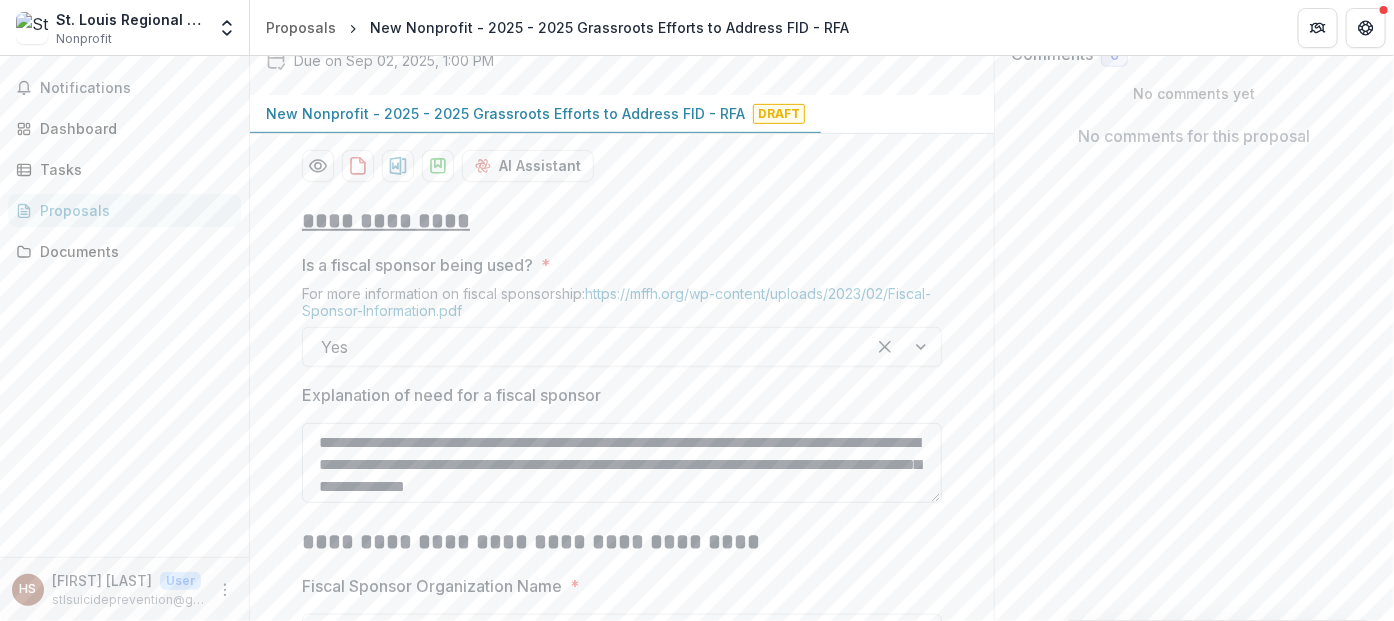 click on "**********" at bounding box center [622, 463] 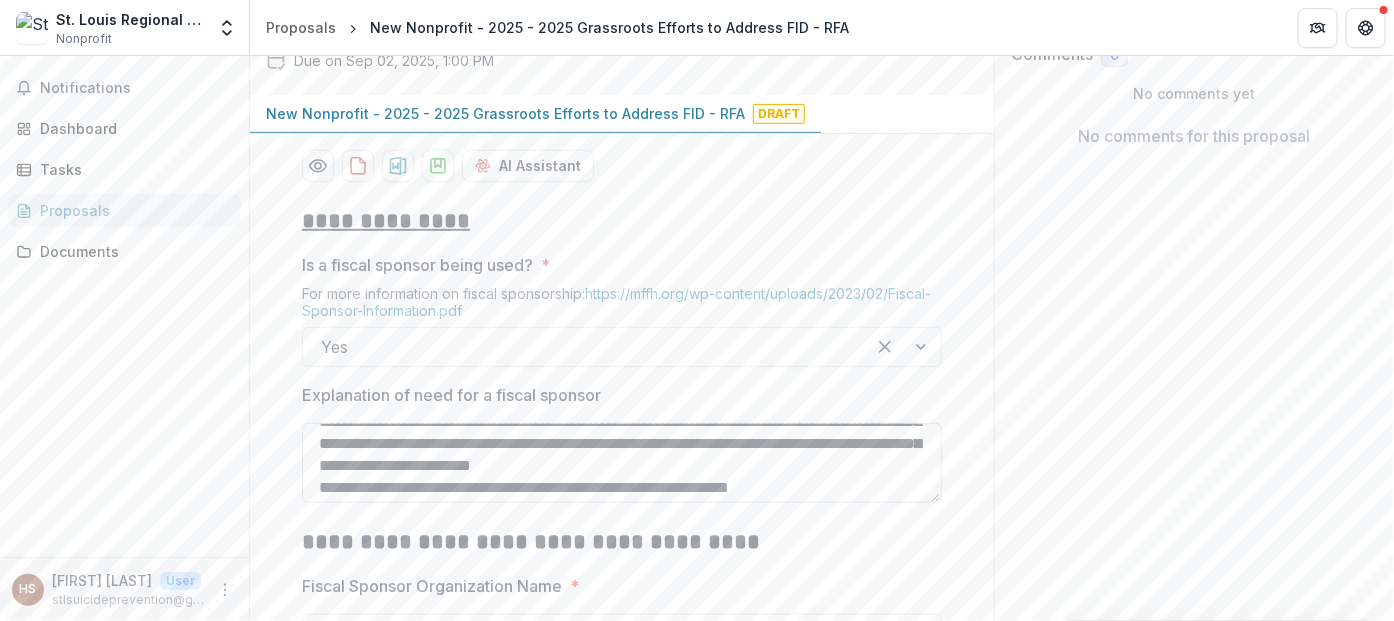 scroll, scrollTop: 68, scrollLeft: 0, axis: vertical 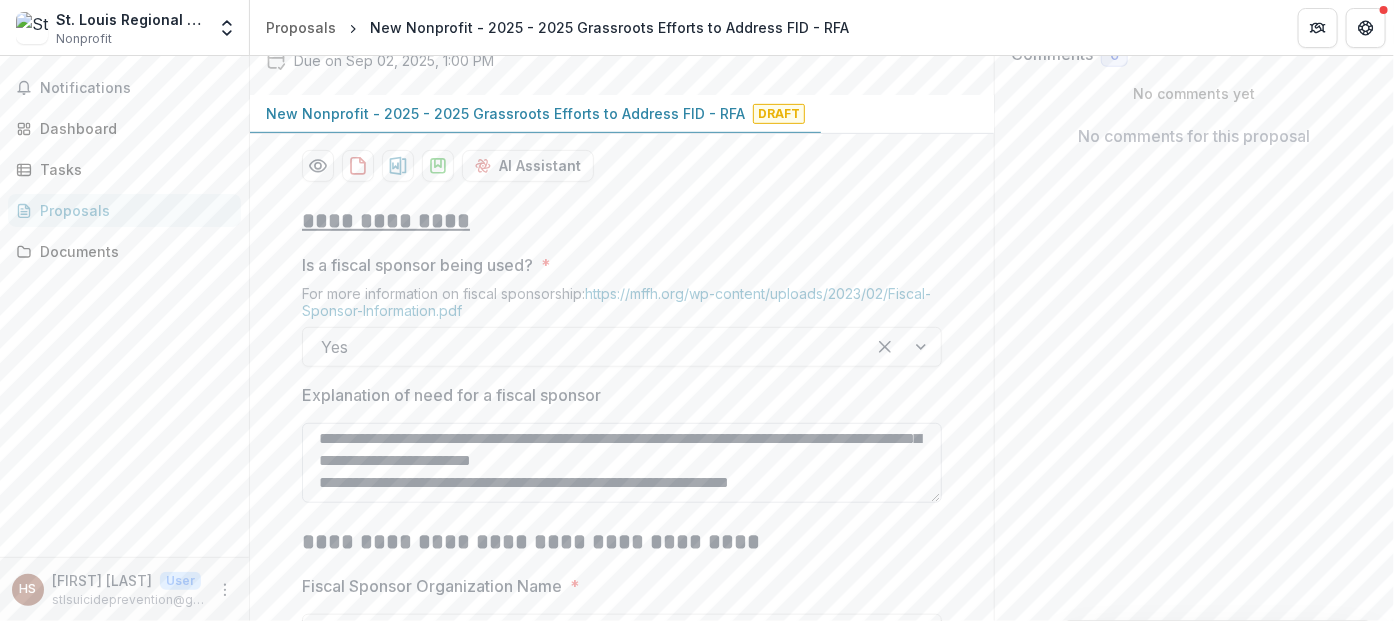 click on "**********" at bounding box center (622, 463) 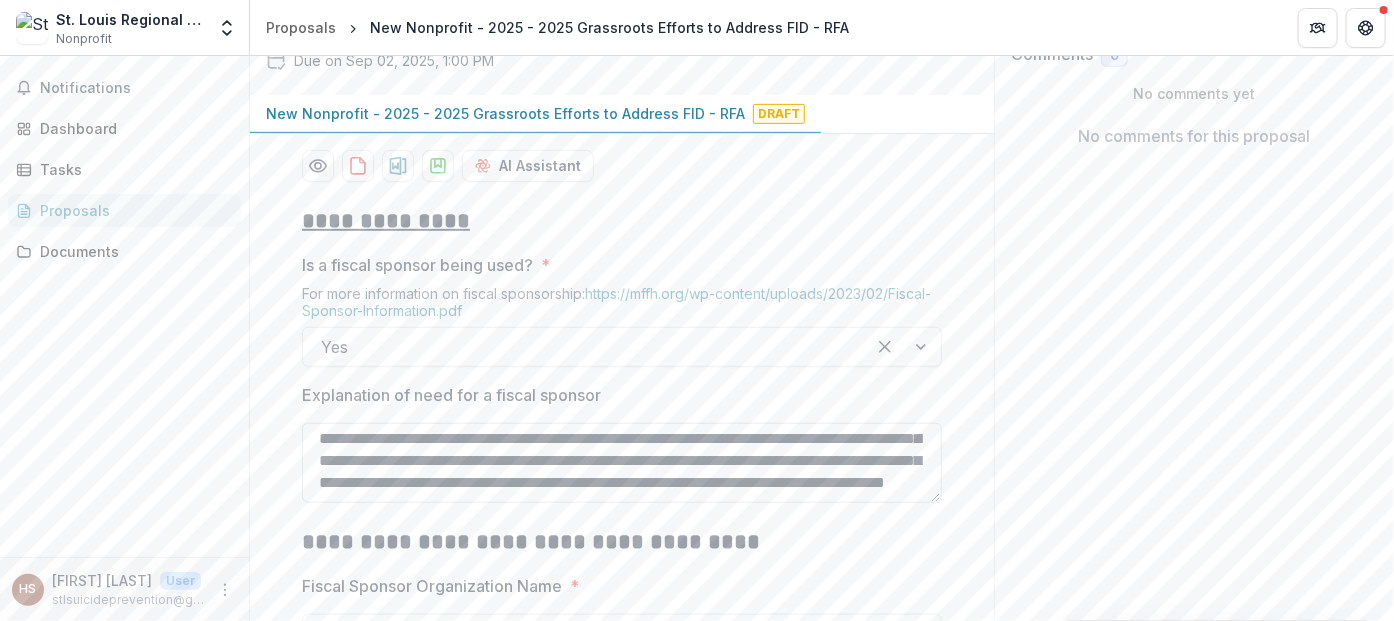 scroll, scrollTop: 68, scrollLeft: 0, axis: vertical 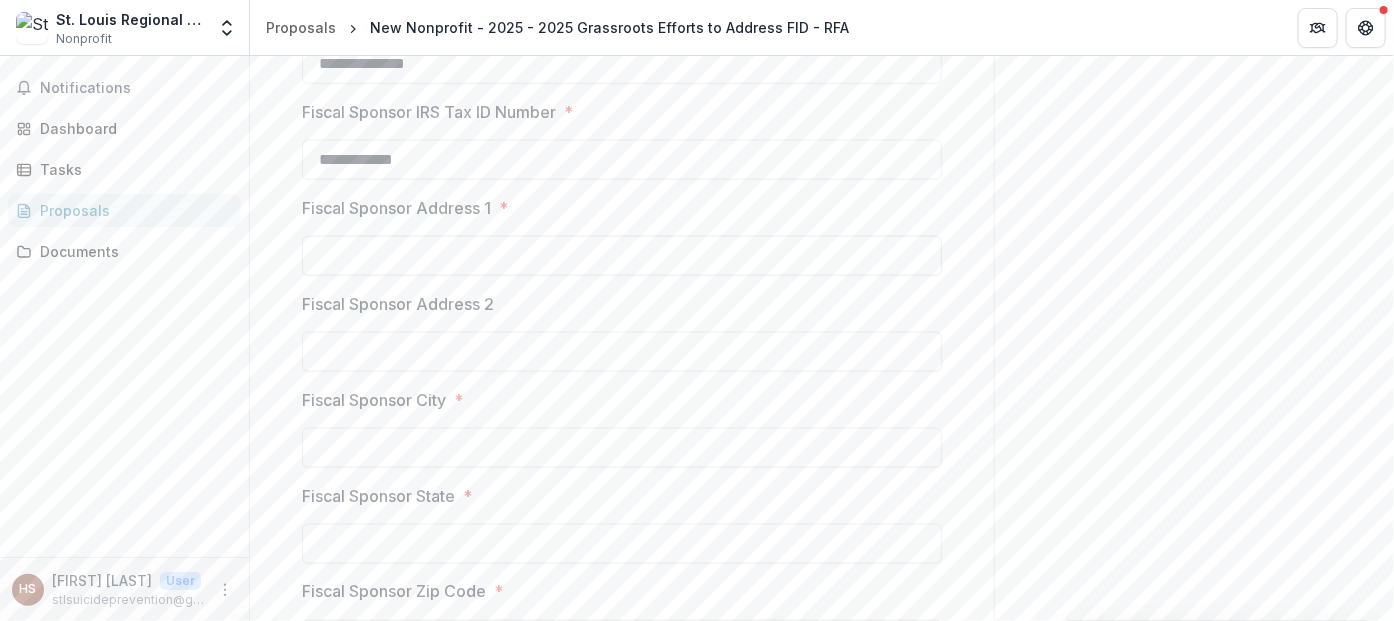 type on "**********" 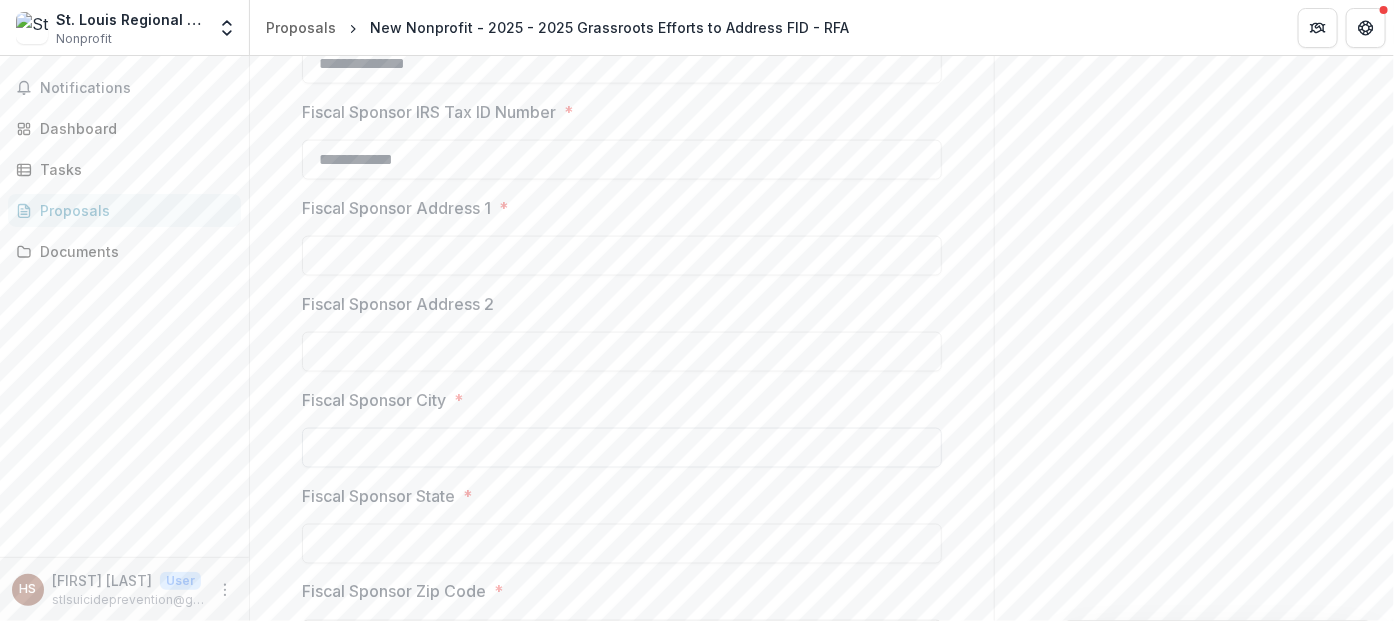 click on "Fiscal Sponsor City *" at bounding box center (622, 448) 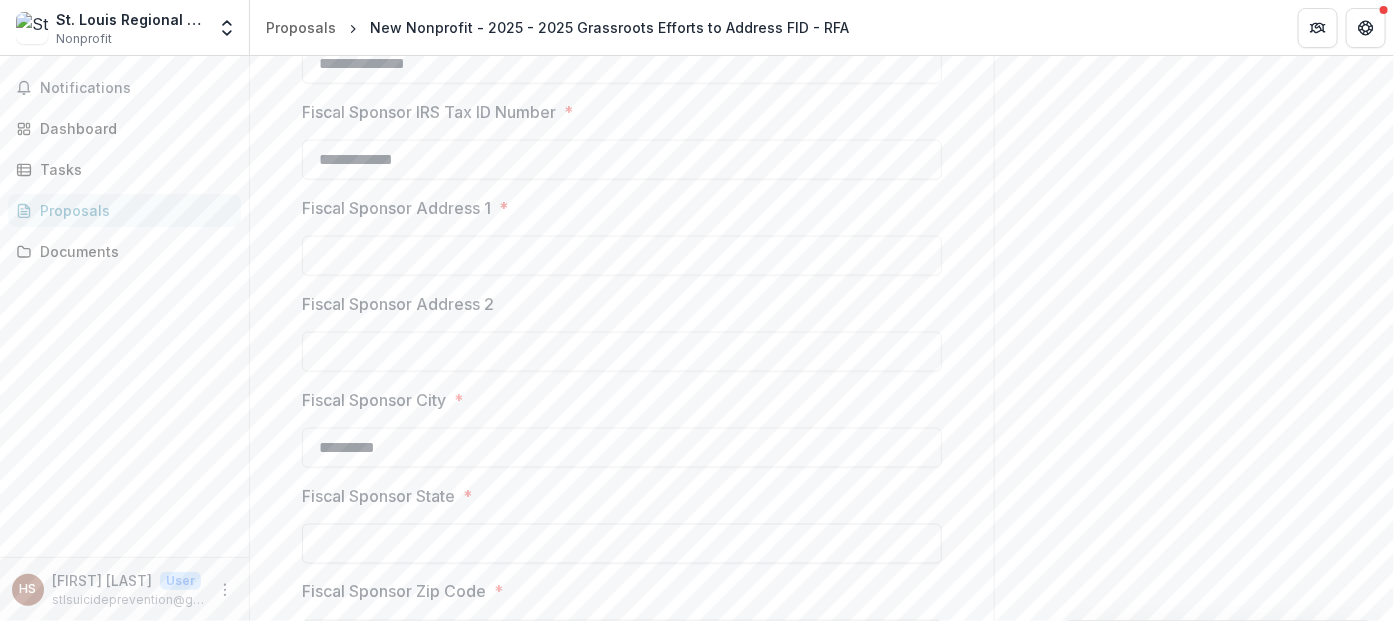 type on "*********" 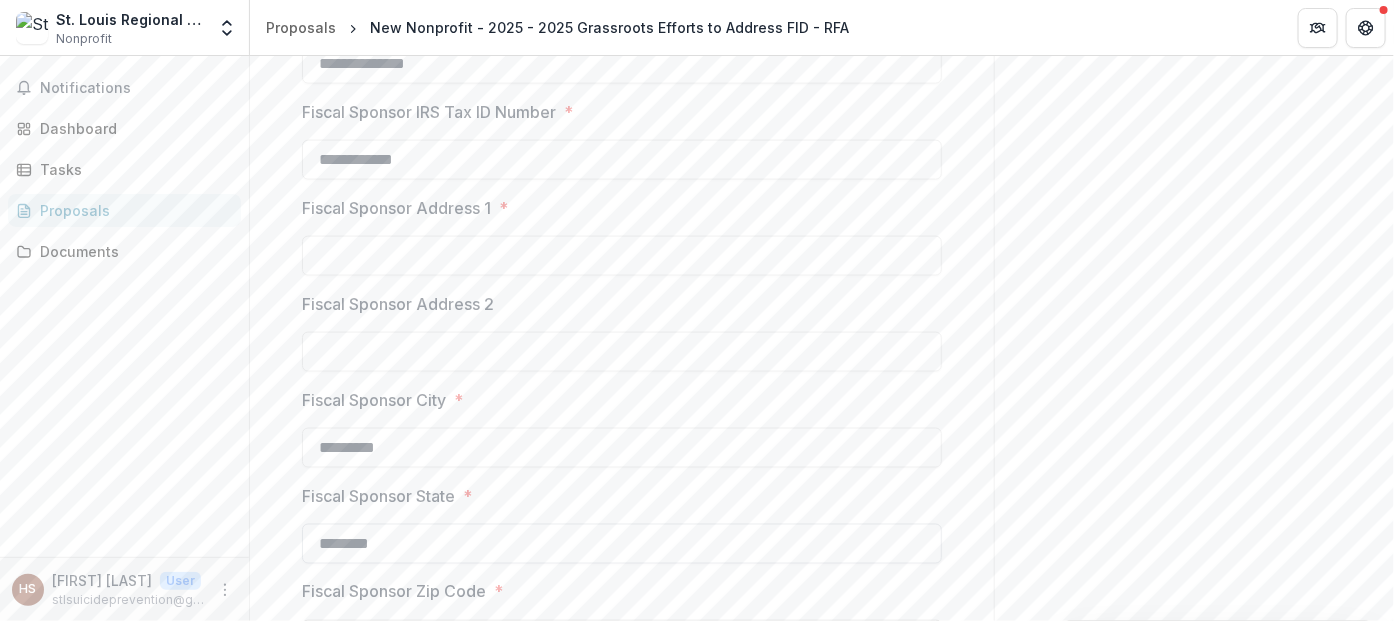 scroll, scrollTop: 1219, scrollLeft: 0, axis: vertical 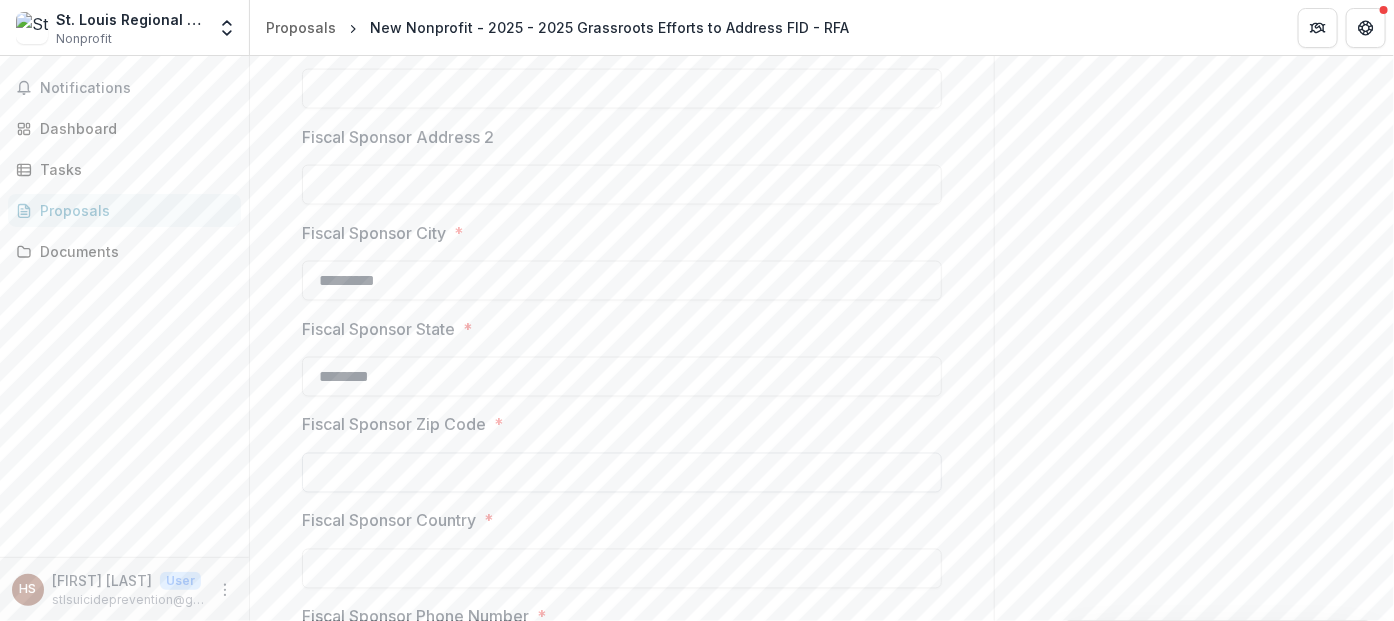type on "********" 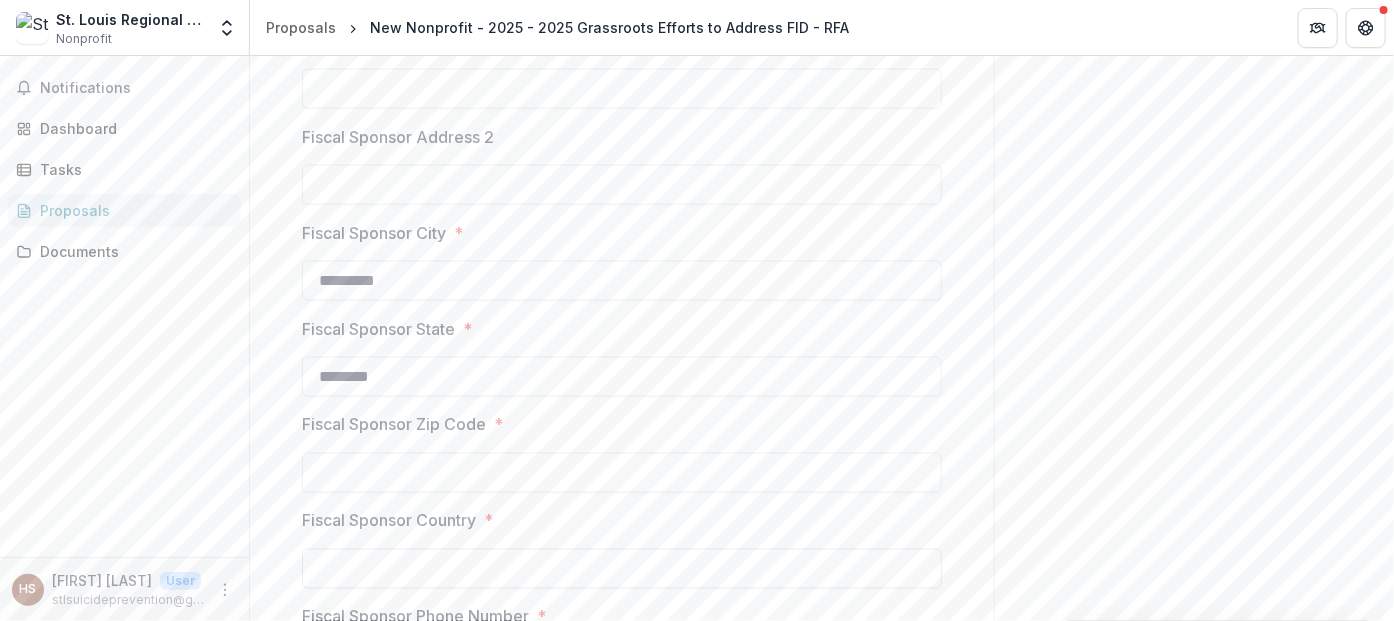 click on "Fiscal Sponsor Country *" at bounding box center [622, 569] 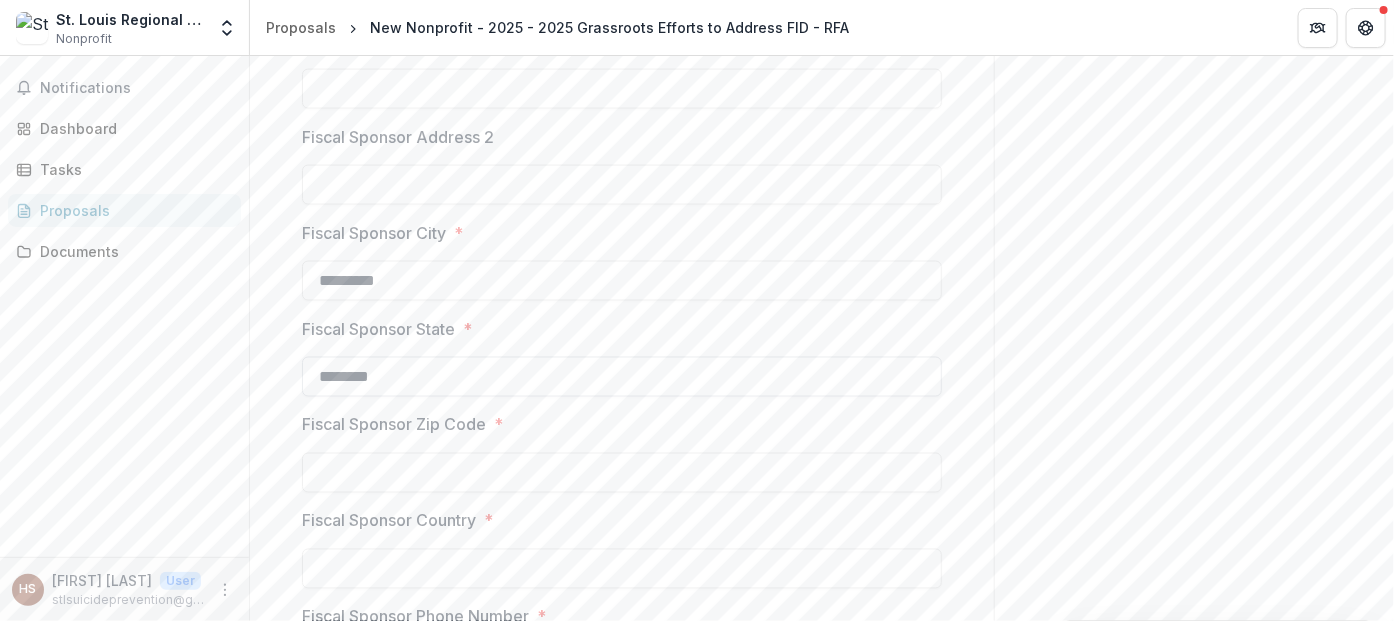 type on "**********" 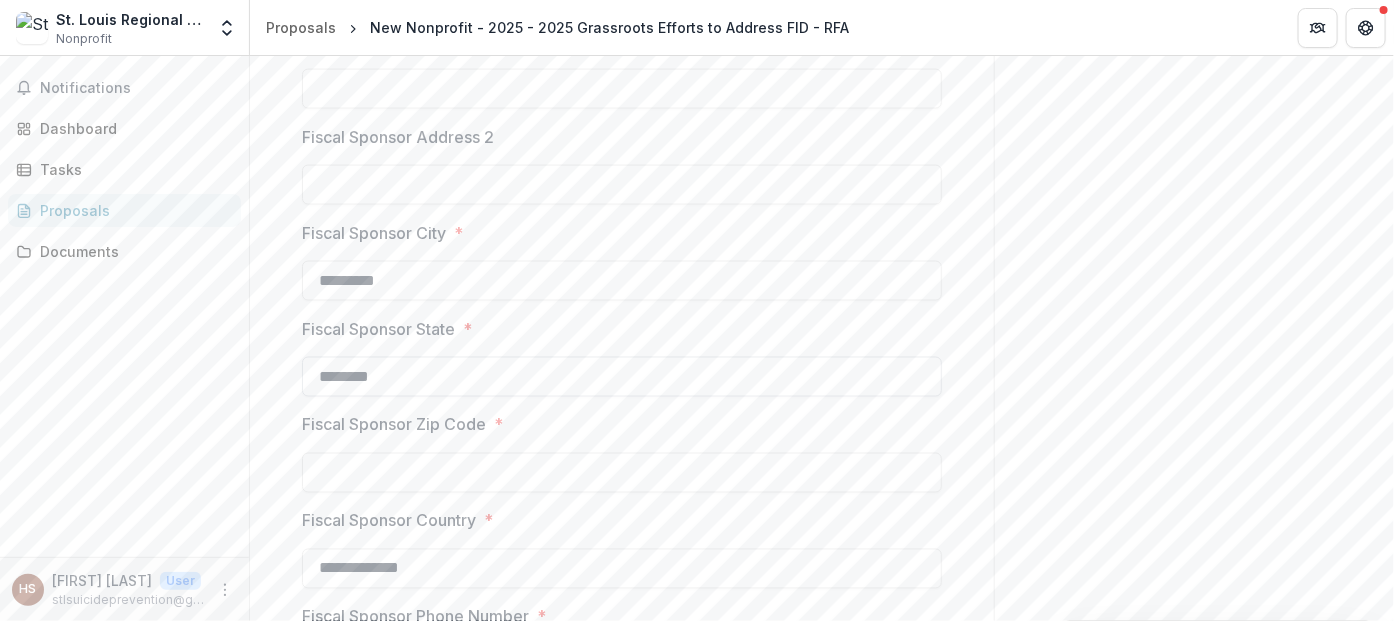 type on "*****" 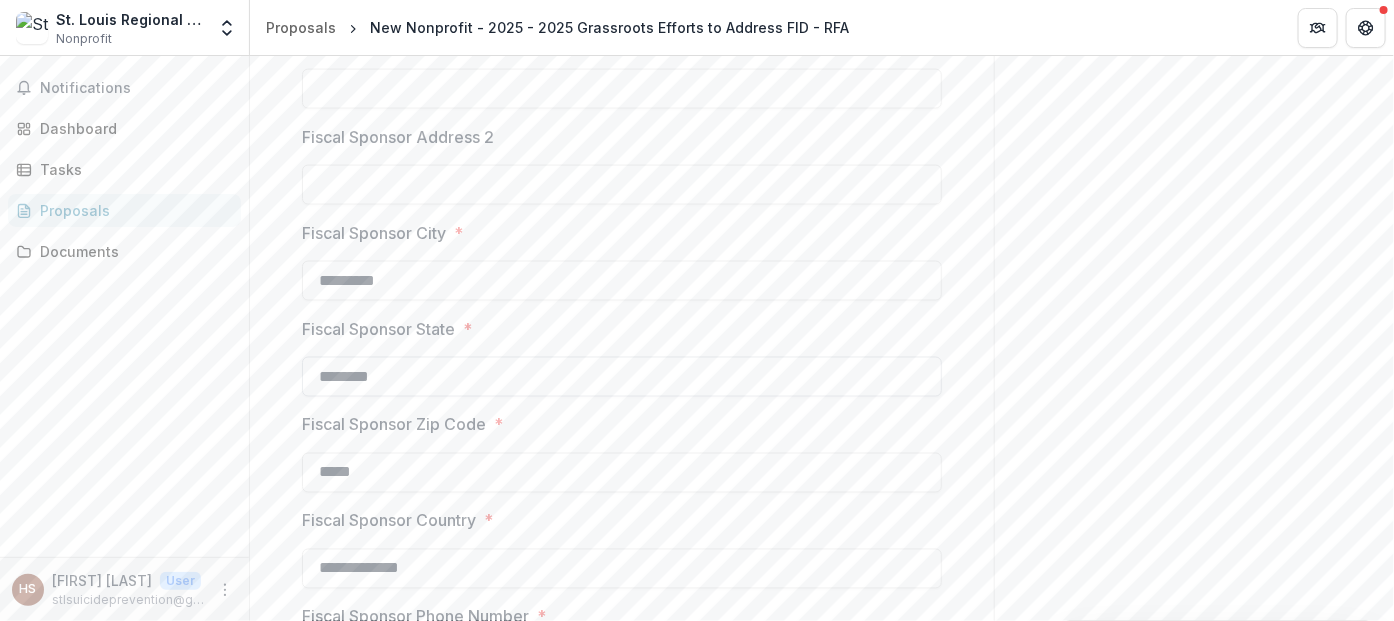 type on "**********" 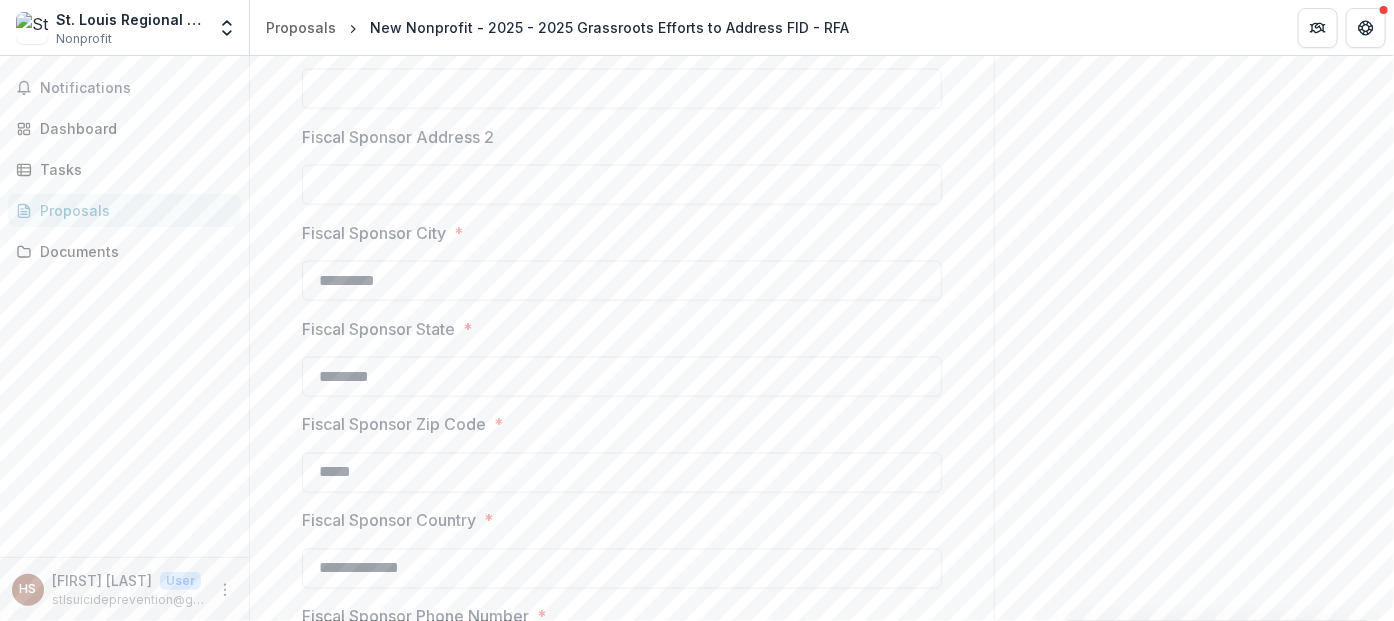 scroll, scrollTop: 1052, scrollLeft: 0, axis: vertical 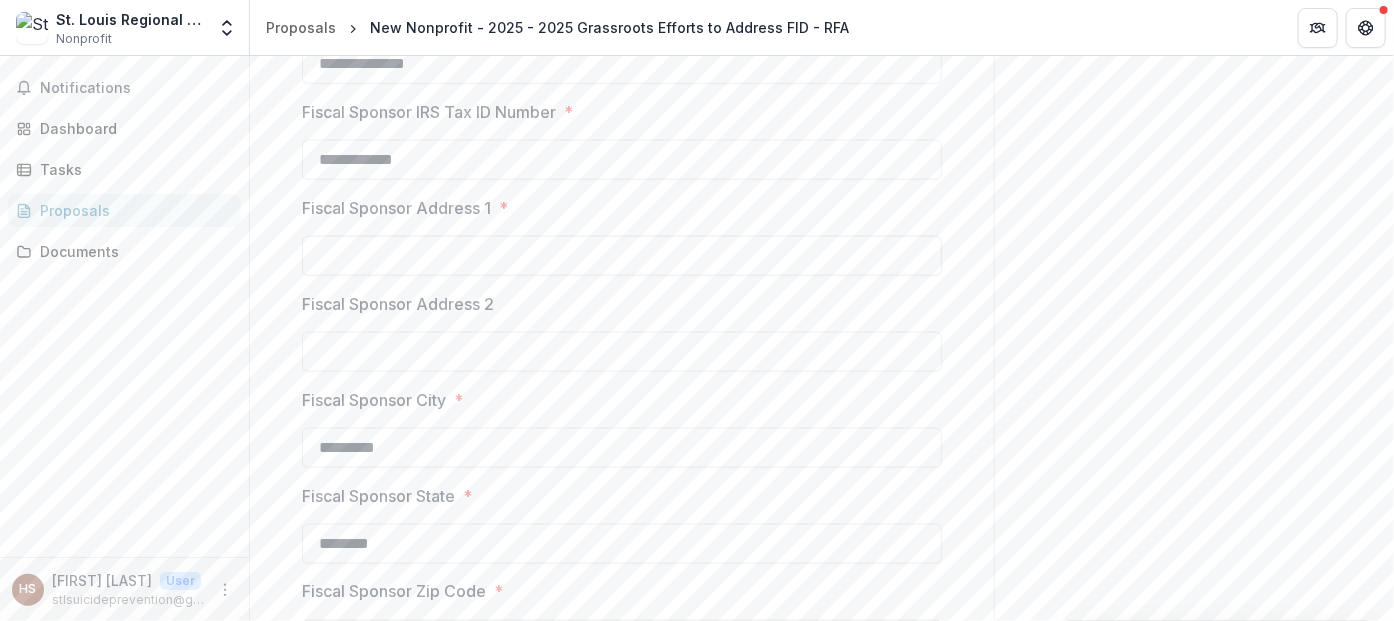 click on "Fiscal Sponsor Address 1 *" at bounding box center [622, 256] 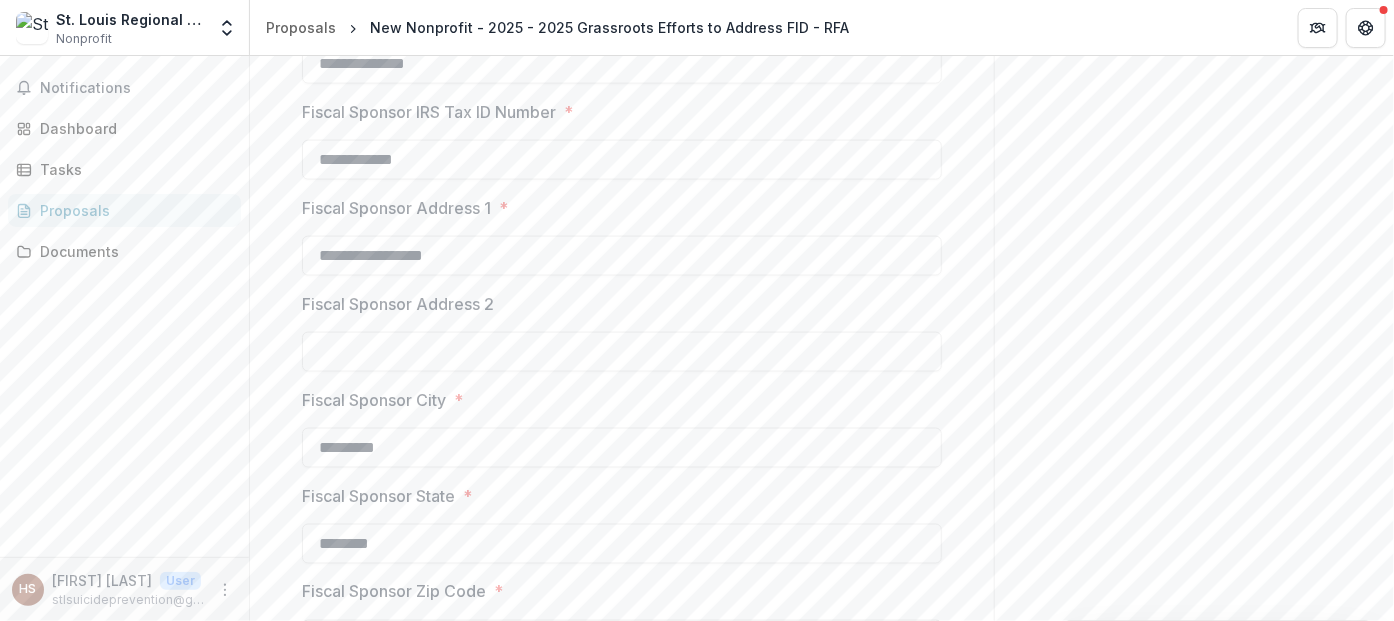 scroll, scrollTop: 1219, scrollLeft: 0, axis: vertical 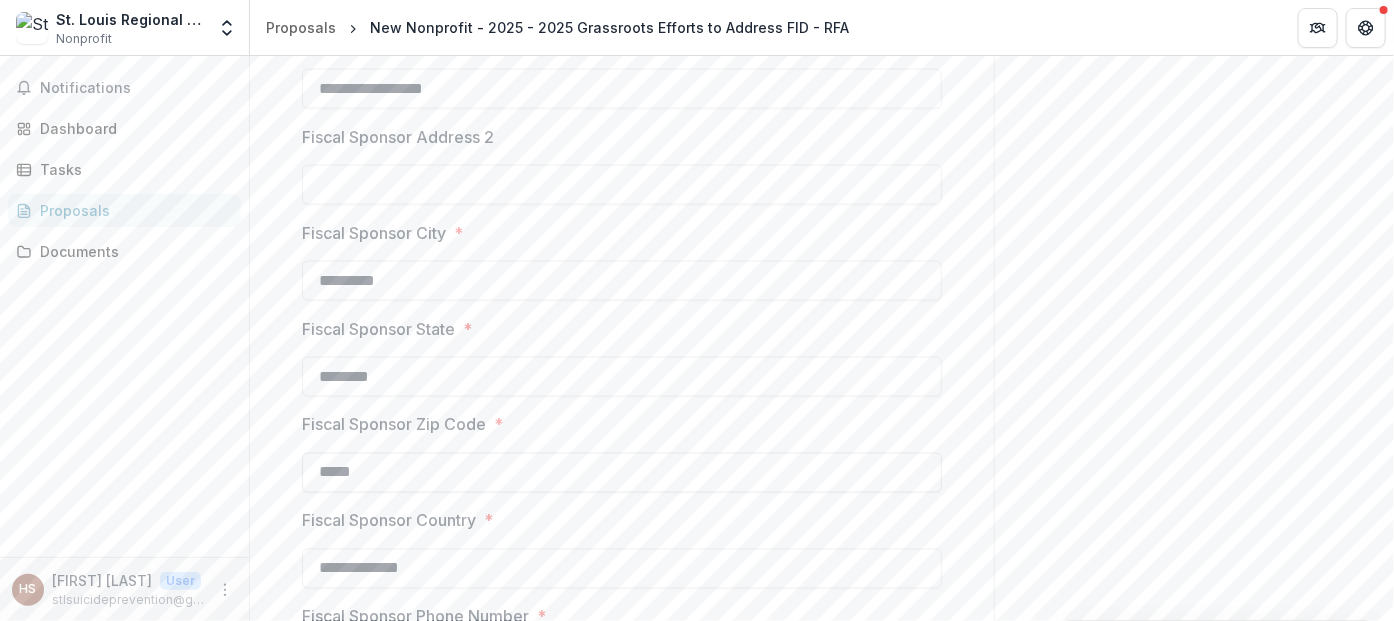 type on "**********" 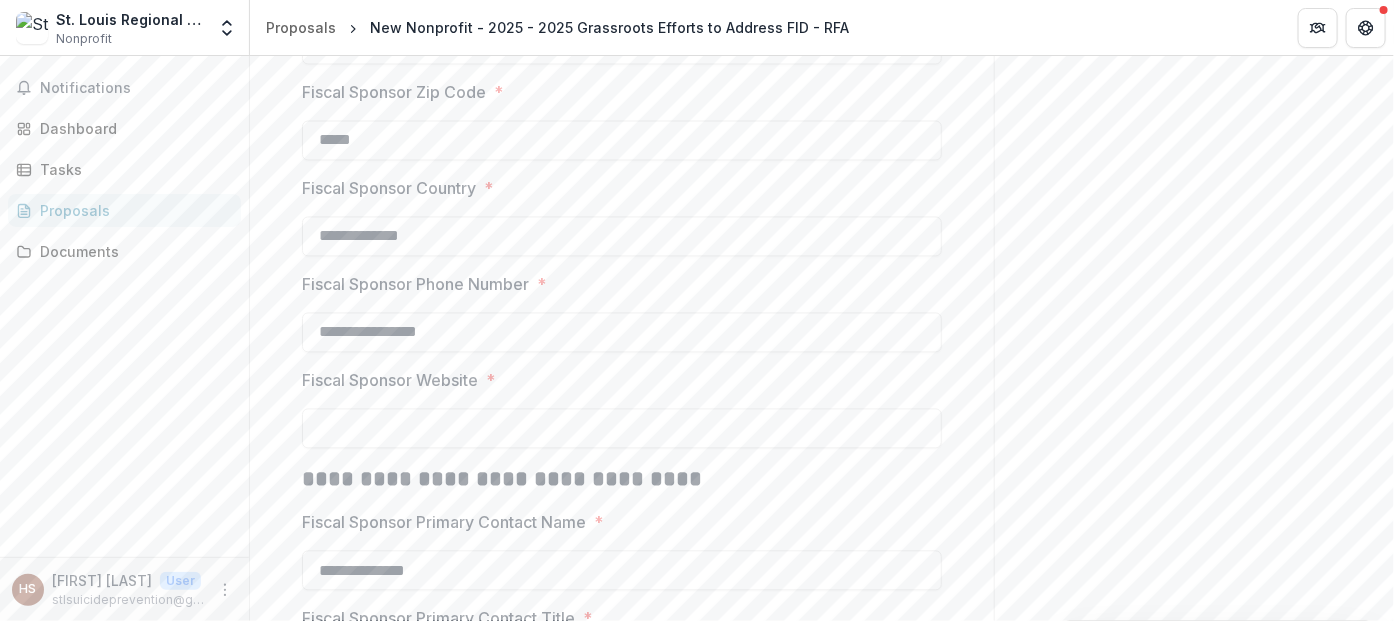 scroll, scrollTop: 1552, scrollLeft: 0, axis: vertical 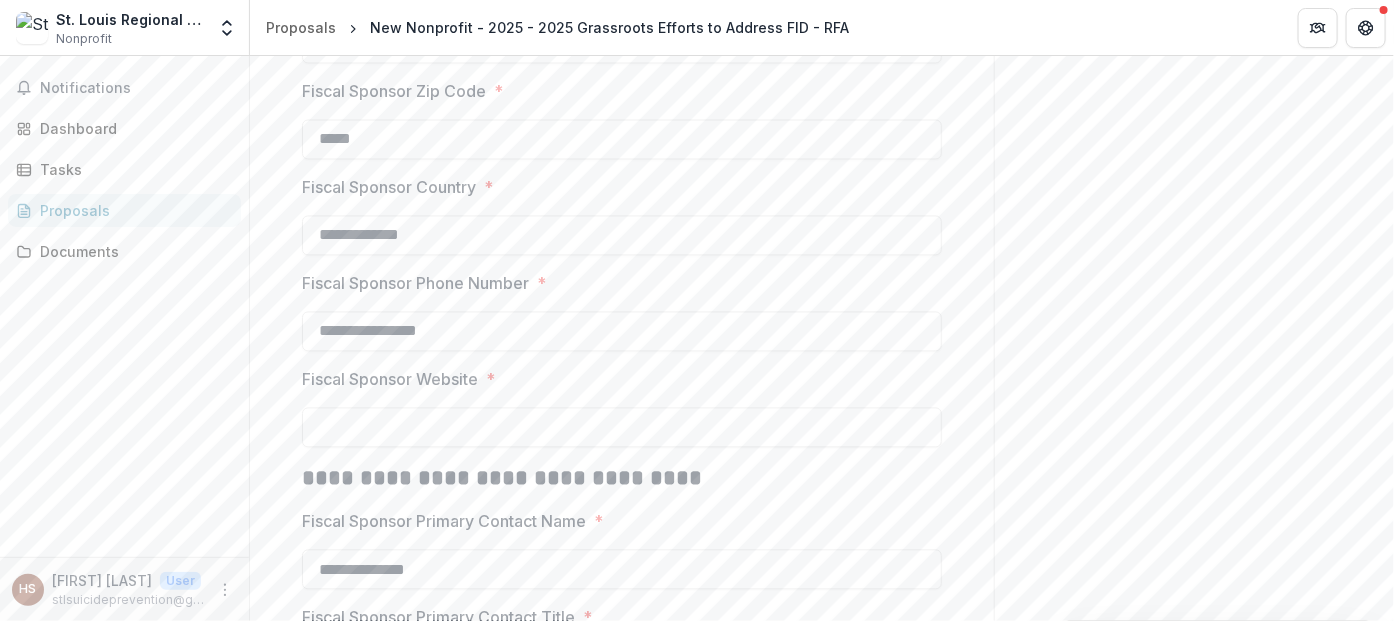 type on "*****" 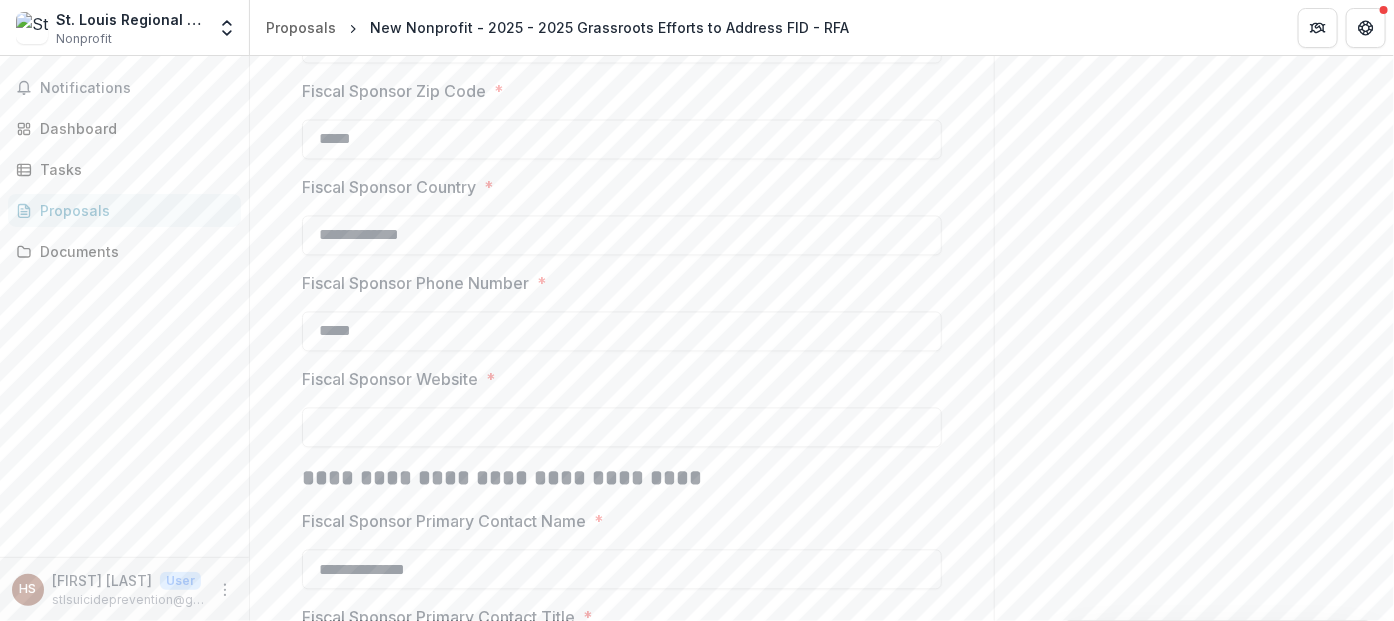 click on "*****" at bounding box center (622, 332) 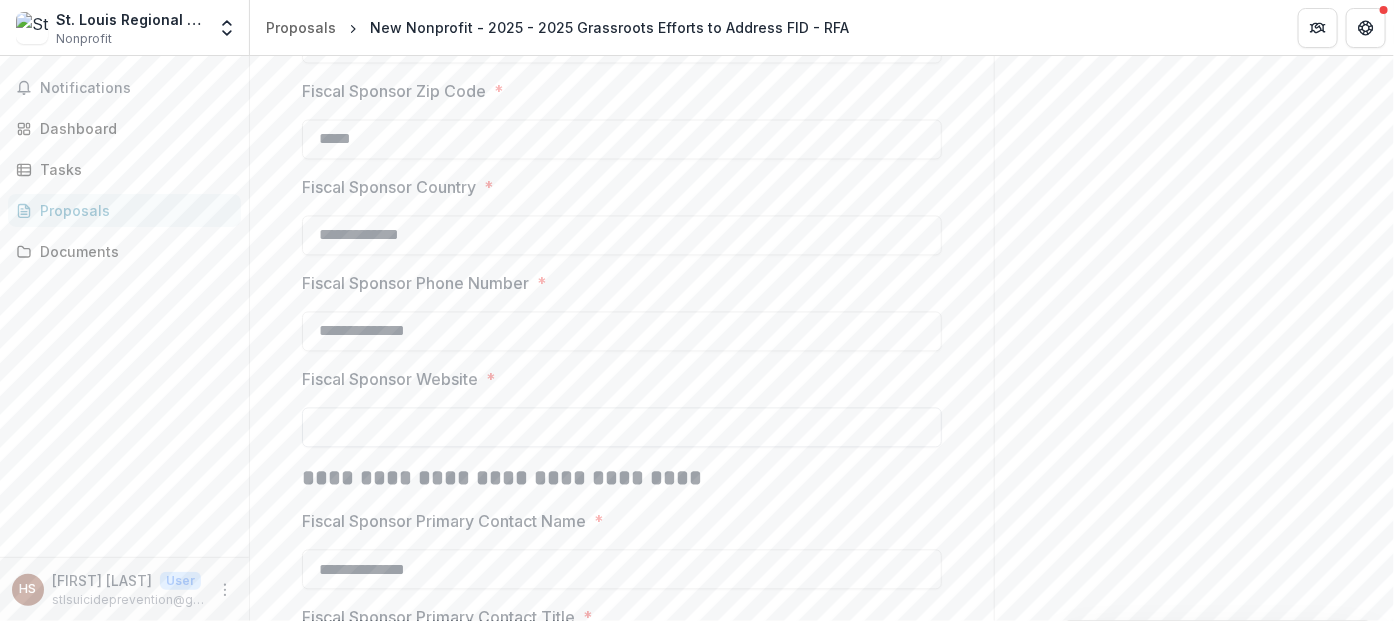 type on "**********" 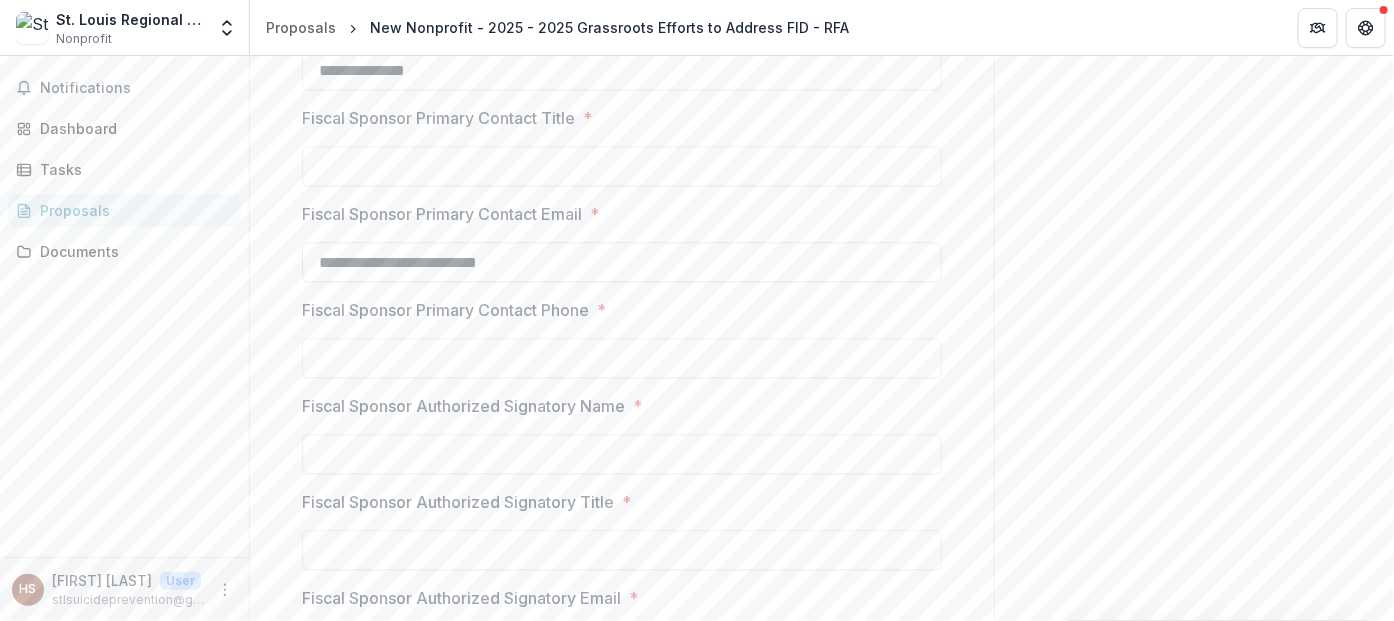 scroll, scrollTop: 1885, scrollLeft: 0, axis: vertical 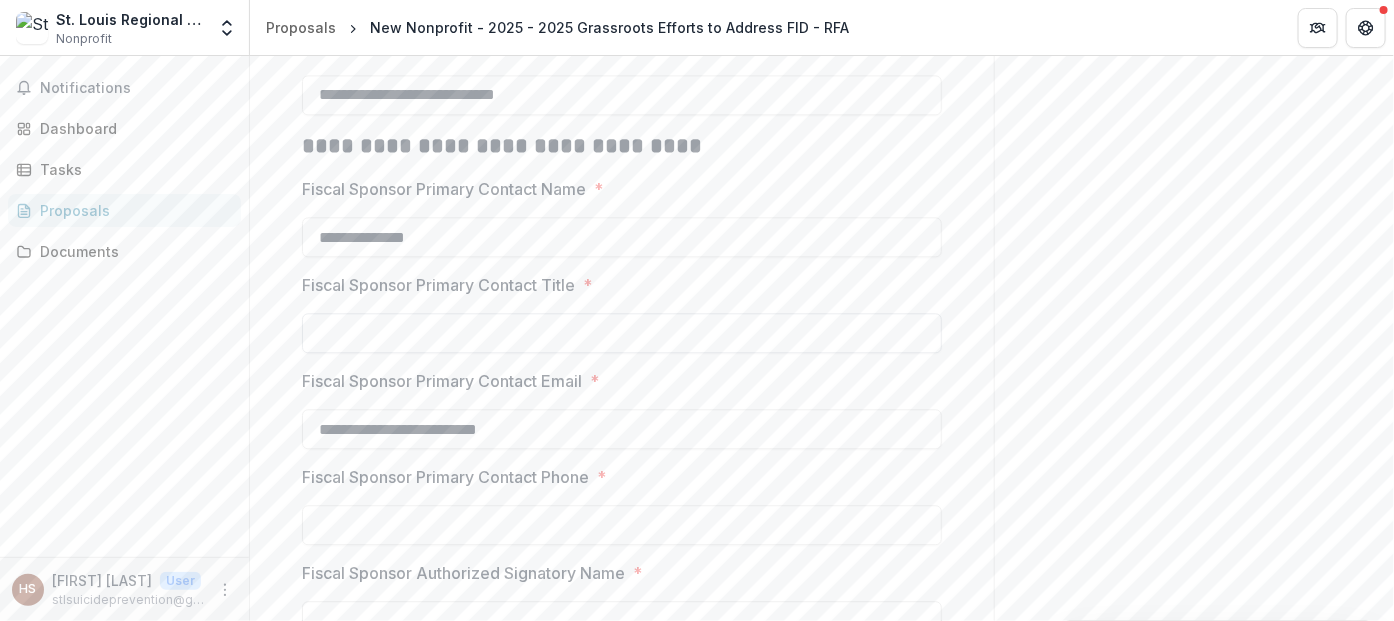 type on "**********" 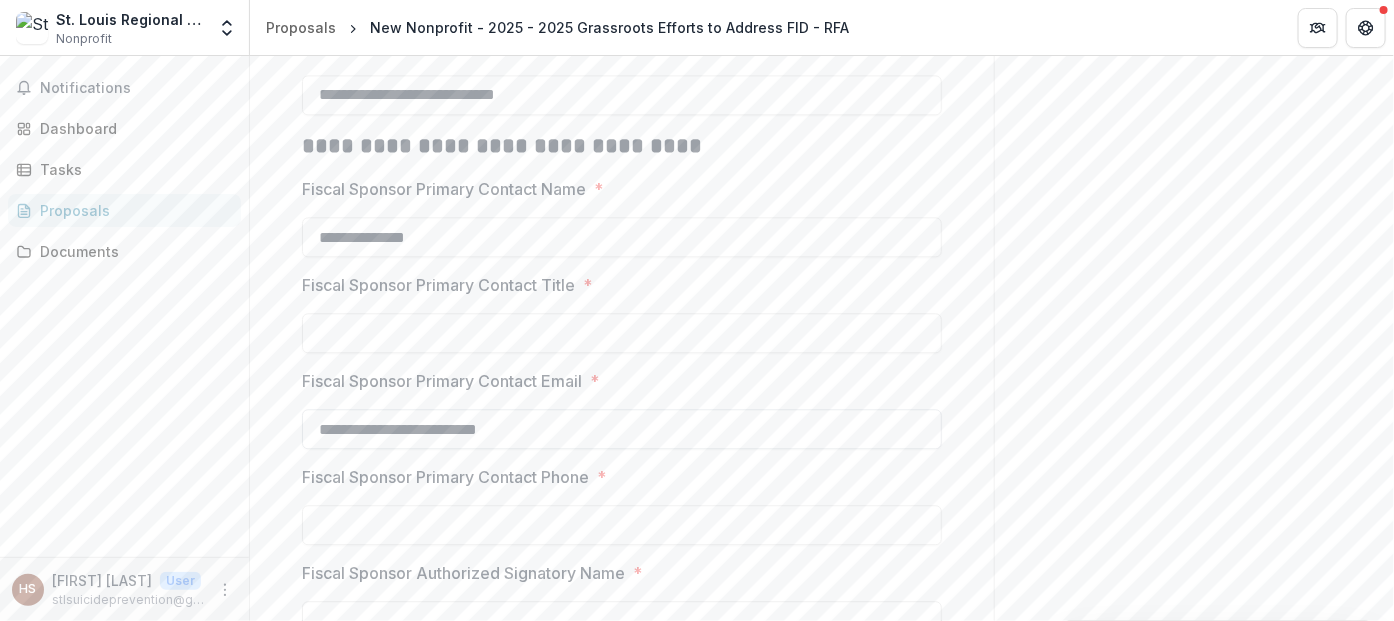 scroll, scrollTop: 1718, scrollLeft: 0, axis: vertical 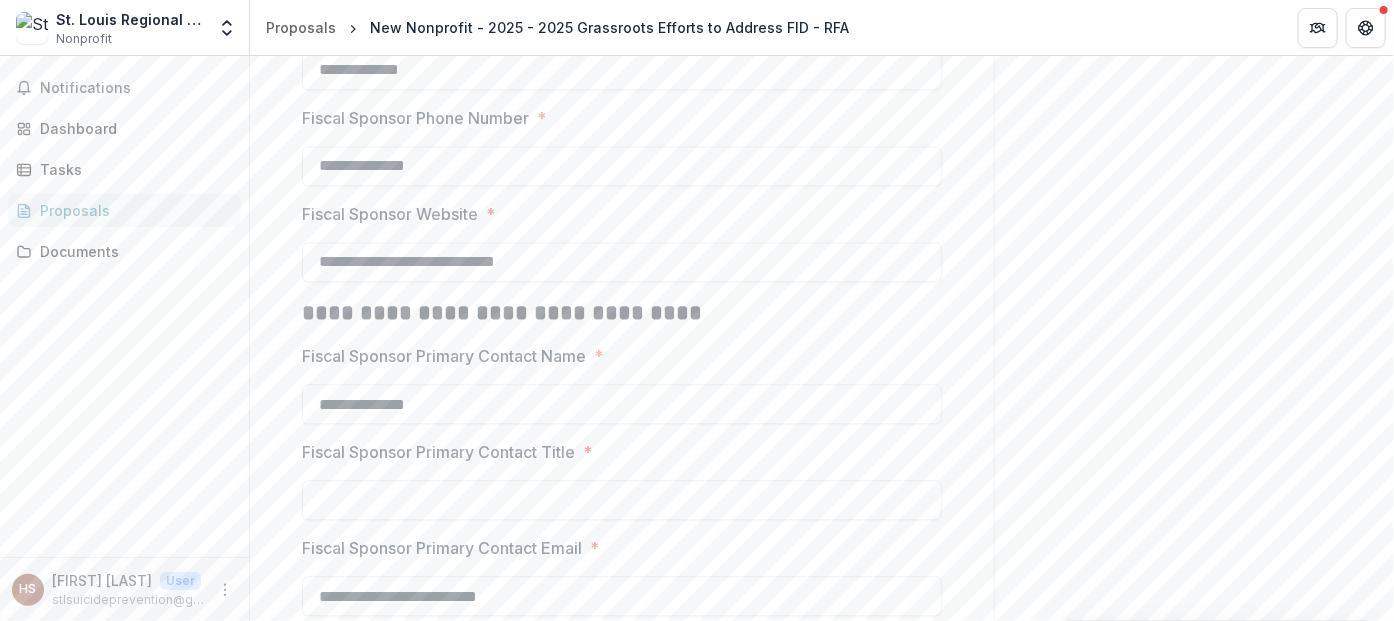 drag, startPoint x: 450, startPoint y: 165, endPoint x: 237, endPoint y: 147, distance: 213.75922 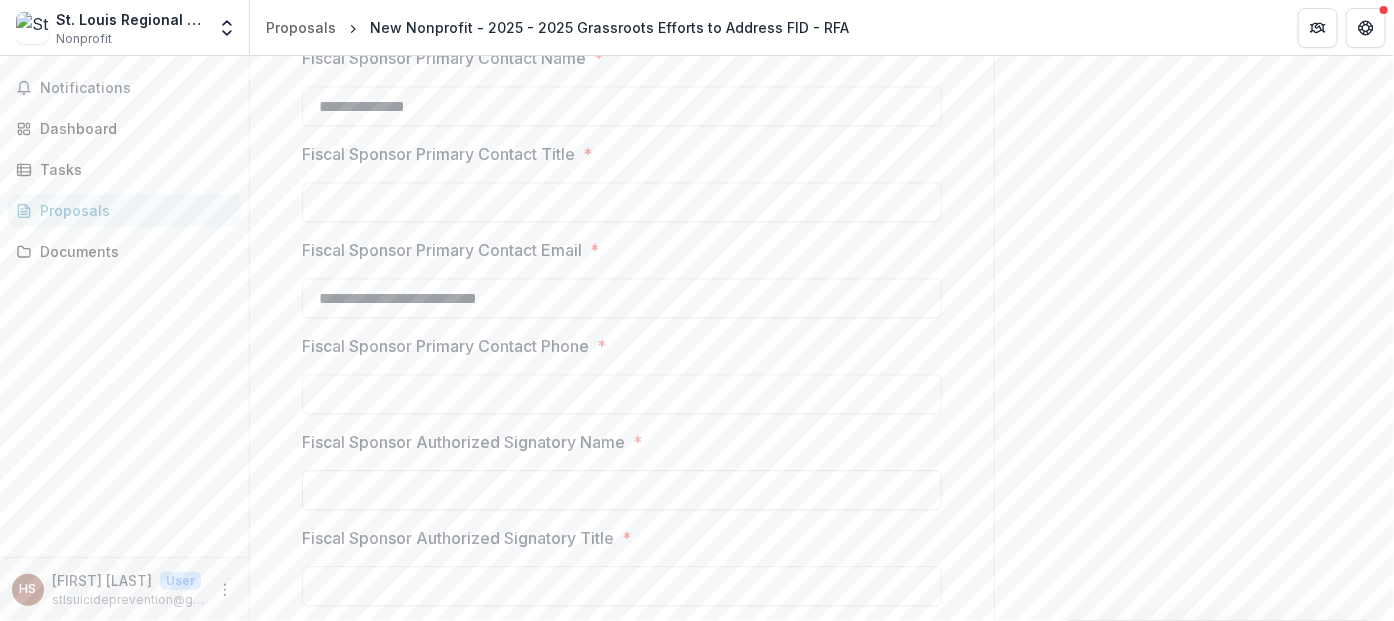 scroll, scrollTop: 2052, scrollLeft: 0, axis: vertical 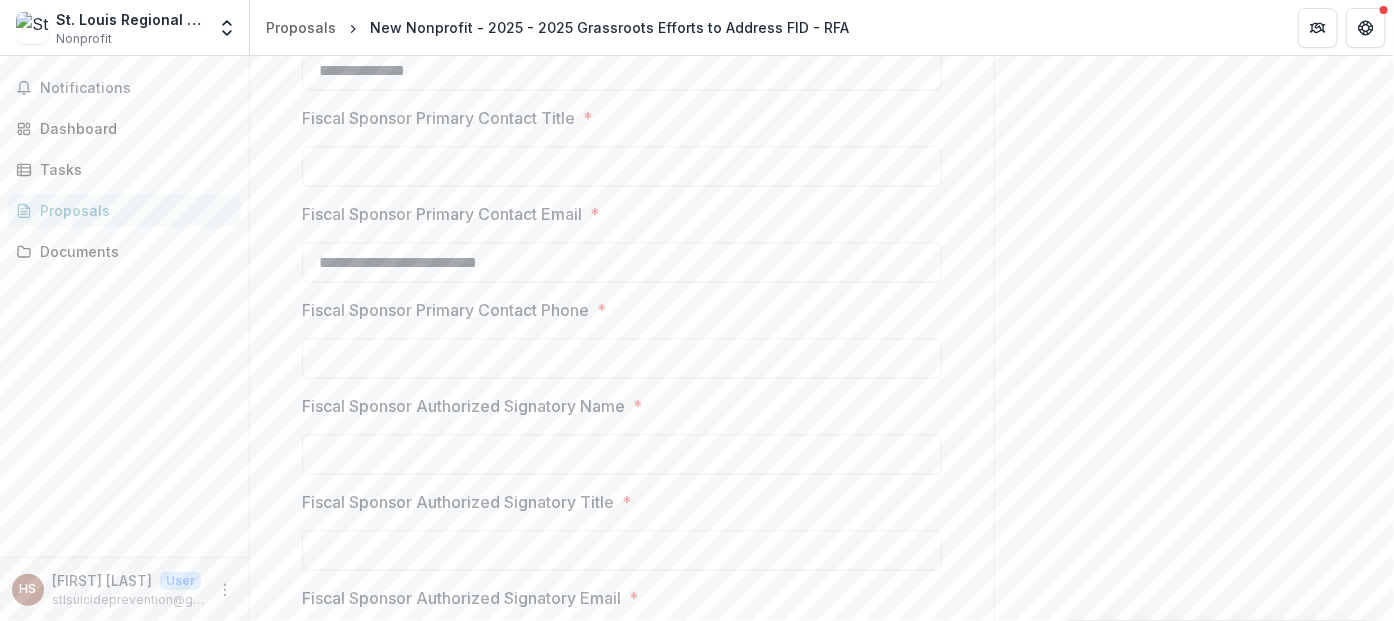 click on "Fiscal Sponsor Primary Contact Phone *" at bounding box center (622, 358) 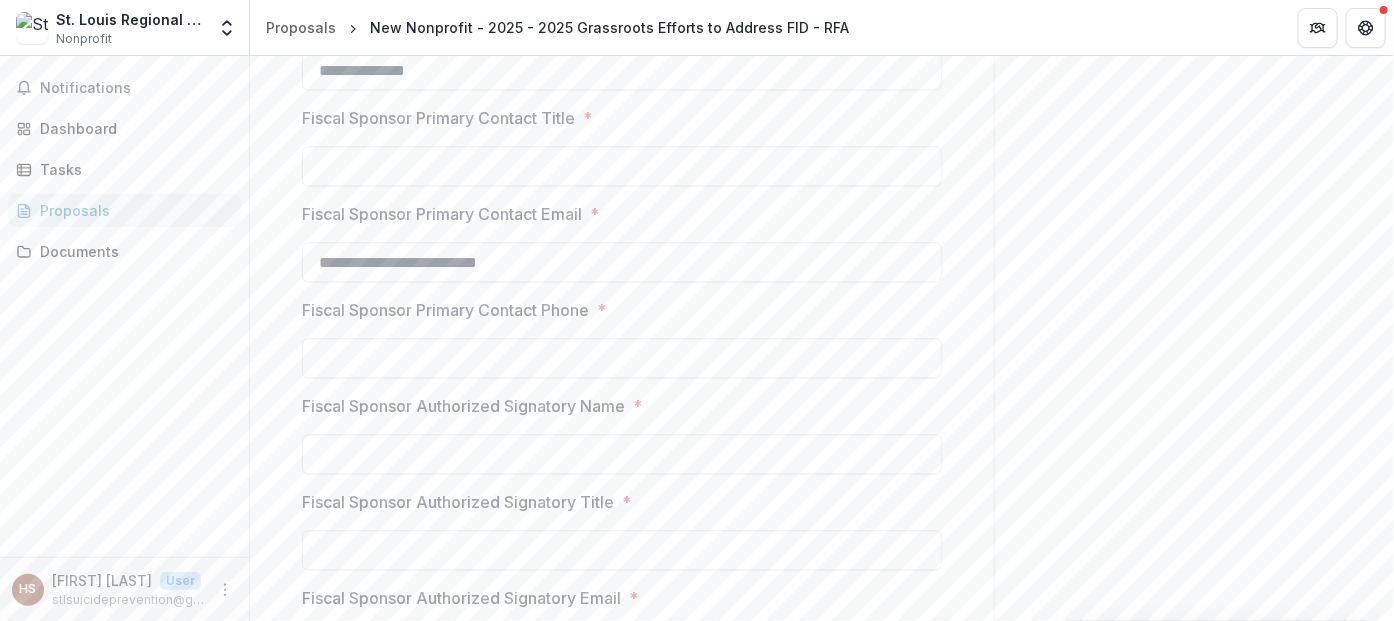 paste on "**********" 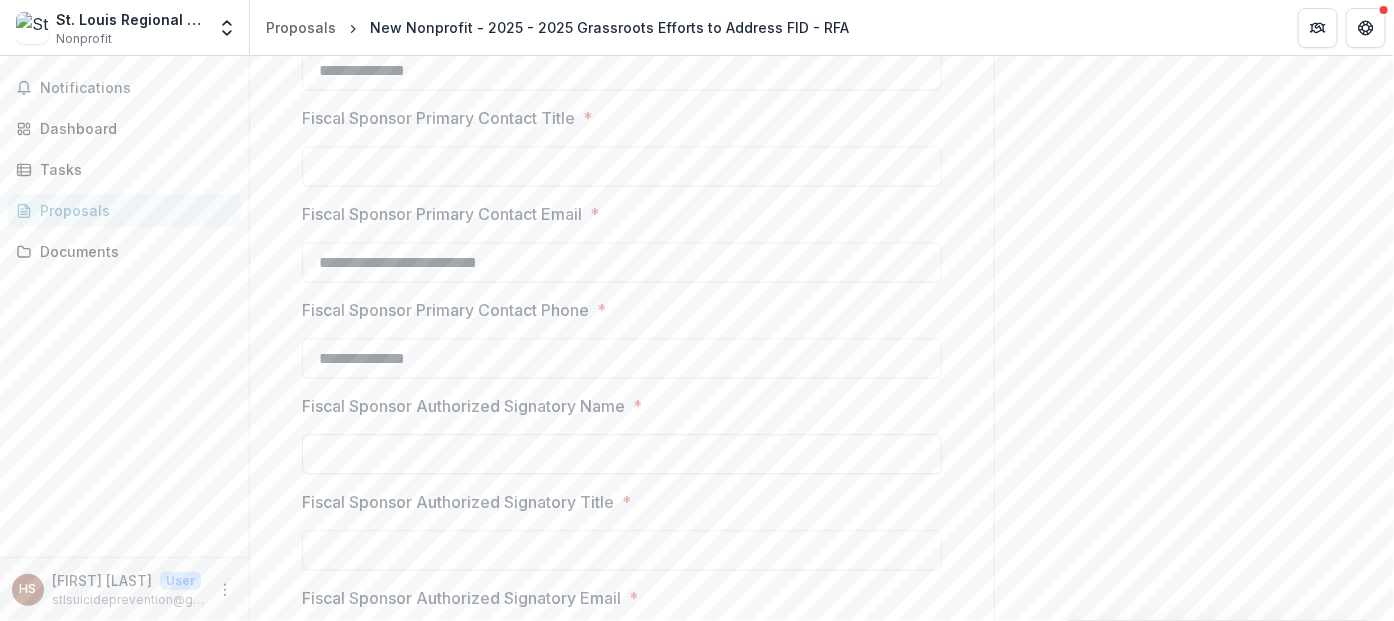 type on "**********" 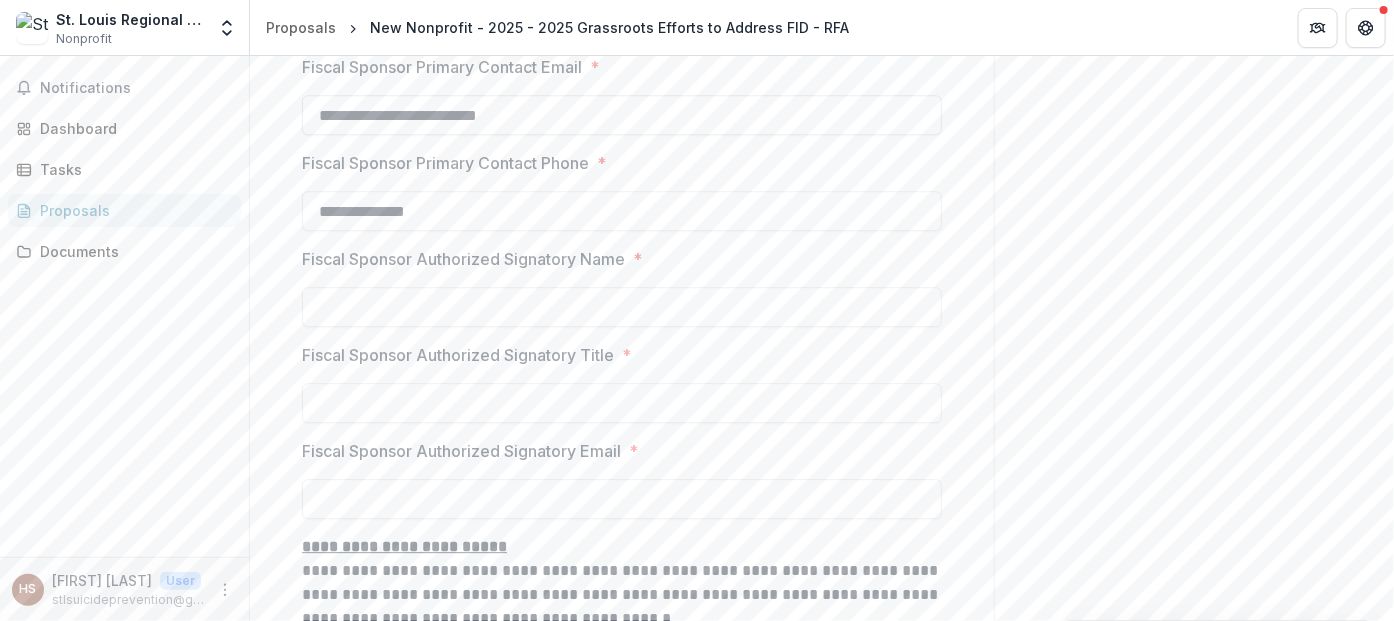 scroll, scrollTop: 2147, scrollLeft: 0, axis: vertical 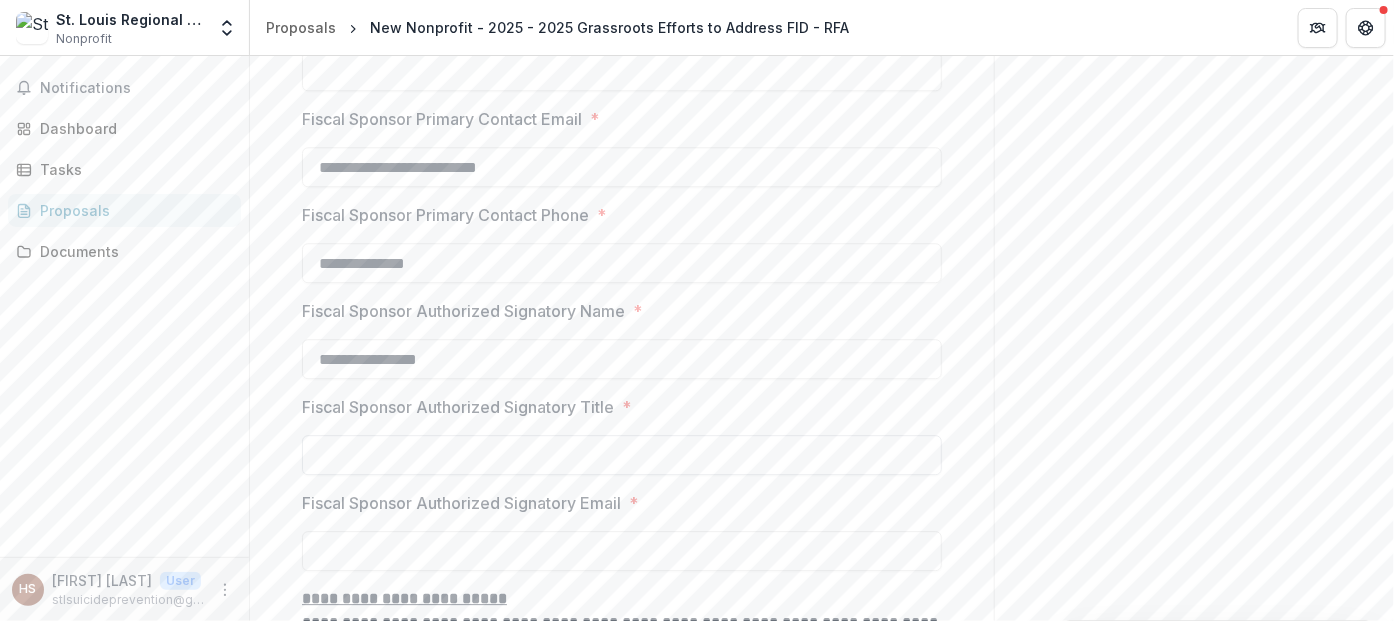 type on "**********" 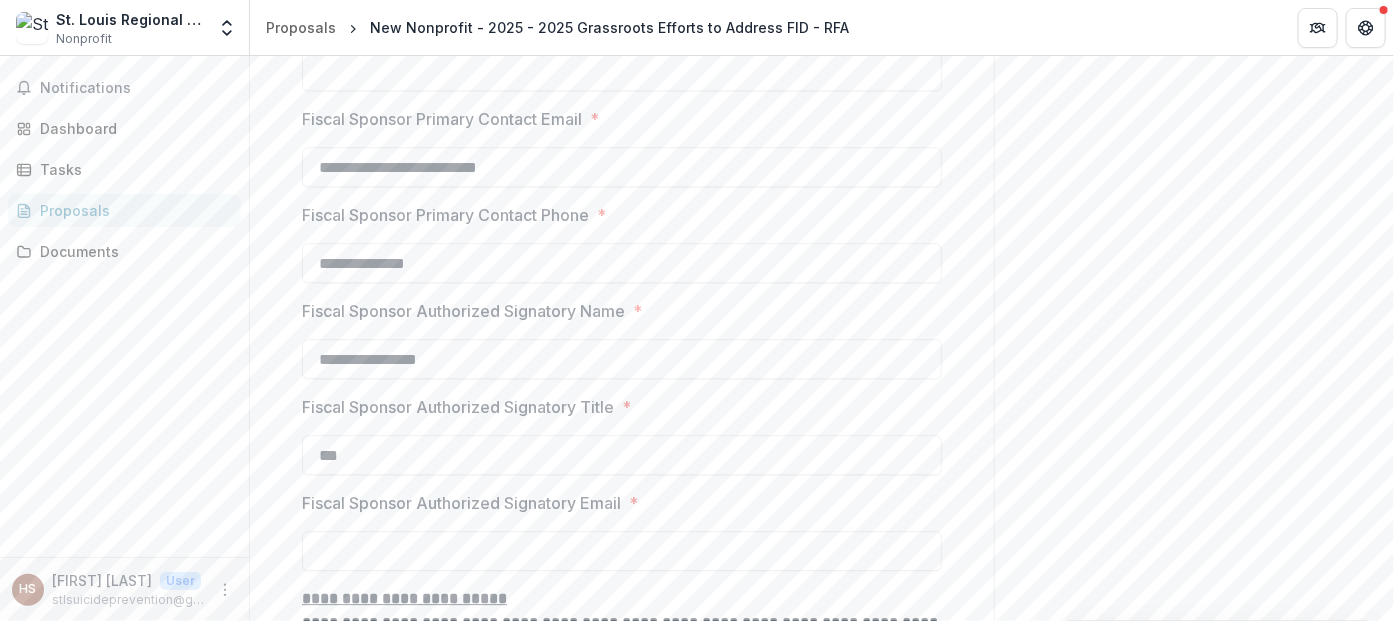 type on "***" 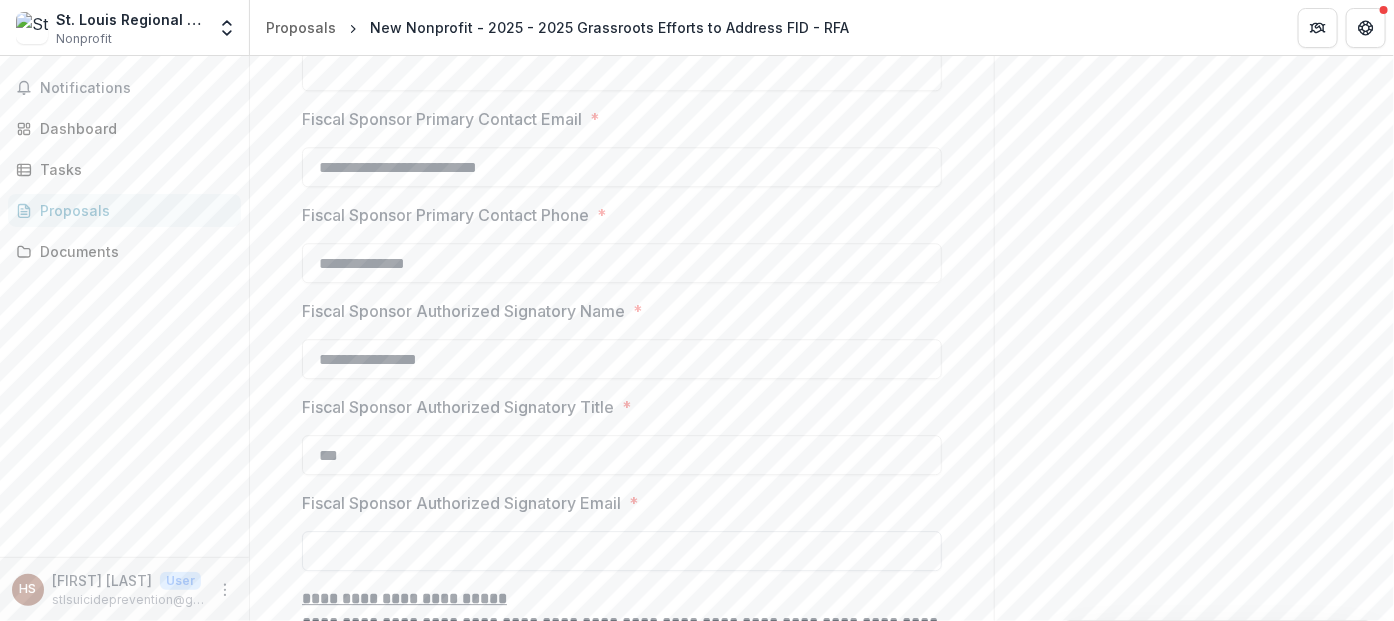 click on "Fiscal Sponsor Authorized Signatory Email *" at bounding box center (622, 551) 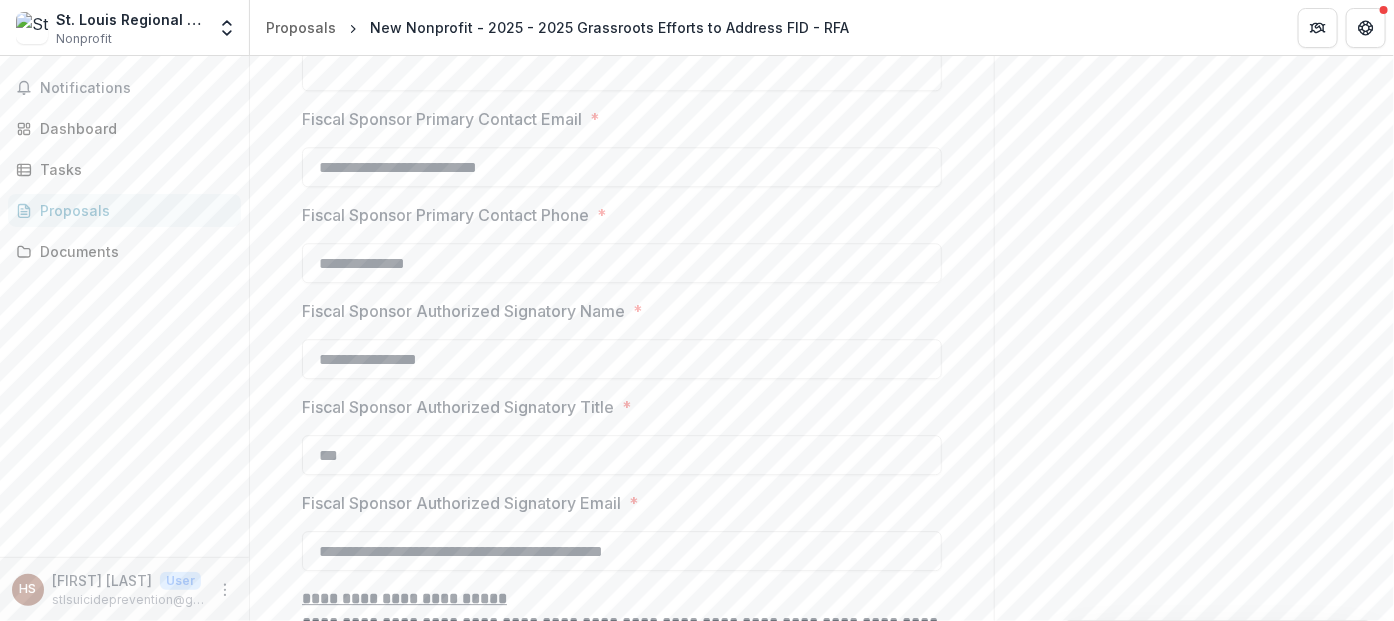 drag, startPoint x: 447, startPoint y: 549, endPoint x: 229, endPoint y: 534, distance: 218.51544 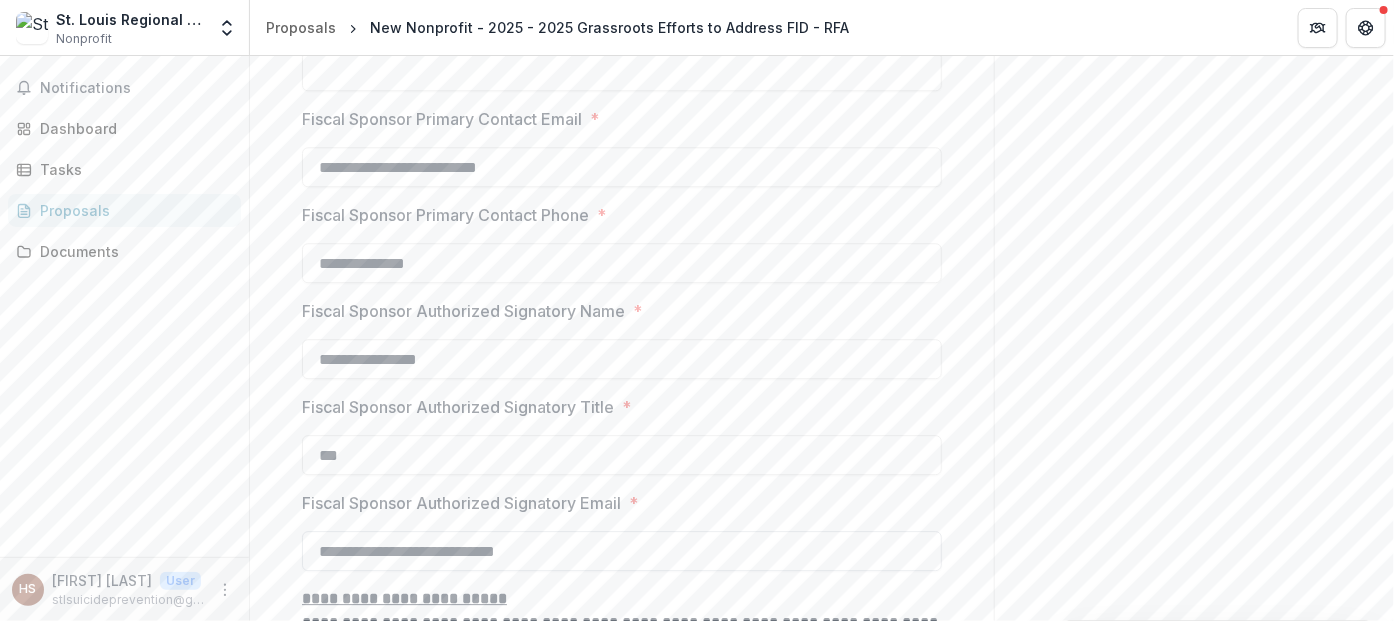 click on "**********" at bounding box center (622, 551) 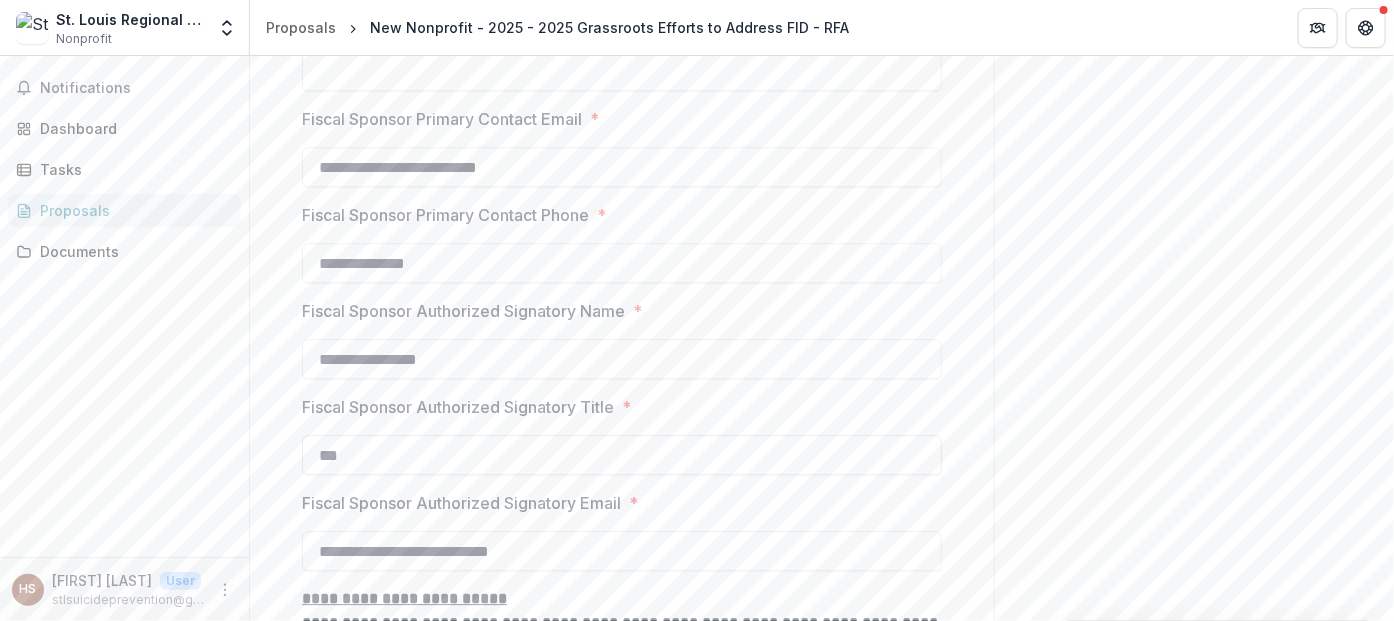 type on "**********" 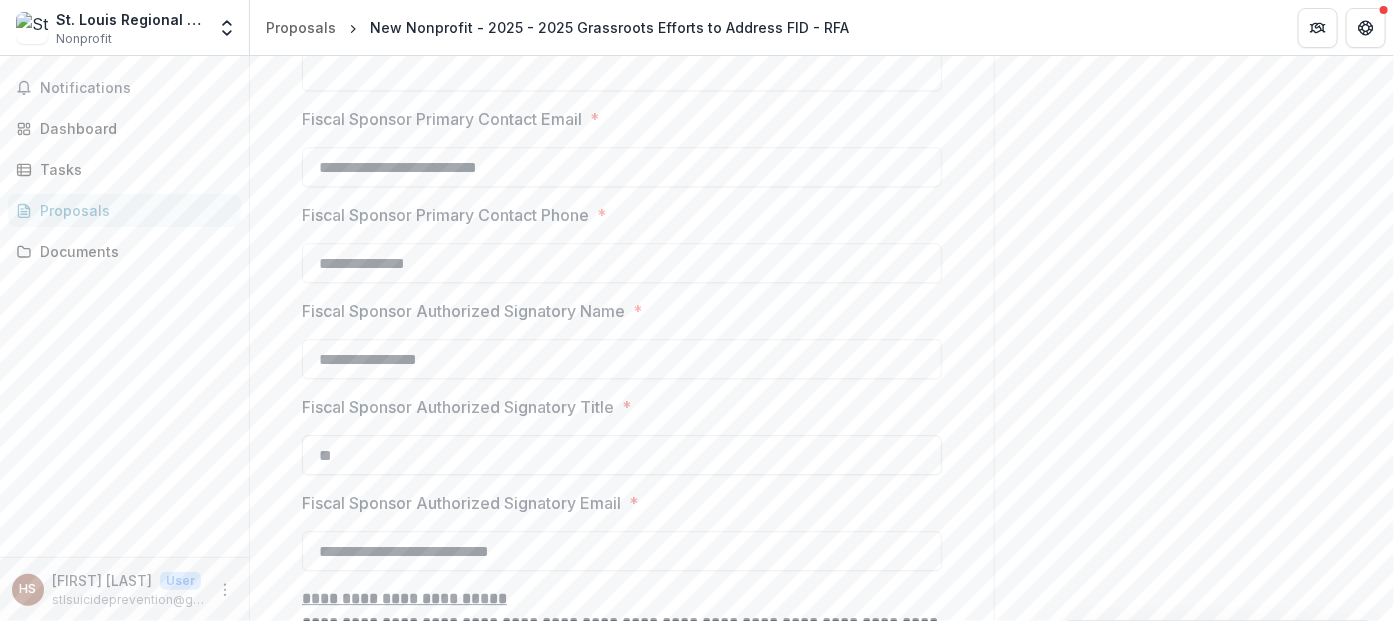 type on "*" 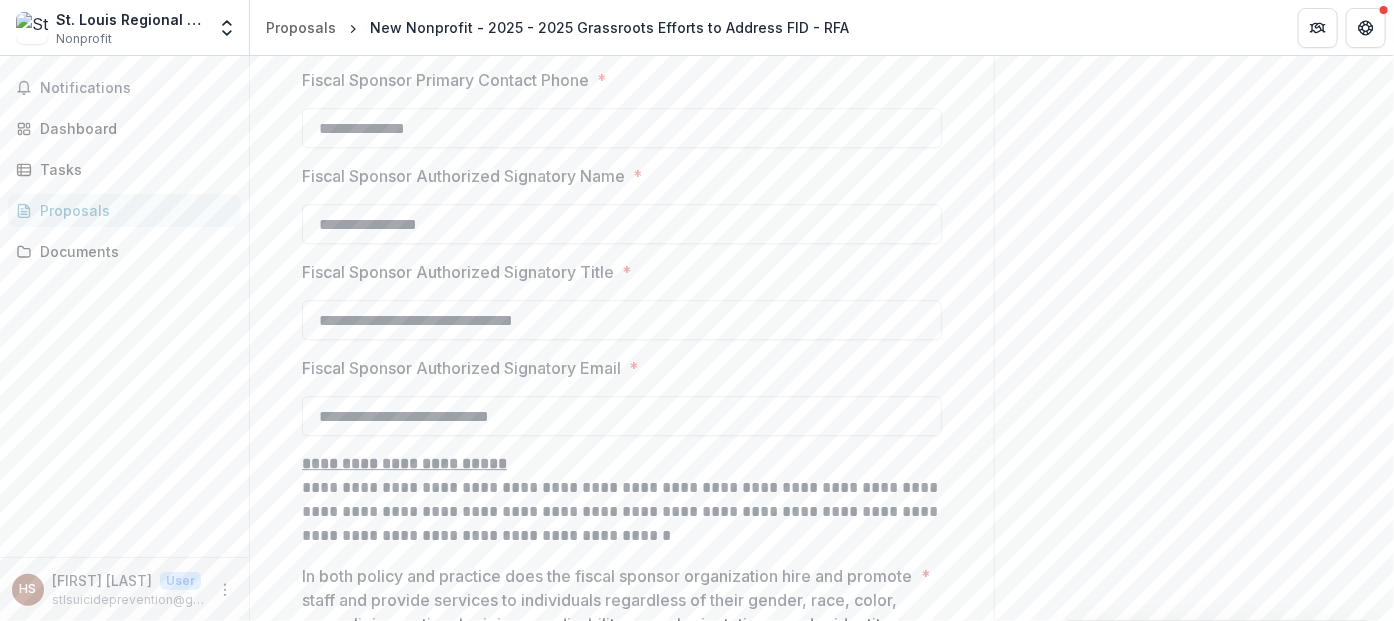 scroll, scrollTop: 2313, scrollLeft: 0, axis: vertical 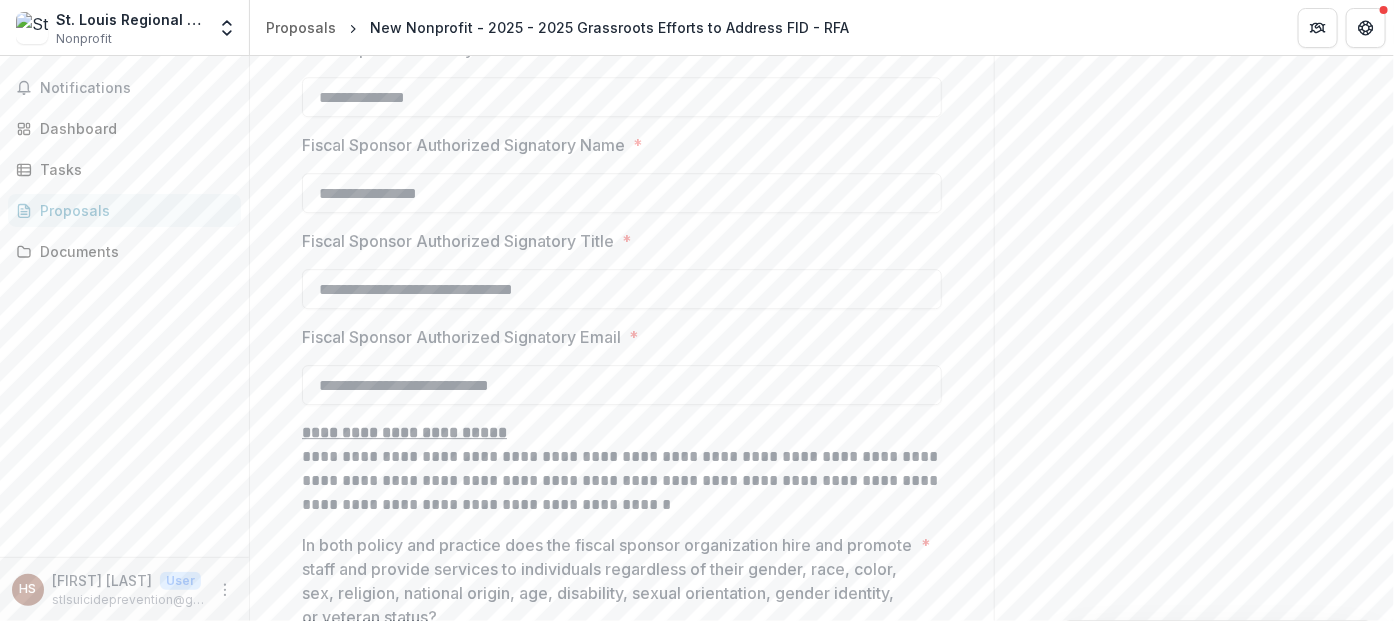 type on "**********" 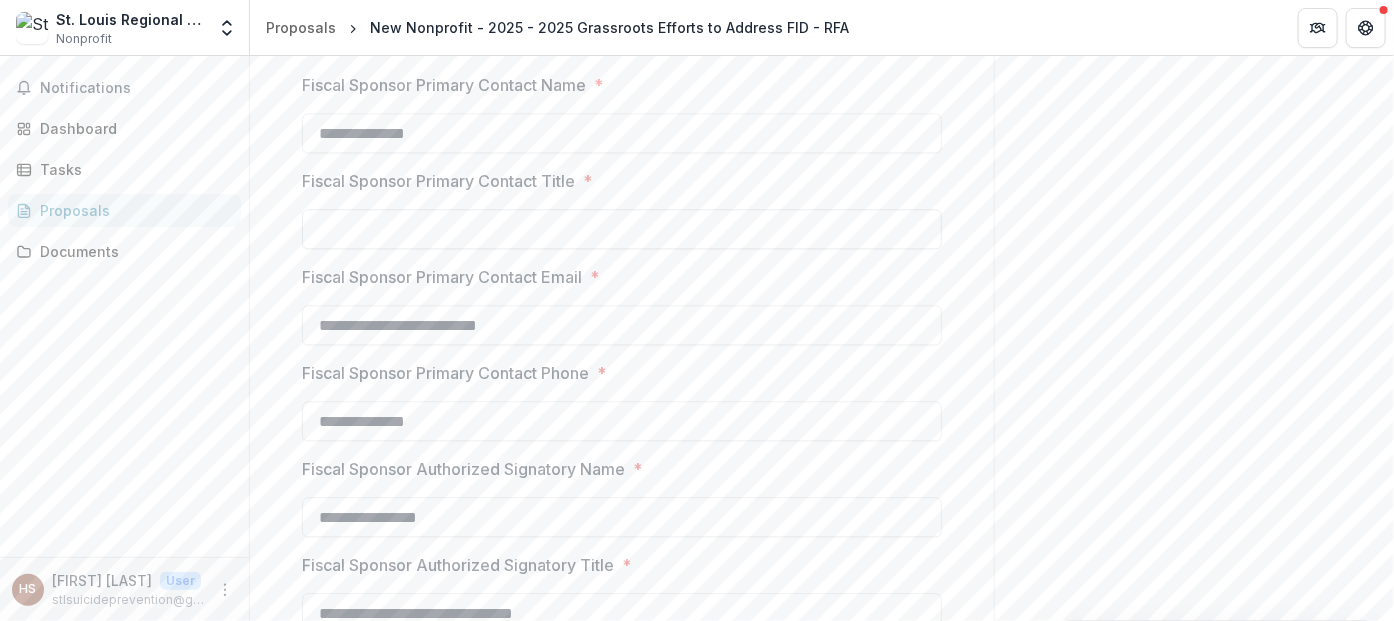 scroll, scrollTop: 1980, scrollLeft: 0, axis: vertical 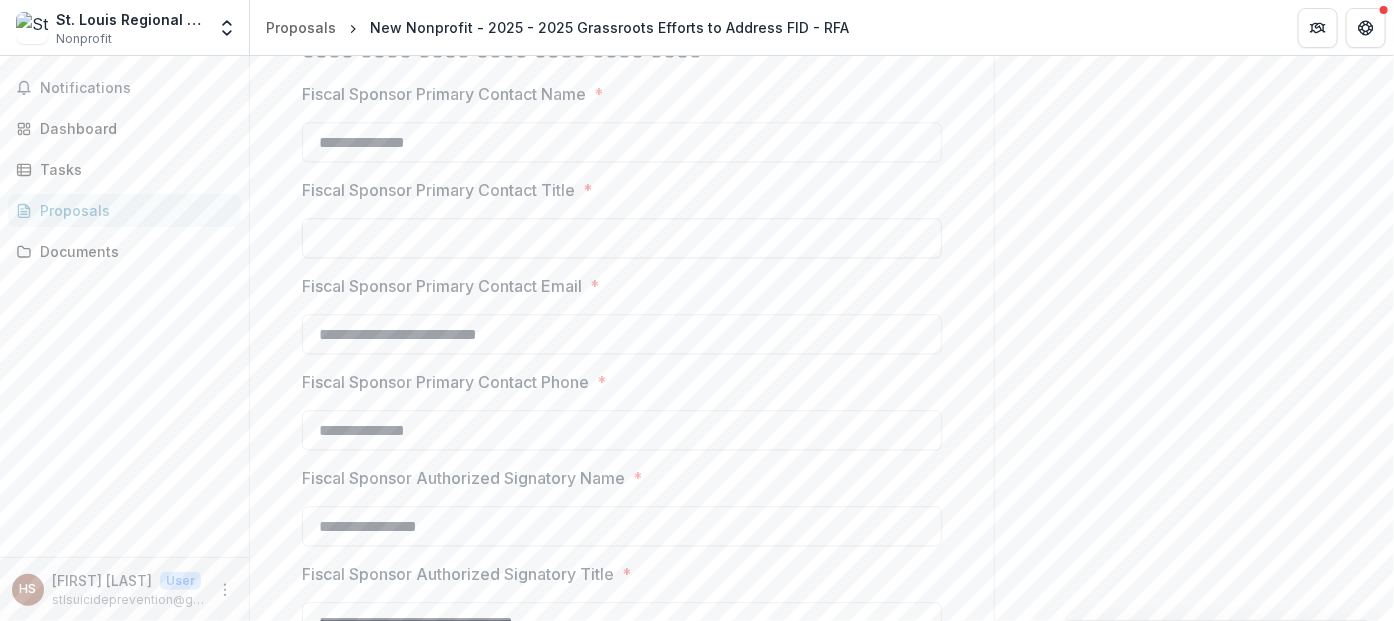 click on "Fiscal Sponsor Primary Contact Title *" at bounding box center (622, 238) 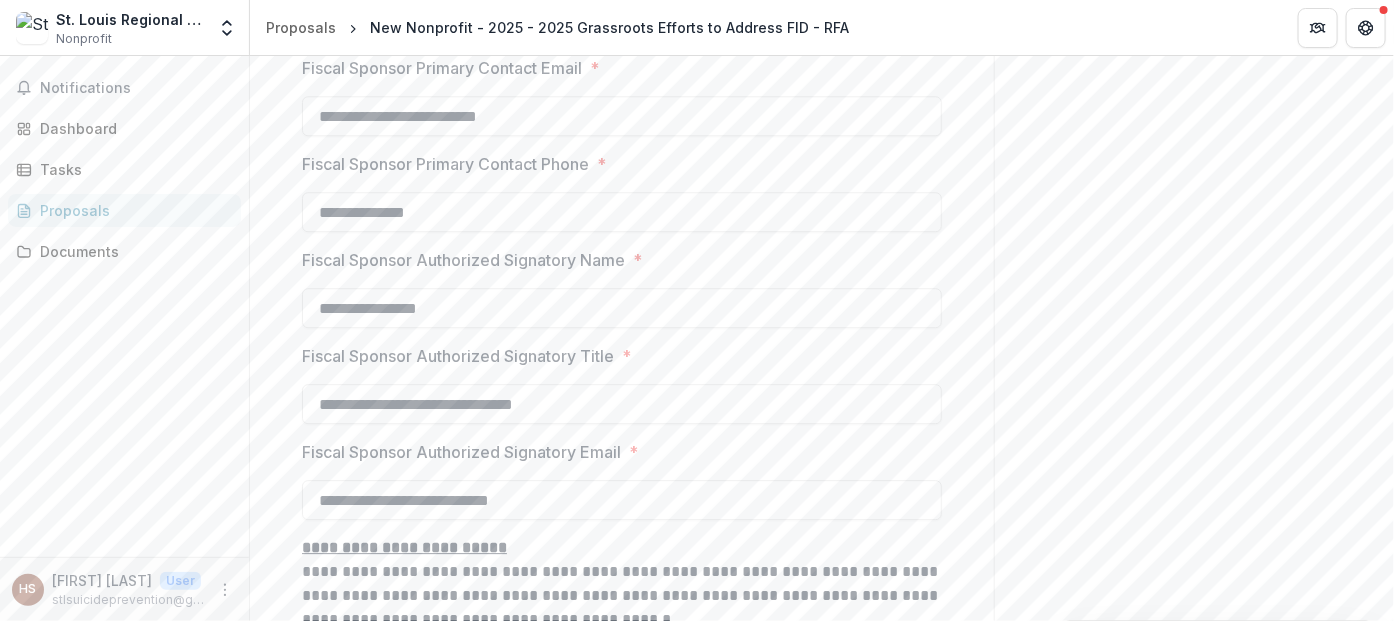 scroll, scrollTop: 2147, scrollLeft: 0, axis: vertical 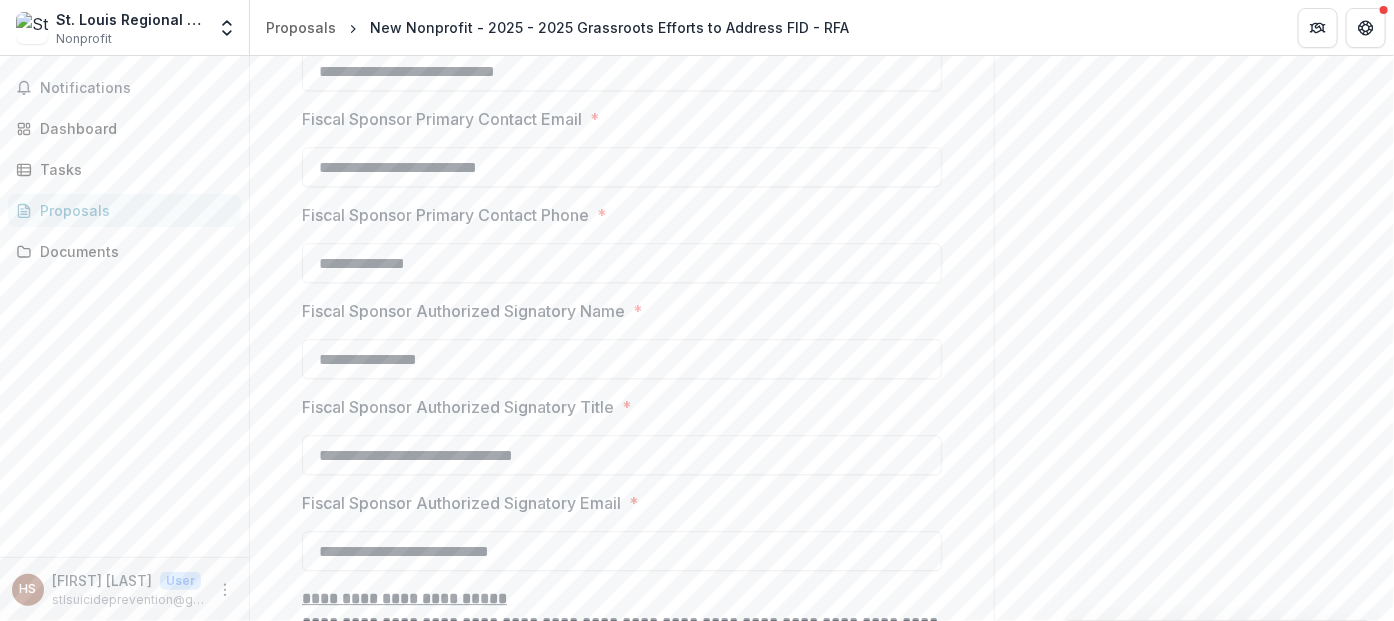 type on "**********" 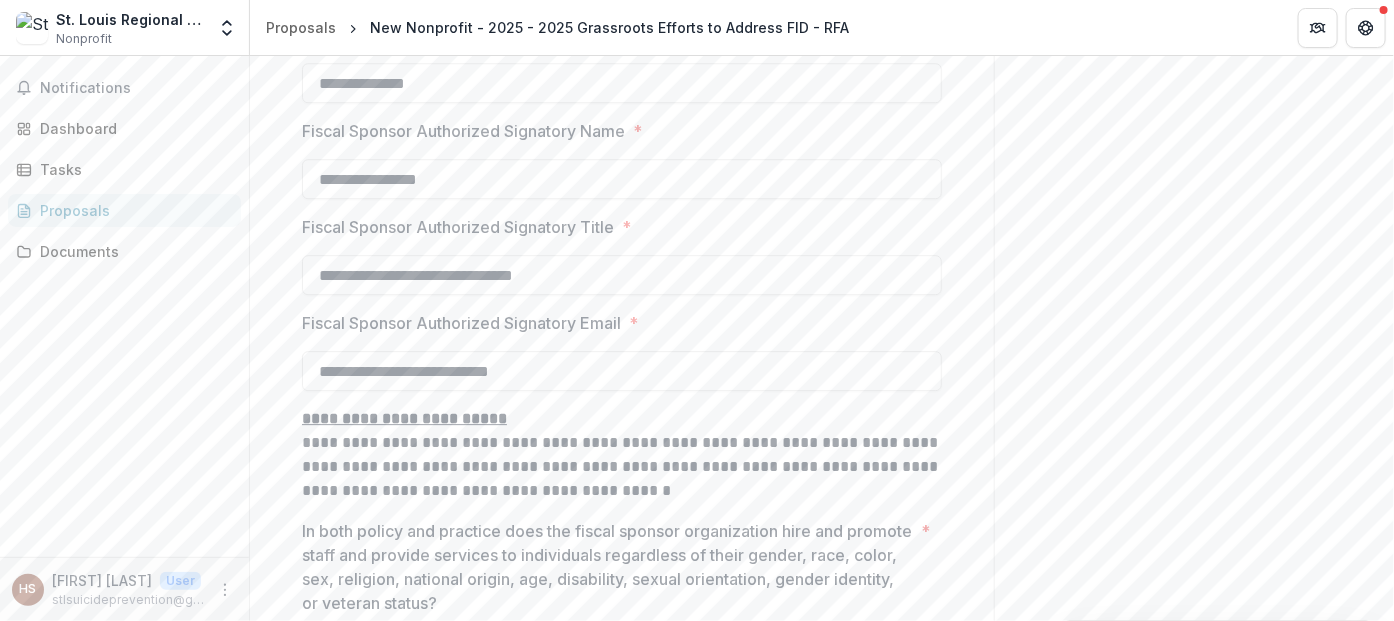 scroll, scrollTop: 2480, scrollLeft: 0, axis: vertical 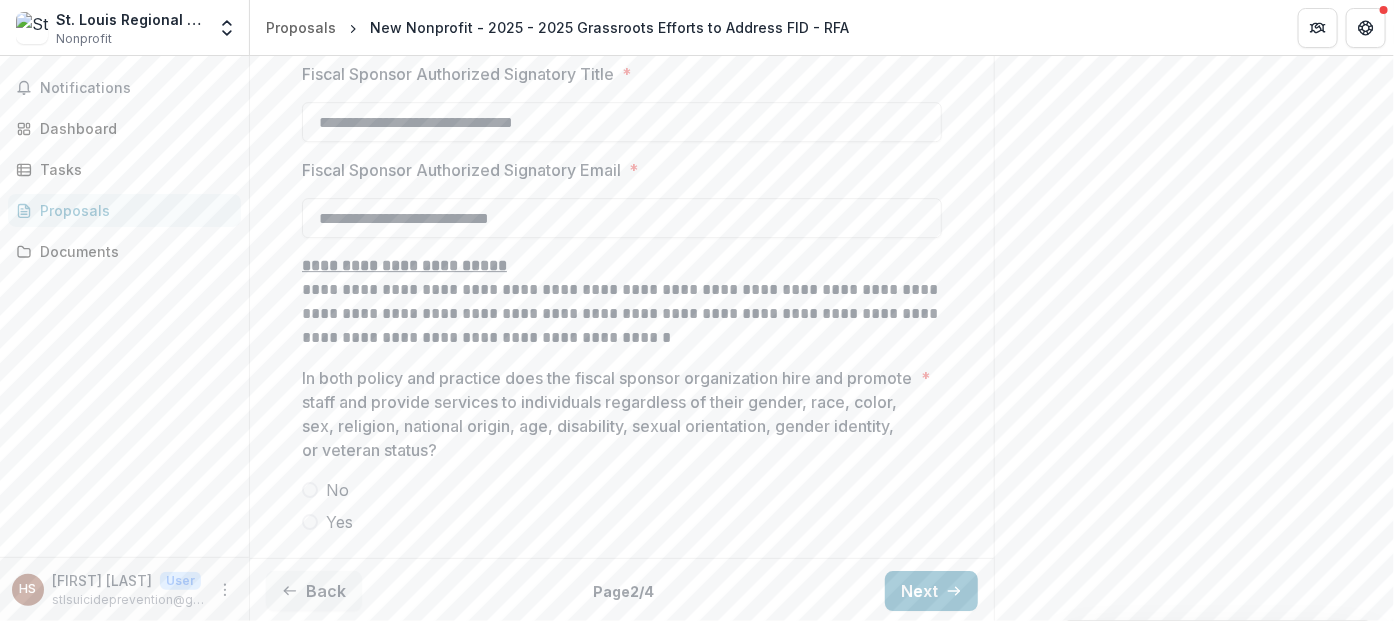 click at bounding box center [310, 522] 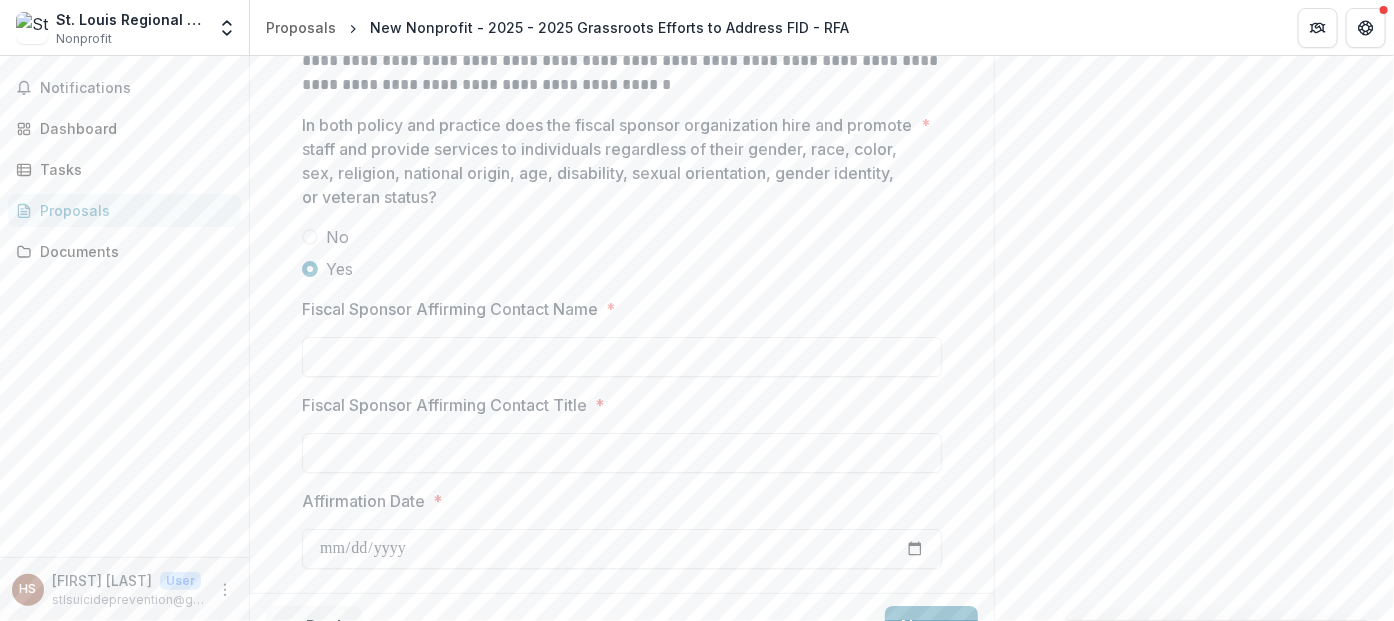 scroll, scrollTop: 2767, scrollLeft: 0, axis: vertical 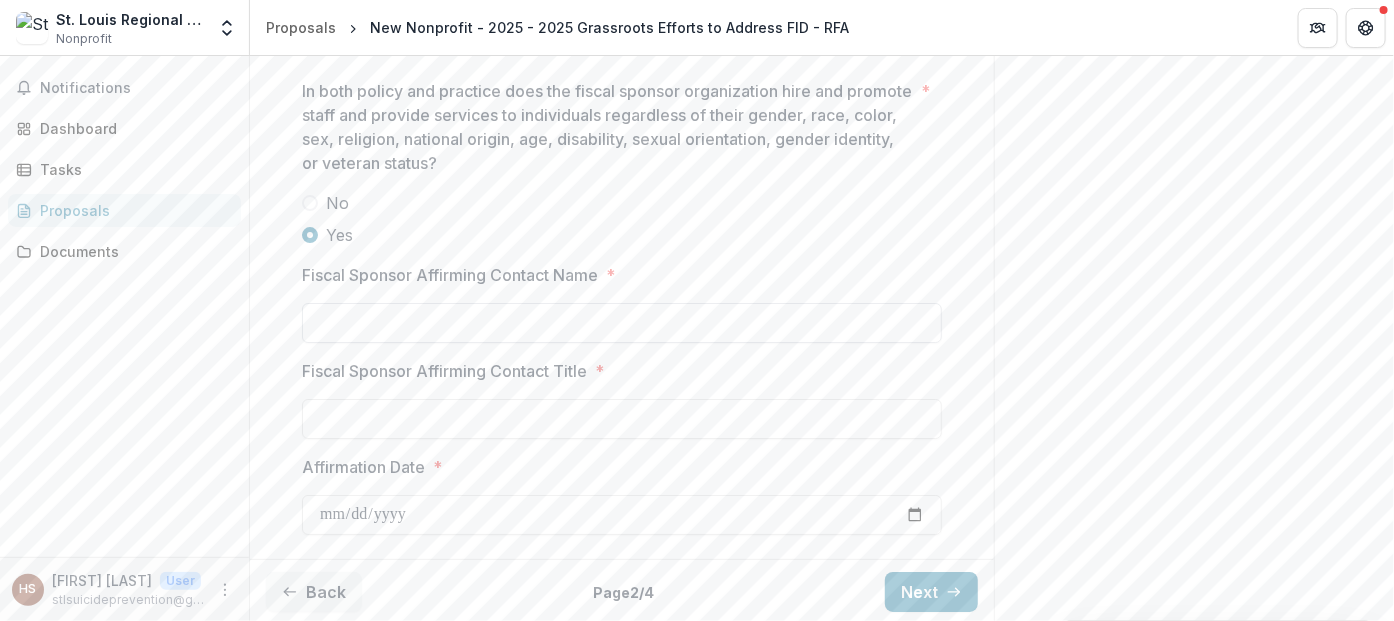 click on "Fiscal Sponsor Affirming Contact Name *" at bounding box center [622, 323] 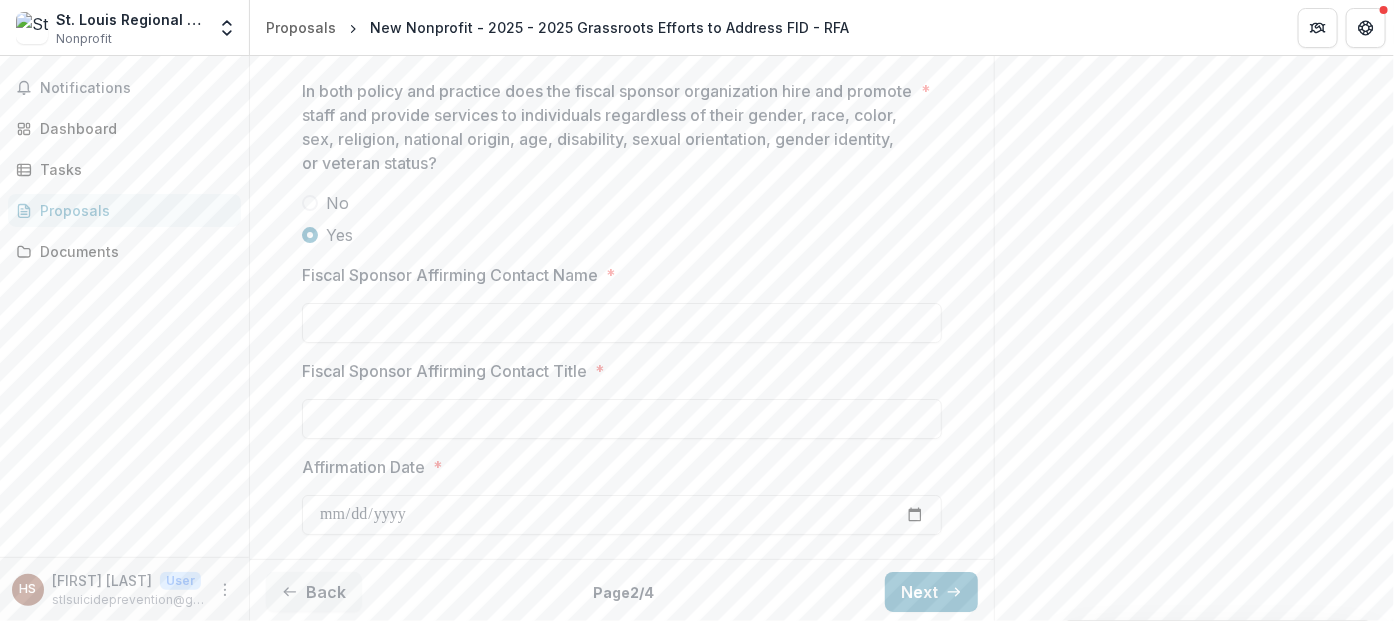 click on "**********" at bounding box center [622, -820] 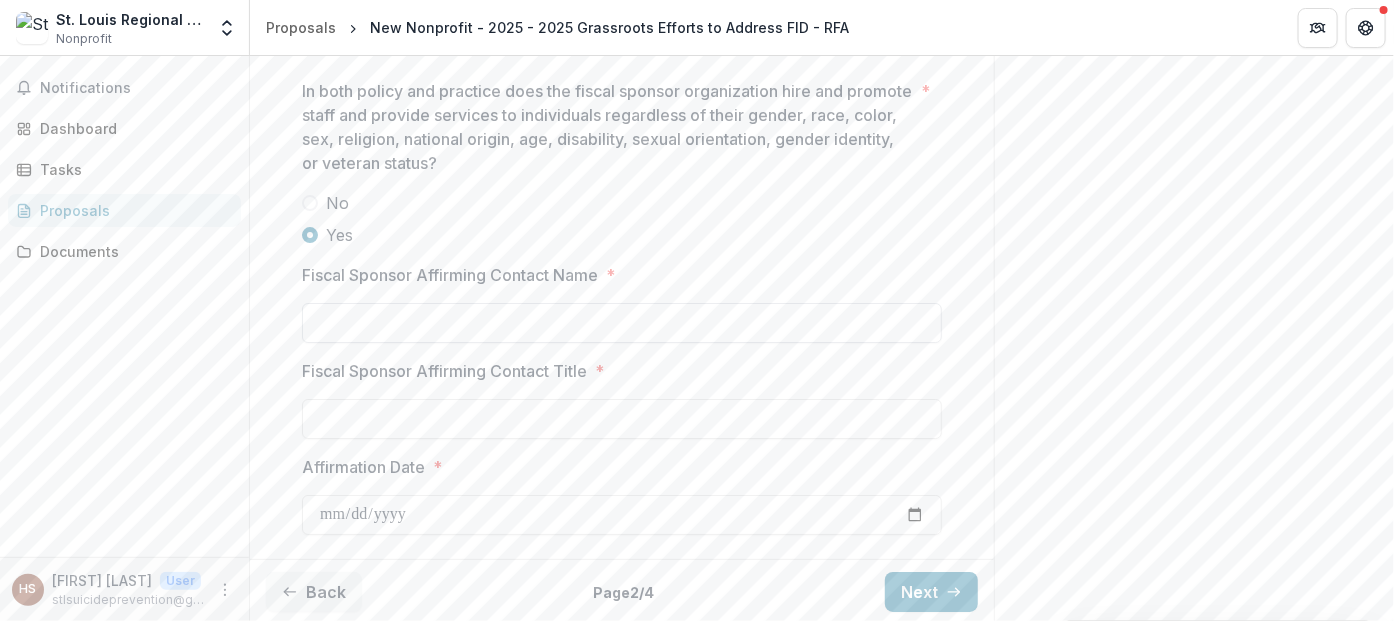 click on "Fiscal Sponsor Affirming Contact Name *" at bounding box center [622, 323] 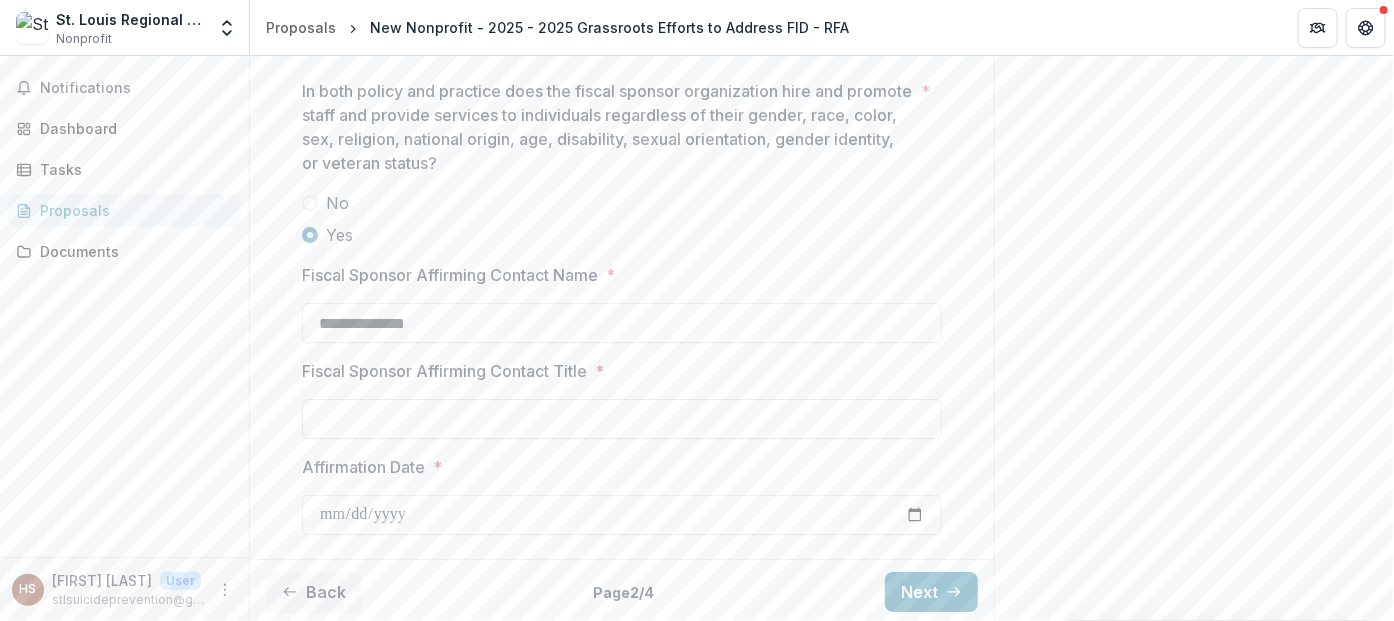 type on "**********" 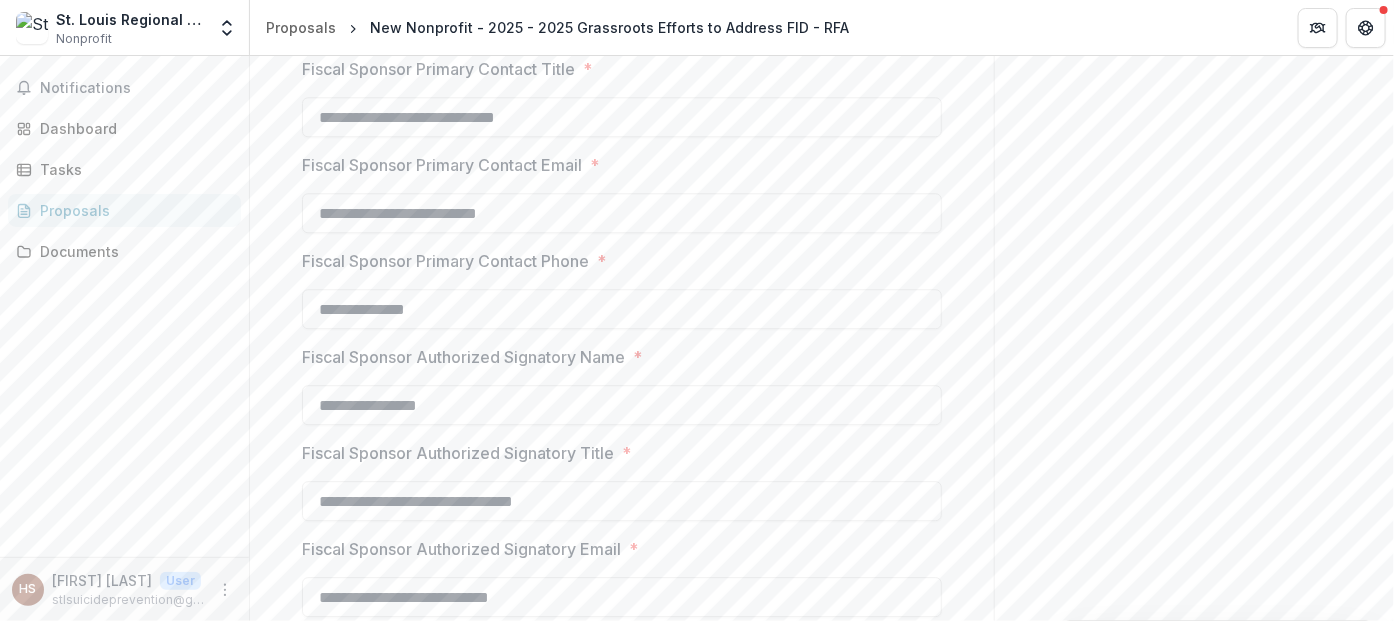 scroll, scrollTop: 1934, scrollLeft: 0, axis: vertical 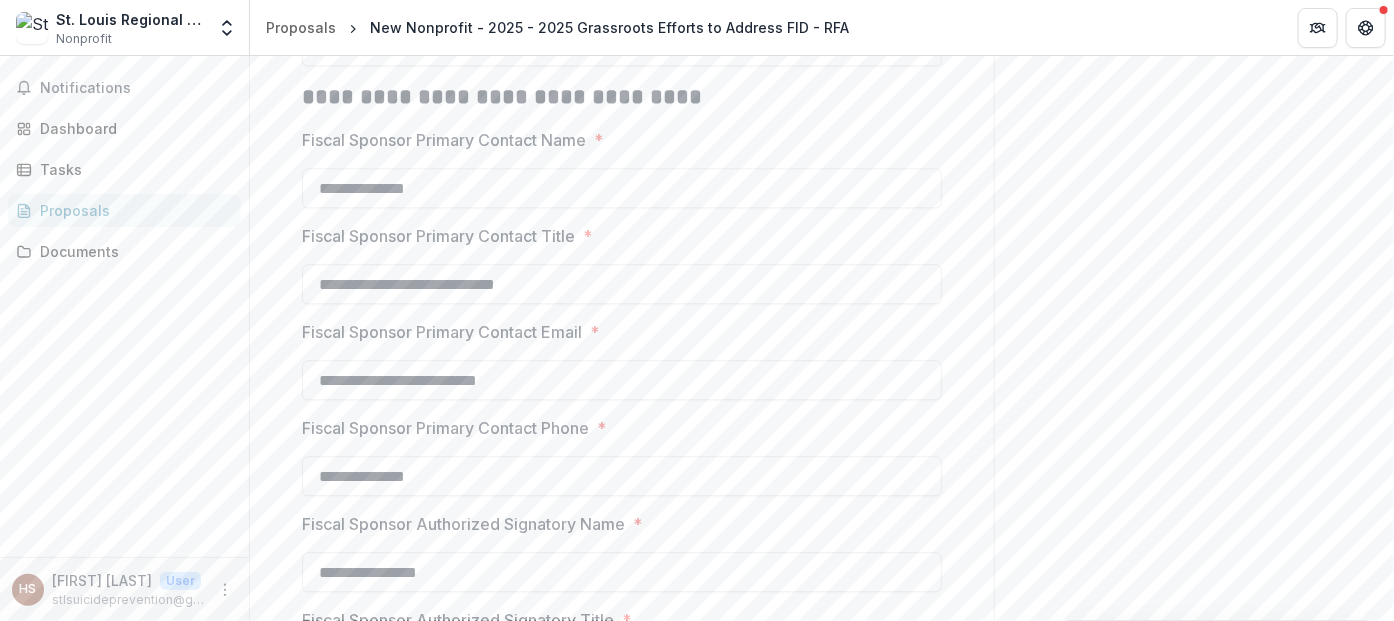 drag, startPoint x: 582, startPoint y: 292, endPoint x: 267, endPoint y: 270, distance: 315.76733 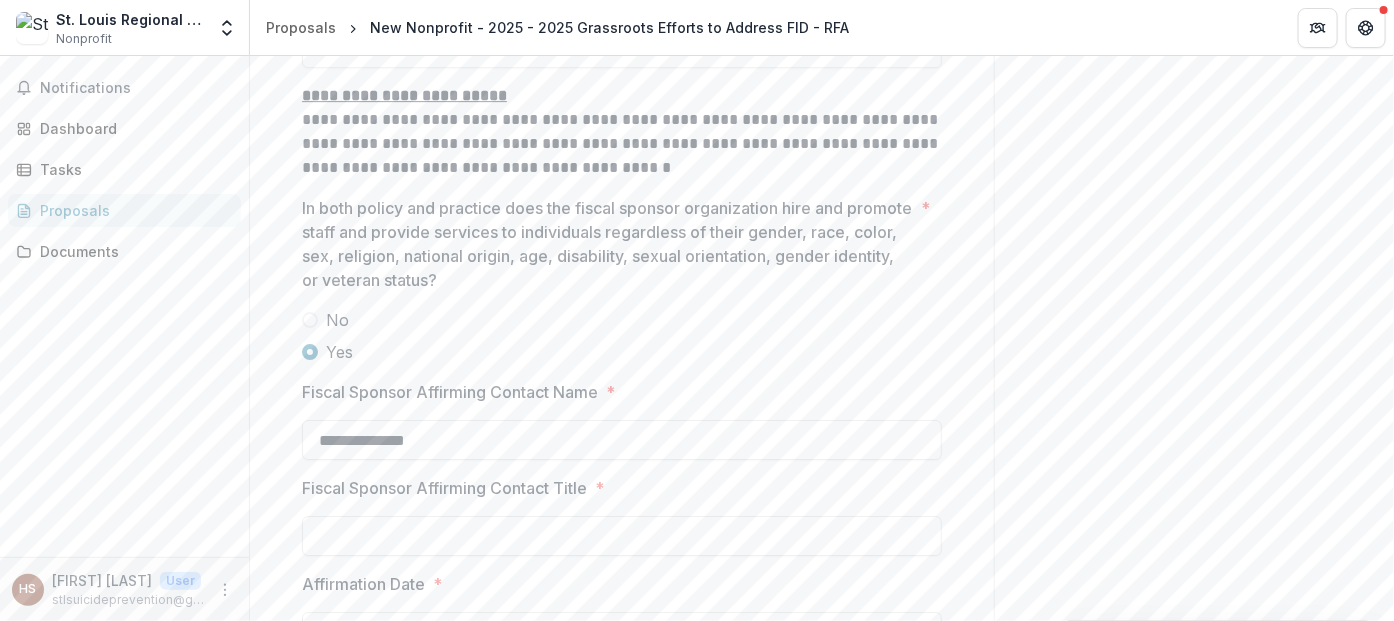 scroll, scrollTop: 2767, scrollLeft: 0, axis: vertical 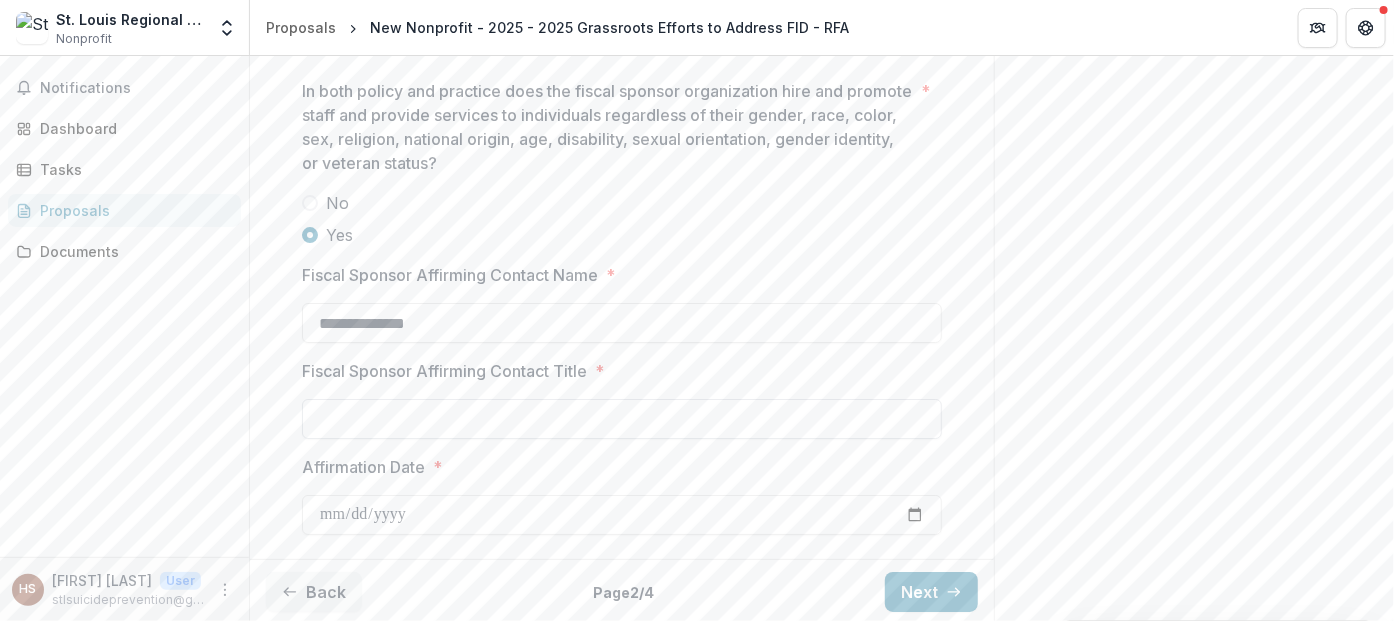 click on "Fiscal Sponsor Affirming Contact Title *" at bounding box center [622, 419] 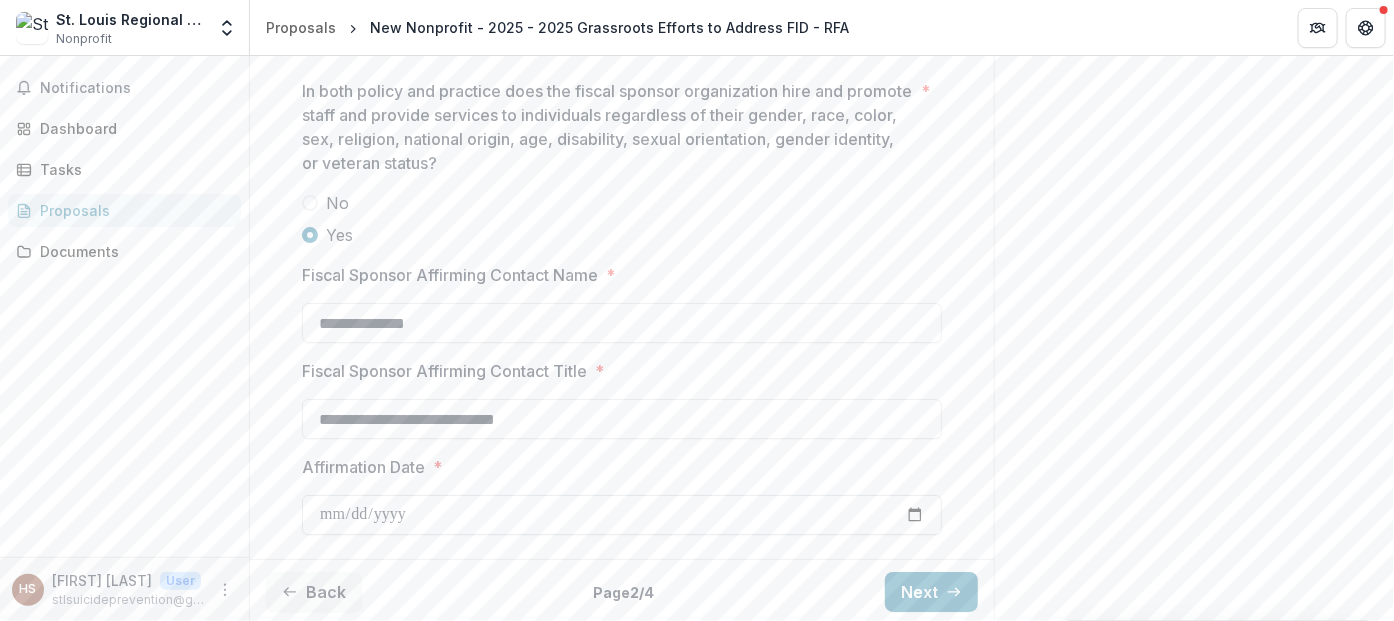 type on "**********" 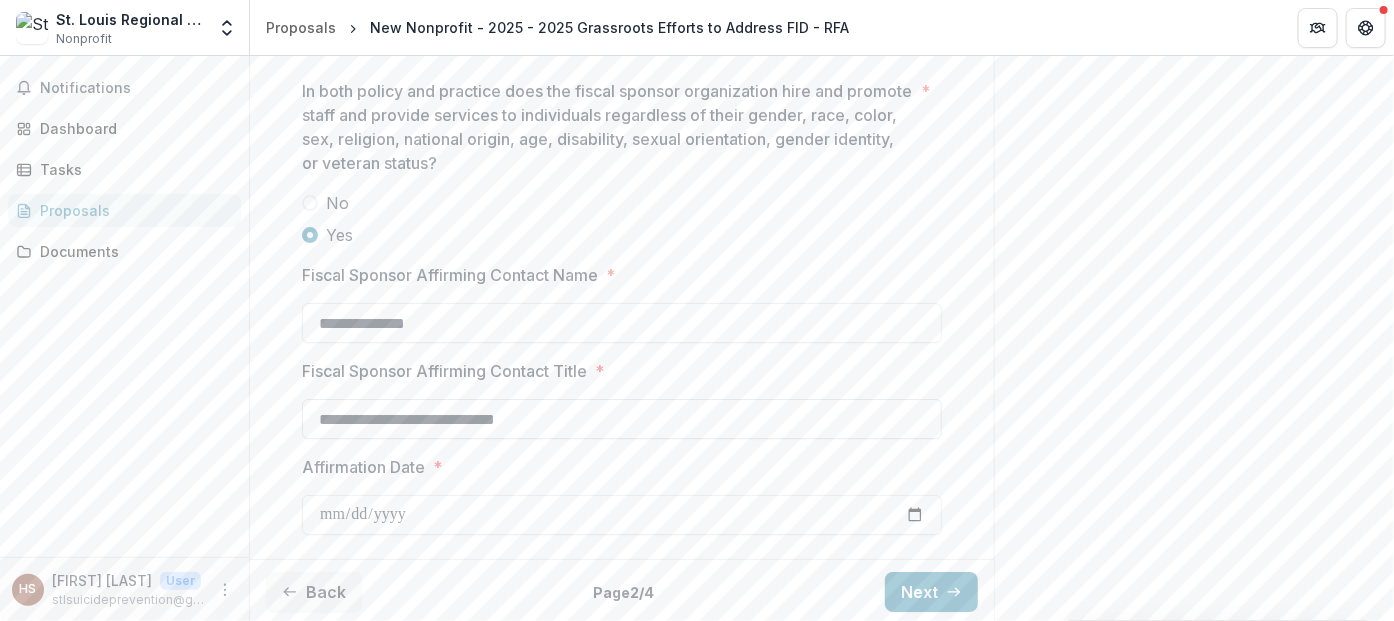 type on "**********" 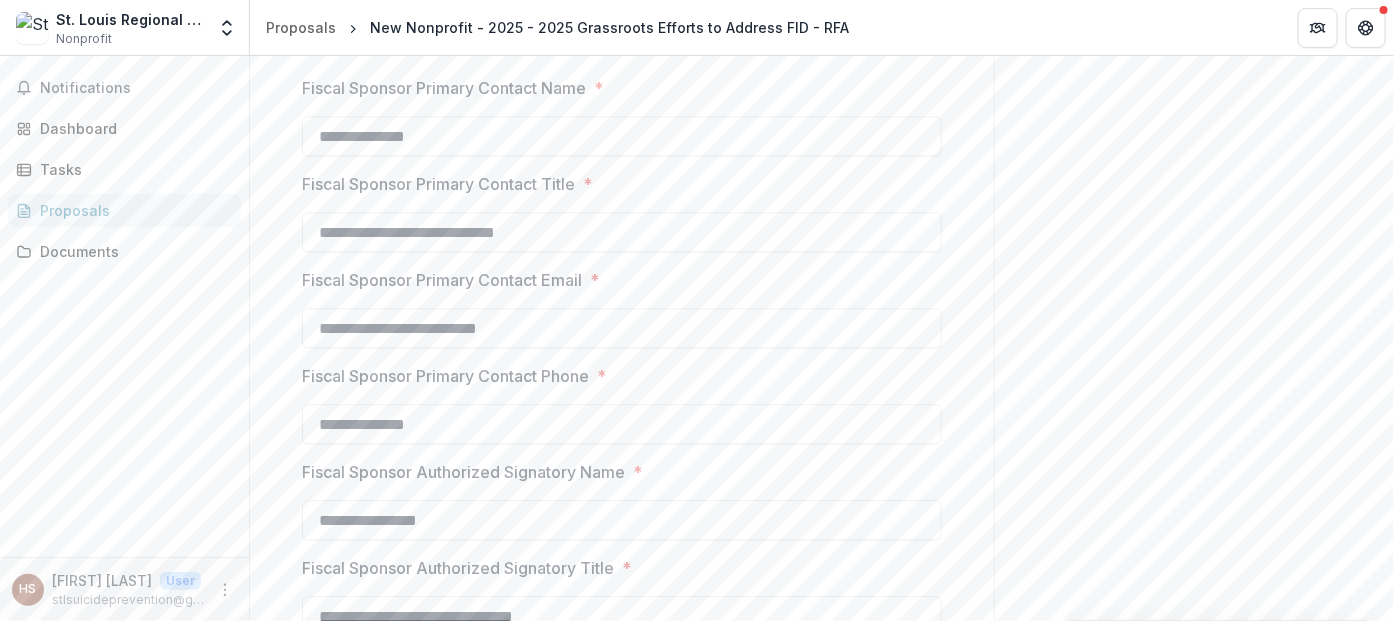 scroll, scrollTop: 1934, scrollLeft: 0, axis: vertical 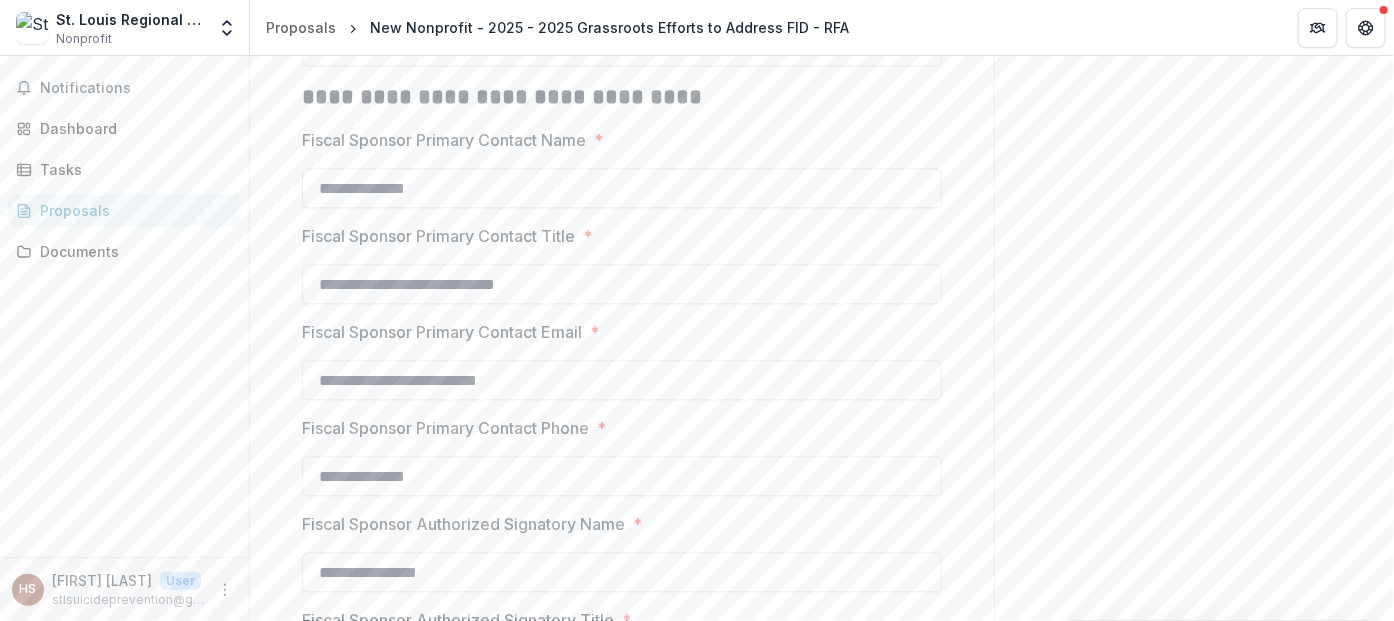 click on "**********" at bounding box center (622, 188) 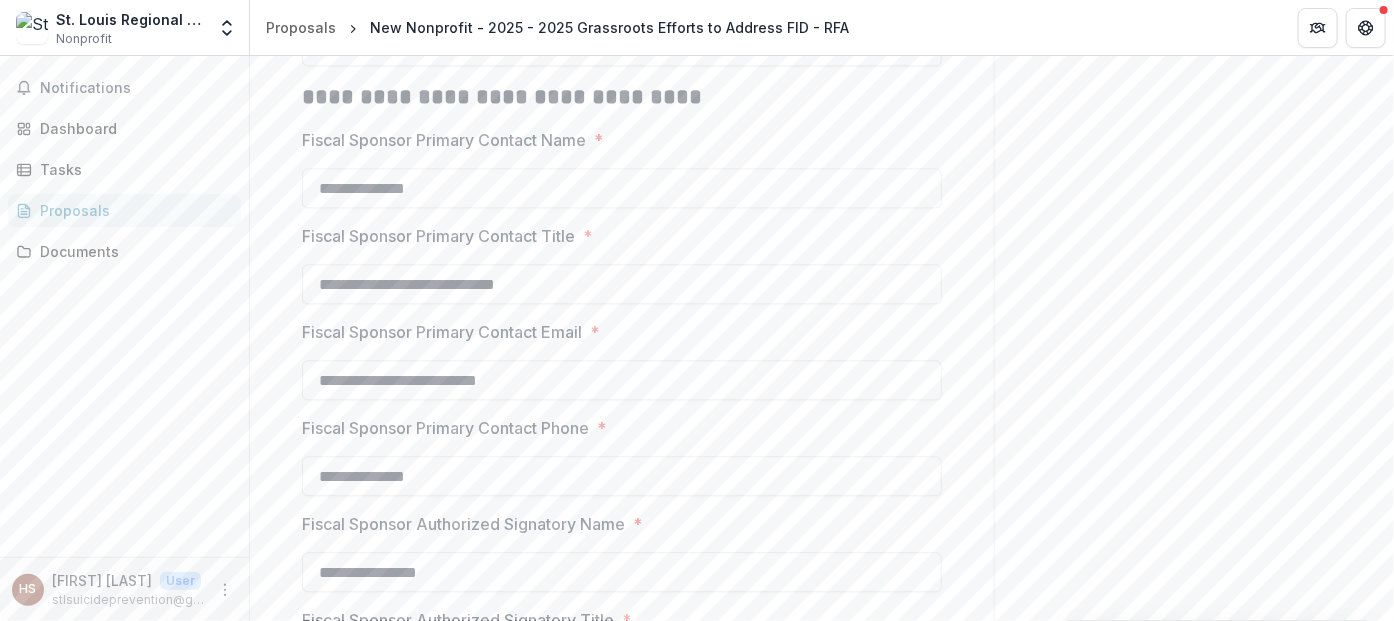 type on "**********" 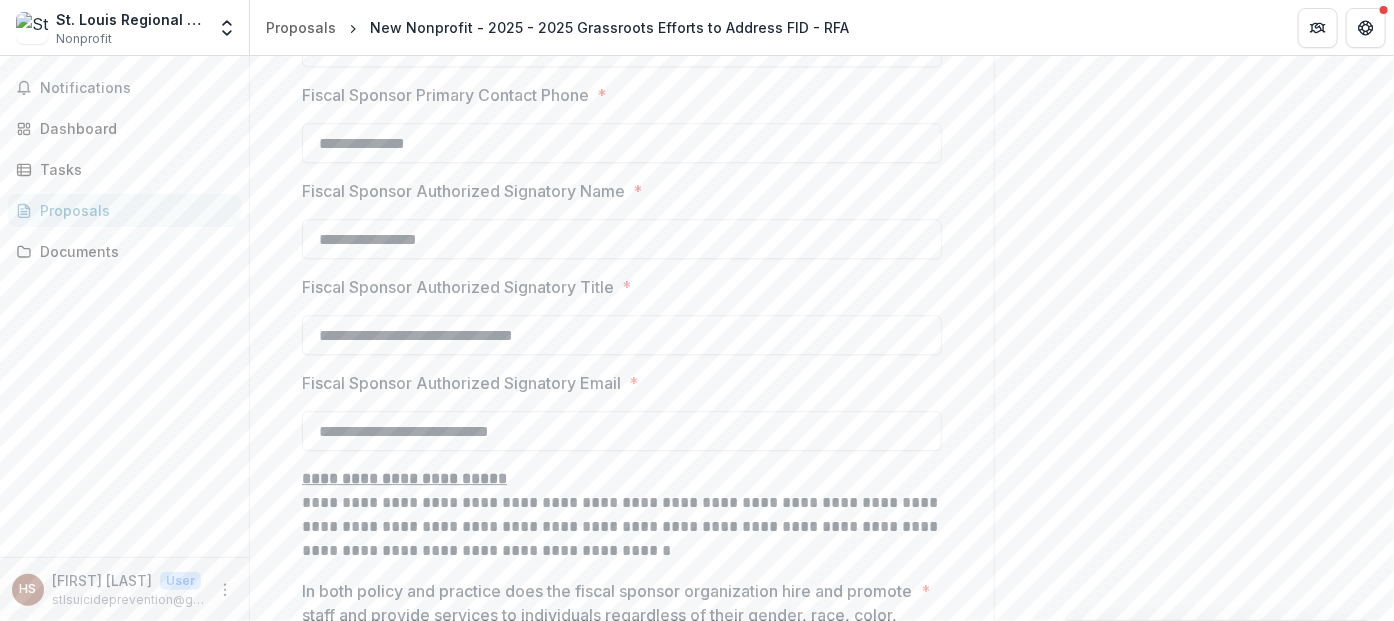 scroll, scrollTop: 2101, scrollLeft: 0, axis: vertical 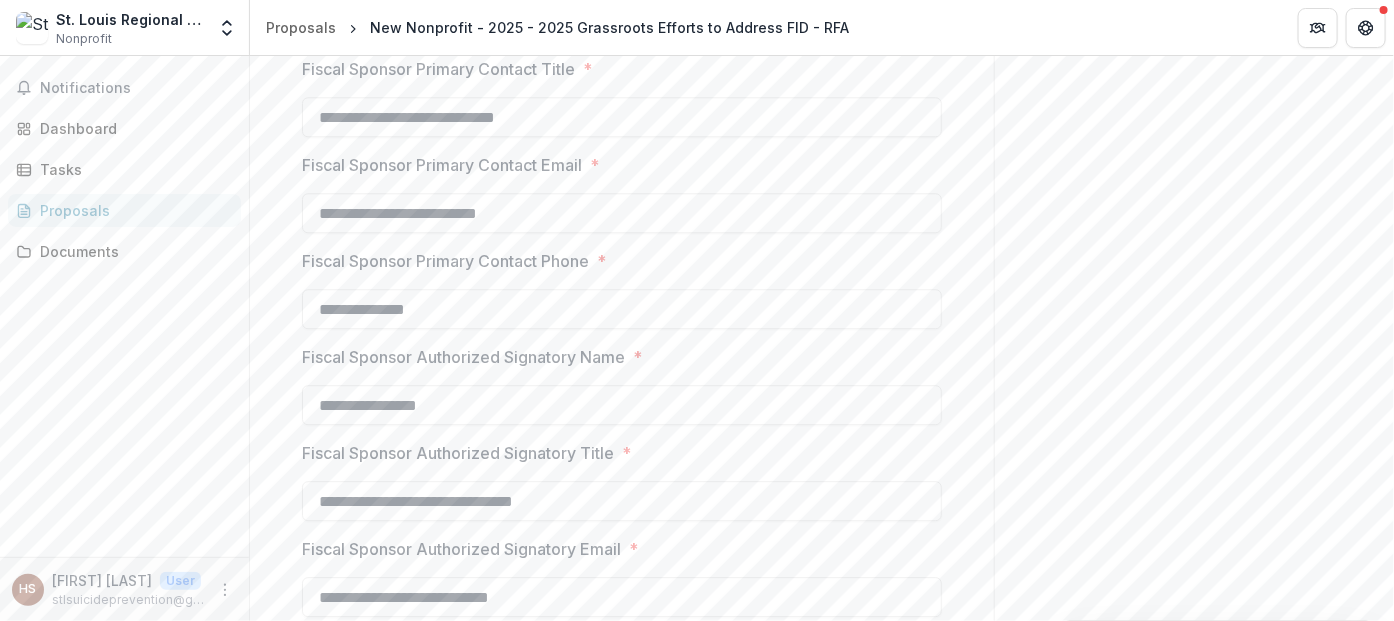 type on "**********" 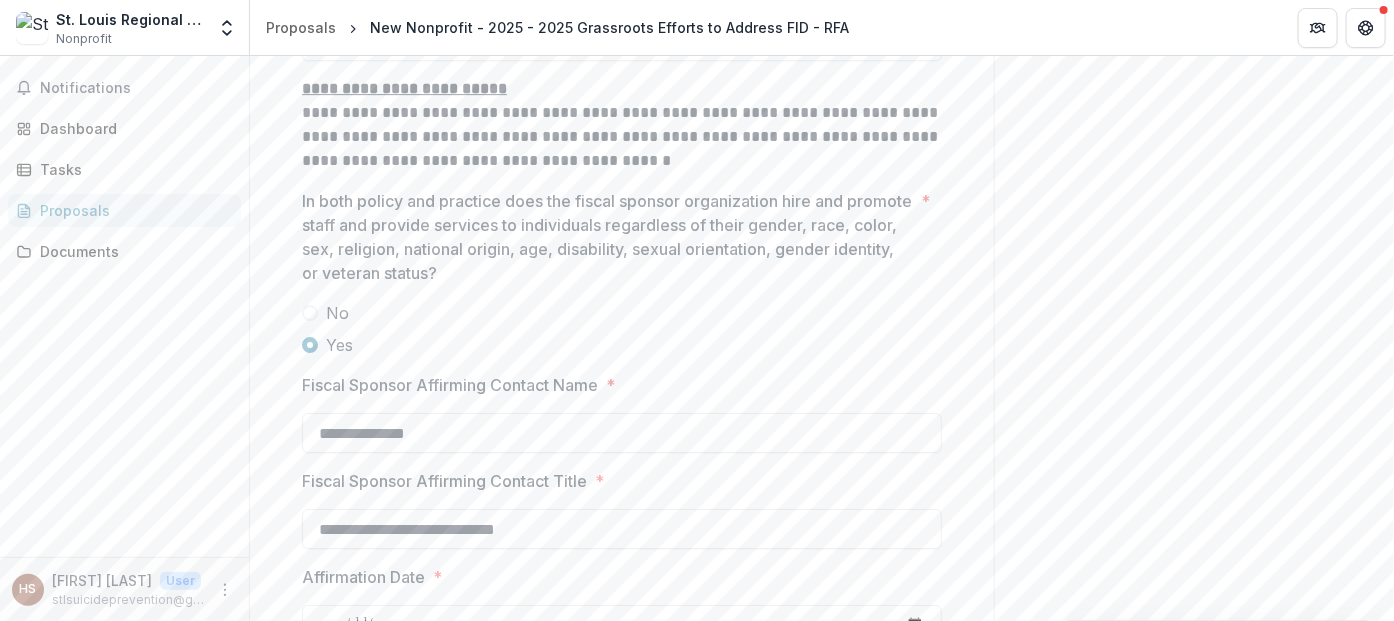 scroll, scrollTop: 2767, scrollLeft: 0, axis: vertical 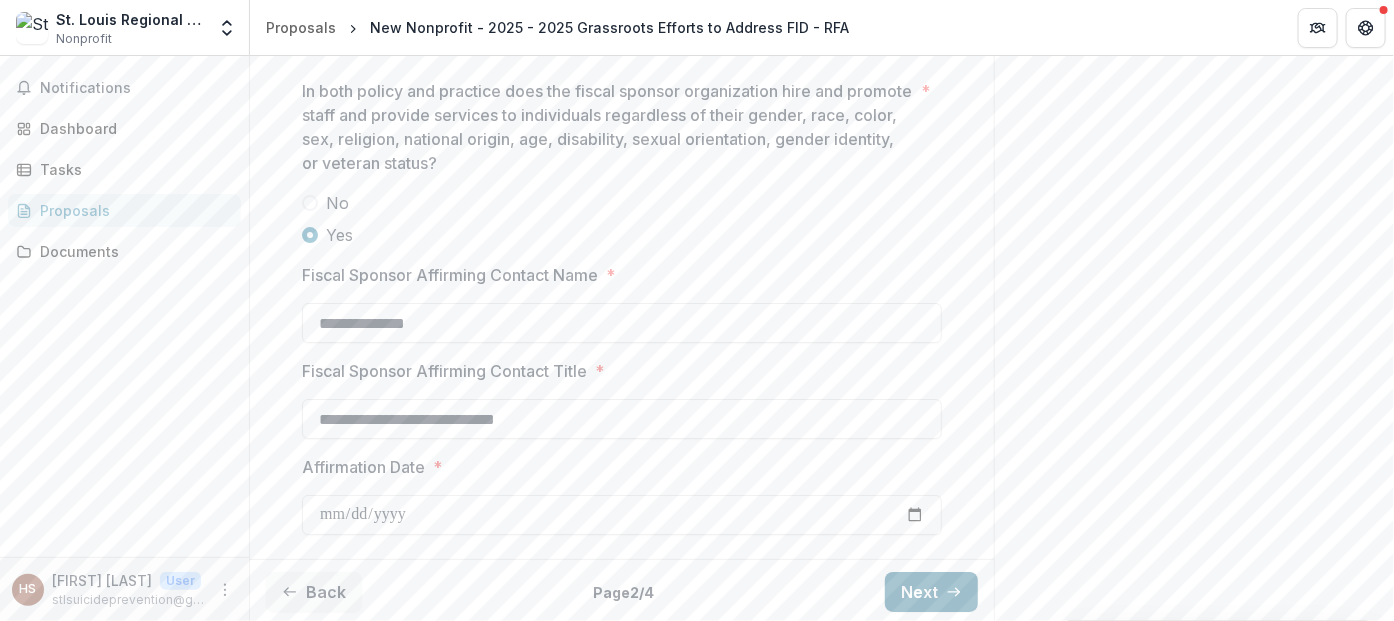 click on "Next" at bounding box center (931, 592) 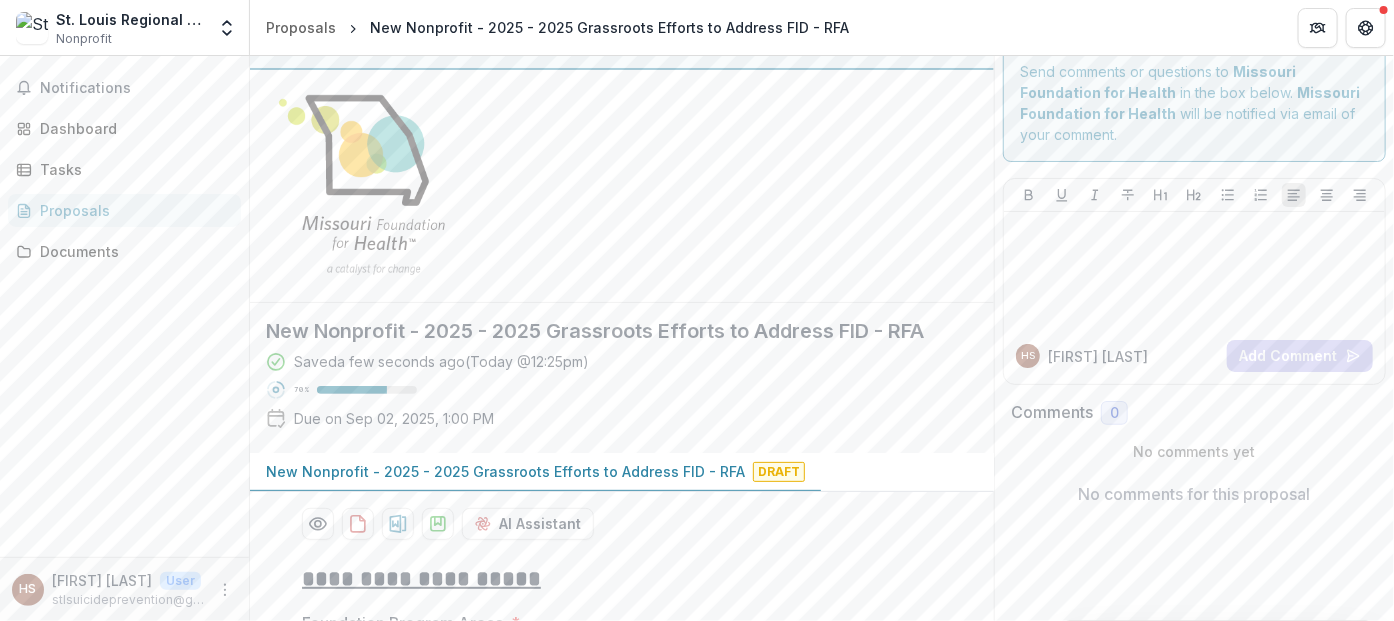 scroll, scrollTop: 0, scrollLeft: 0, axis: both 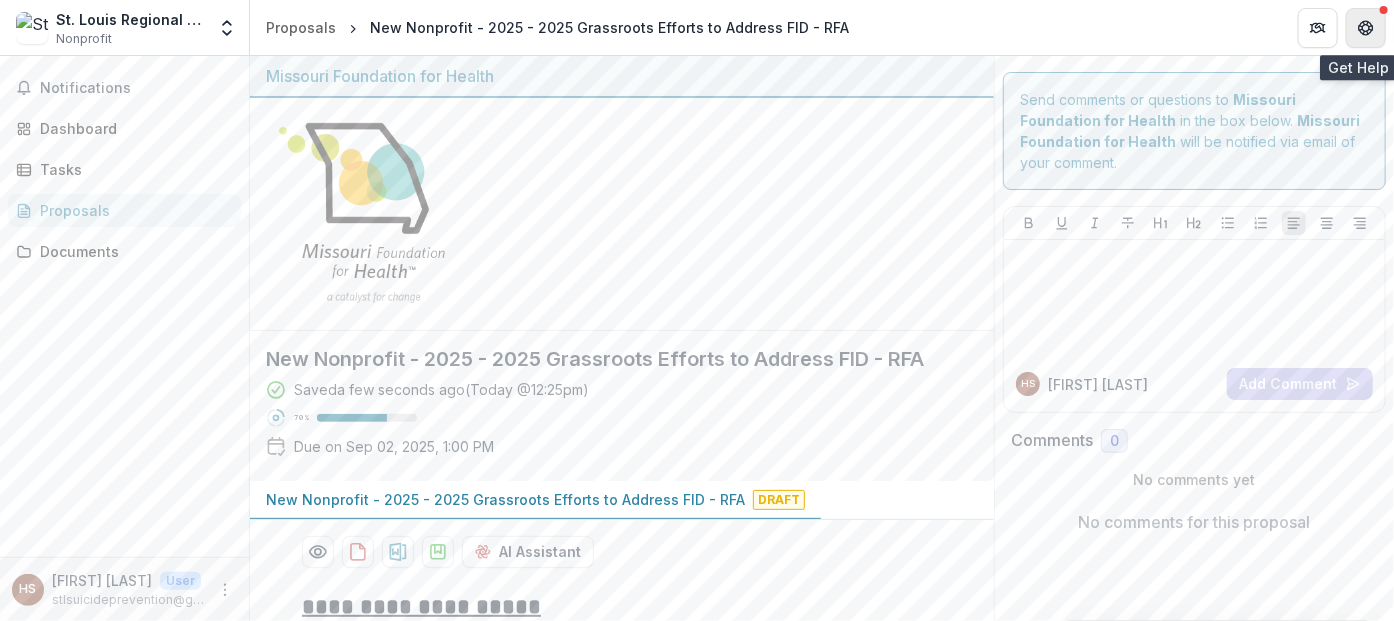click 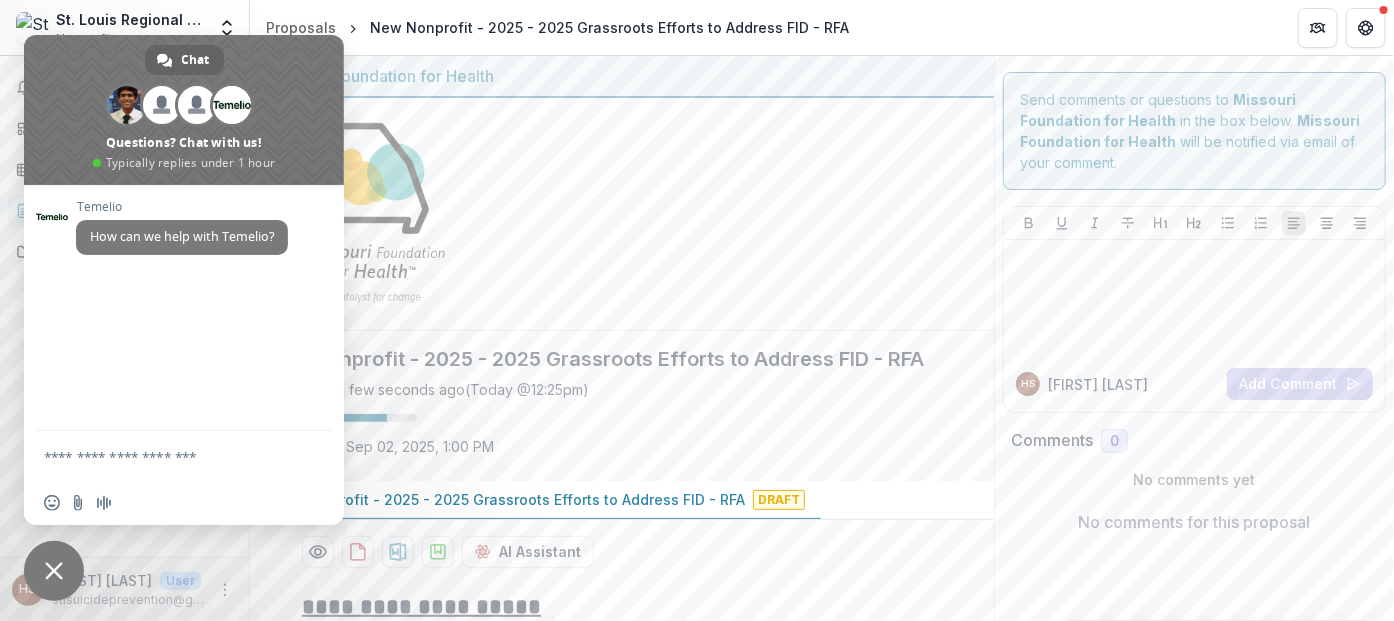 click at bounding box center [622, 214] 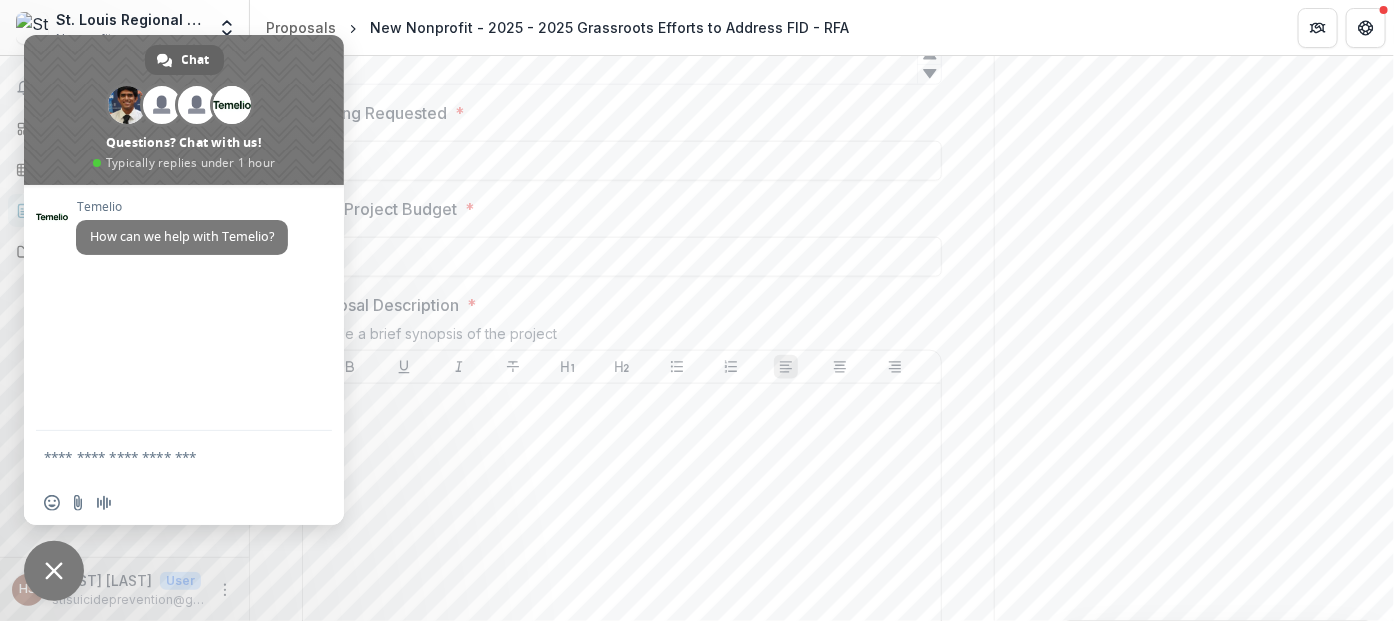 scroll, scrollTop: 1166, scrollLeft: 0, axis: vertical 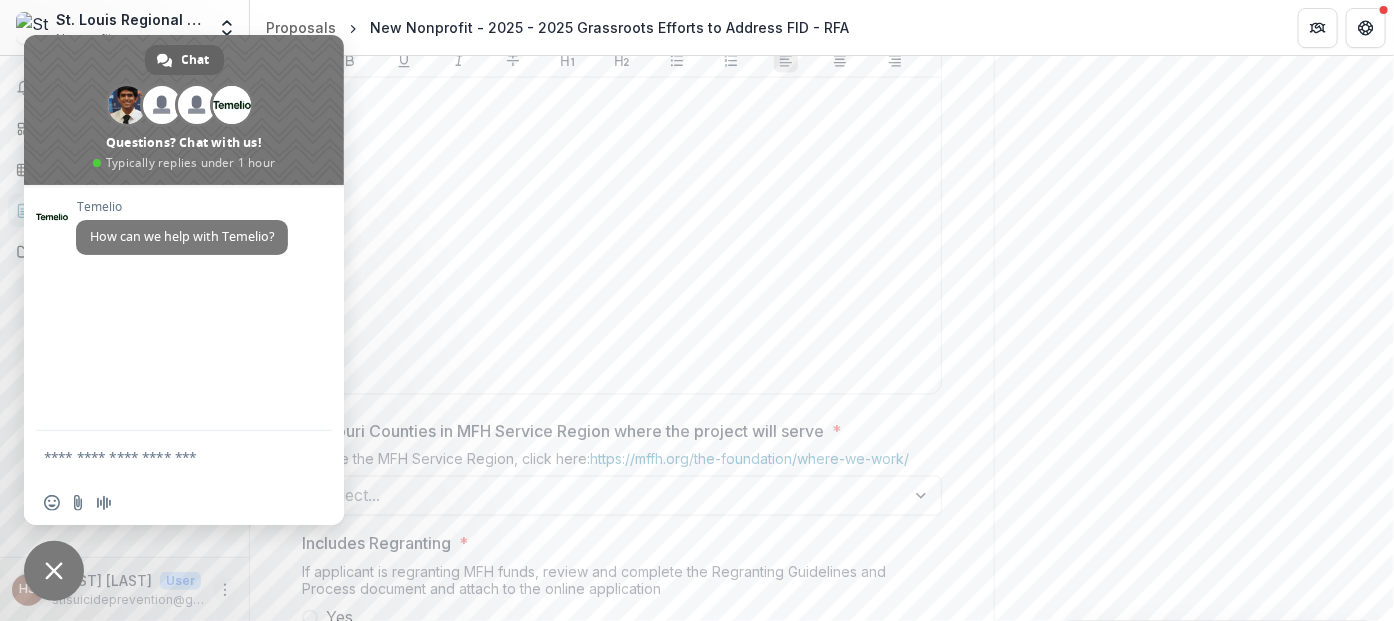 click 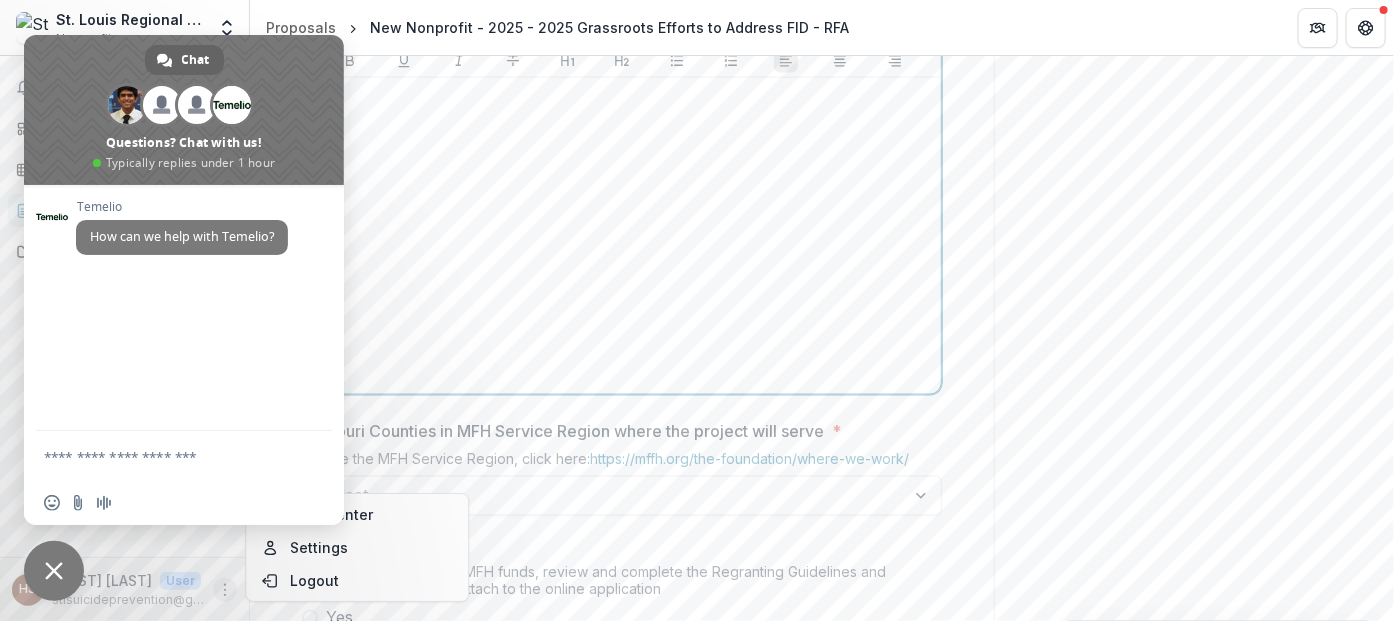 click at bounding box center [622, 236] 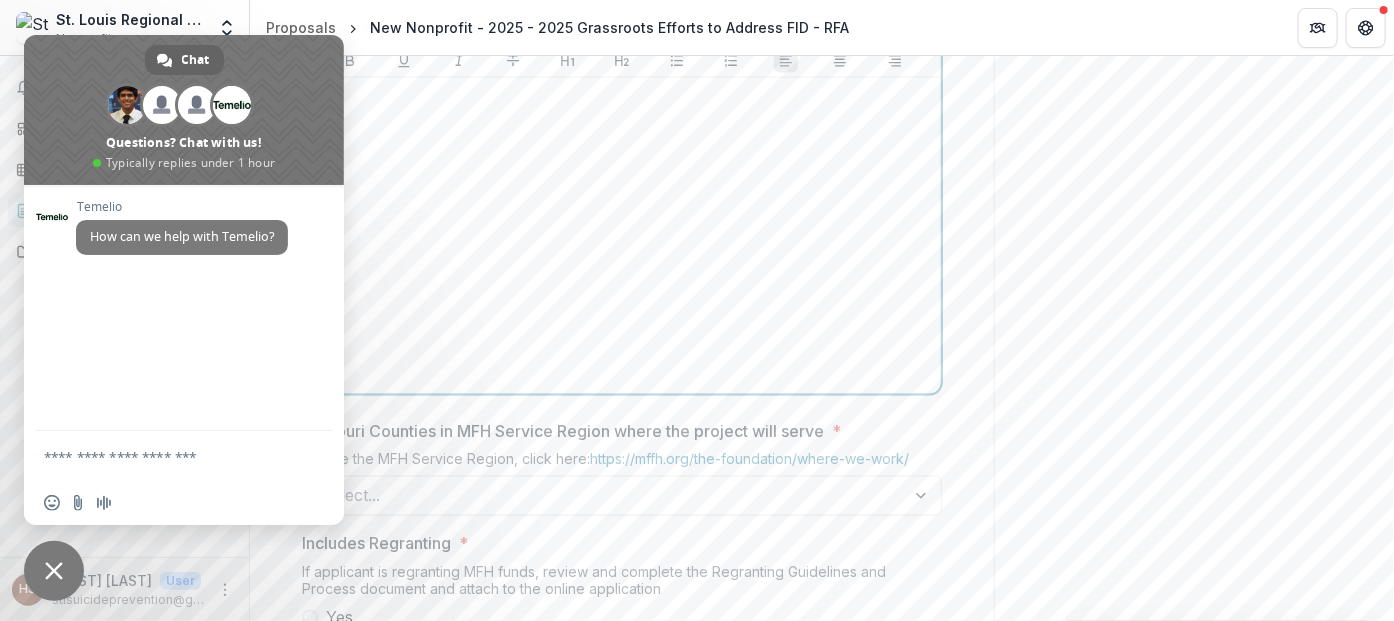 click at bounding box center [622, 236] 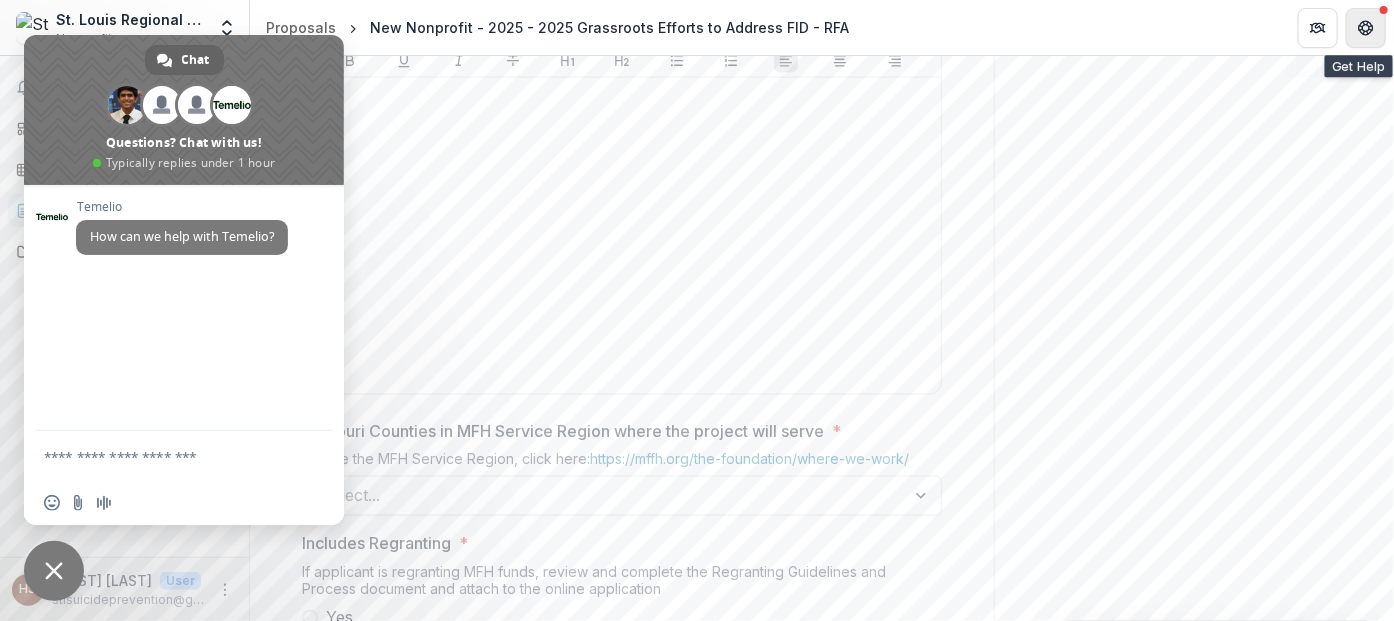 click 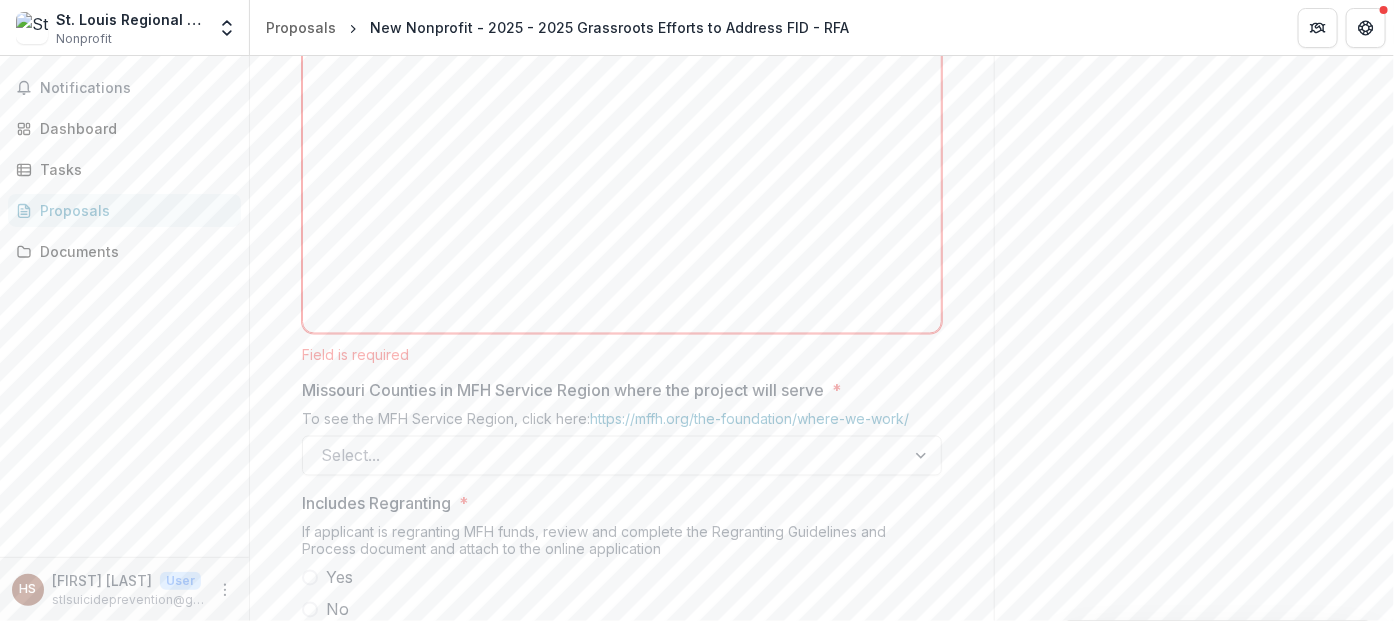 scroll, scrollTop: 1316, scrollLeft: 0, axis: vertical 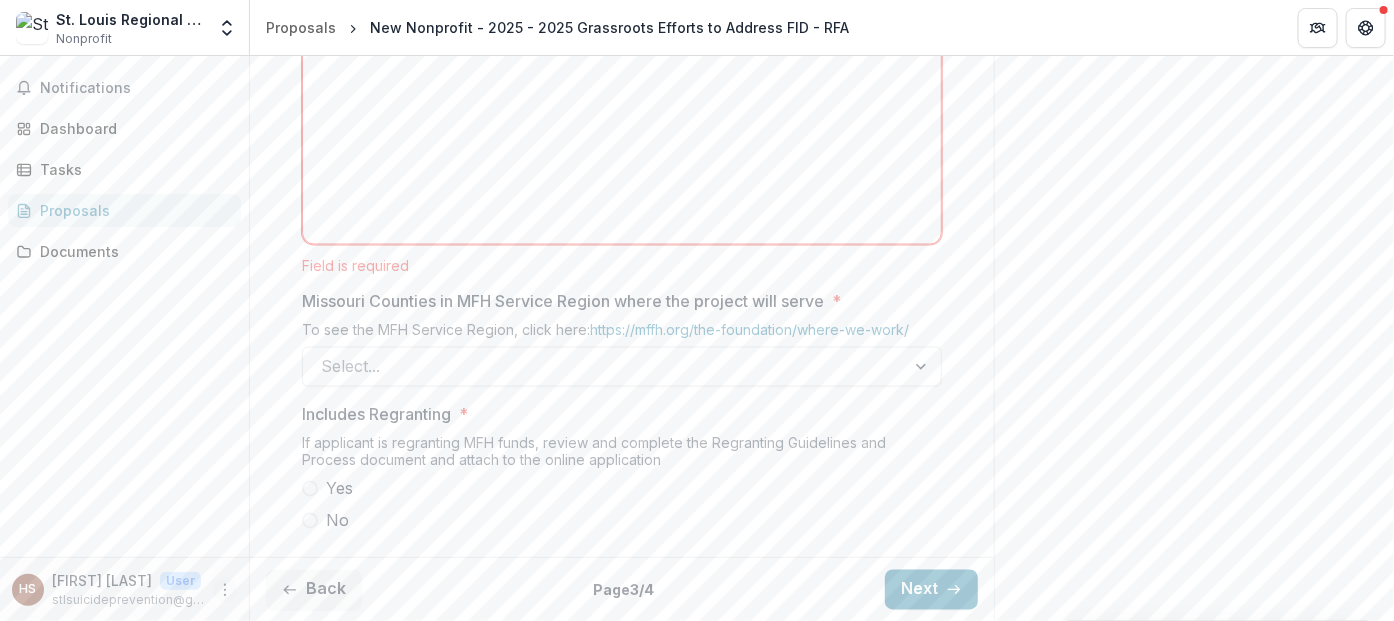 click 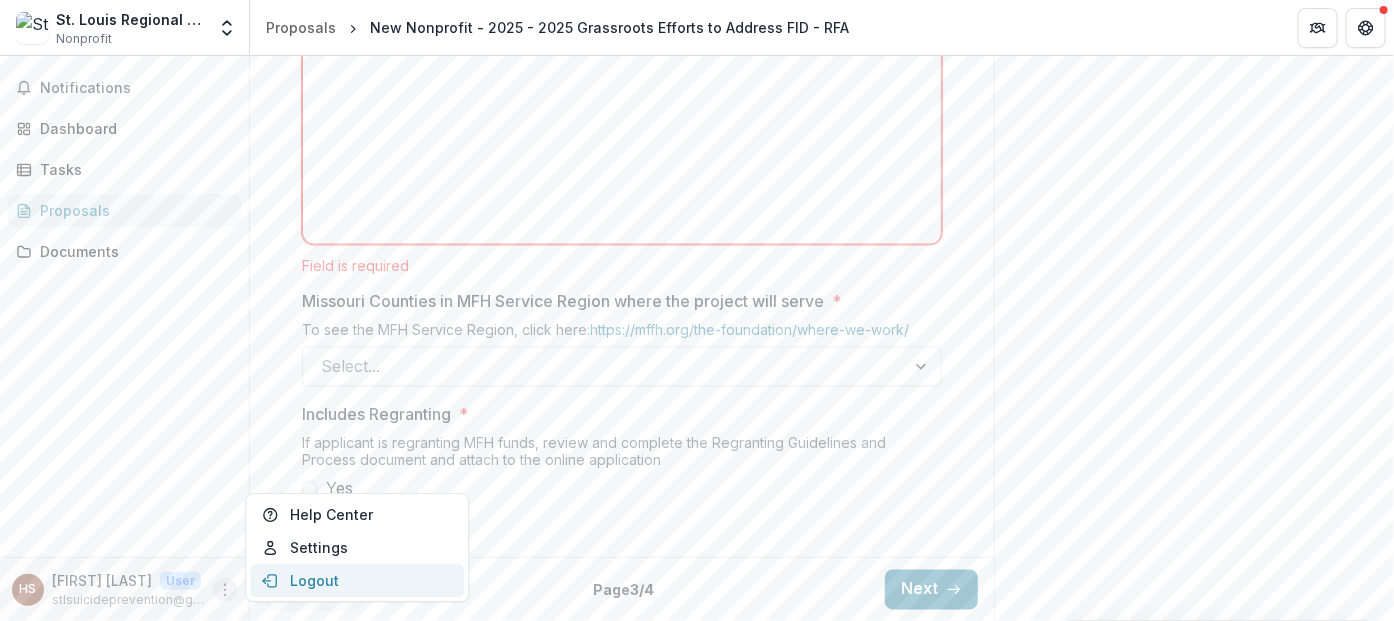 click on "Logout" at bounding box center [357, 580] 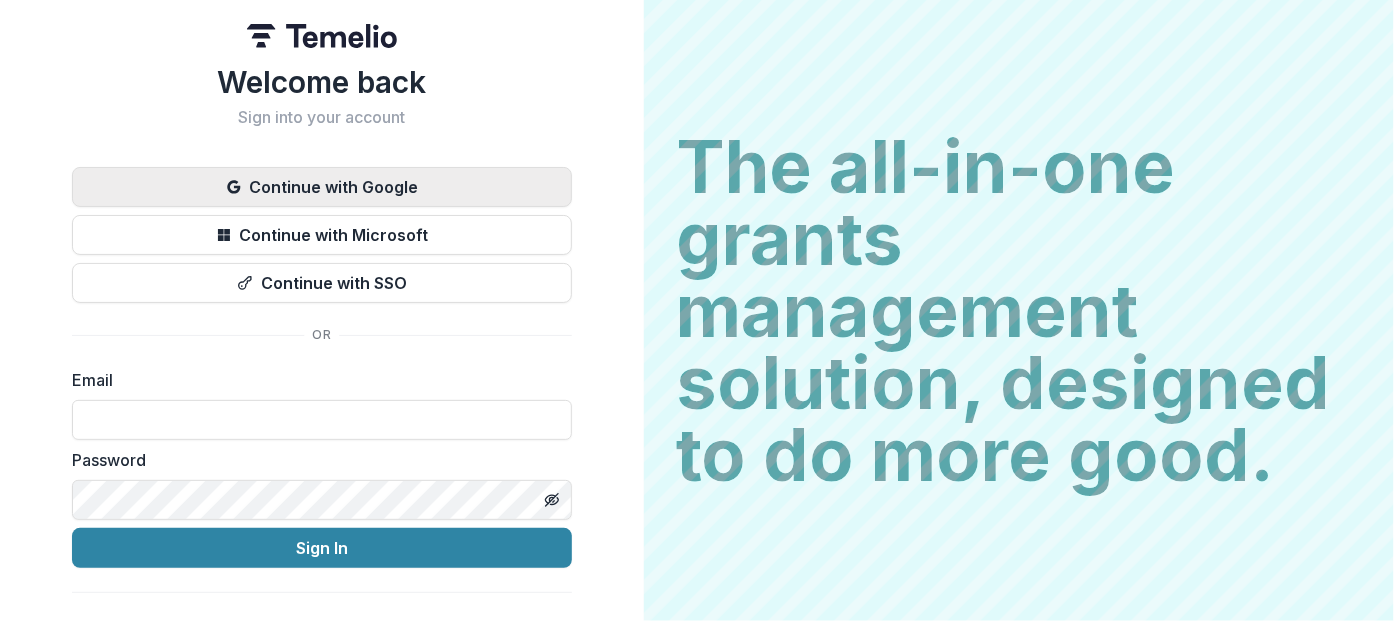 click on "Continue with Google" at bounding box center [322, 187] 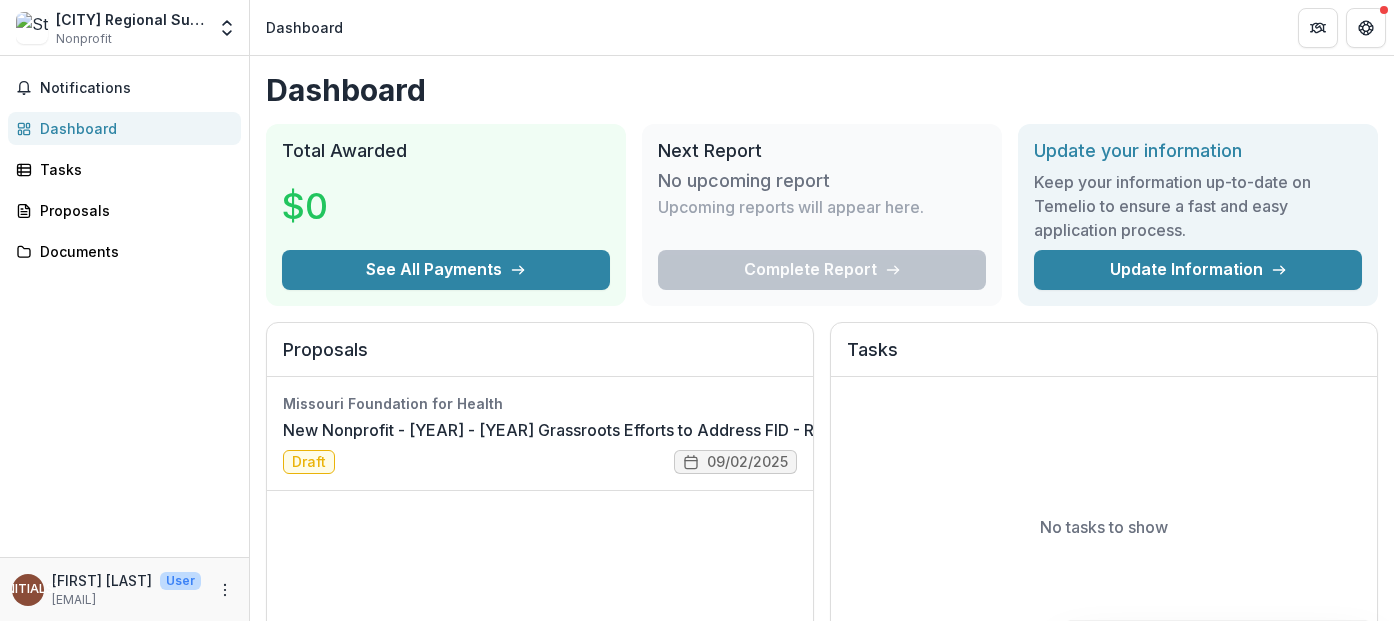 scroll, scrollTop: 0, scrollLeft: 0, axis: both 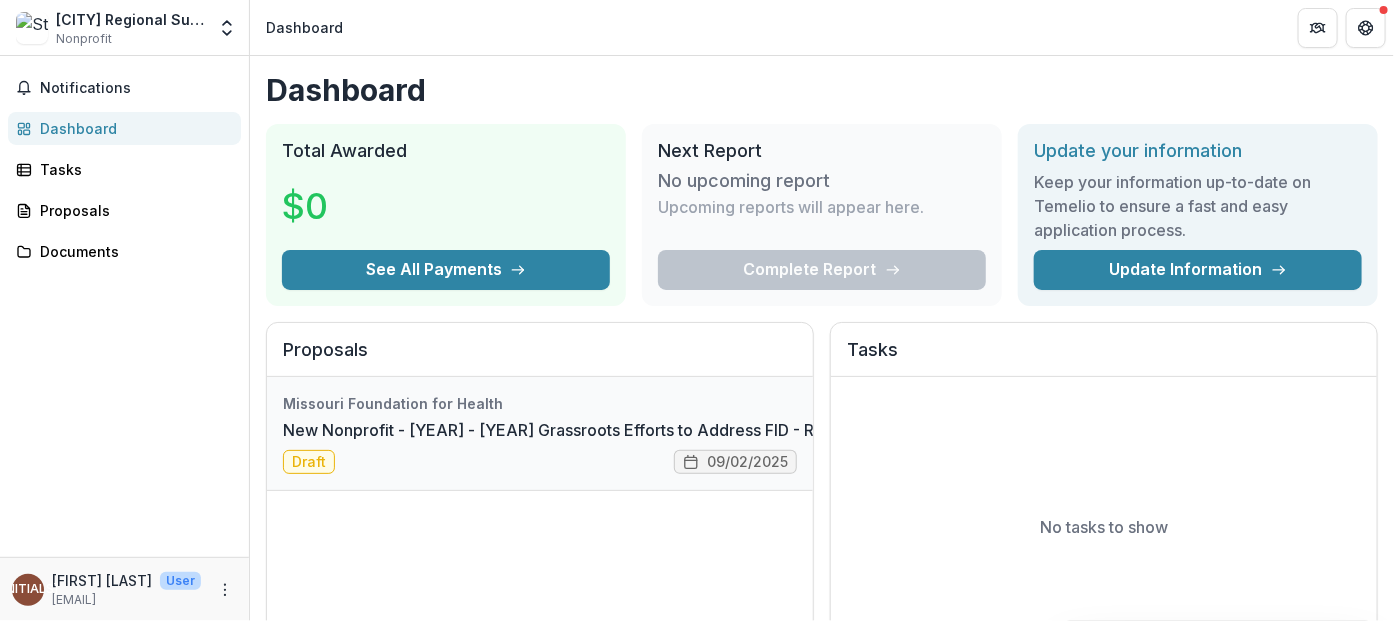 click on "New Nonprofit - [YEAR] - [YEAR] Grassroots Efforts to Address FID - RFA" at bounding box center [558, 430] 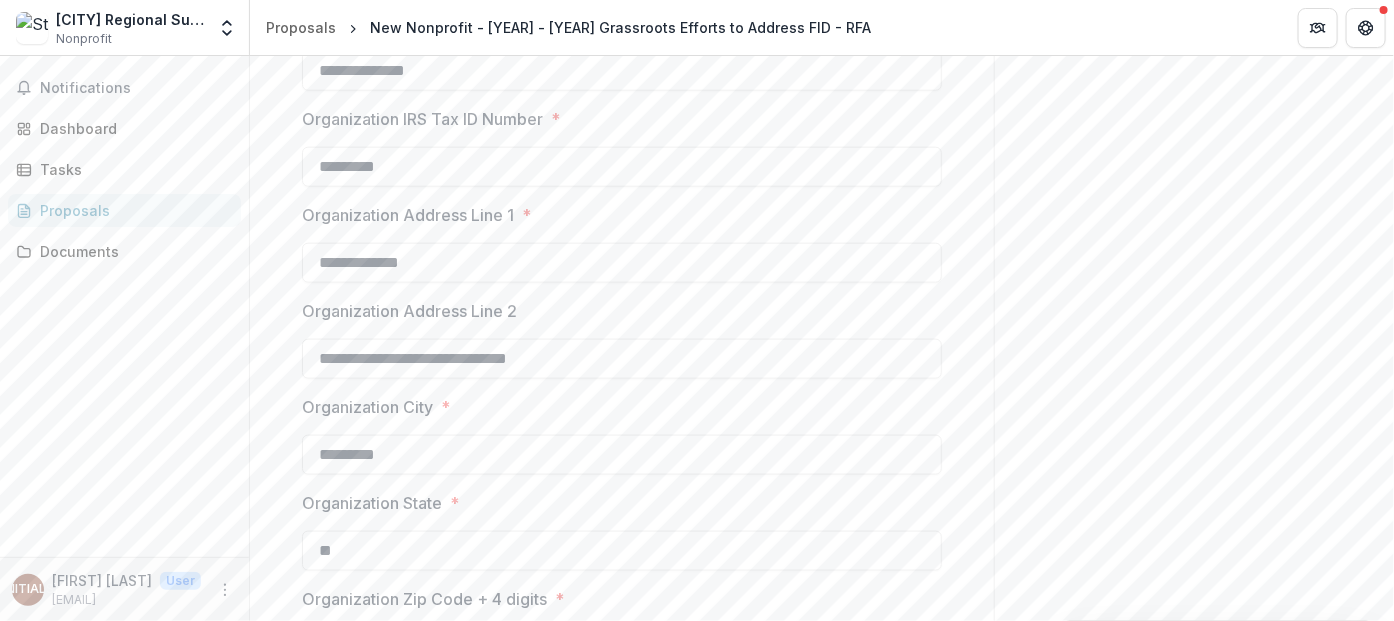 scroll, scrollTop: 833, scrollLeft: 0, axis: vertical 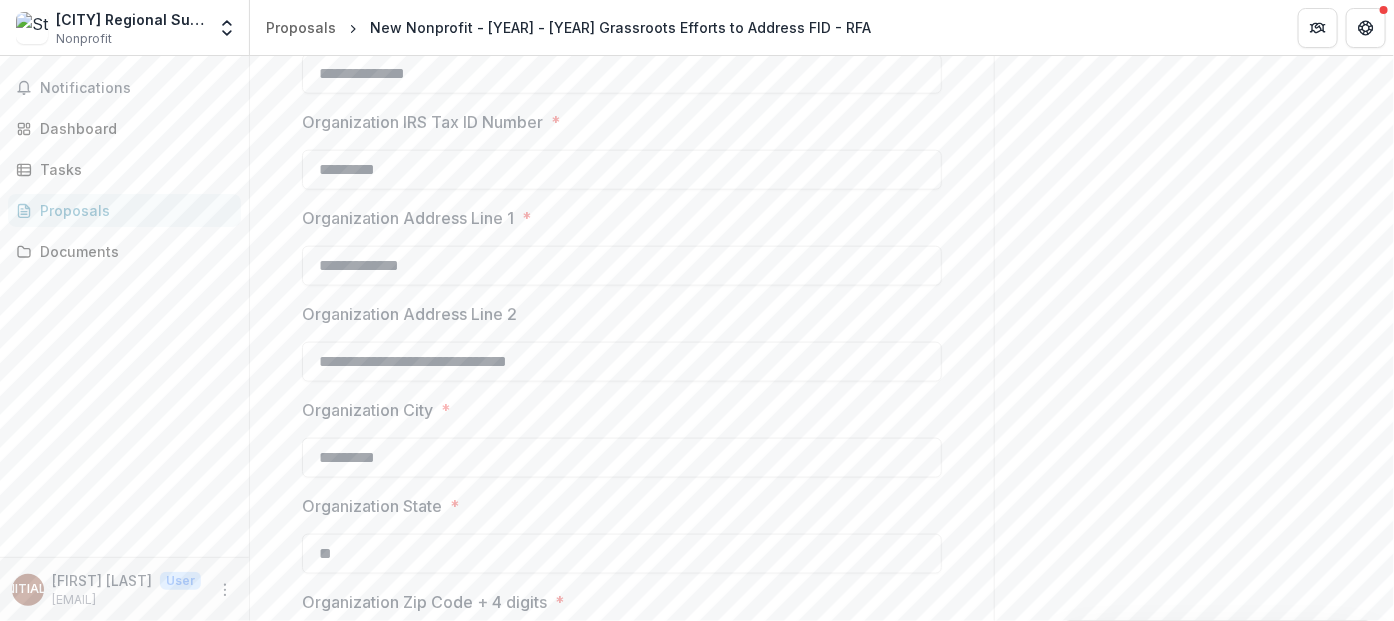 drag, startPoint x: 569, startPoint y: 331, endPoint x: 259, endPoint y: 310, distance: 310.71048 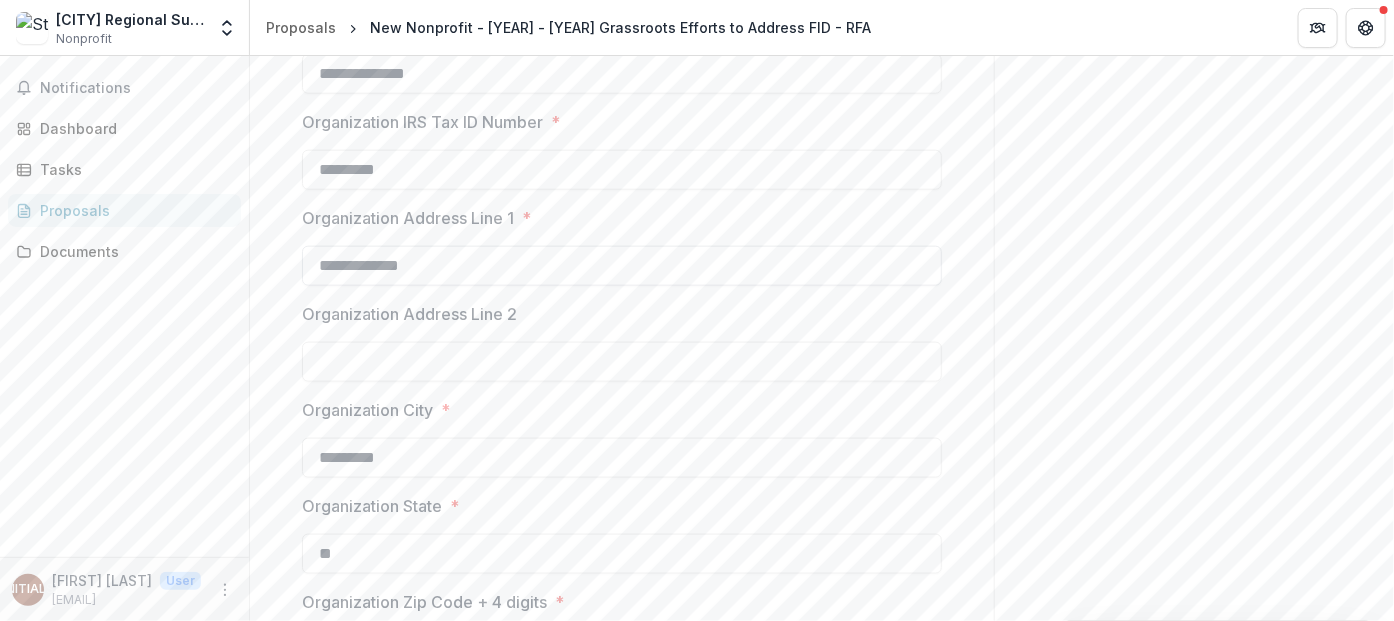 type 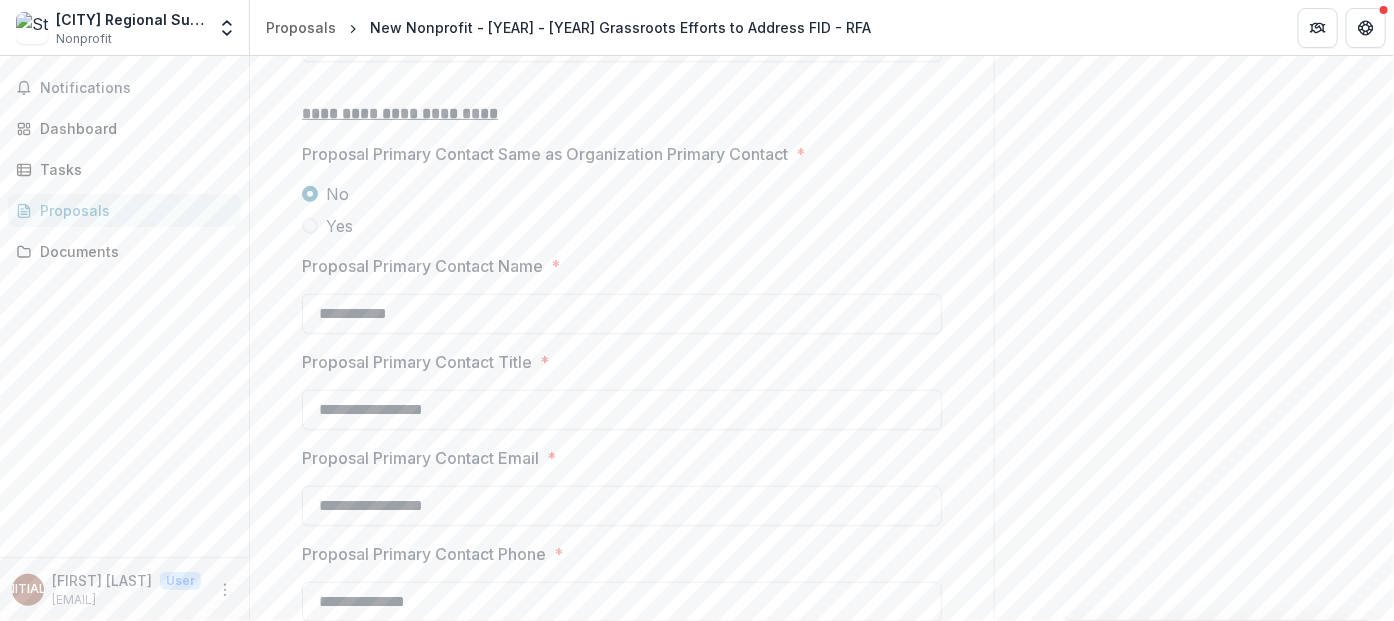 scroll, scrollTop: 3666, scrollLeft: 0, axis: vertical 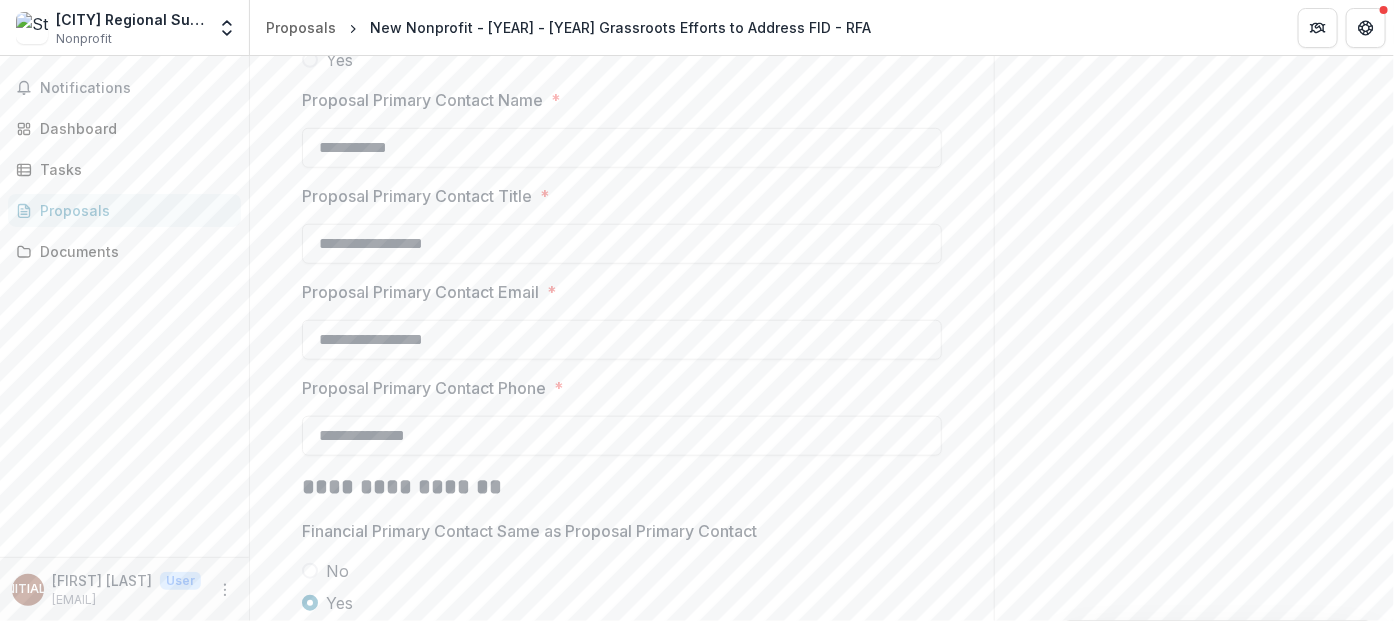 drag, startPoint x: 476, startPoint y: 421, endPoint x: 298, endPoint y: 417, distance: 178.04494 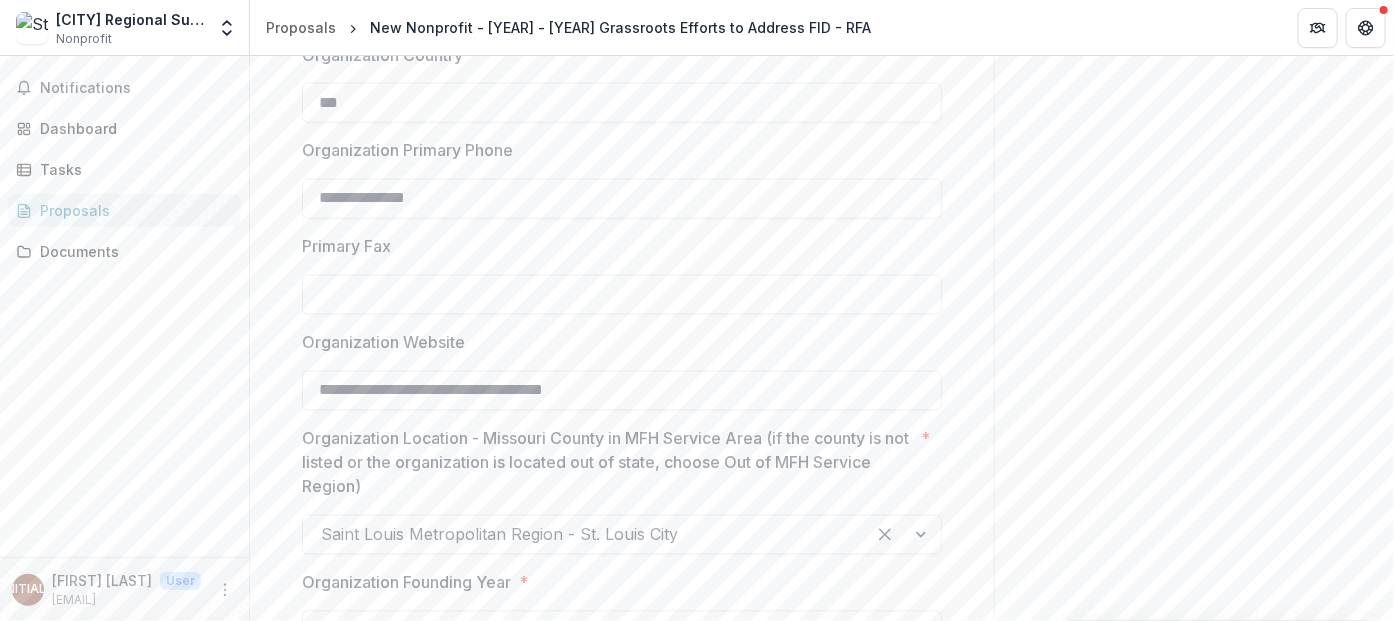 scroll, scrollTop: 1499, scrollLeft: 0, axis: vertical 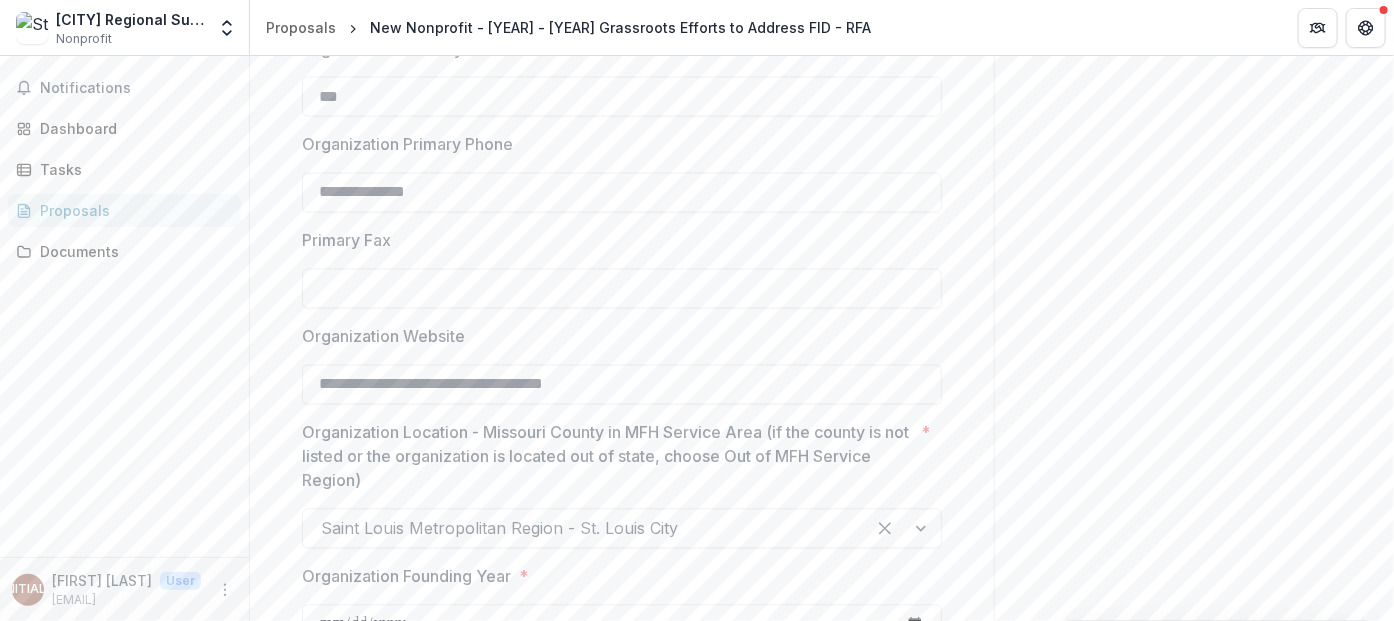 type on "**********" 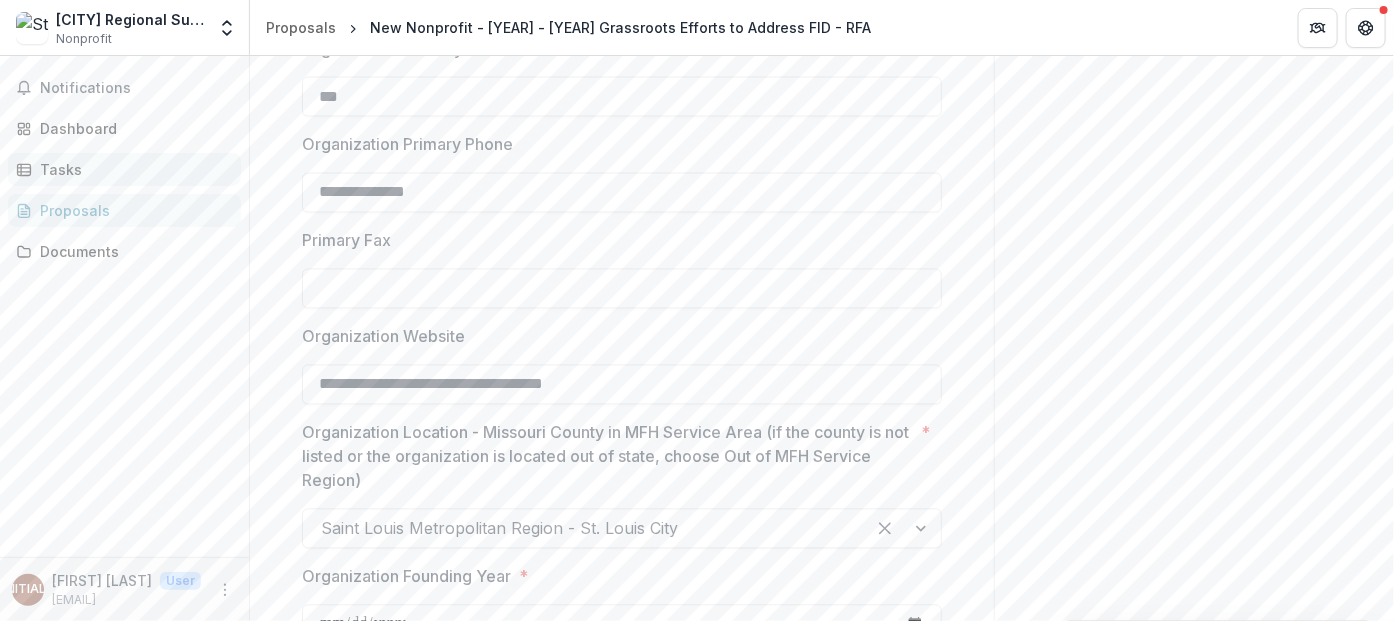 drag, startPoint x: 515, startPoint y: 180, endPoint x: 230, endPoint y: 177, distance: 285.01578 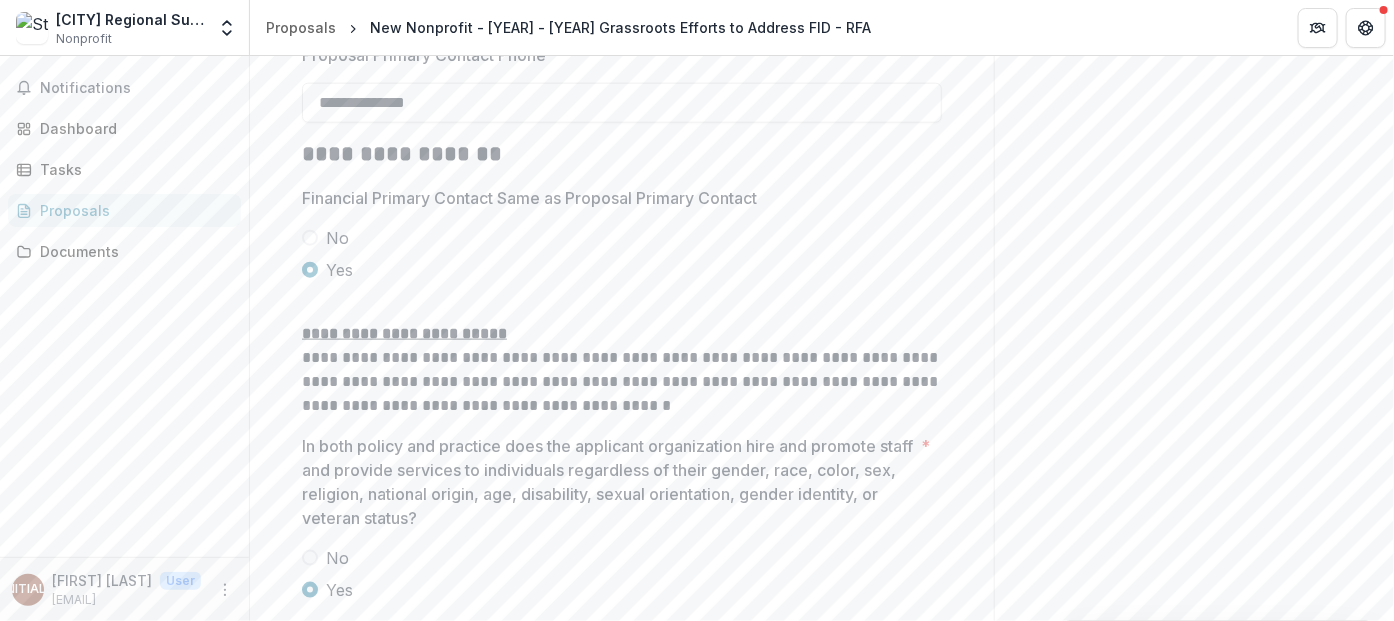 scroll, scrollTop: 4329, scrollLeft: 0, axis: vertical 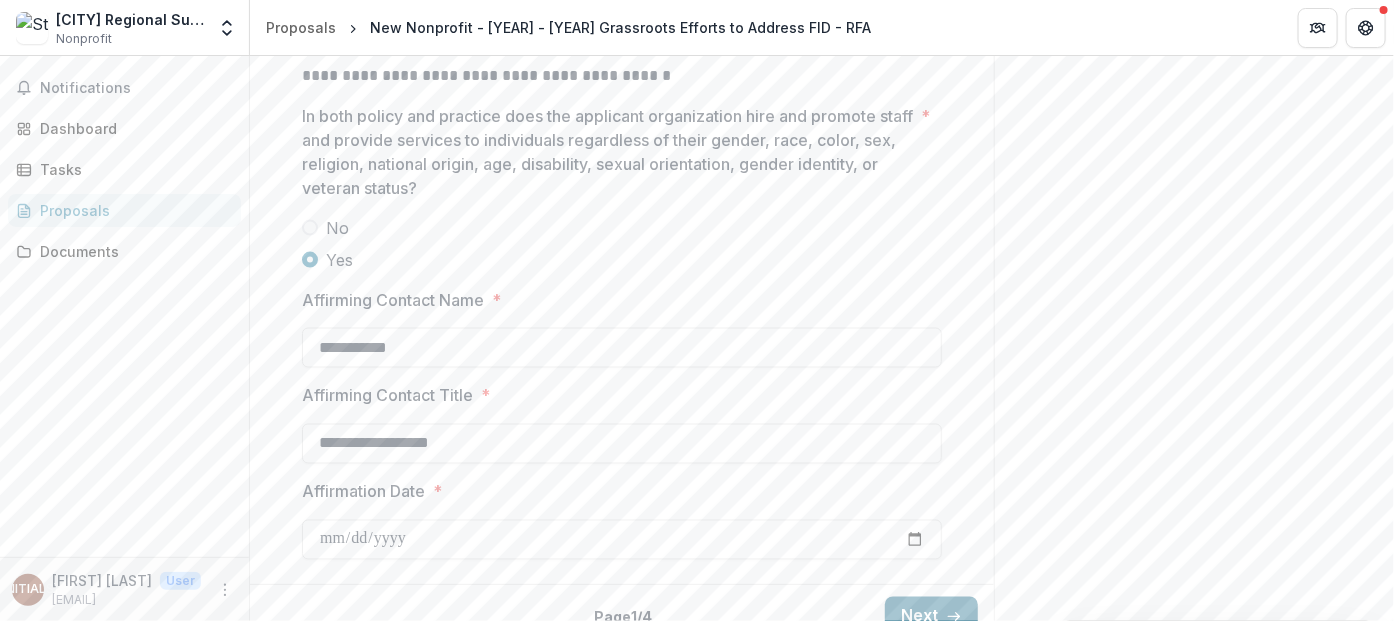click on "Next" at bounding box center (931, 617) 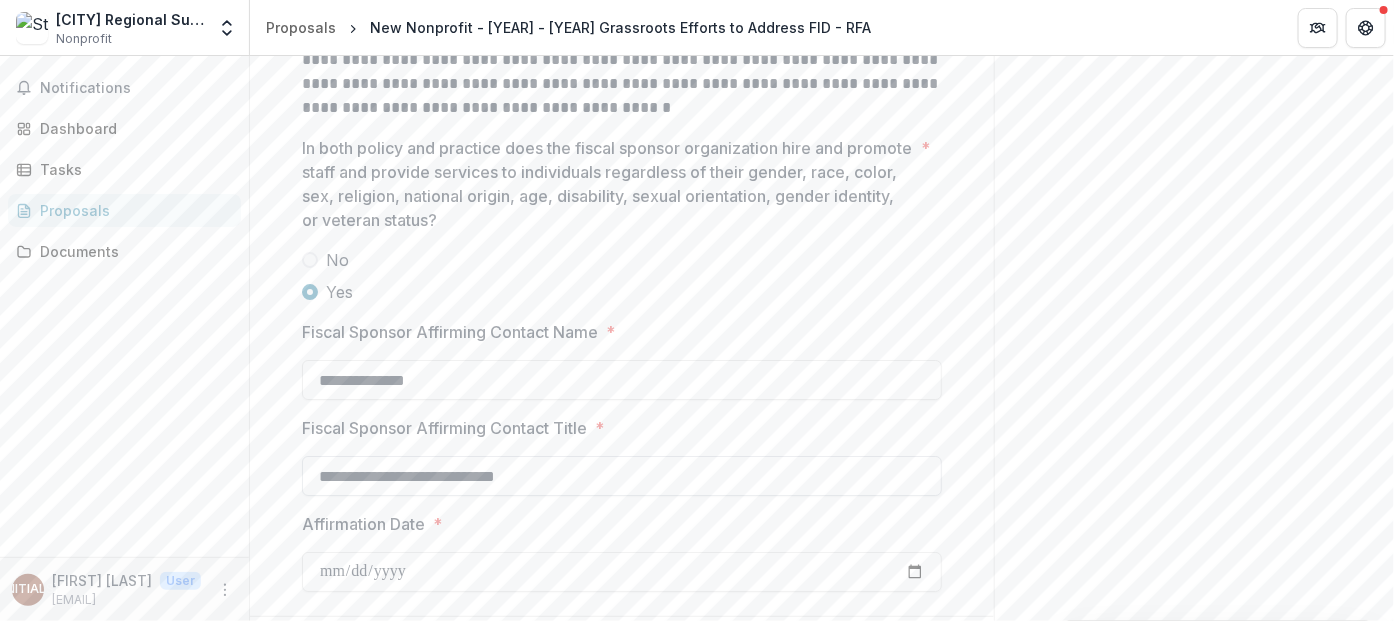 scroll, scrollTop: 2767, scrollLeft: 0, axis: vertical 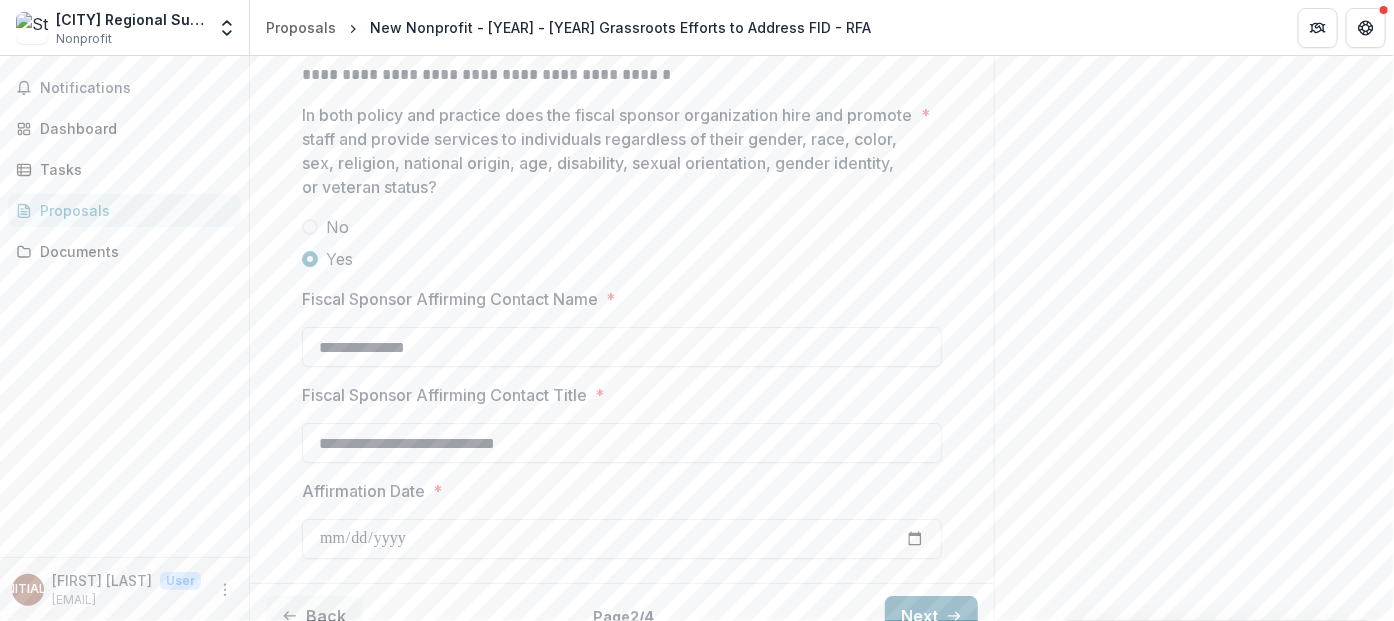 click on "Next" at bounding box center (931, 616) 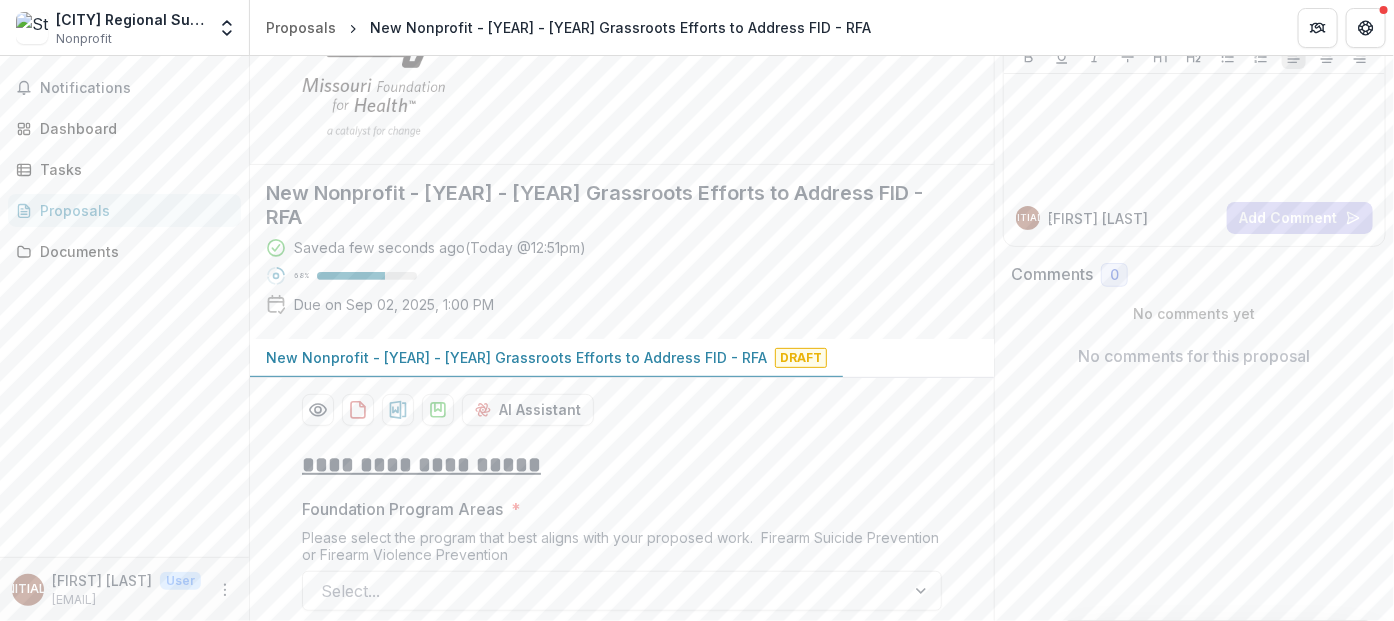 scroll, scrollTop: 0, scrollLeft: 0, axis: both 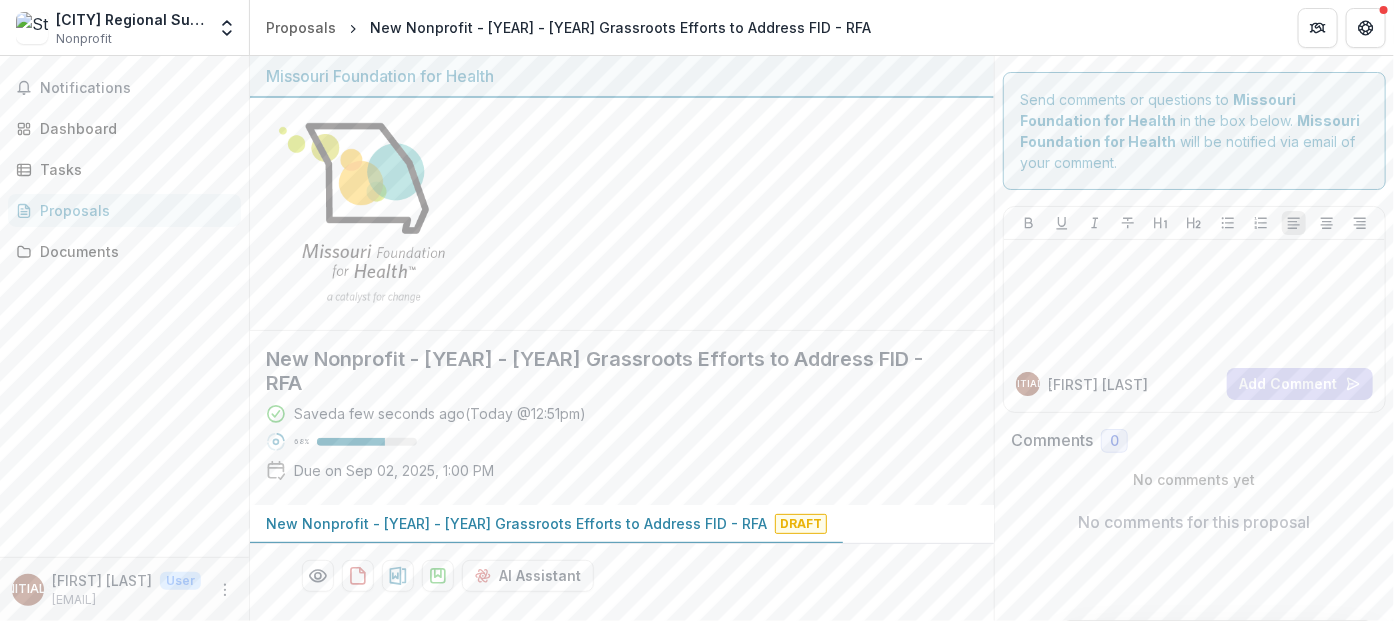 click on "Nonprofit" at bounding box center [84, 39] 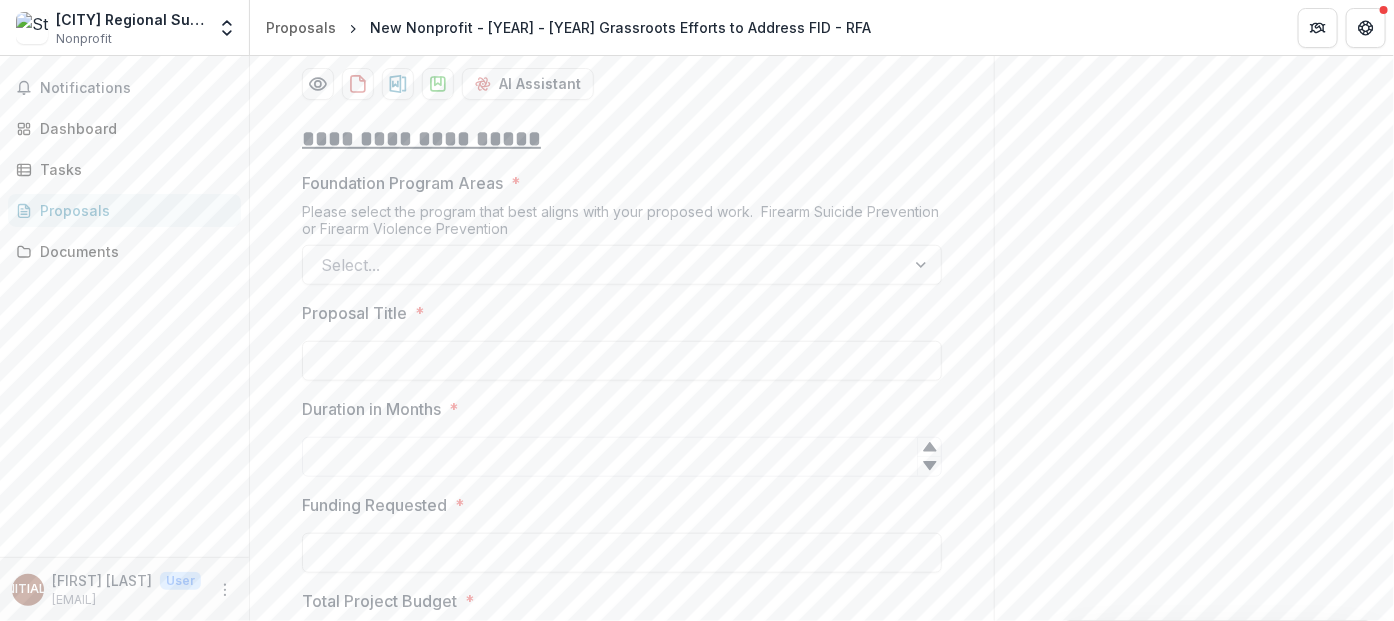 scroll, scrollTop: 460, scrollLeft: 0, axis: vertical 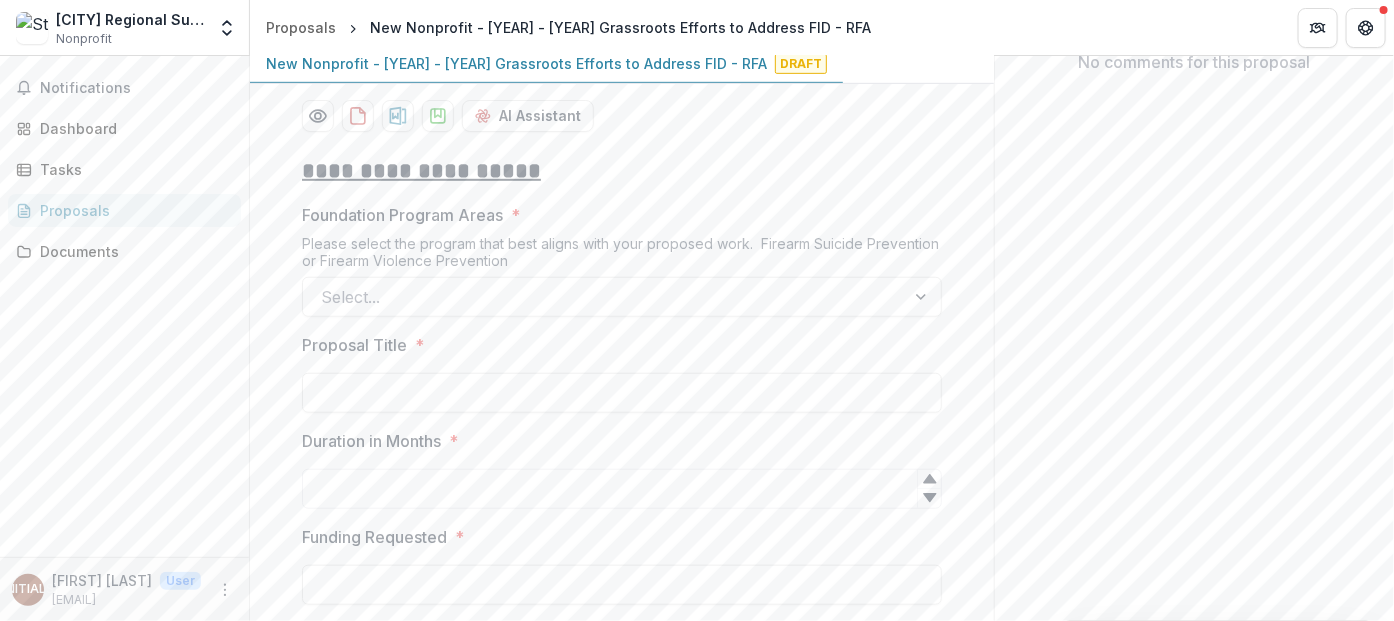 click at bounding box center [604, 297] 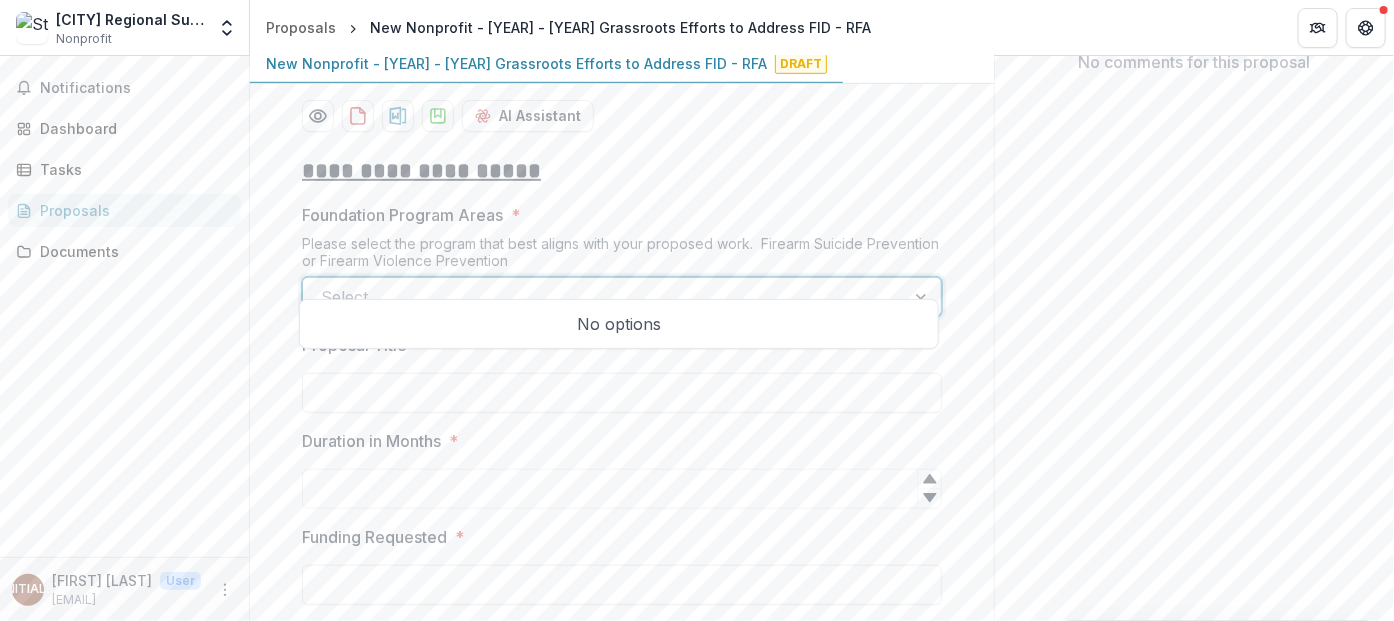 click at bounding box center (604, 297) 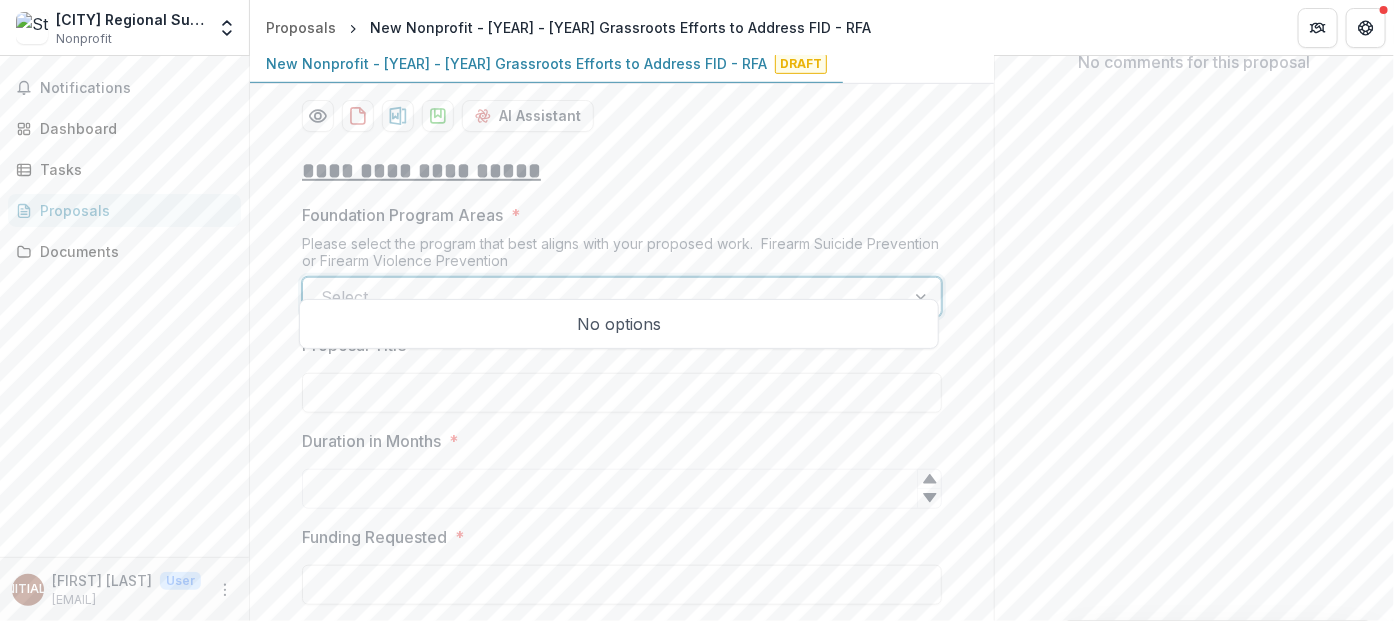 click on "No options" at bounding box center [619, 324] 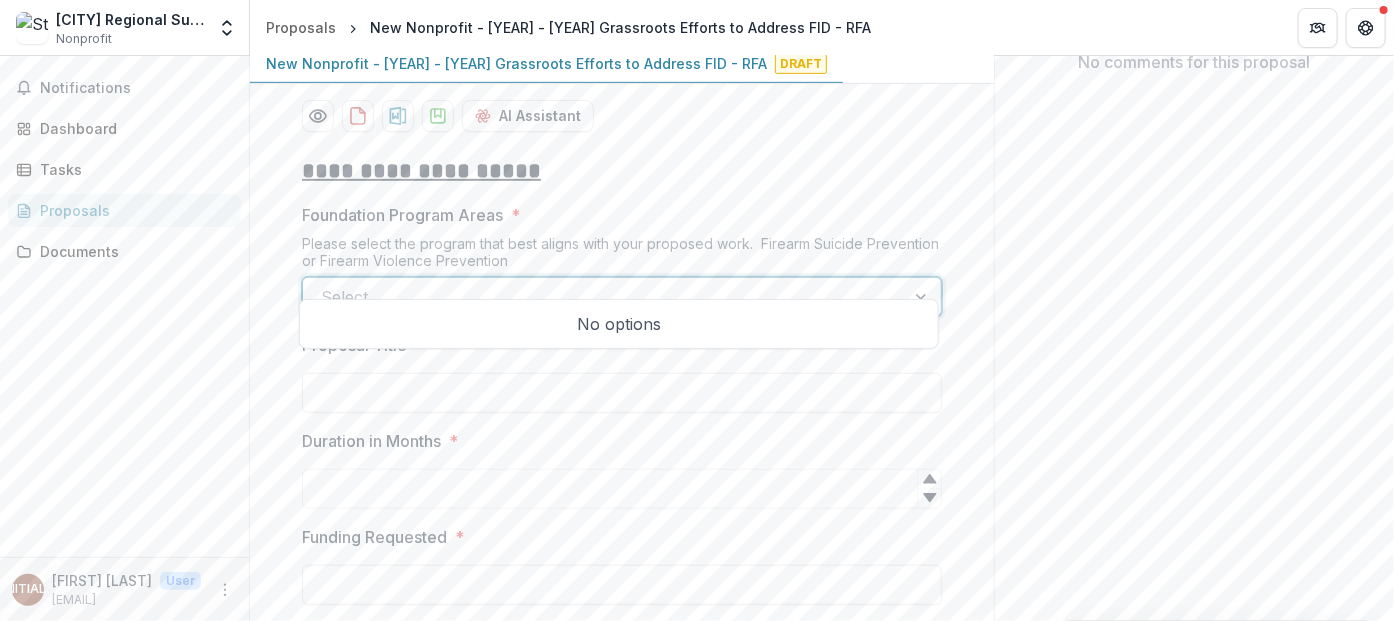 click on "Foundation Program Areas * Please select the program that best aligns with your proposed work. Firearm Suicide Prevention or Firearm Violence Prevention Use Up and Down to choose options, press Enter to select the currently focused option, press Escape to exit the menu, press Tab to select the option and exit the menu. Select..." at bounding box center (622, 260) 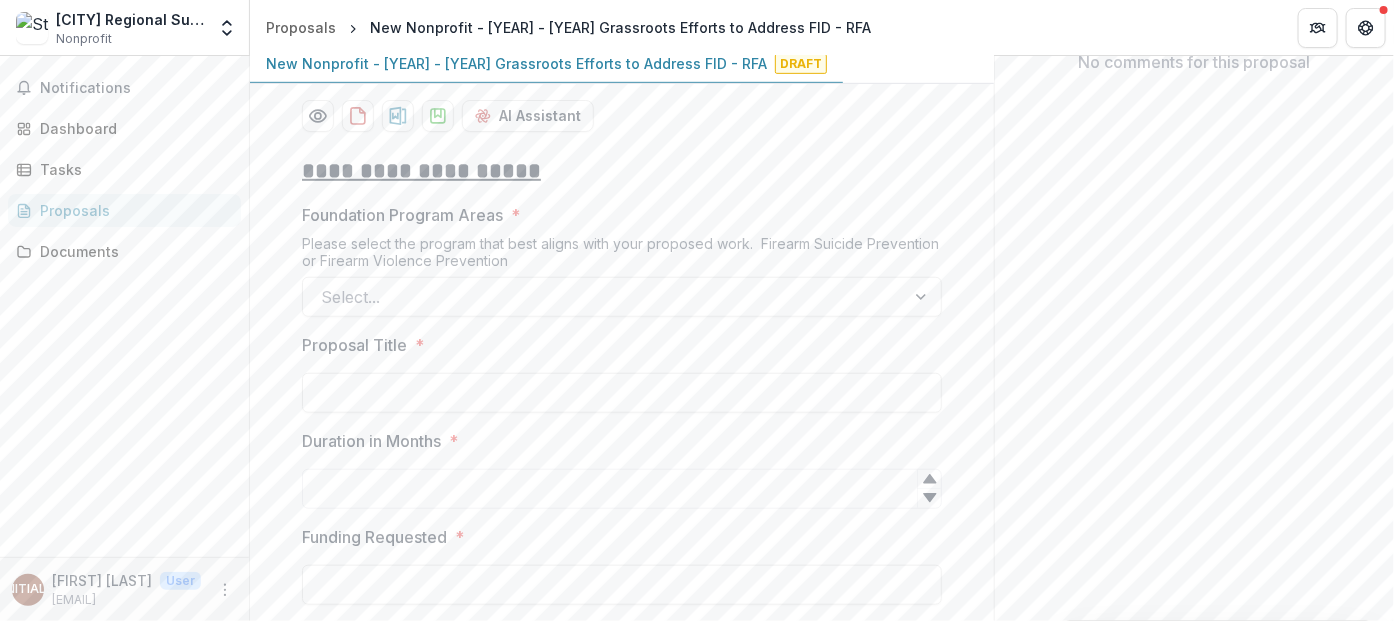 scroll, scrollTop: 627, scrollLeft: 0, axis: vertical 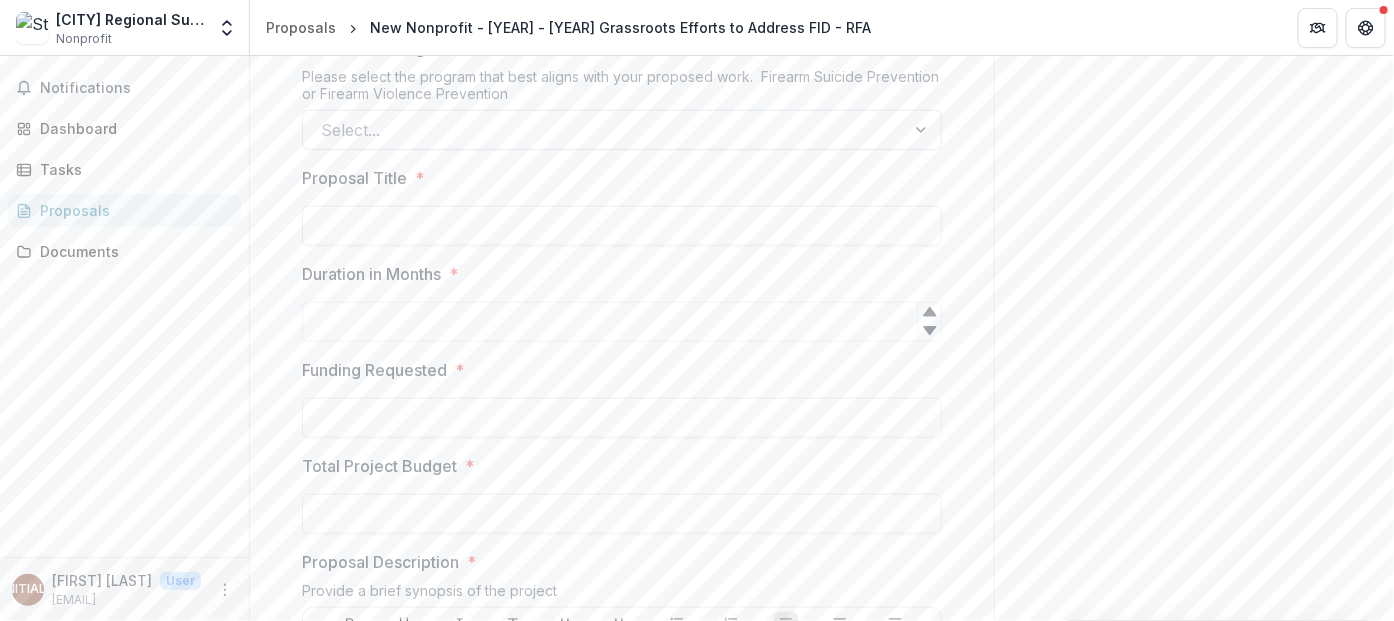 click at bounding box center (923, 130) 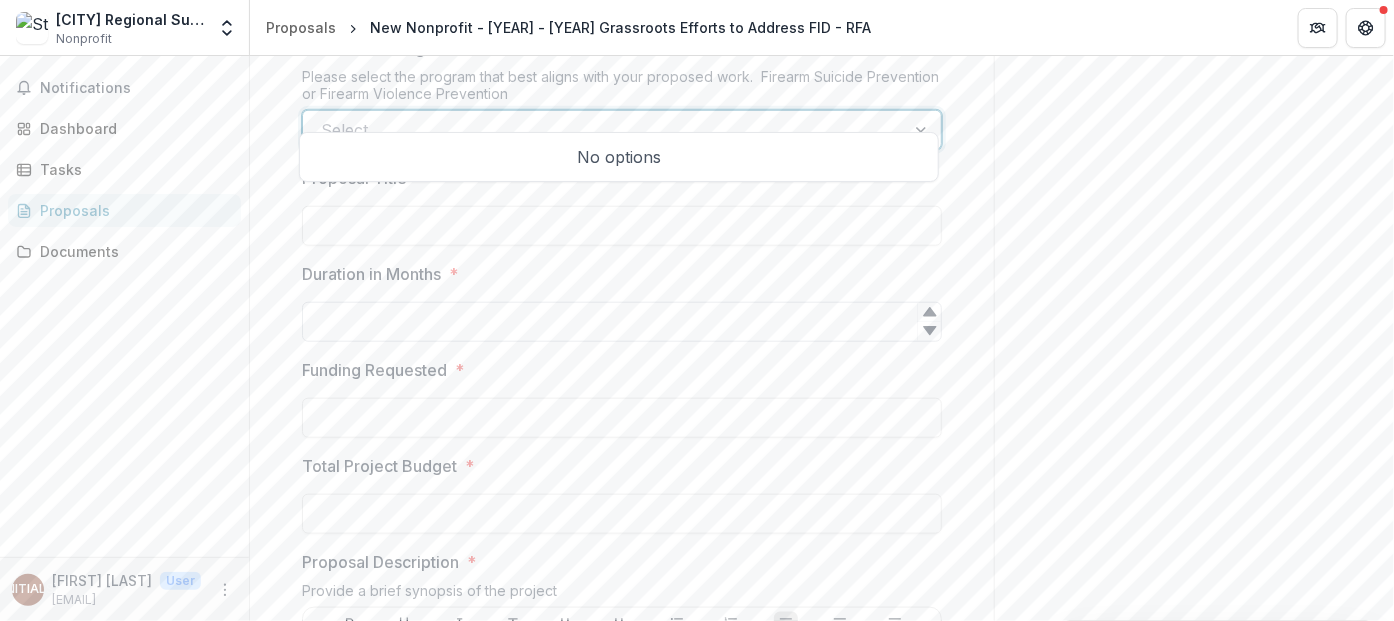 click on "Duration in Months *" at bounding box center [622, 322] 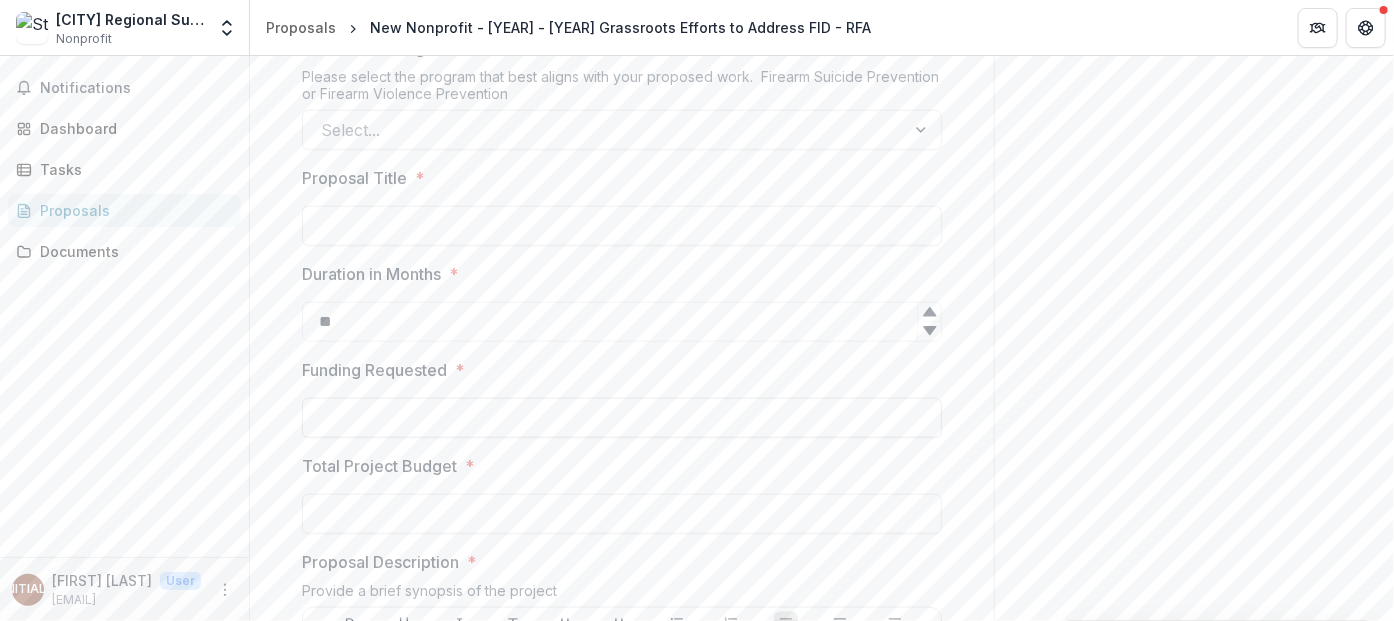 type on "**" 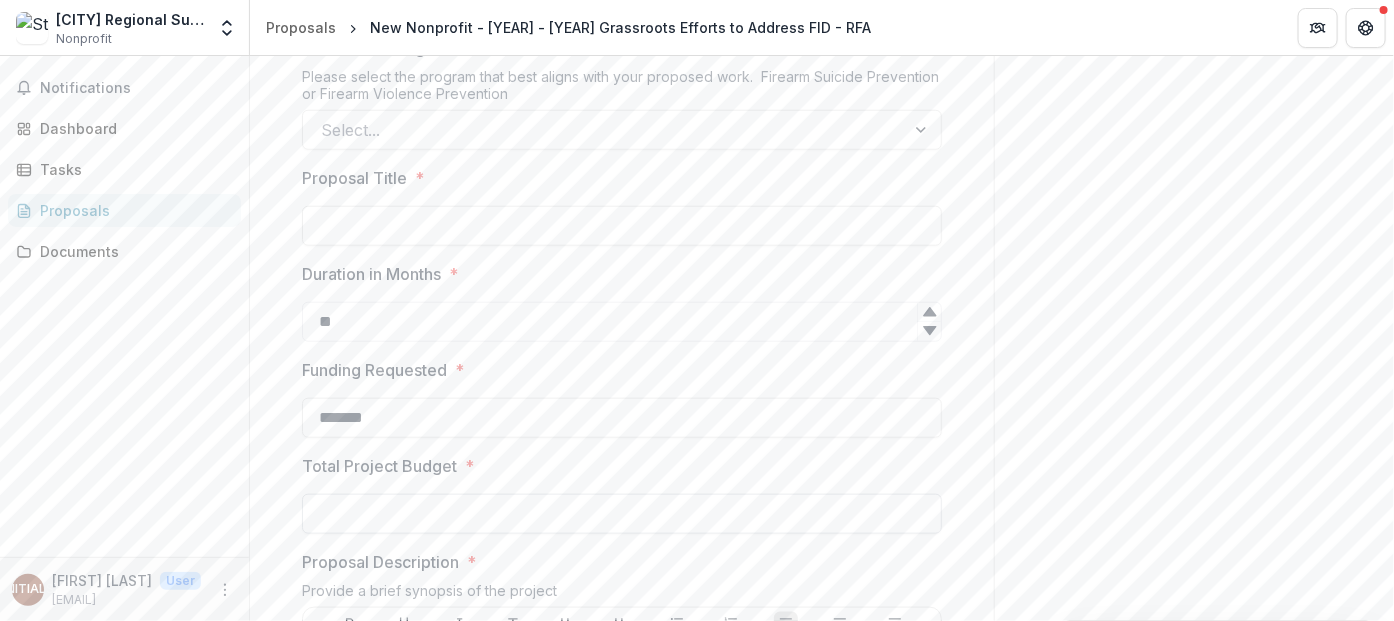 type on "*******" 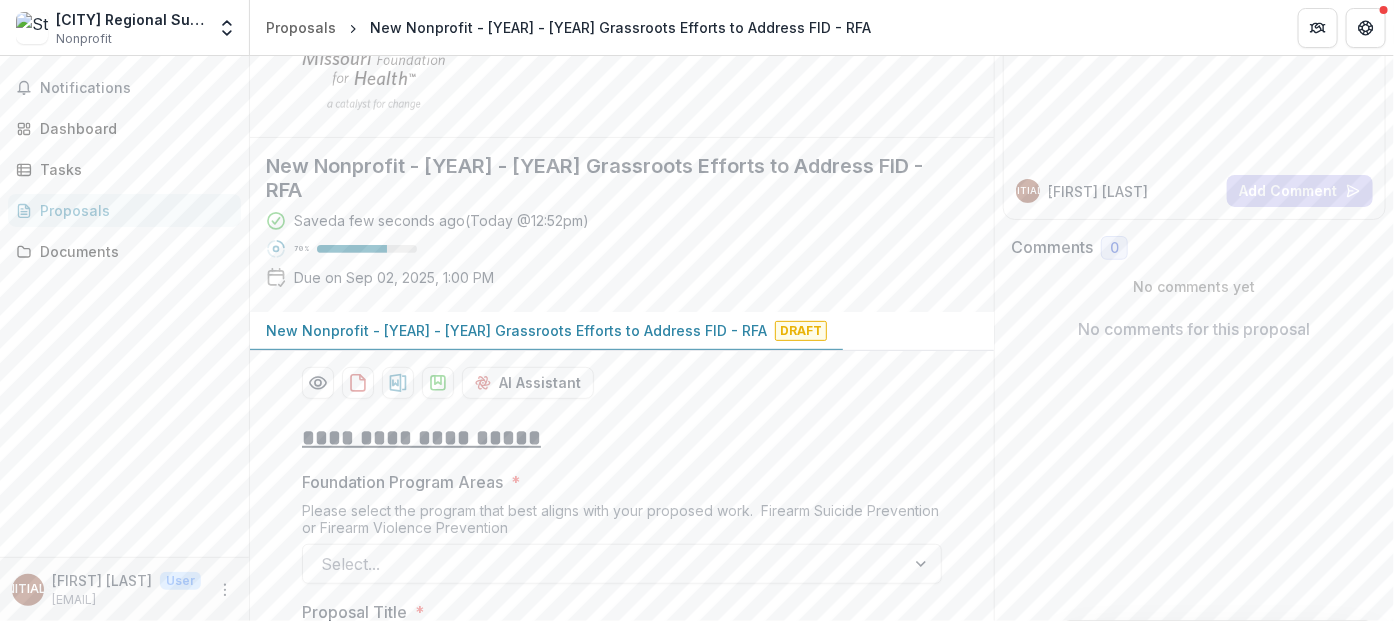 scroll, scrollTop: 0, scrollLeft: 0, axis: both 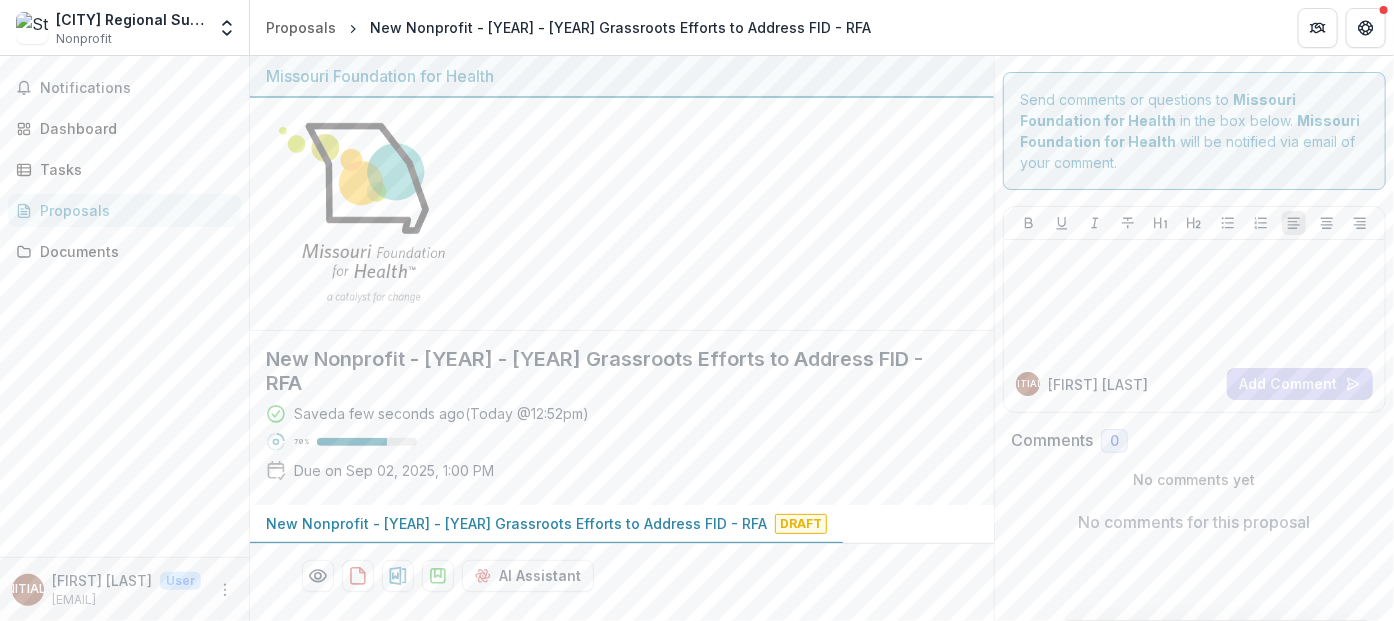 type on "**" 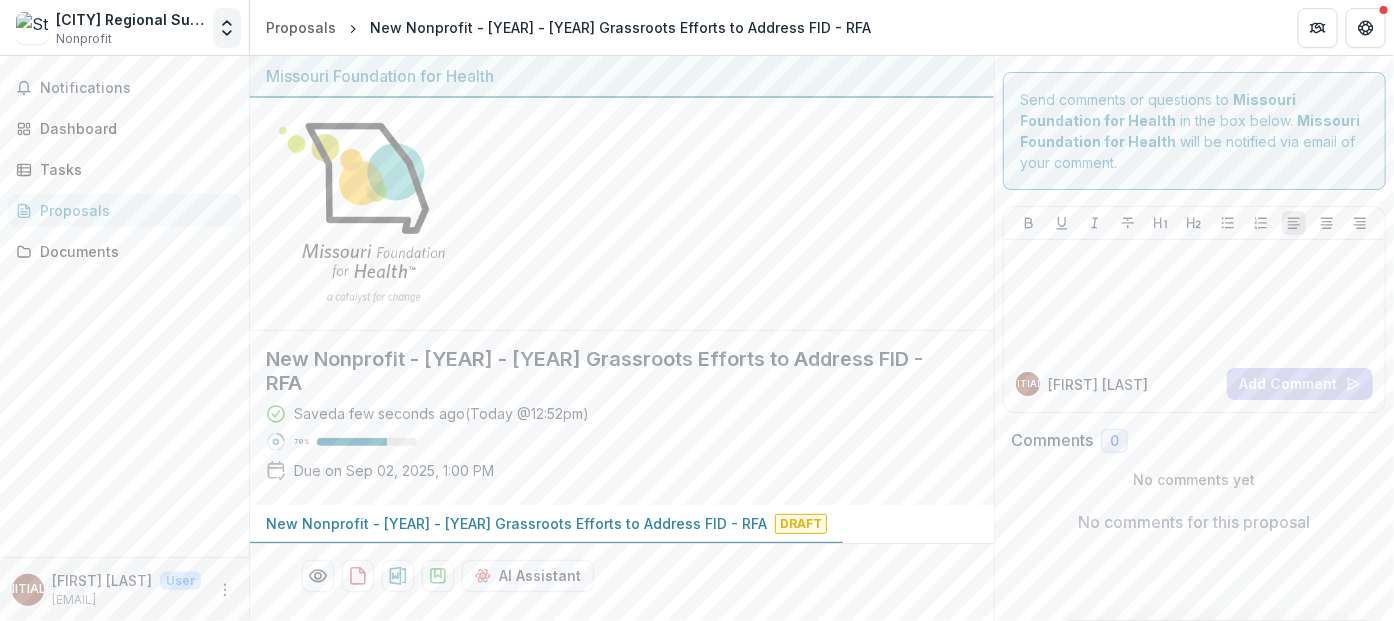 click 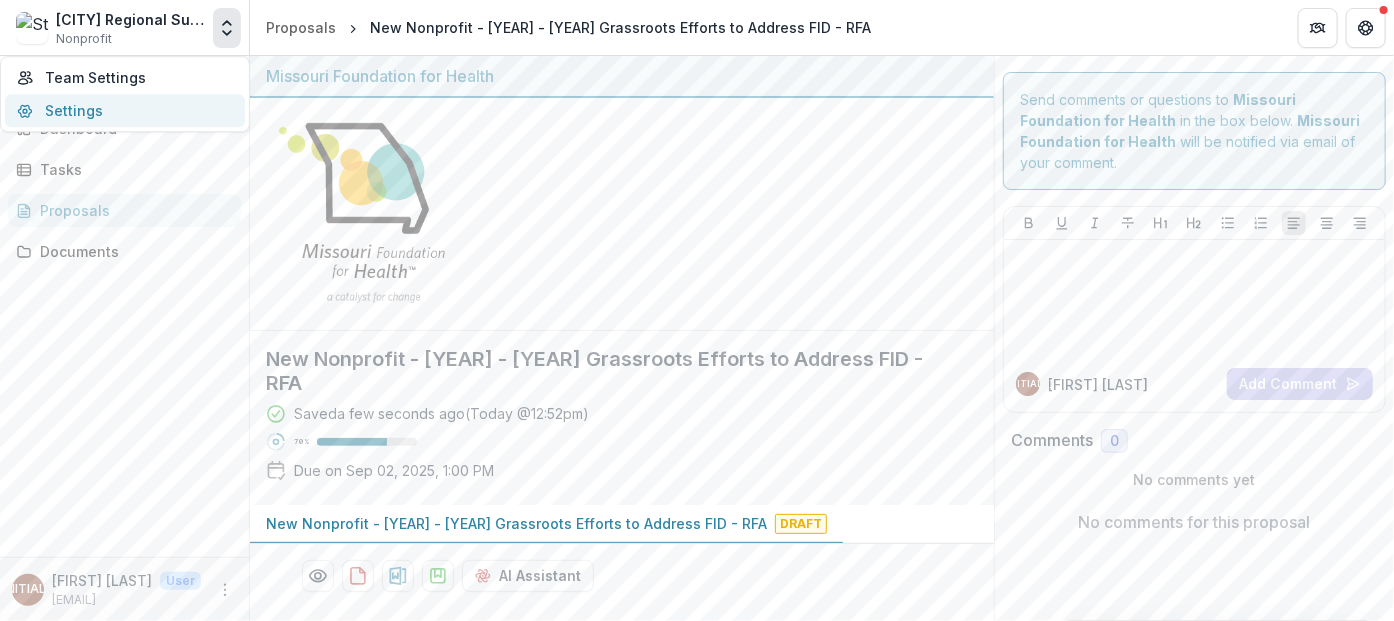 click on "Settings" at bounding box center (125, 110) 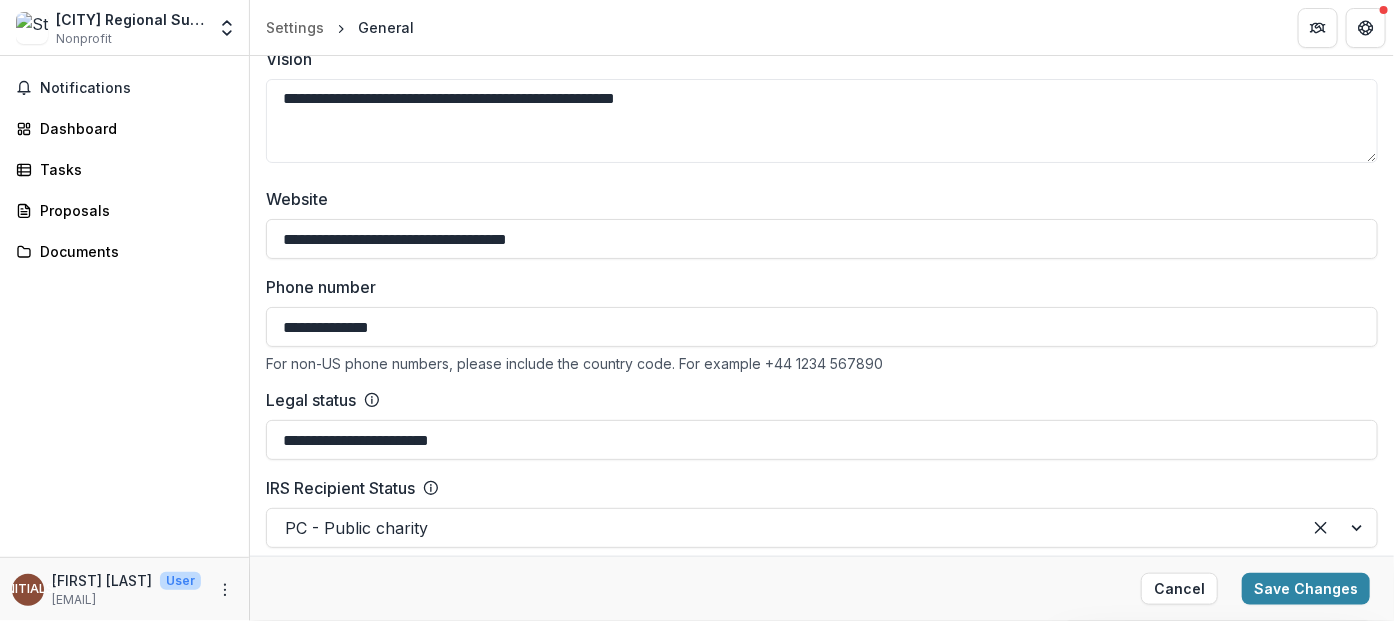 scroll, scrollTop: 666, scrollLeft: 0, axis: vertical 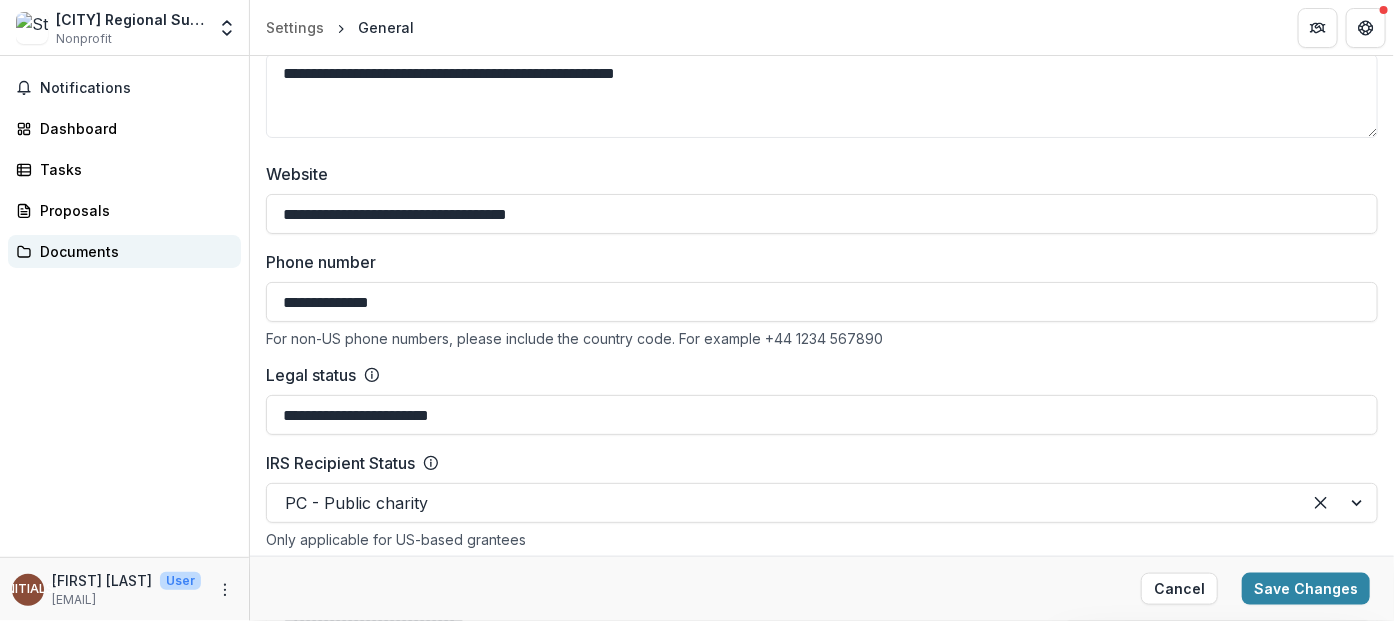 drag, startPoint x: 426, startPoint y: 302, endPoint x: 76, endPoint y: 257, distance: 352.881 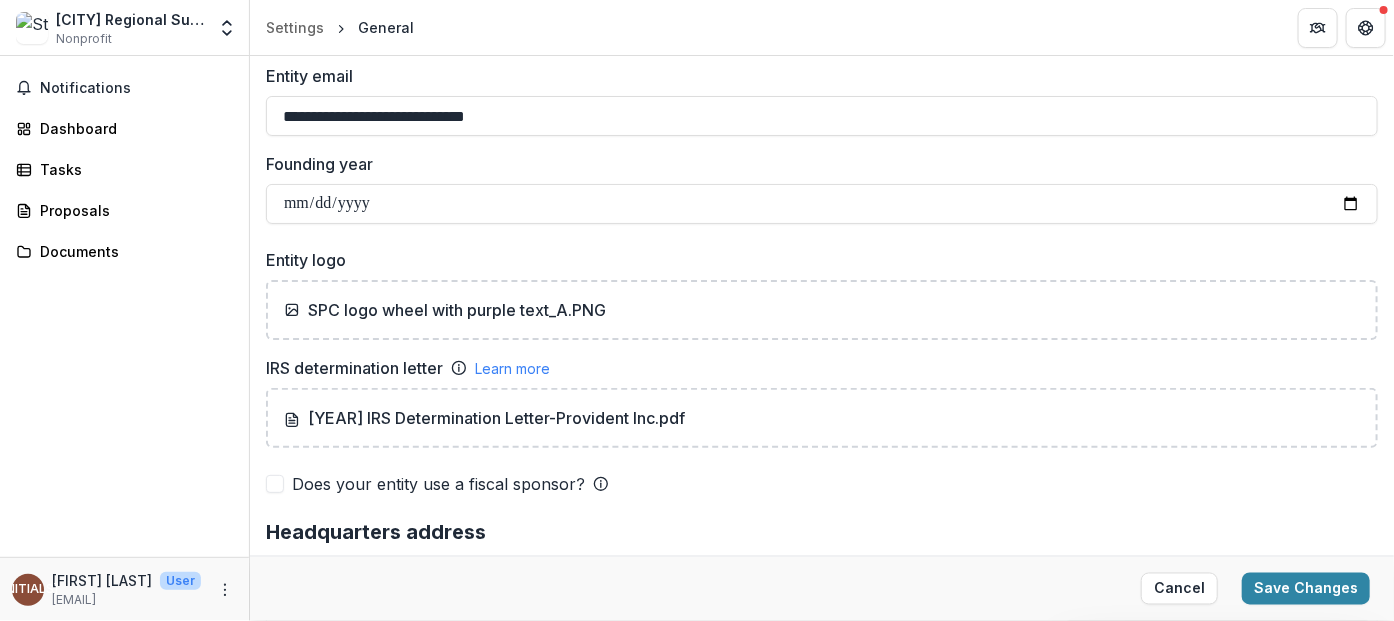 scroll, scrollTop: 1333, scrollLeft: 0, axis: vertical 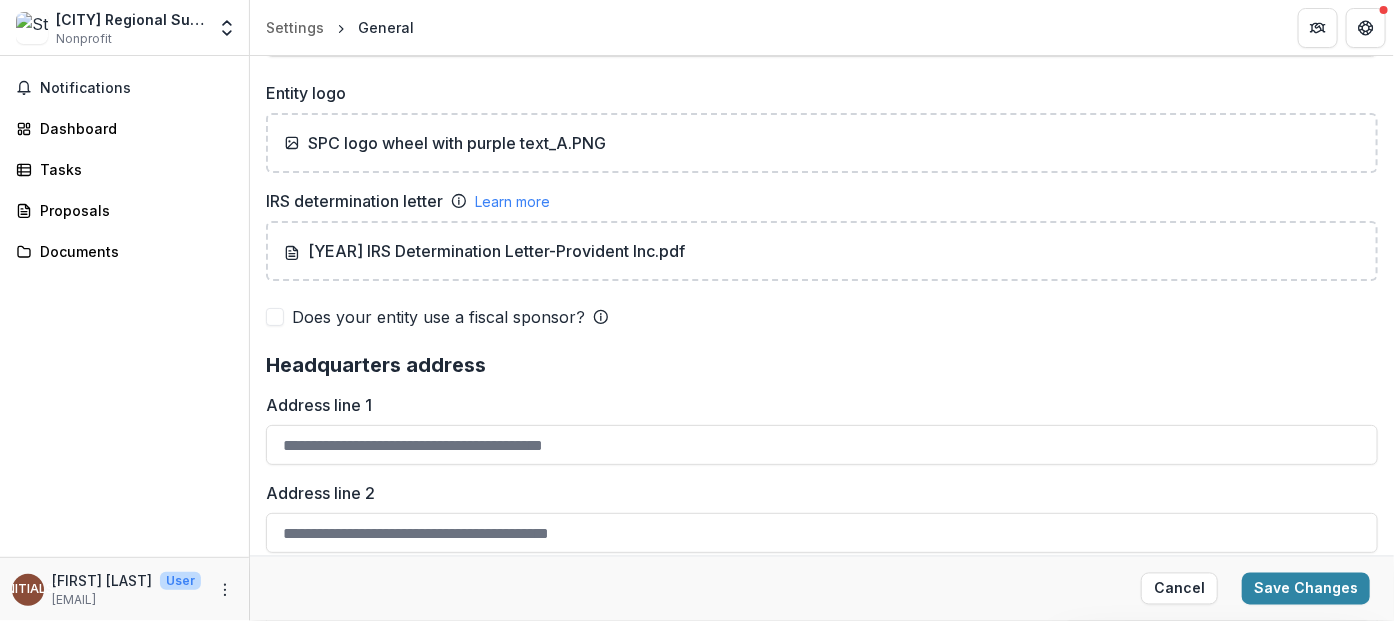click at bounding box center [275, 317] 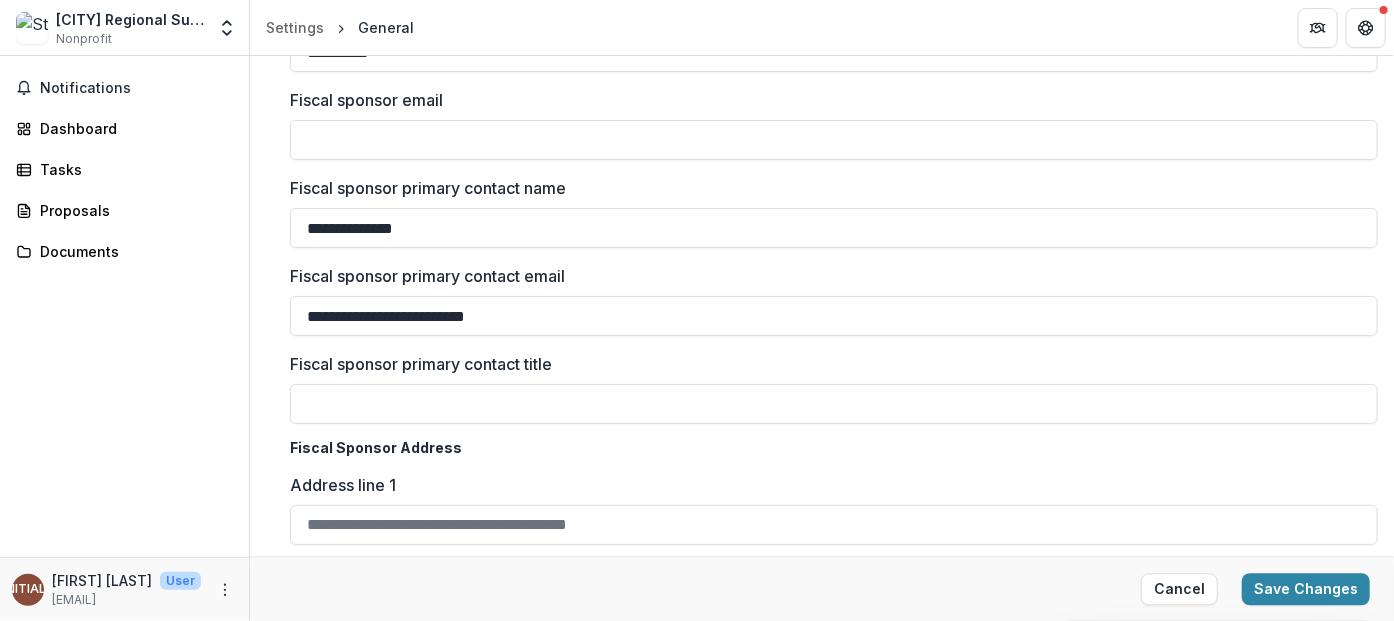 scroll, scrollTop: 1833, scrollLeft: 0, axis: vertical 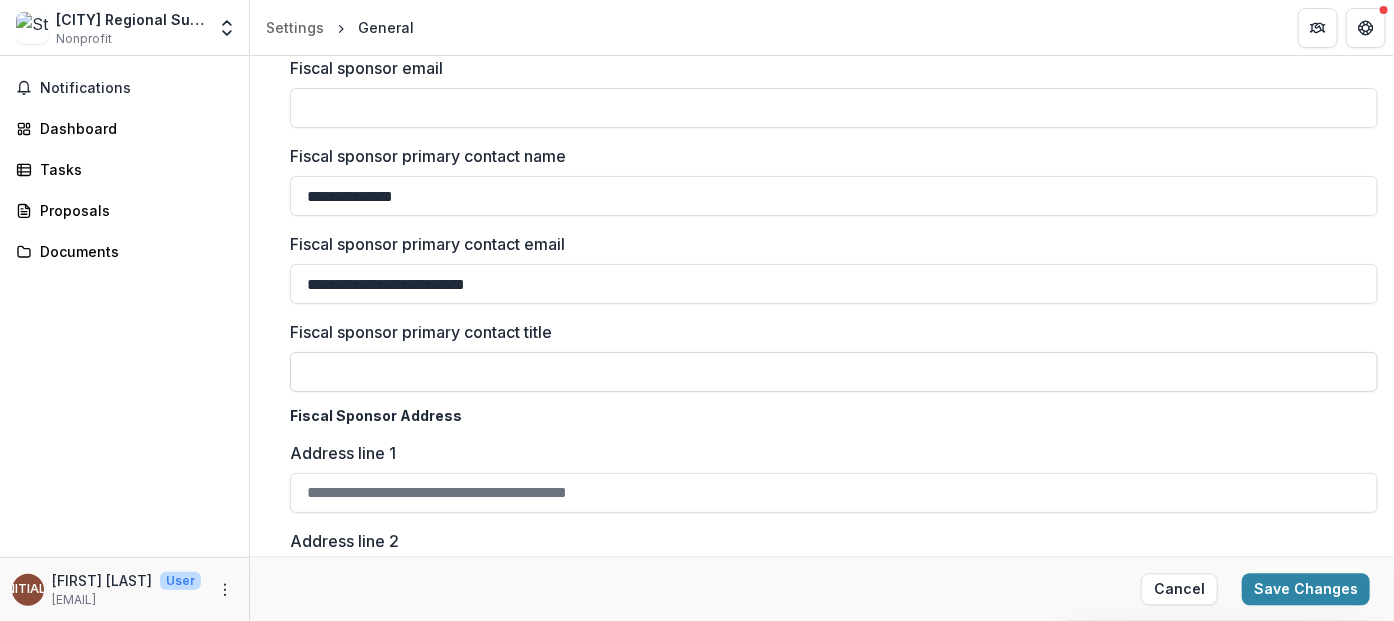 click on "Fiscal sponsor primary contact title" at bounding box center (834, 372) 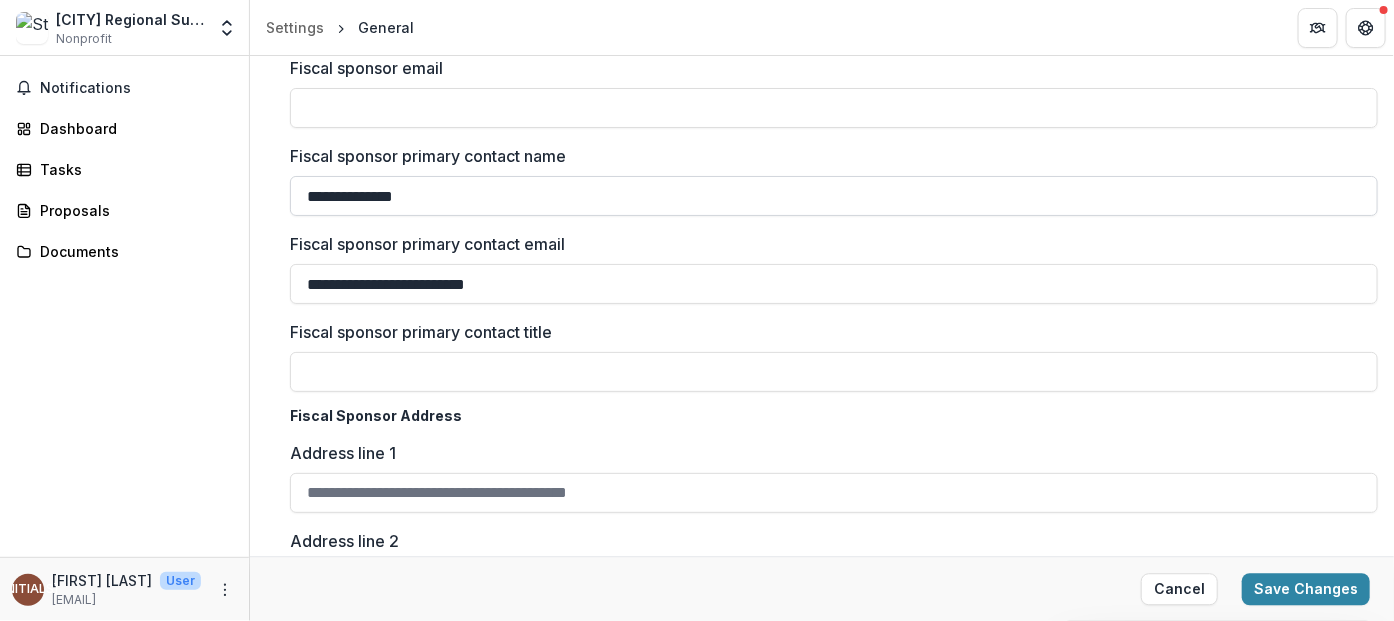 click on "**********" at bounding box center [834, 196] 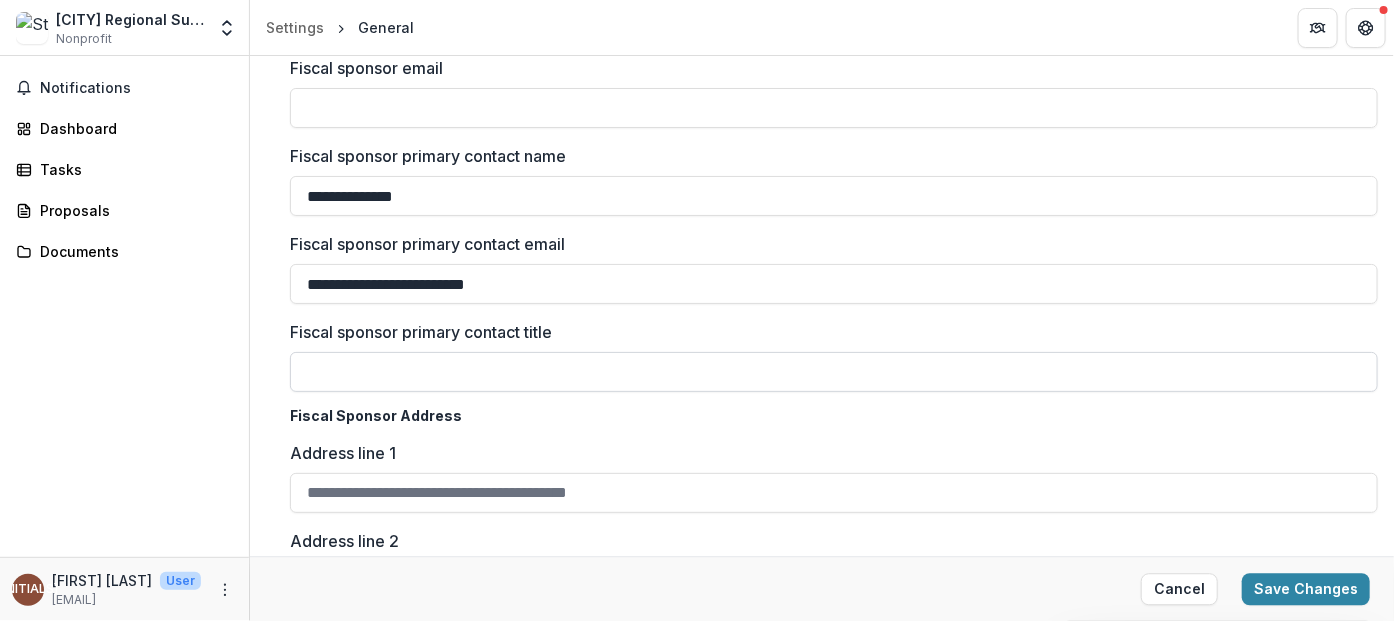 type on "**********" 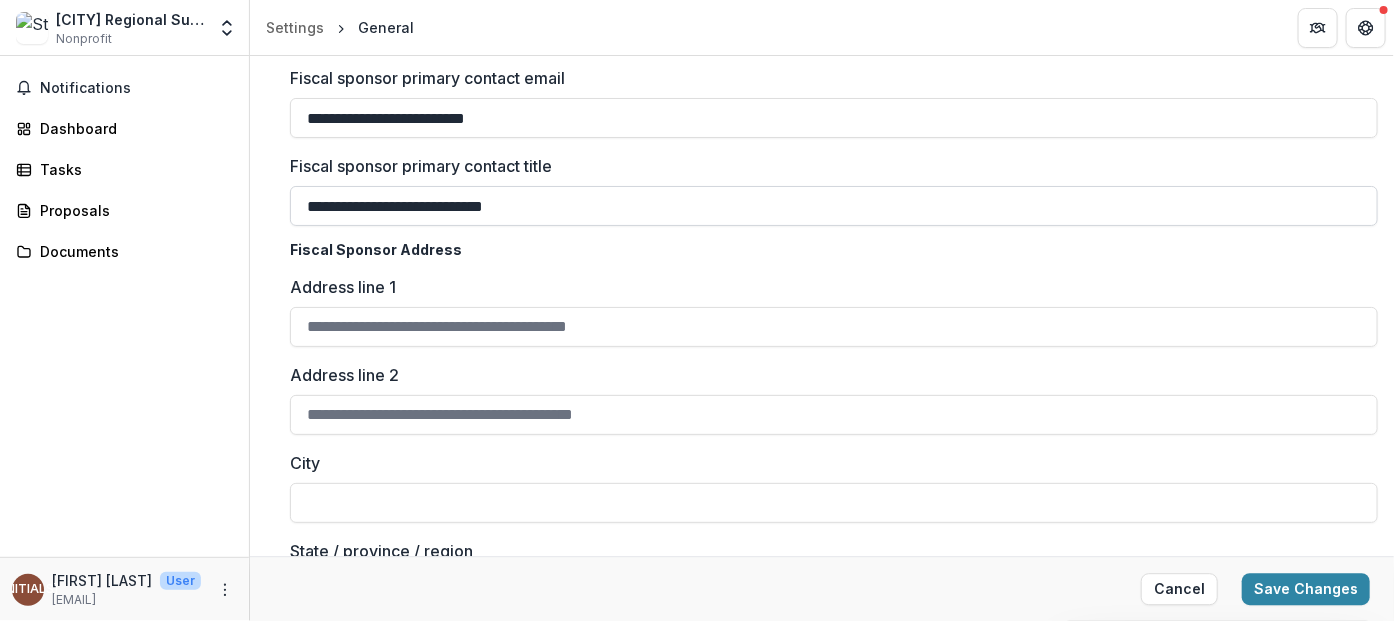 scroll, scrollTop: 2166, scrollLeft: 0, axis: vertical 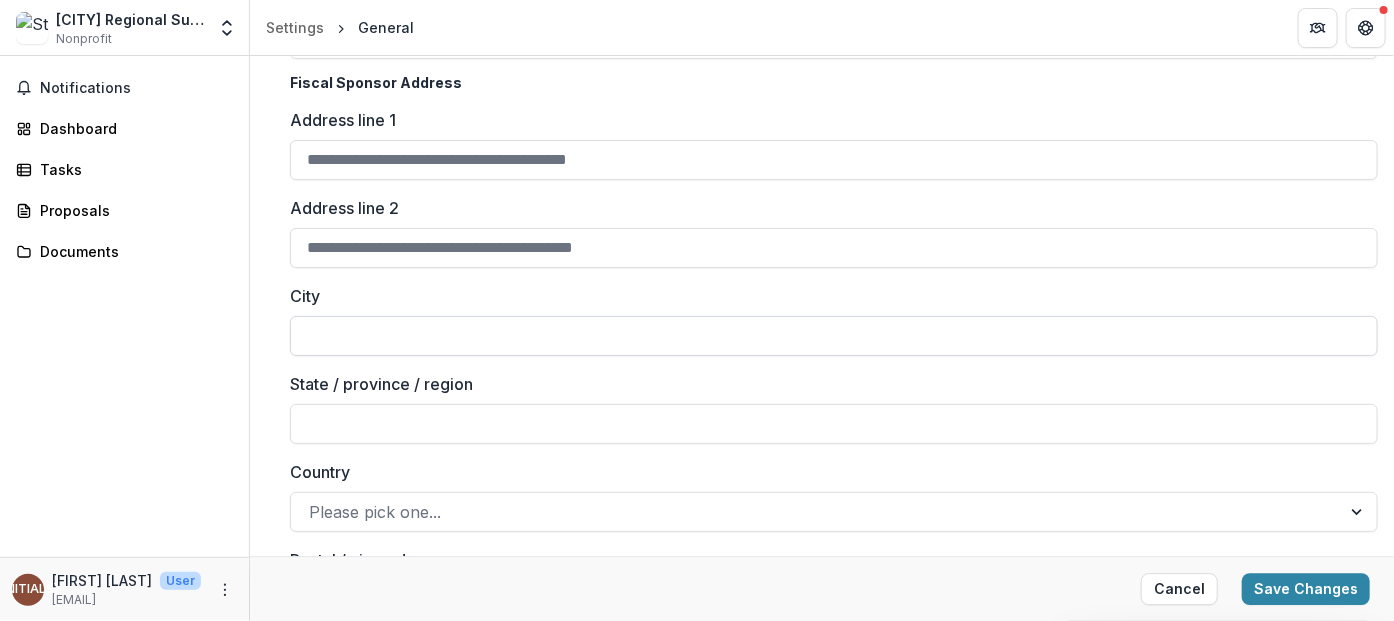 type on "**********" 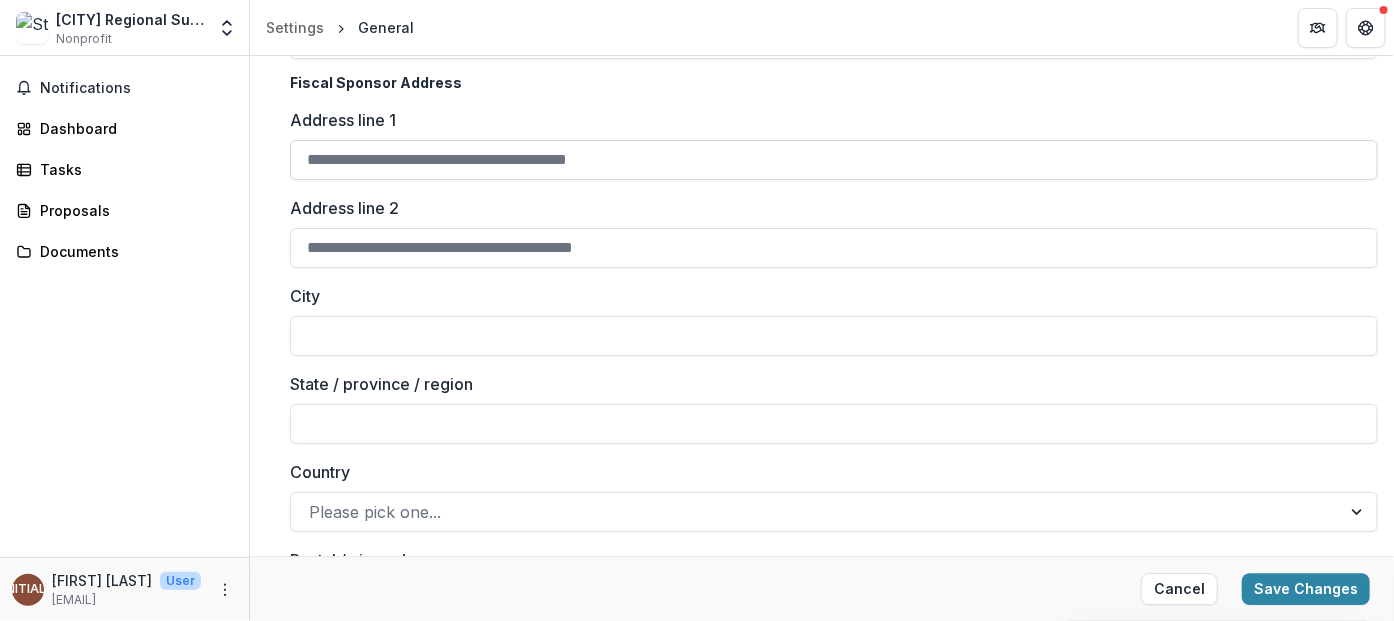 click on "Address line 1" at bounding box center (834, 160) 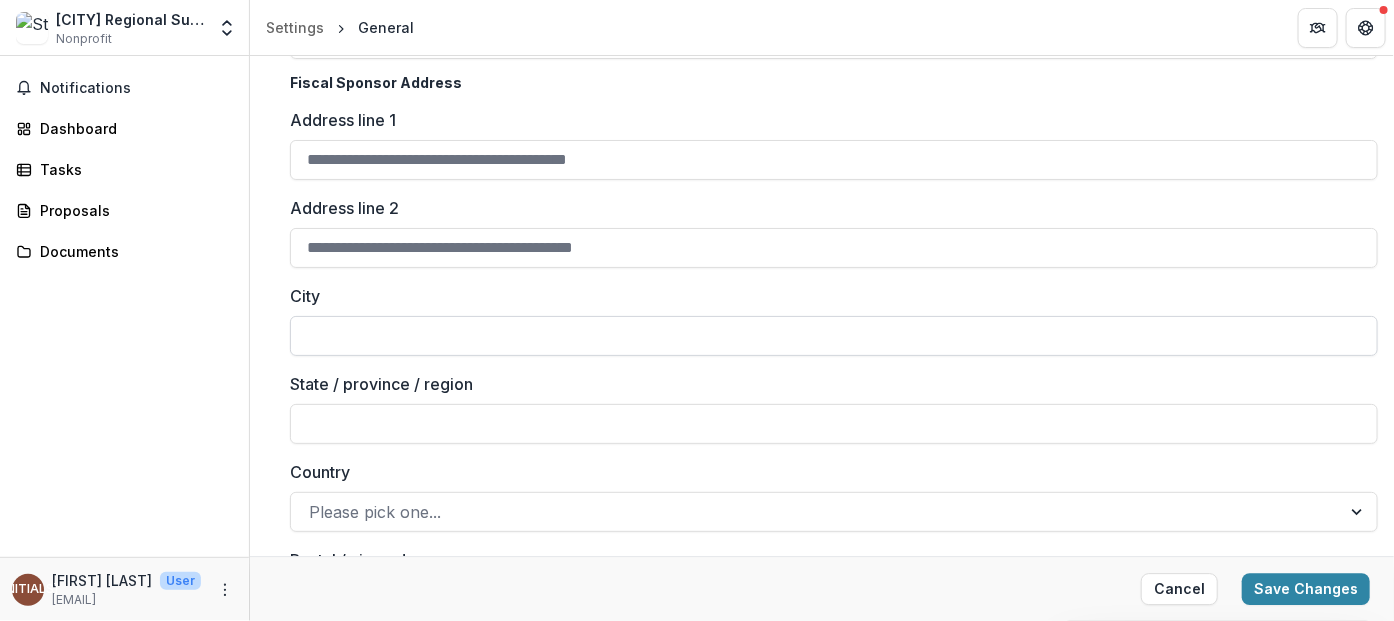 click on "City" at bounding box center (834, 336) 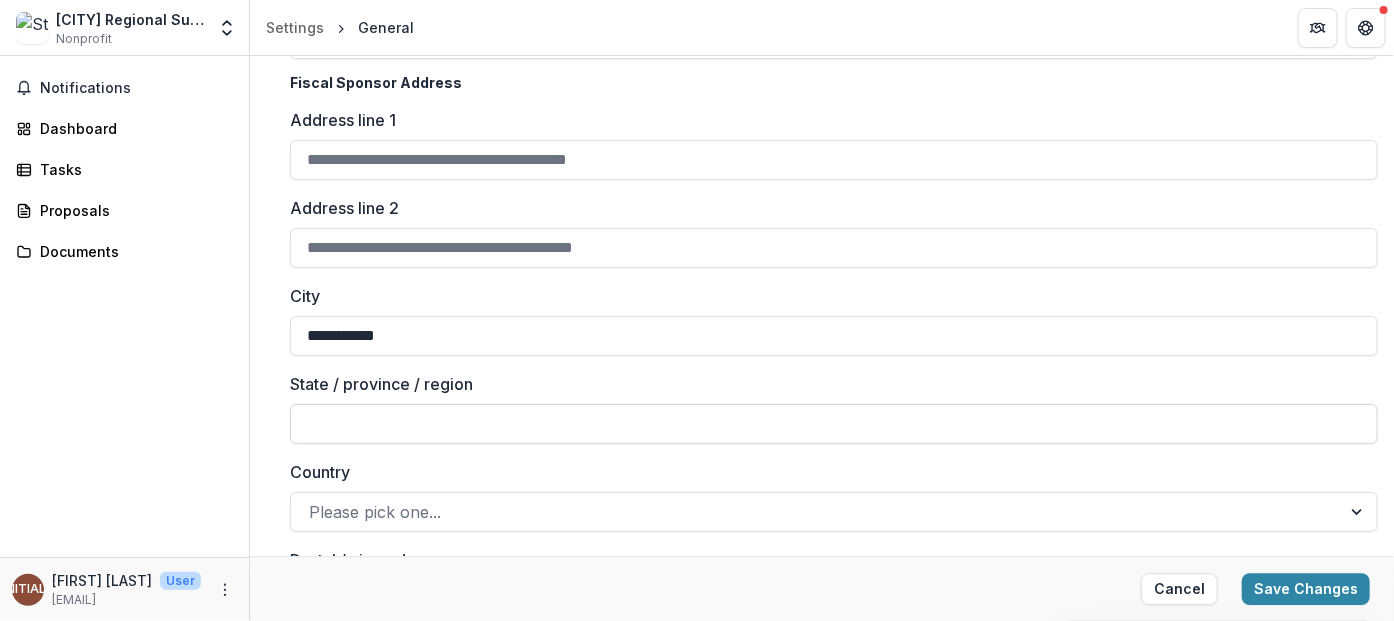 type on "**********" 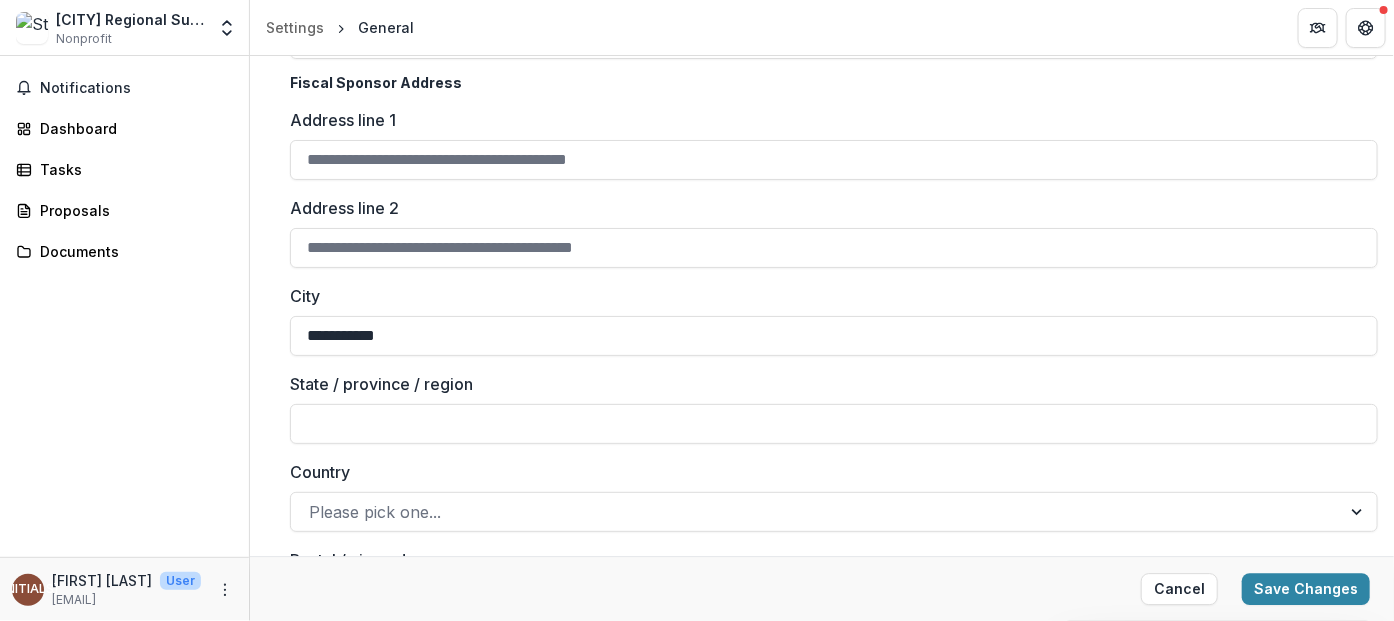 type on "********" 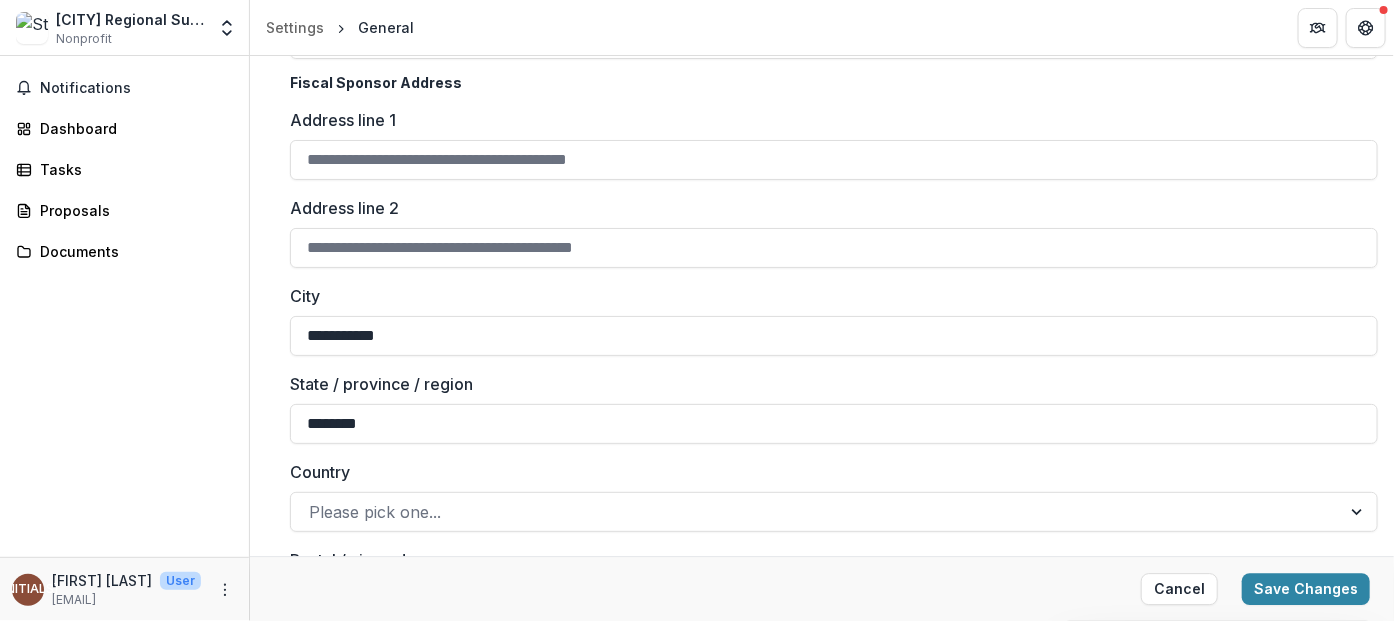 type on "**********" 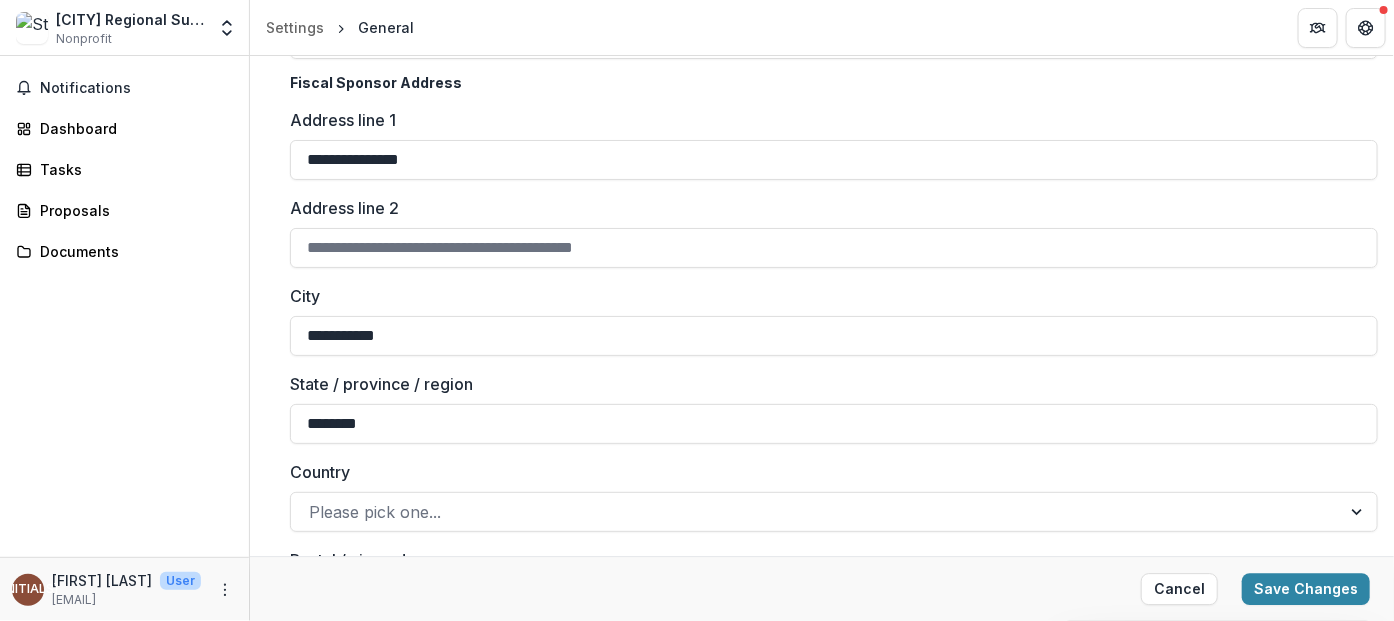 type on "**********" 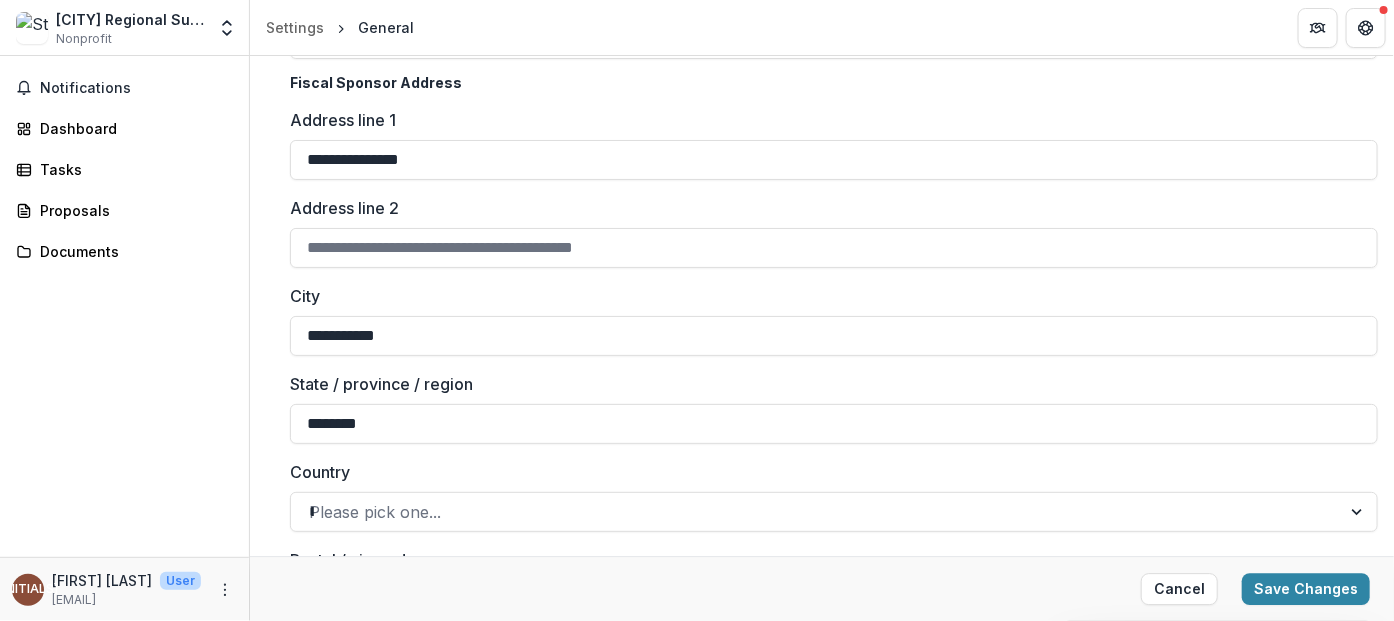type on "*****" 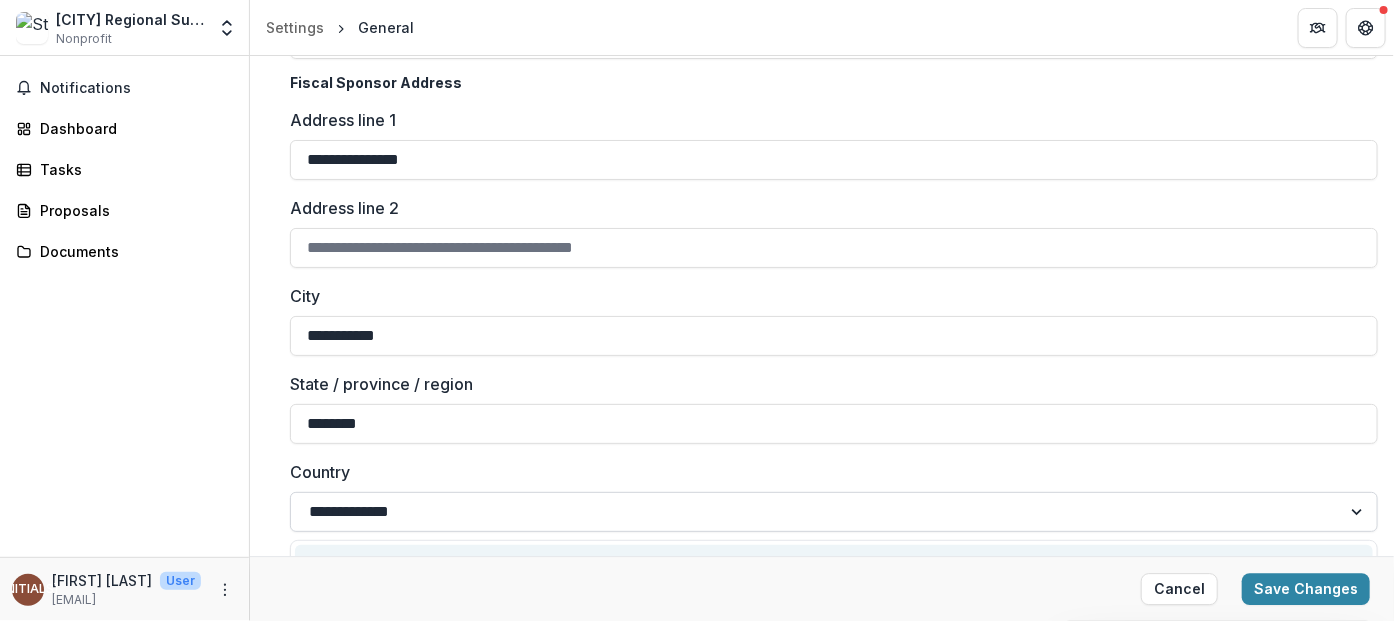 click on "**********" at bounding box center [816, 512] 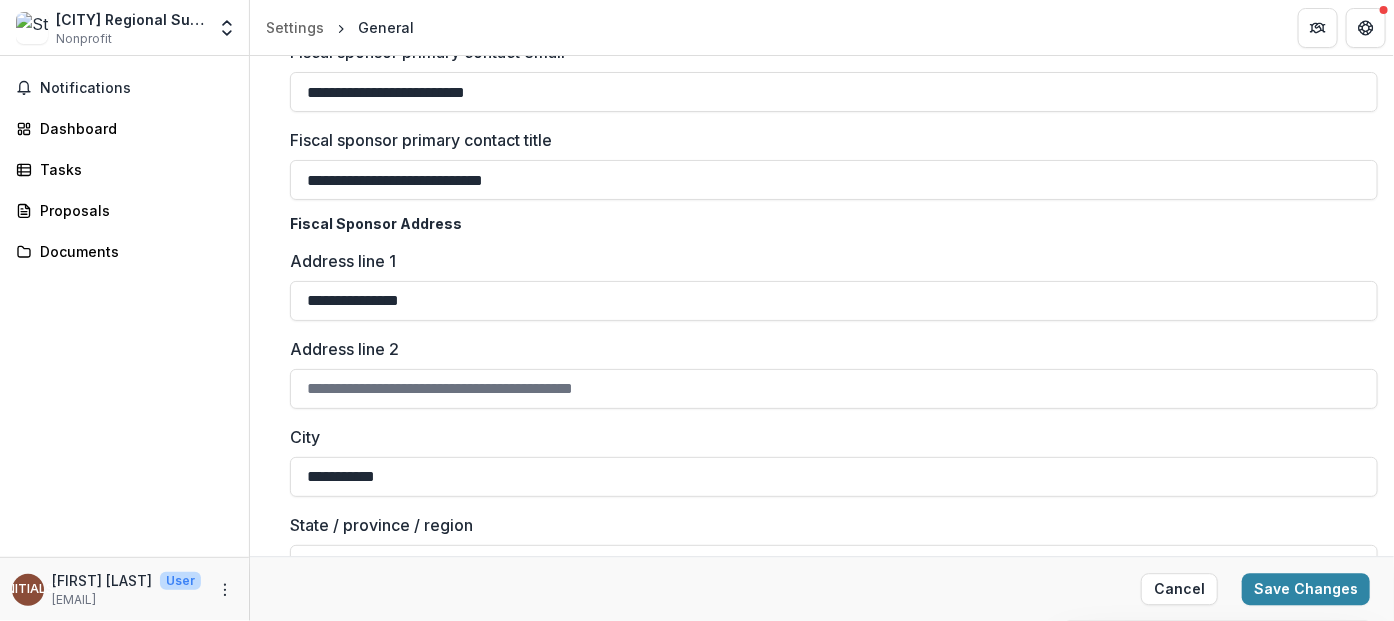 scroll, scrollTop: 1999, scrollLeft: 0, axis: vertical 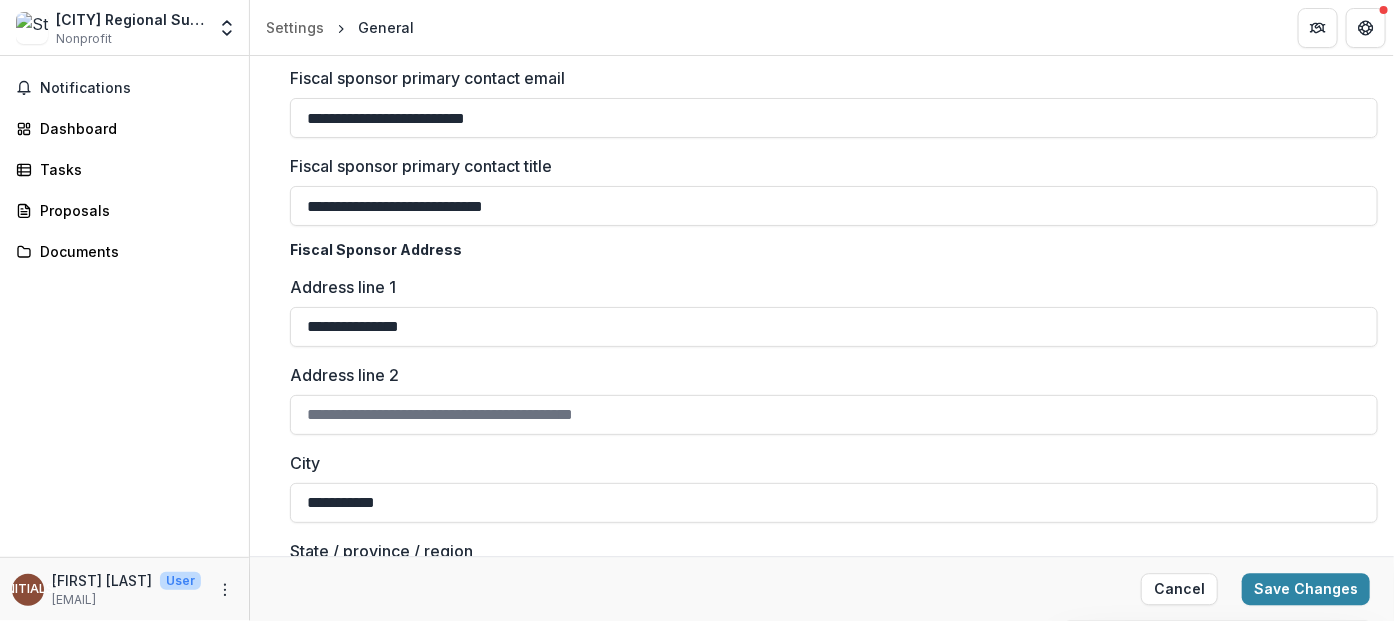 type 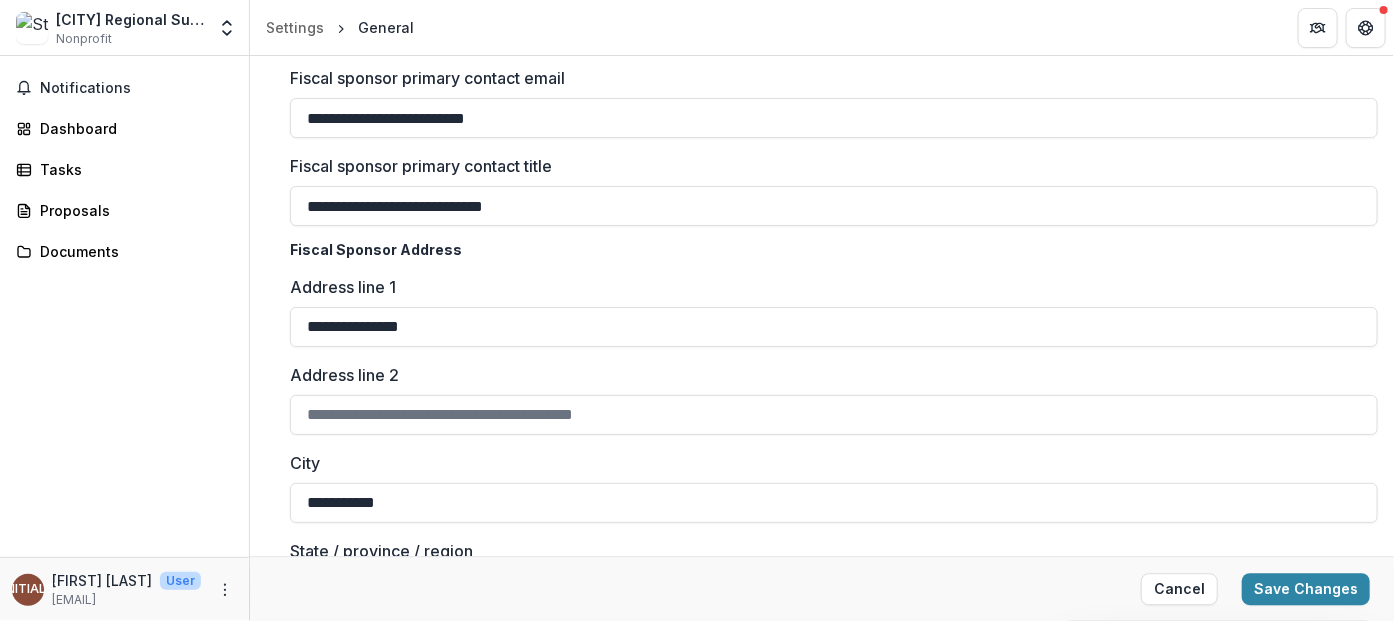 drag, startPoint x: 455, startPoint y: 323, endPoint x: 45, endPoint y: 288, distance: 411.49118 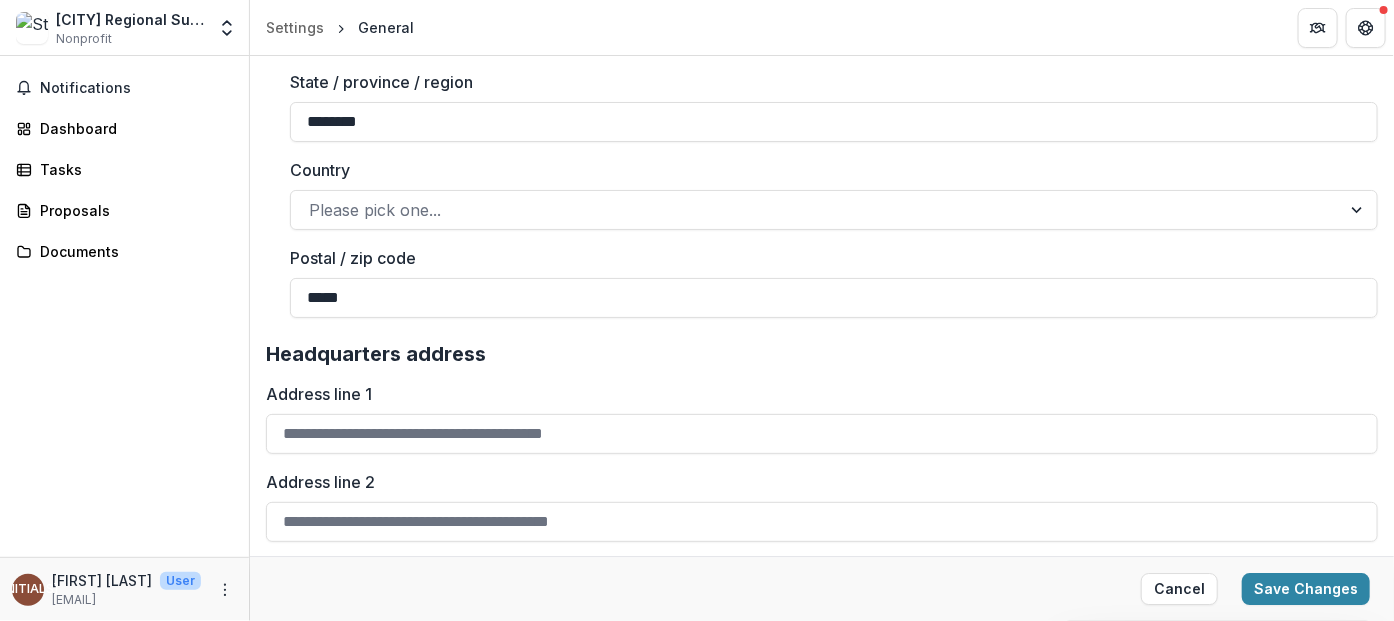scroll, scrollTop: 2499, scrollLeft: 0, axis: vertical 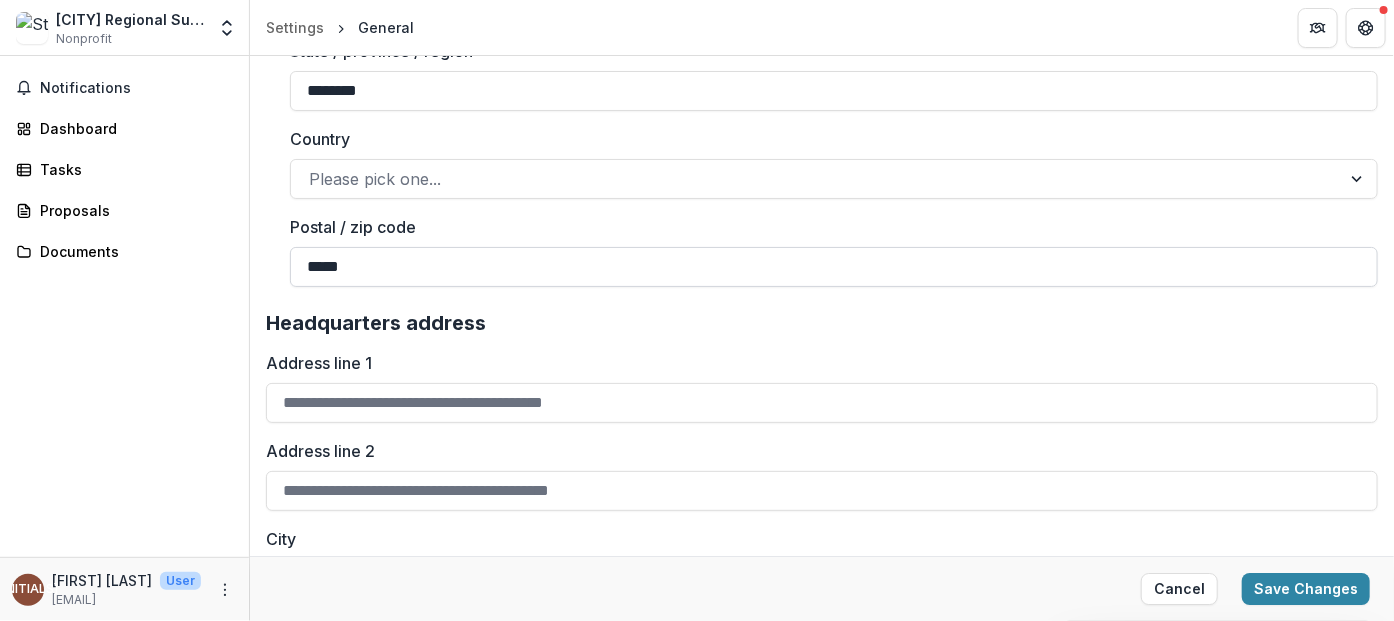 type 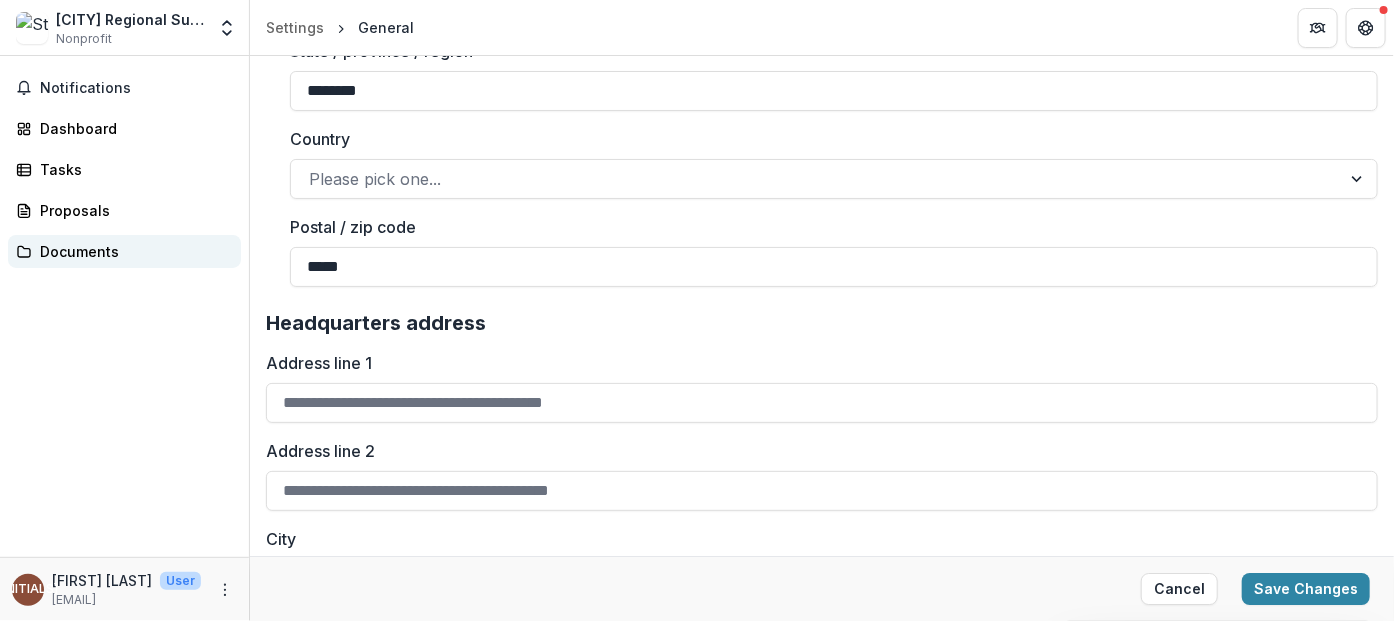 drag, startPoint x: 378, startPoint y: 252, endPoint x: 225, endPoint y: 239, distance: 153.5513 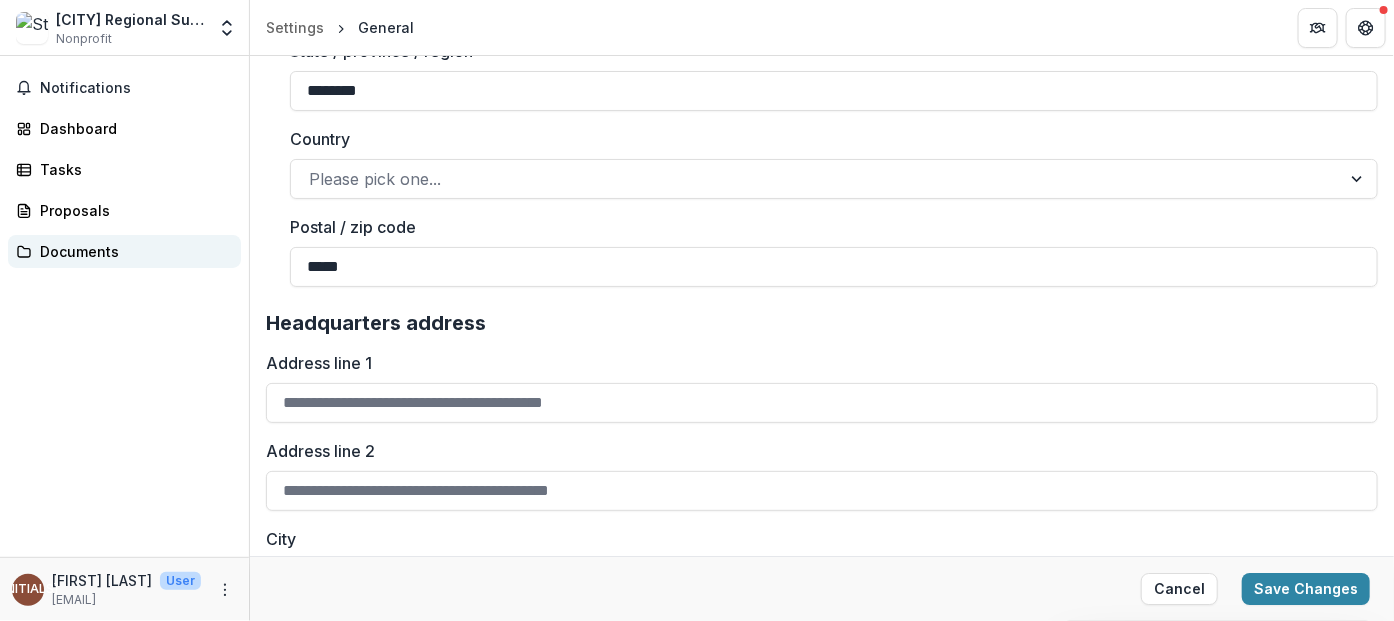 click on "**********" at bounding box center (697, 338) 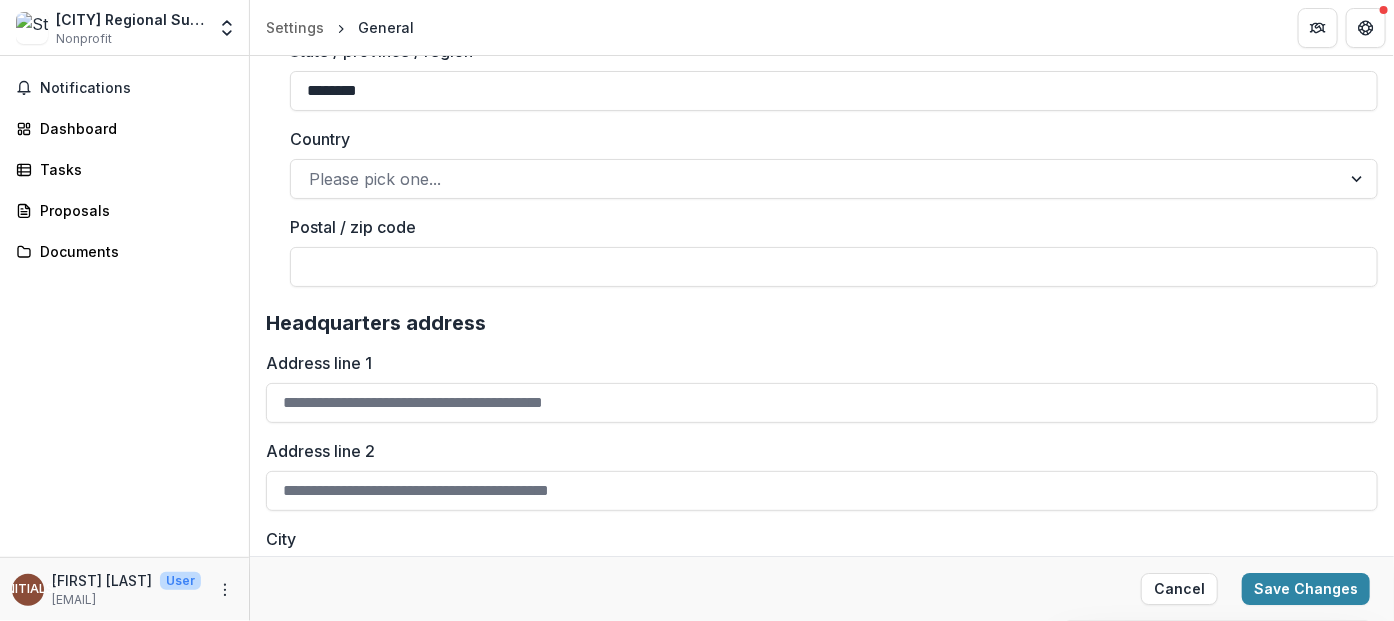 type 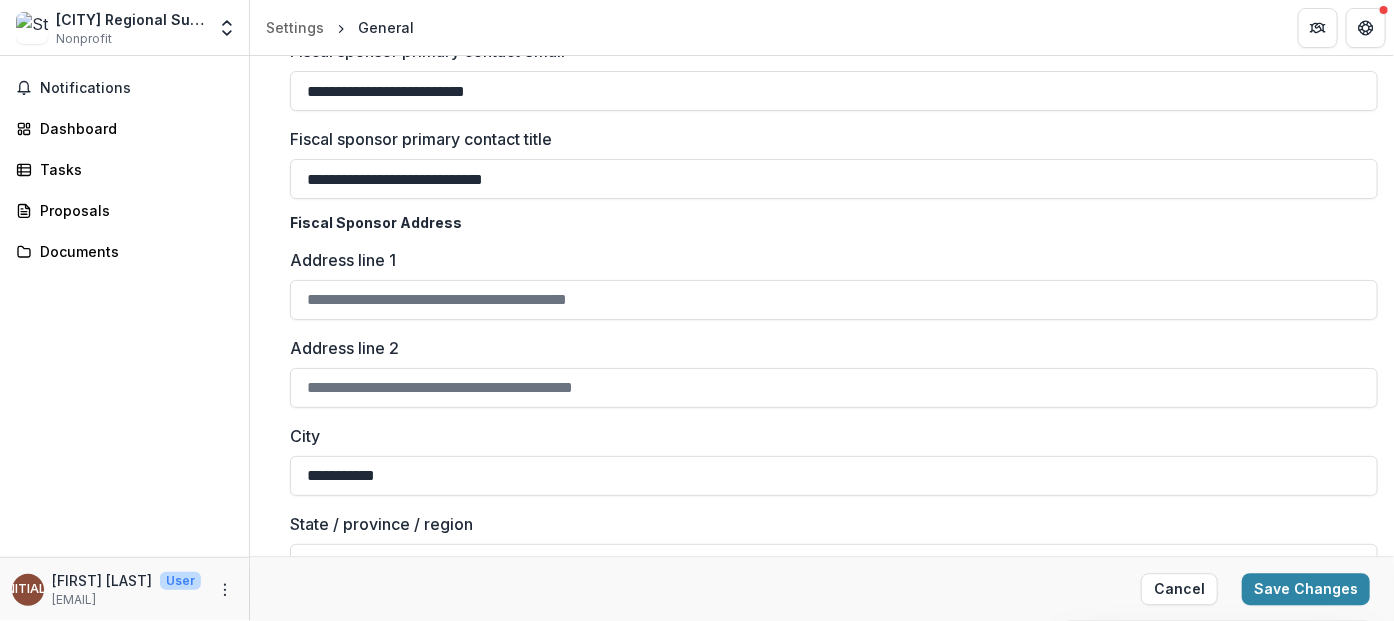 scroll, scrollTop: 1999, scrollLeft: 0, axis: vertical 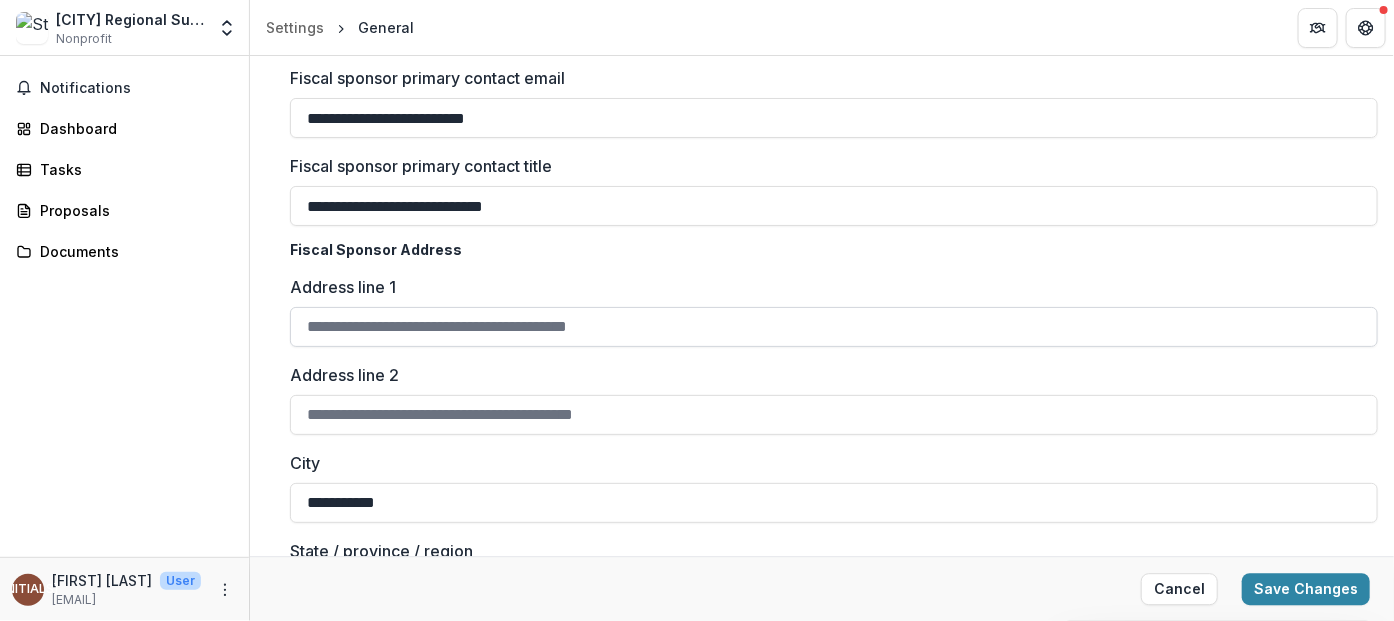 click on "Address line 1" at bounding box center (834, 327) 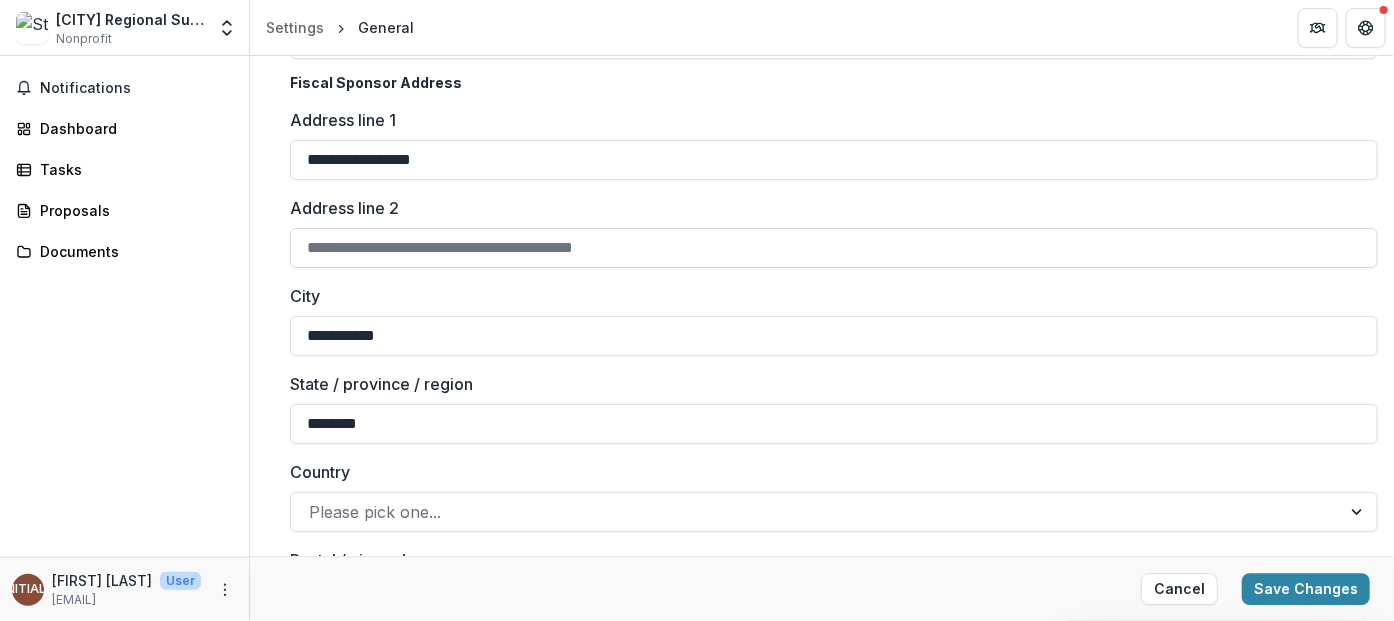 scroll, scrollTop: 2333, scrollLeft: 0, axis: vertical 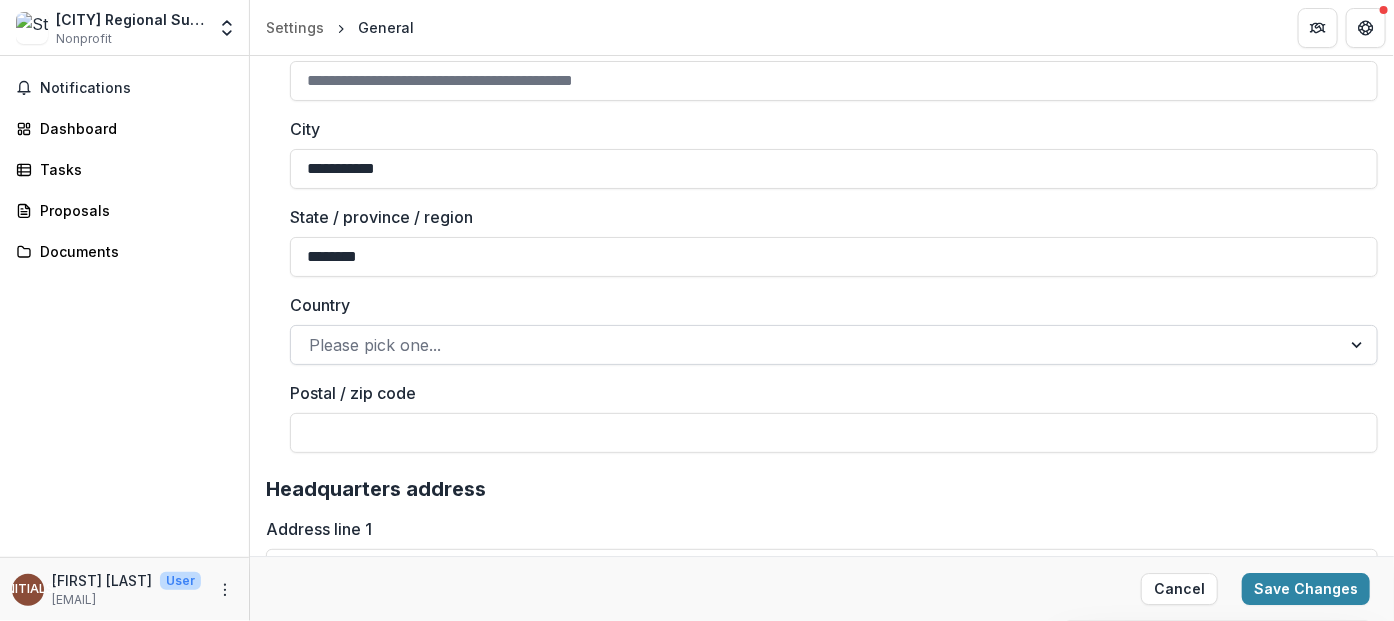 type on "**********" 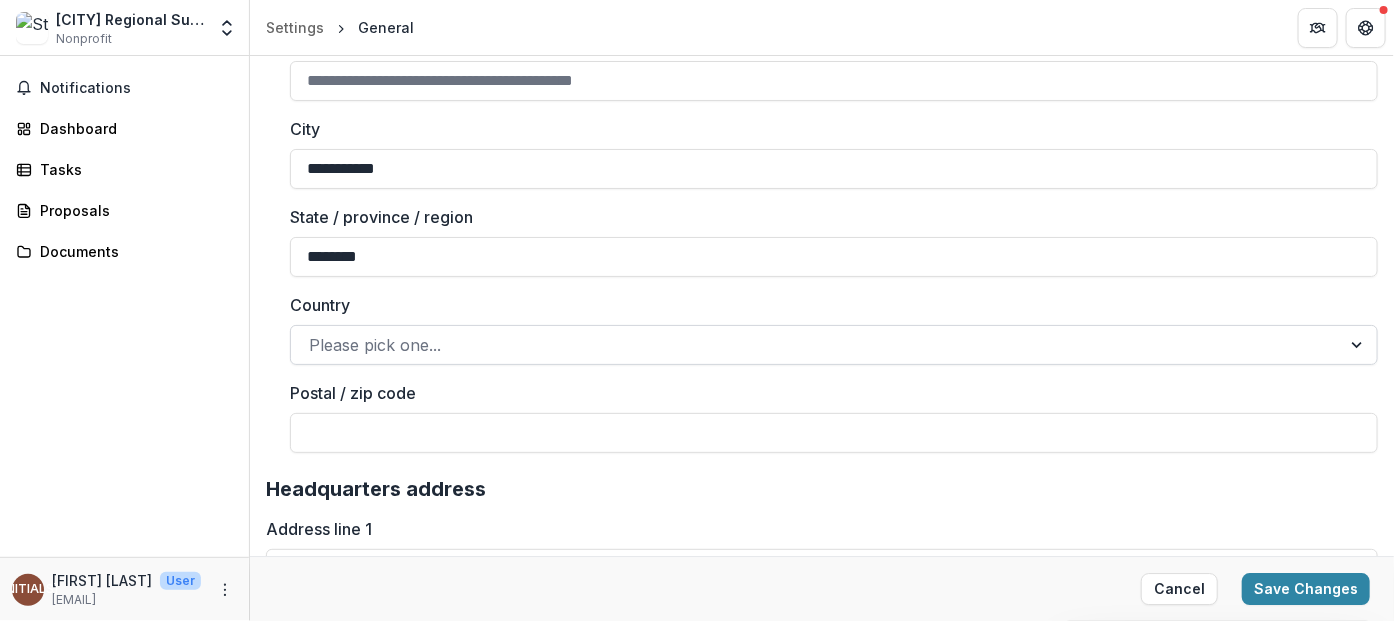 click at bounding box center (816, 345) 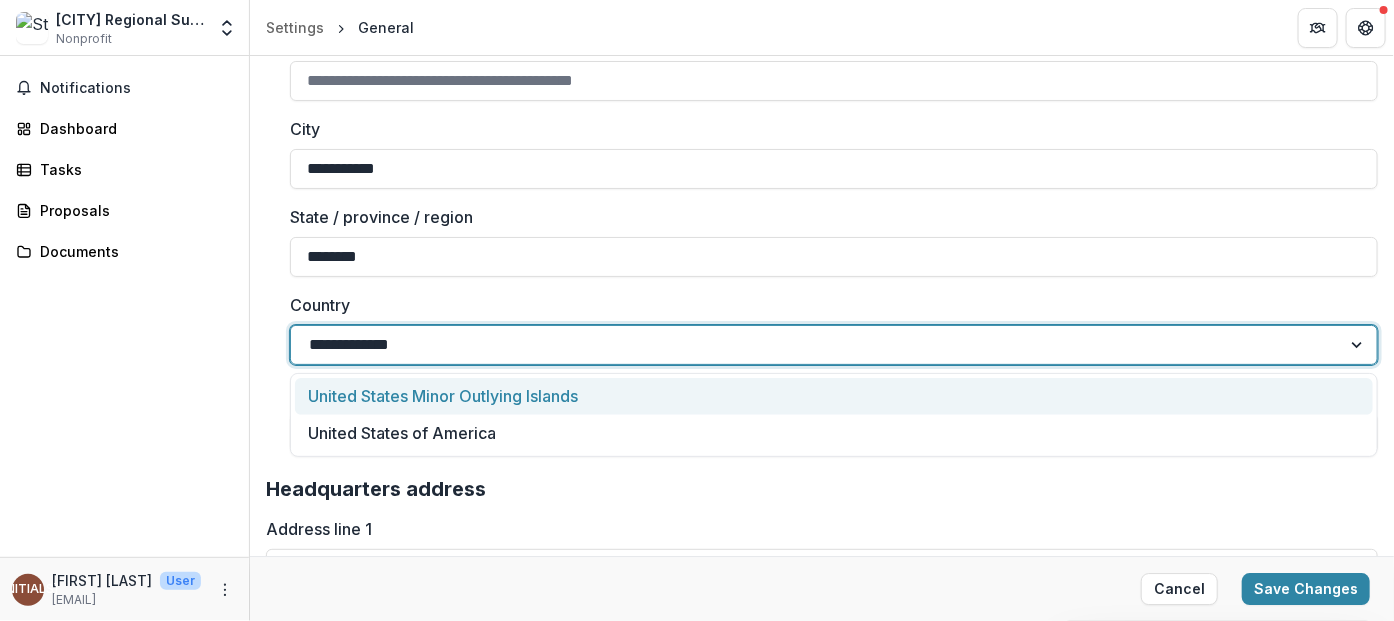 type on "**********" 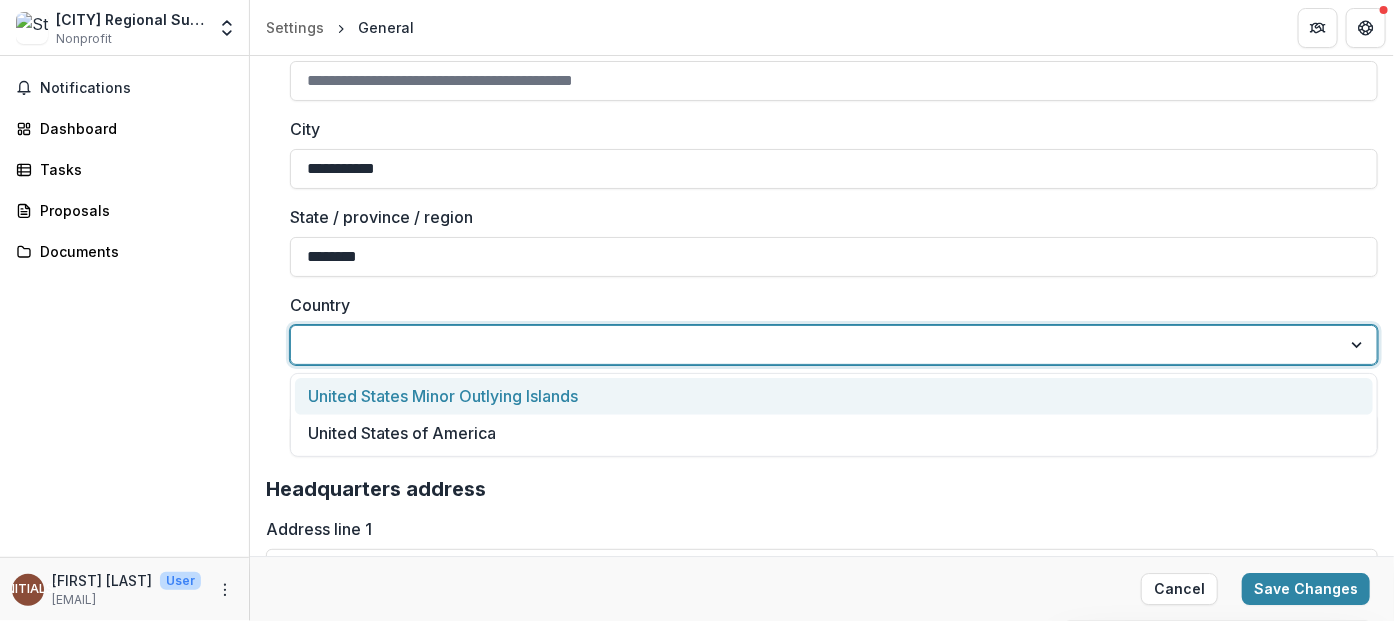 click on "Country" at bounding box center [828, 305] 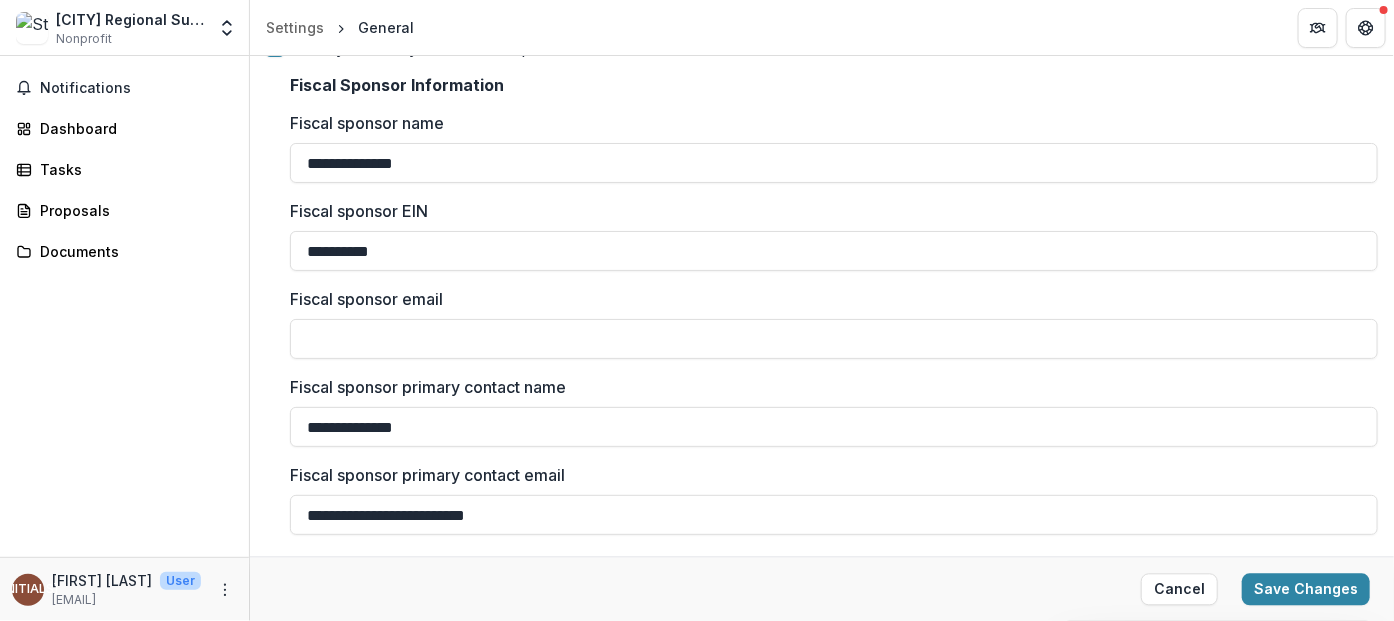 scroll, scrollTop: 1499, scrollLeft: 0, axis: vertical 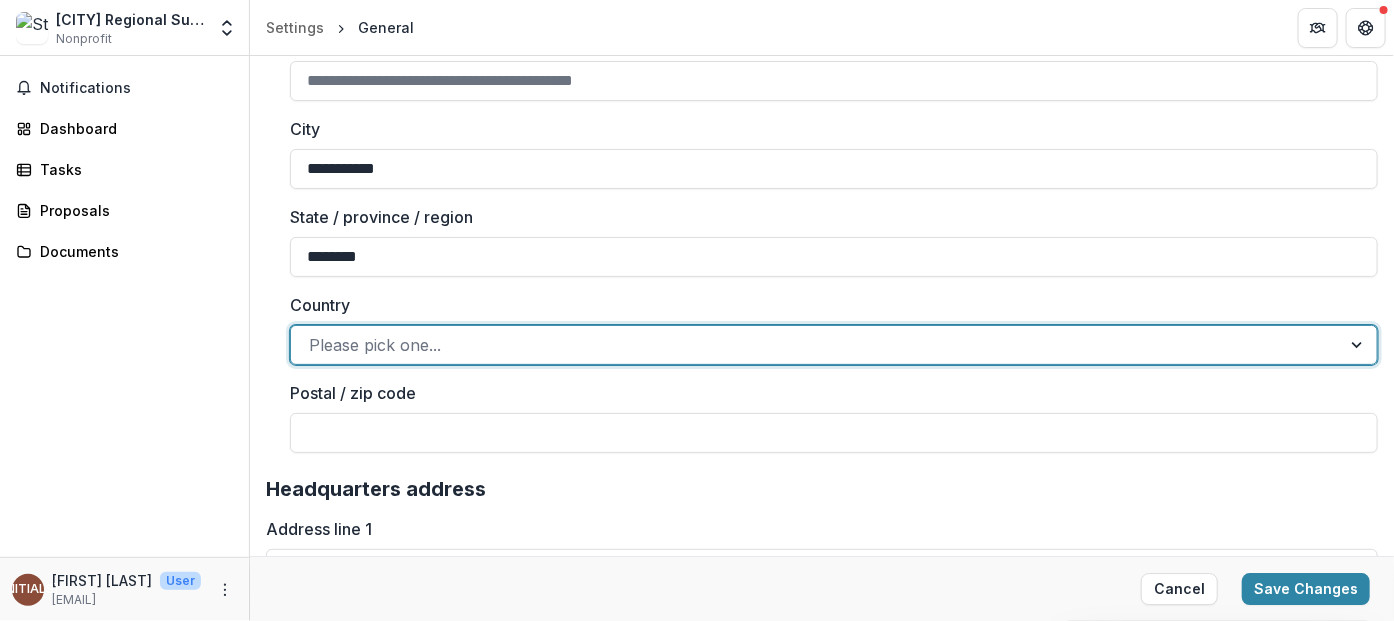 click on "Postal / zip code" at bounding box center [828, 393] 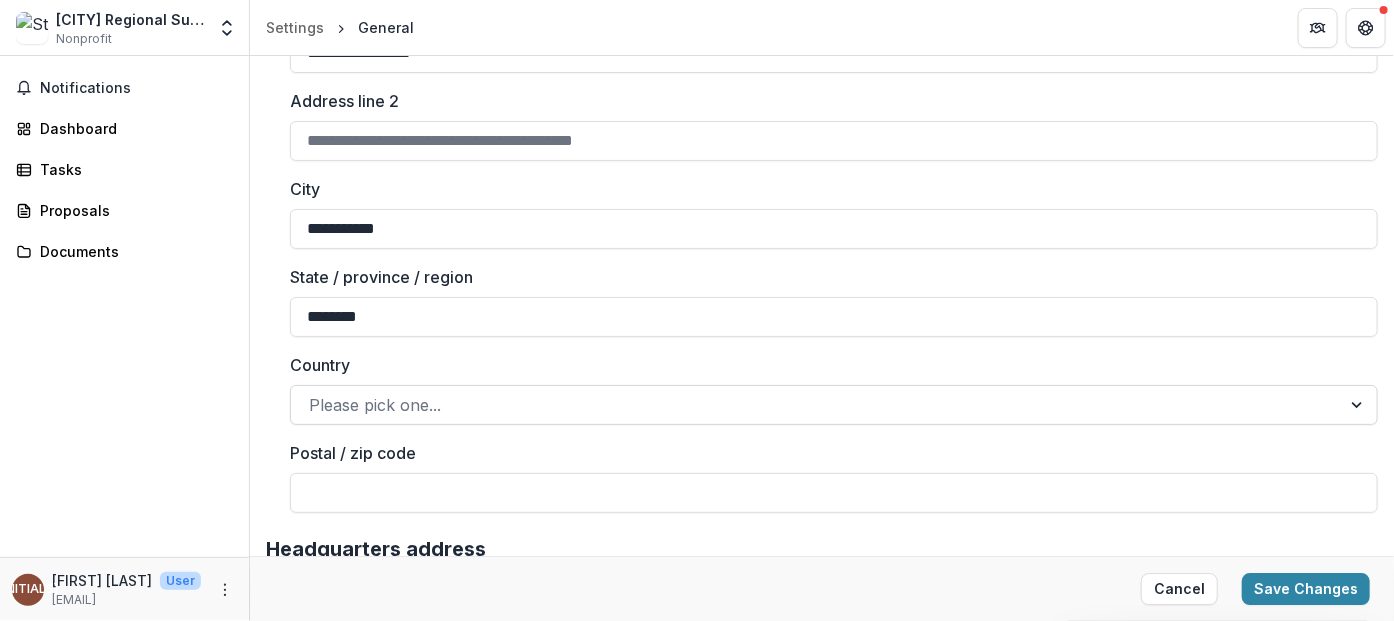 scroll, scrollTop: 2333, scrollLeft: 0, axis: vertical 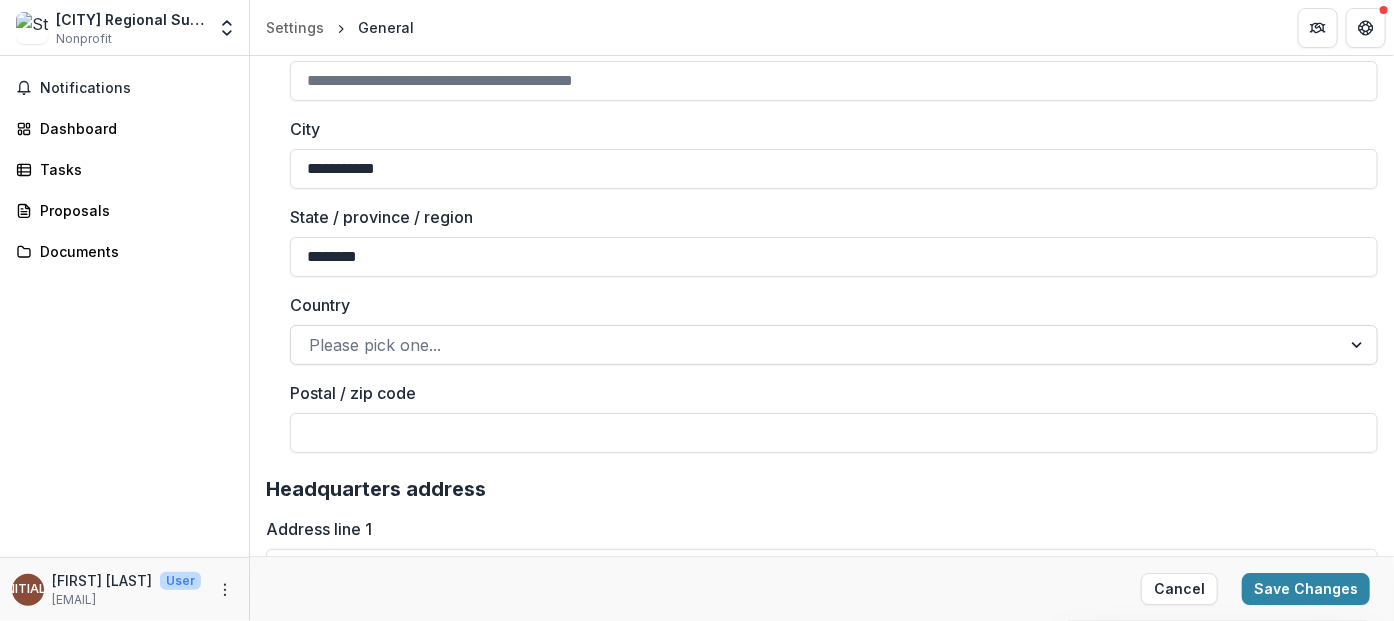 click at bounding box center [816, 345] 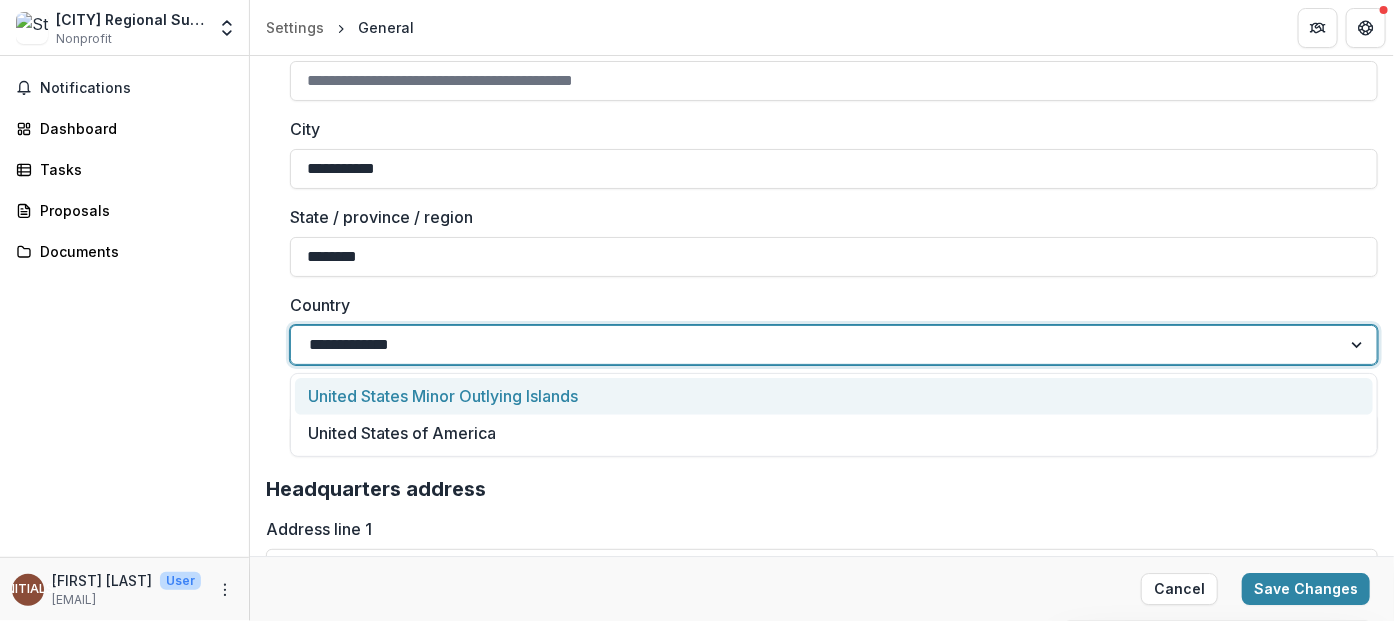 type on "**********" 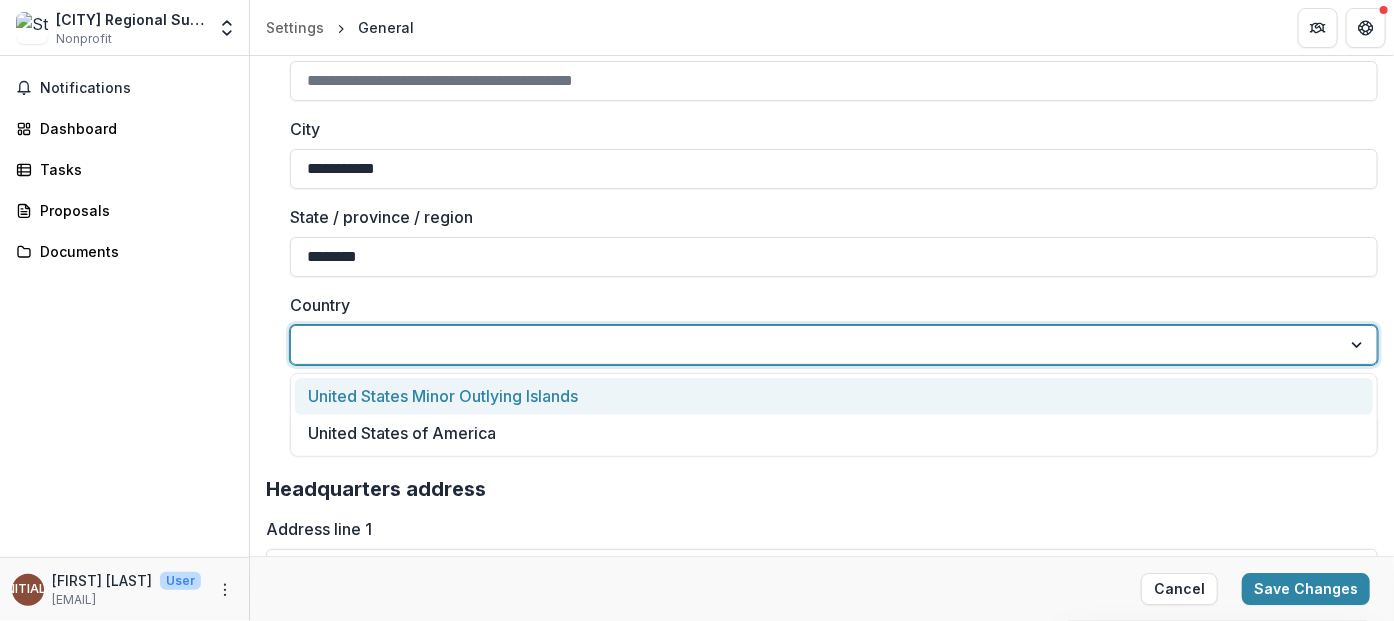 click on "Country" at bounding box center (828, 305) 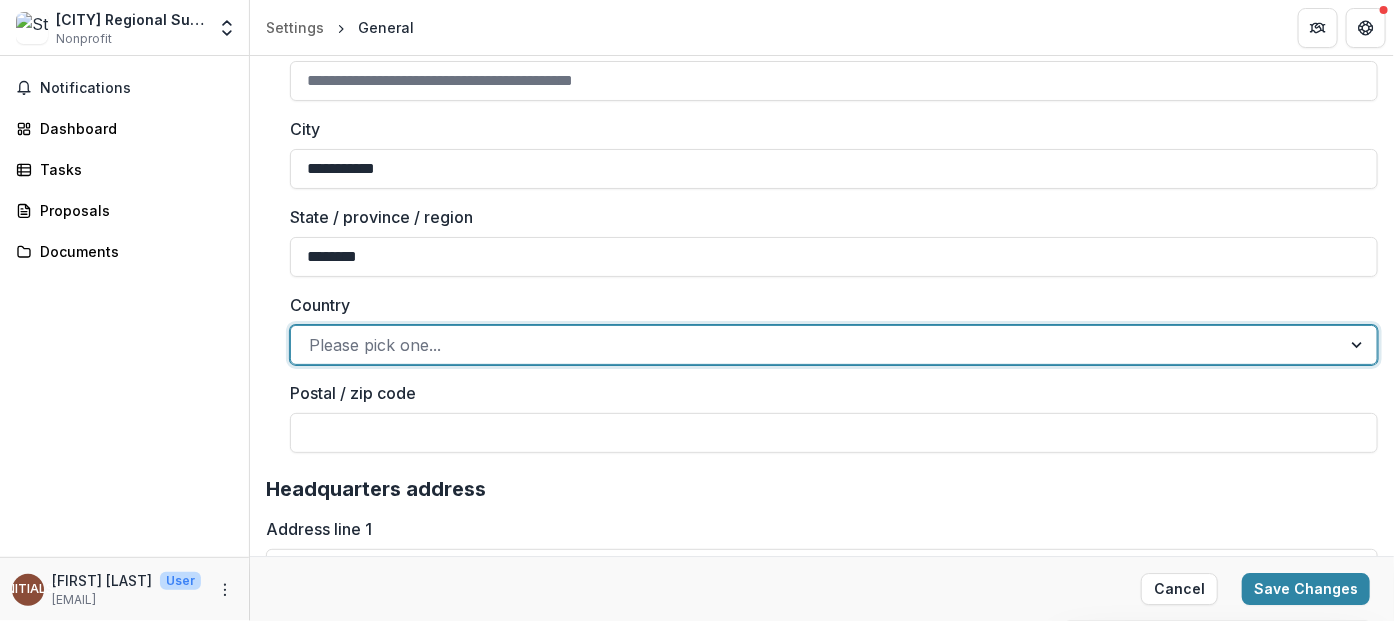 scroll, scrollTop: 2499, scrollLeft: 0, axis: vertical 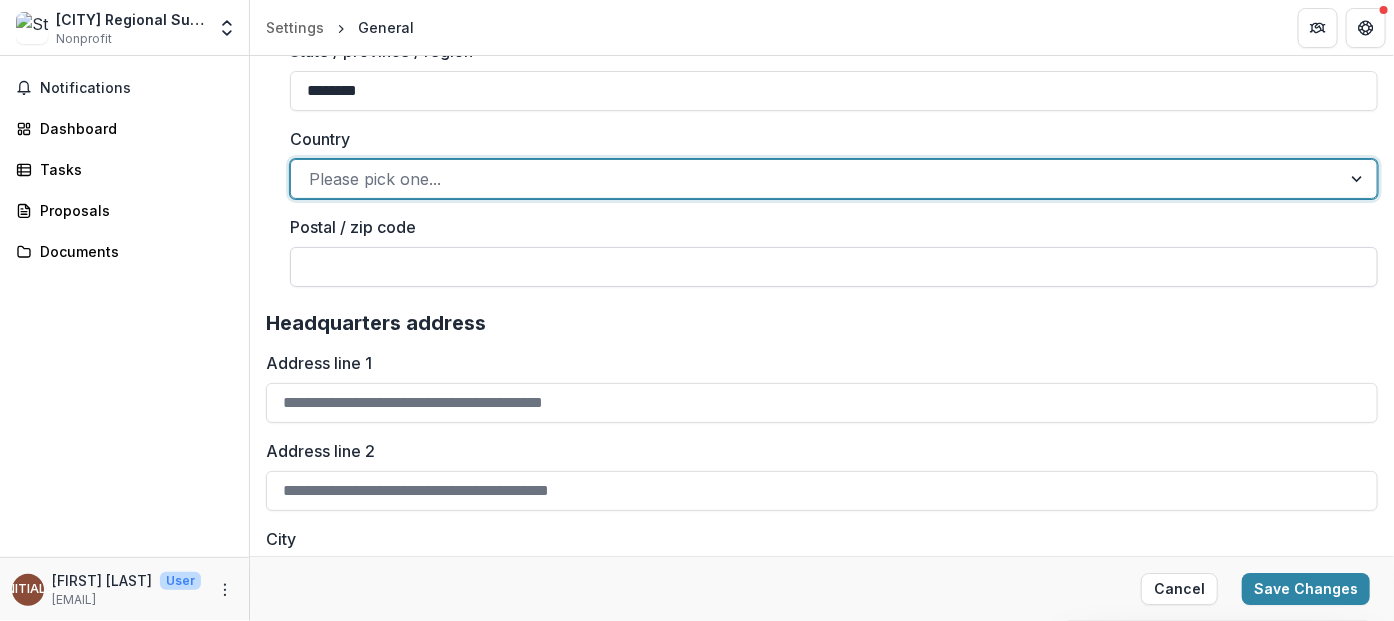 click on "Postal / zip code" at bounding box center [834, 267] 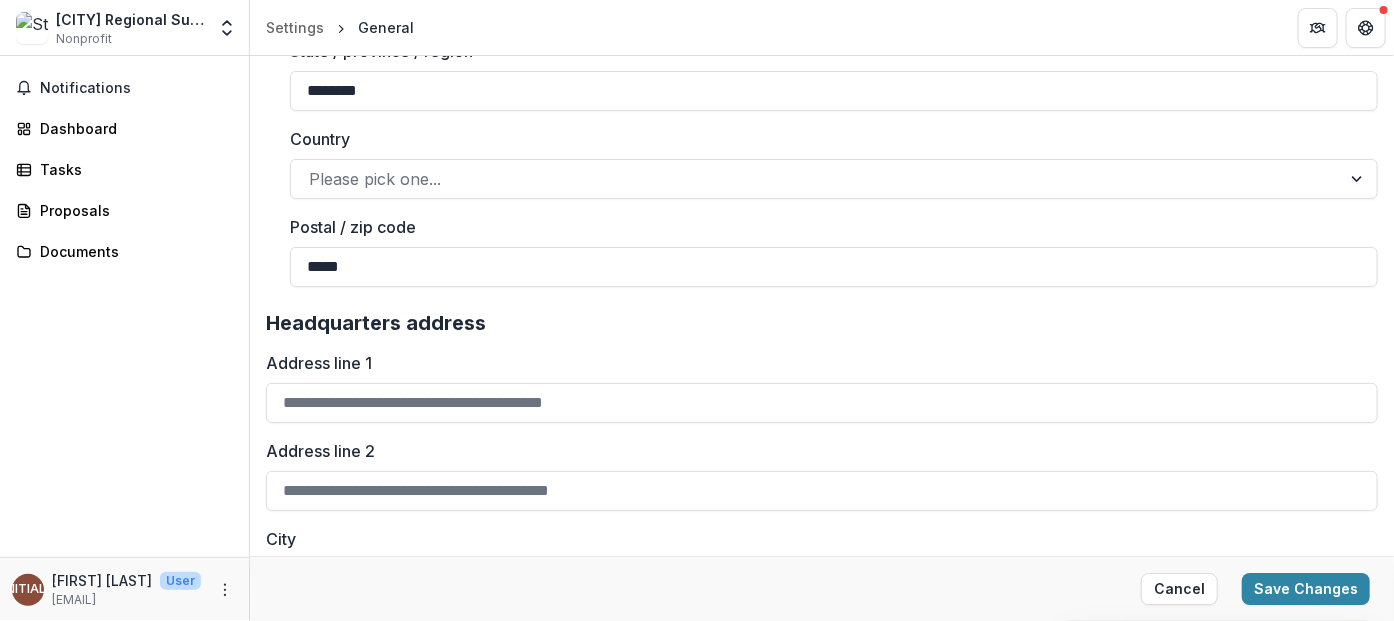 type on "*****" 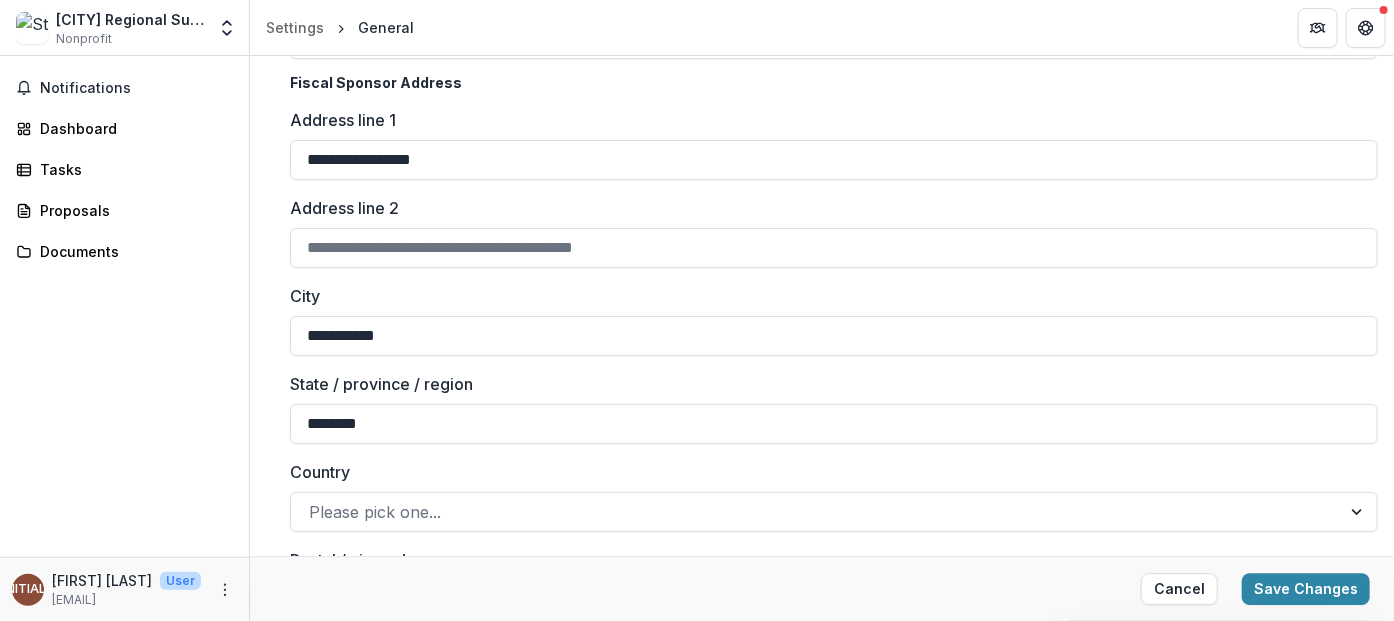 scroll, scrollTop: 2333, scrollLeft: 0, axis: vertical 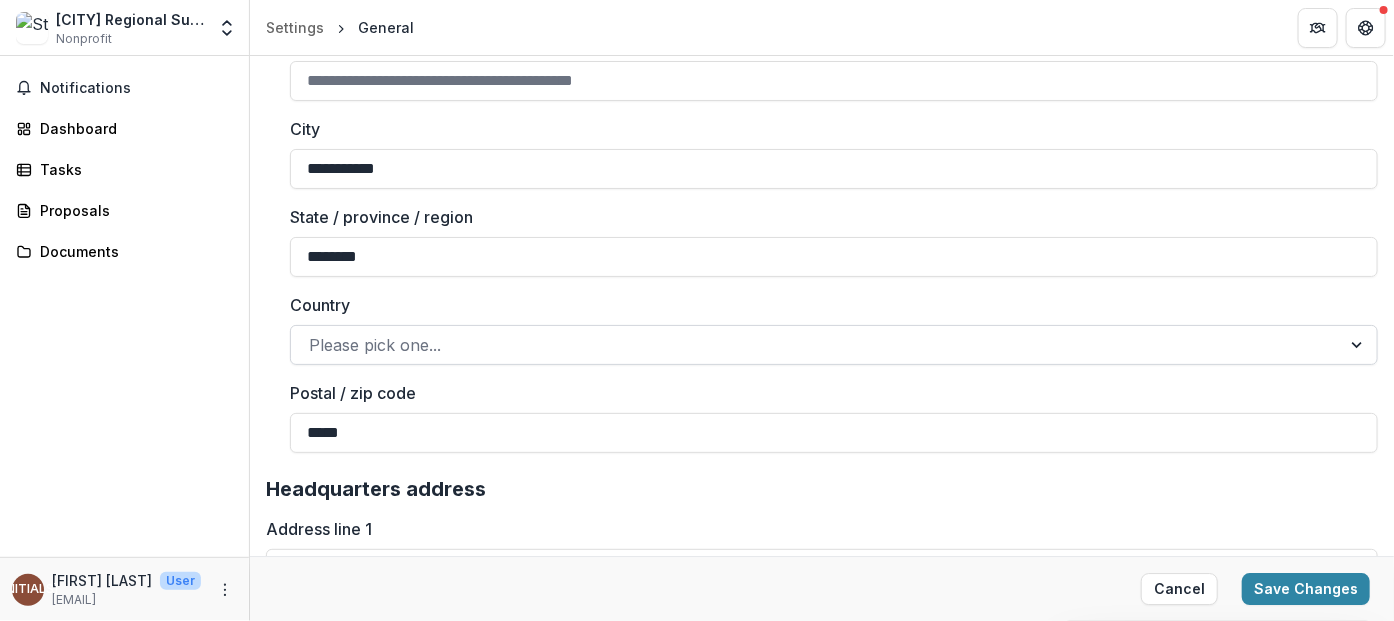click at bounding box center [816, 345] 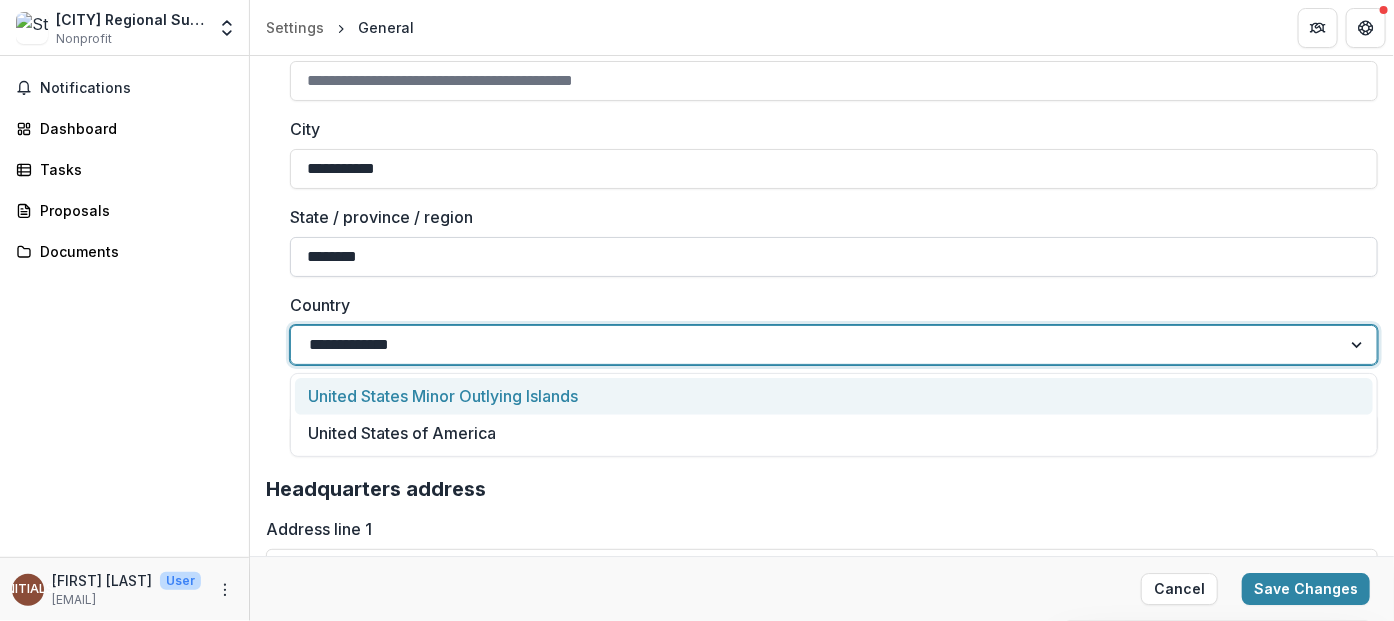 type on "**********" 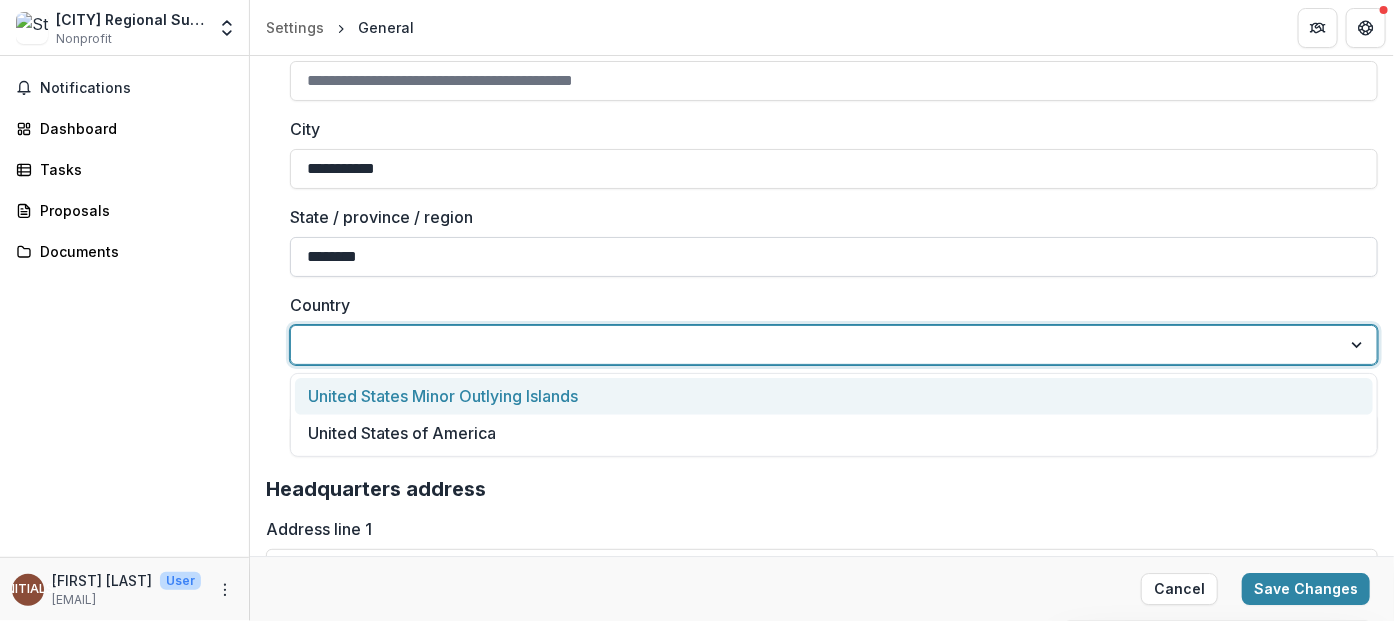 click on "********" at bounding box center (834, 257) 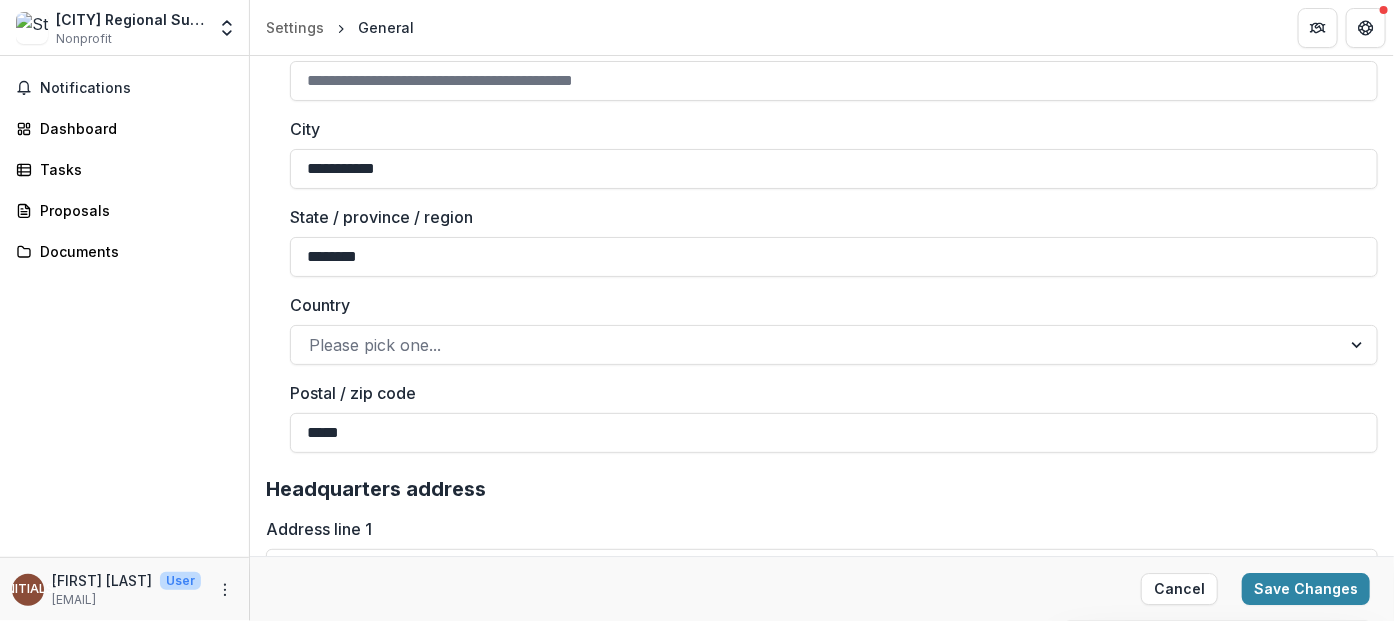 click on "Country" at bounding box center (828, 305) 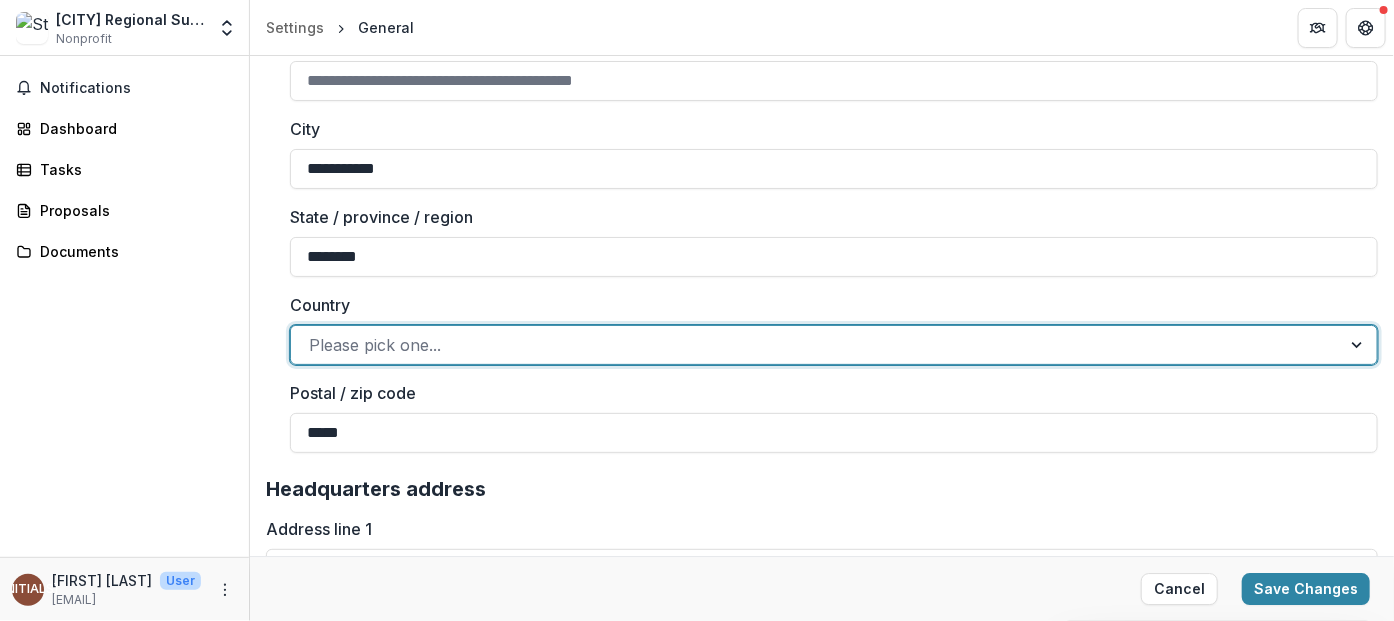 click at bounding box center (816, 345) 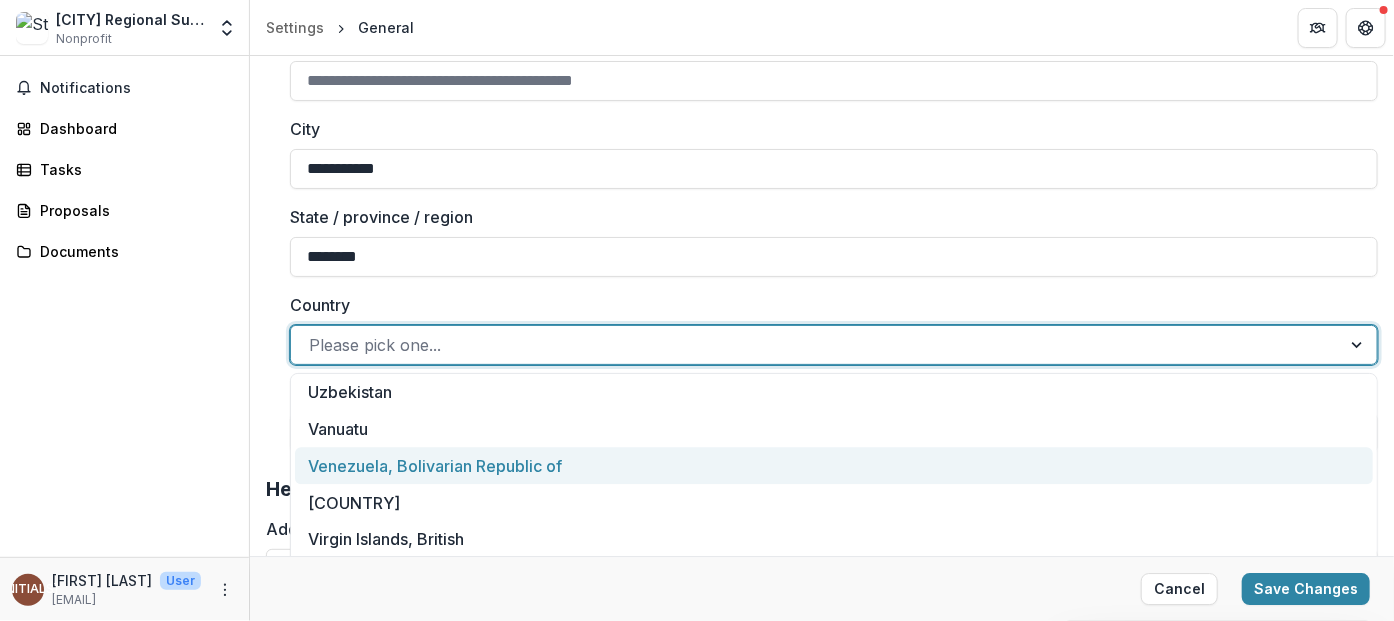 scroll, scrollTop: 8592, scrollLeft: 0, axis: vertical 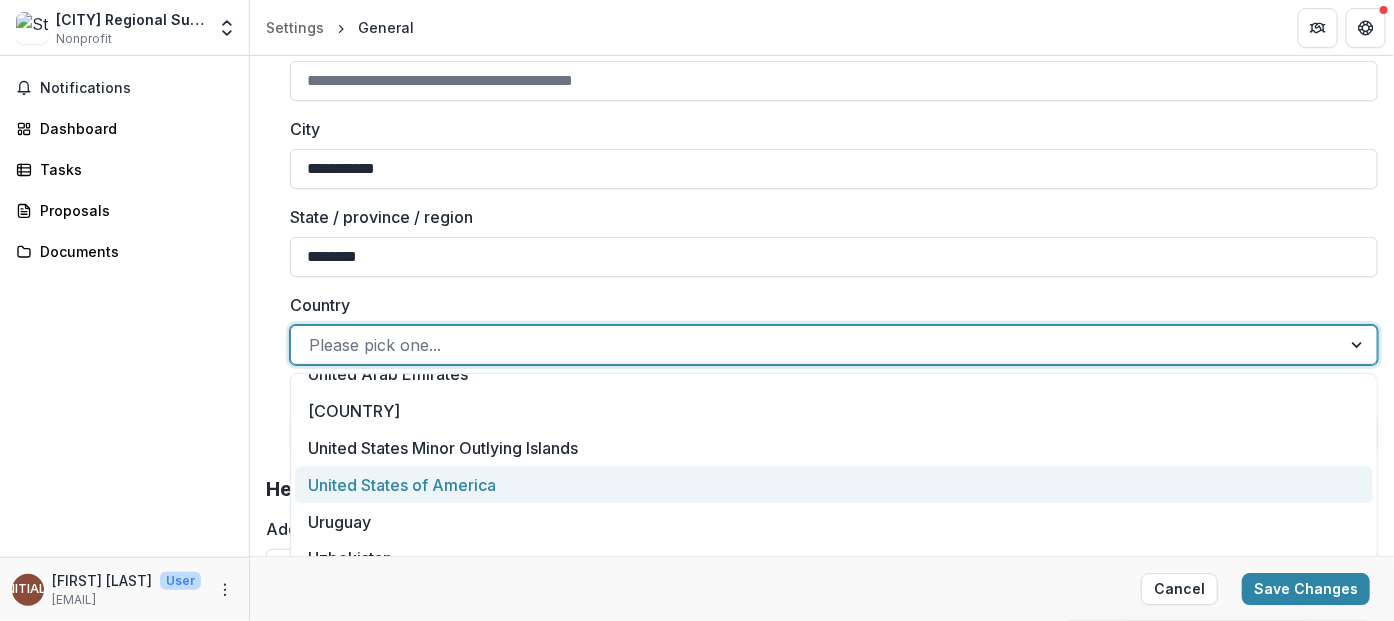 click on "United States of America" at bounding box center (834, 484) 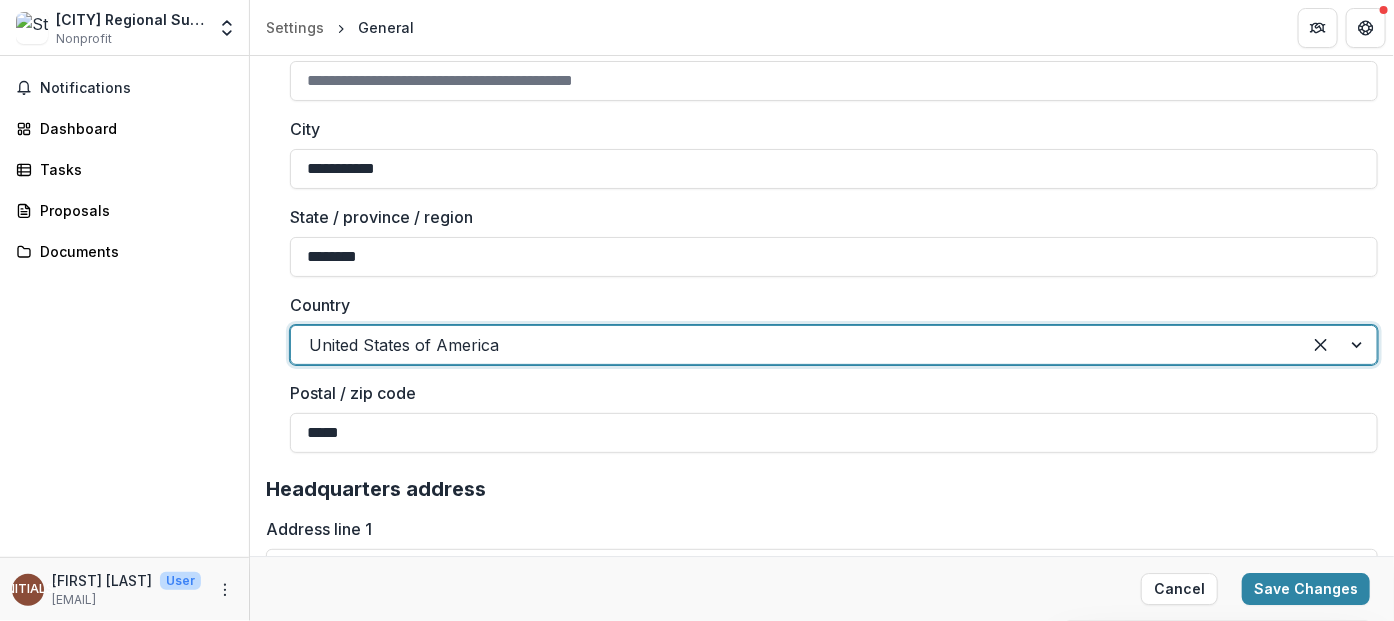 click on "Notifications Dashboard Tasks Proposals Documents" at bounding box center [124, 306] 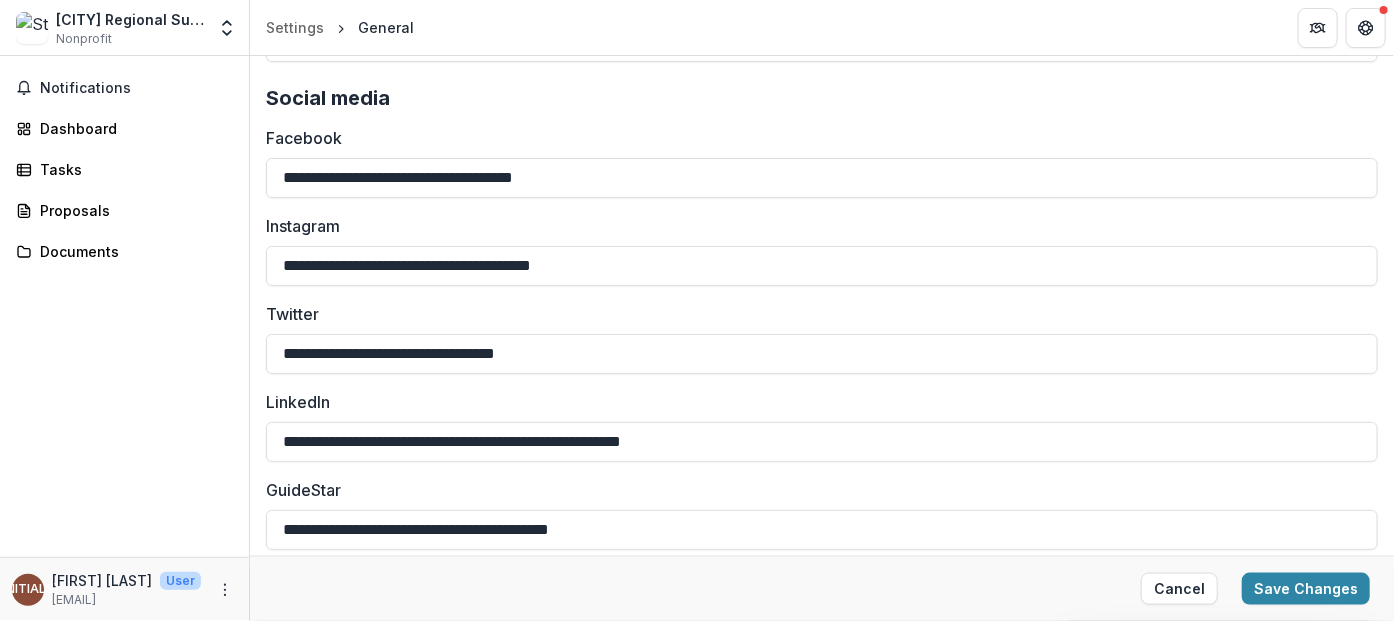 scroll, scrollTop: 3919, scrollLeft: 0, axis: vertical 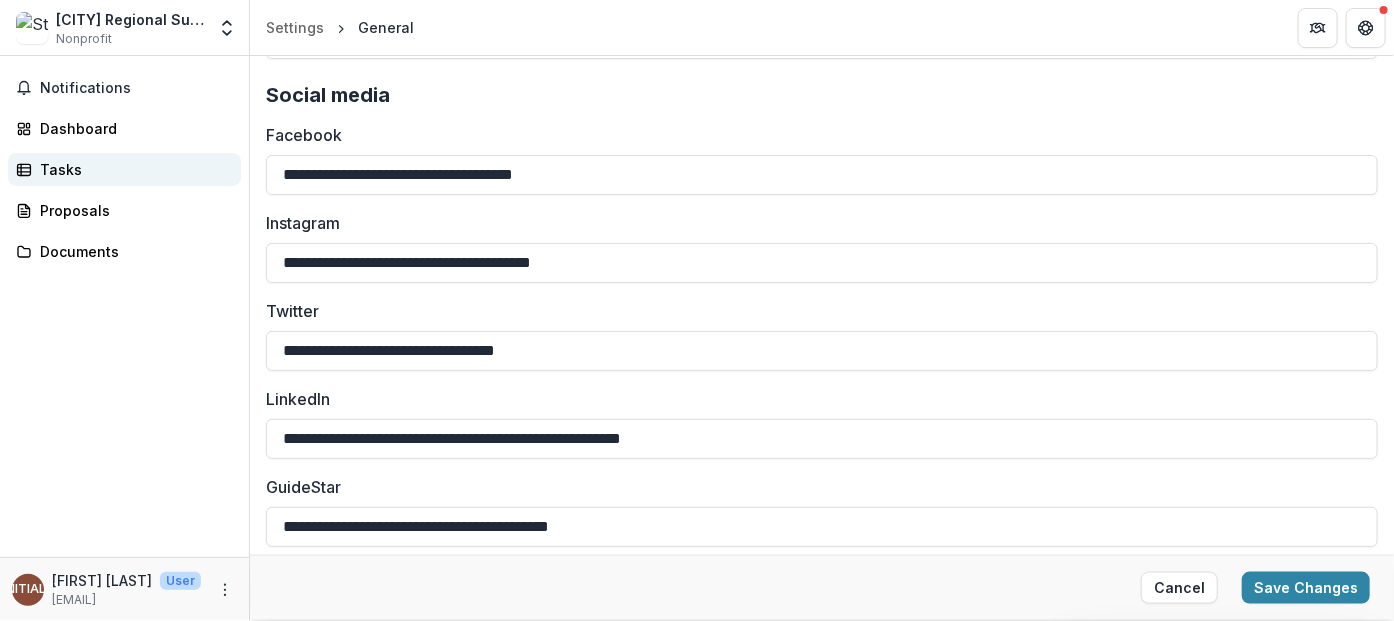 drag, startPoint x: 638, startPoint y: 175, endPoint x: 124, endPoint y: 170, distance: 514.0243 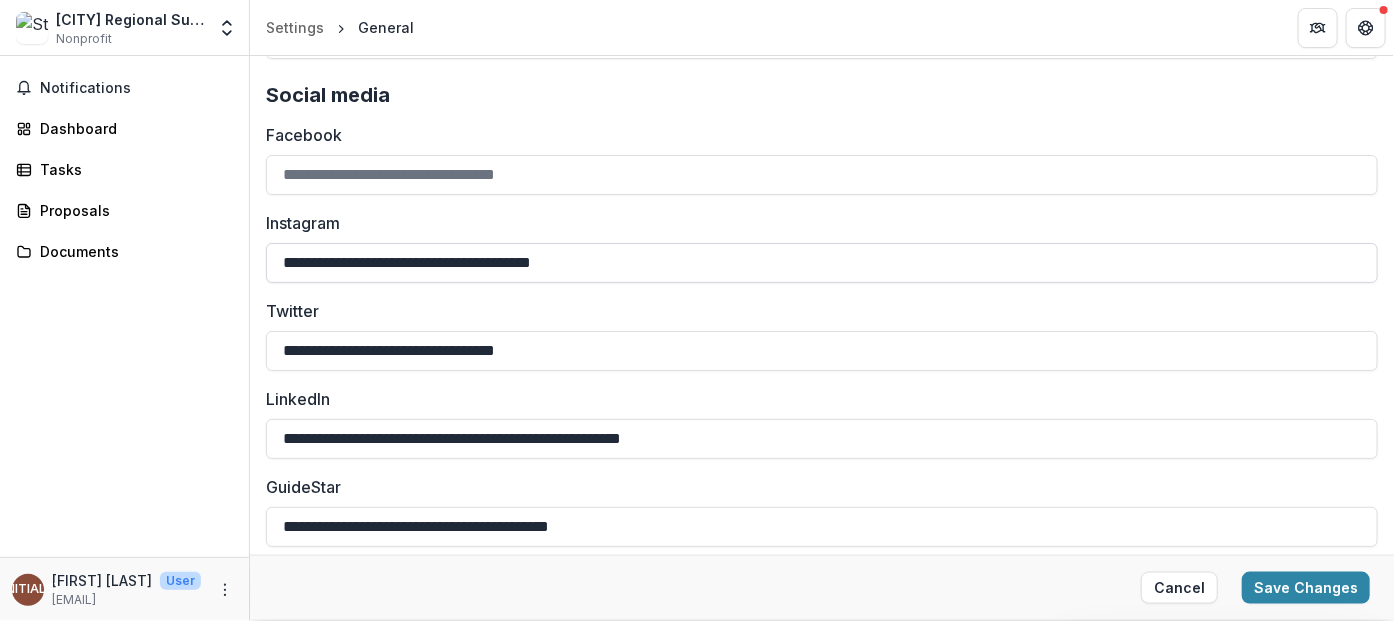 type 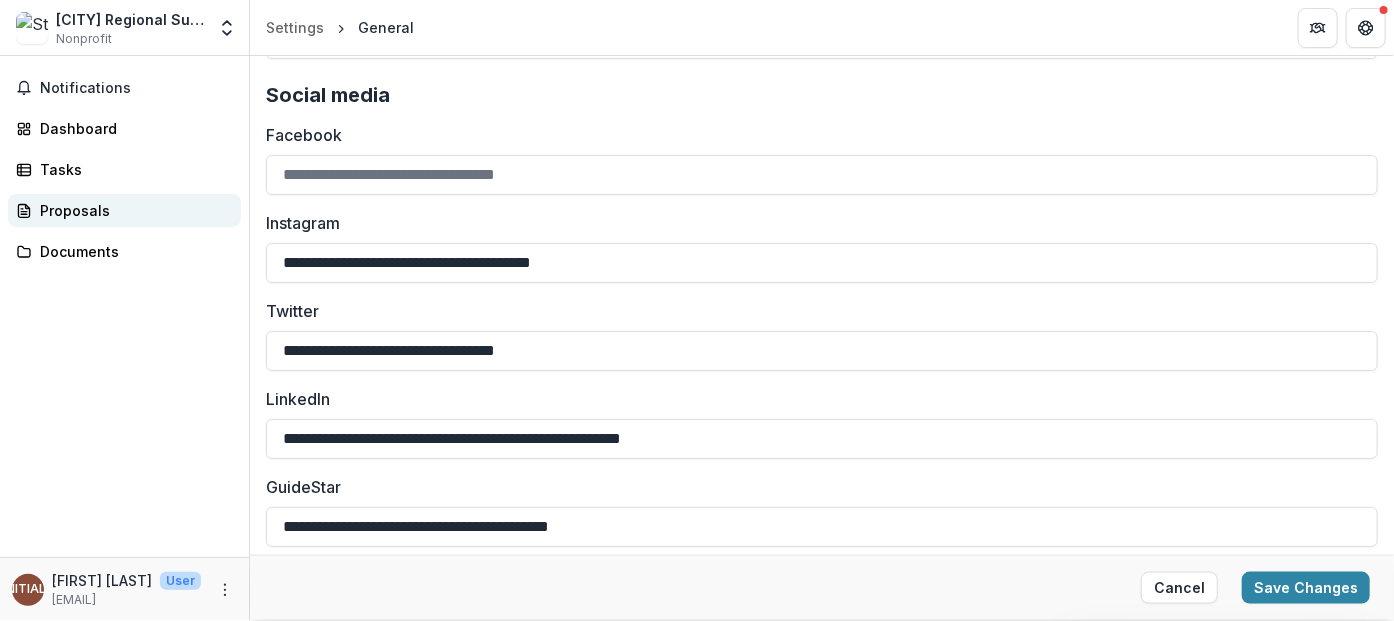 drag, startPoint x: 659, startPoint y: 265, endPoint x: 74, endPoint y: 222, distance: 586.5782 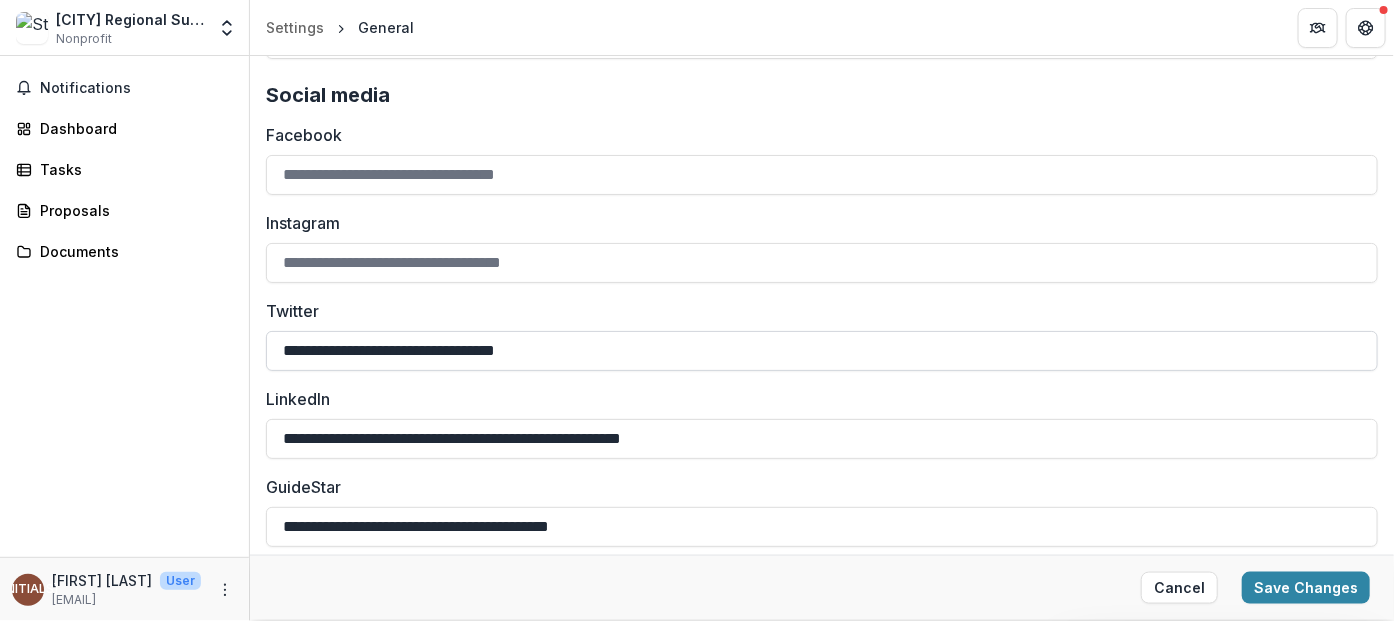 type 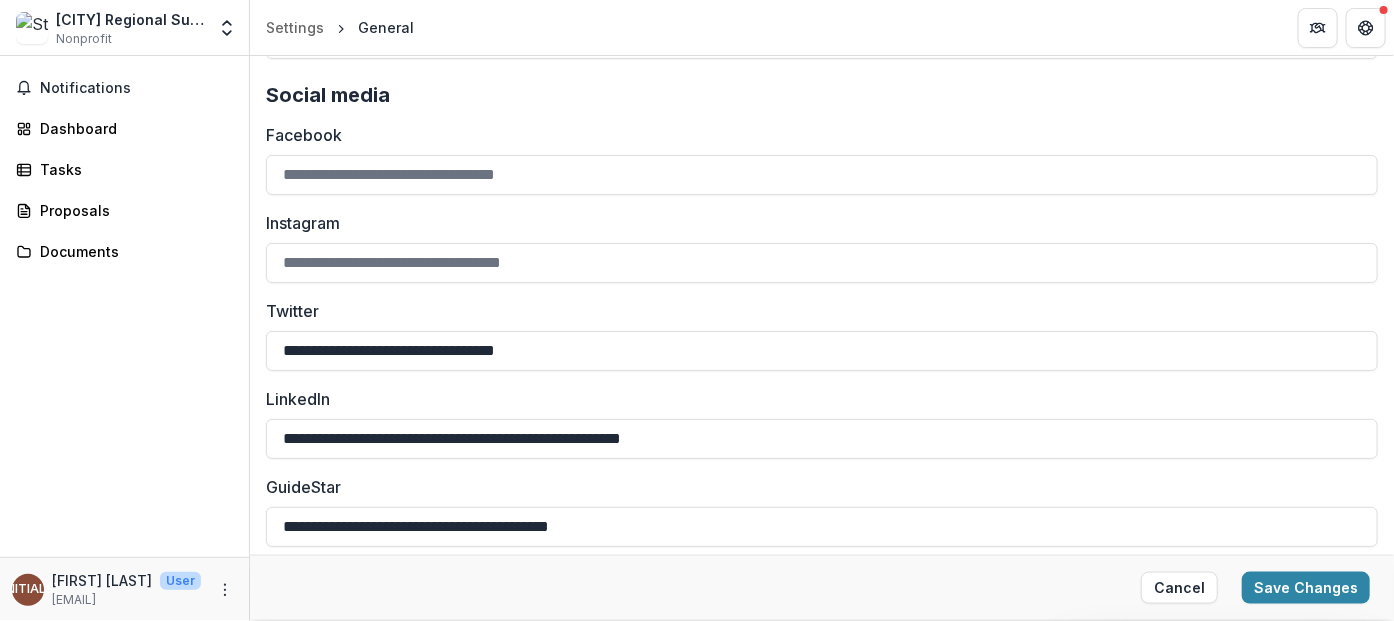 drag, startPoint x: 550, startPoint y: 342, endPoint x: 179, endPoint y: 331, distance: 371.16302 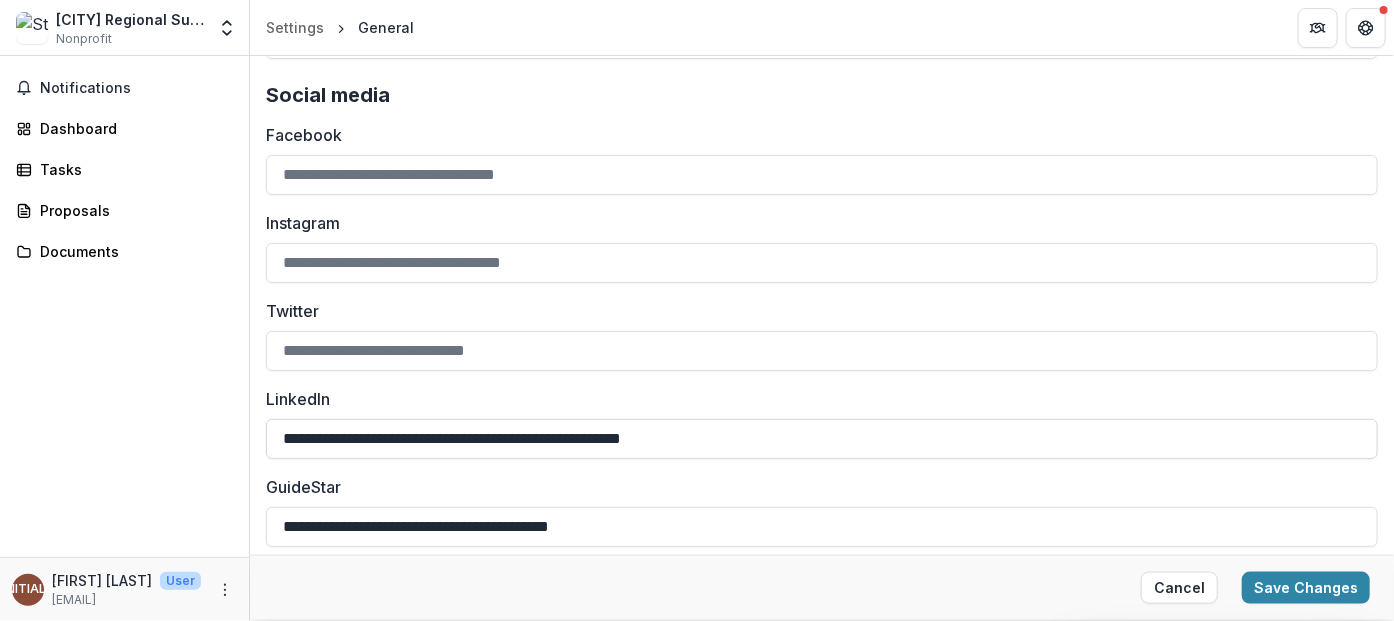 type 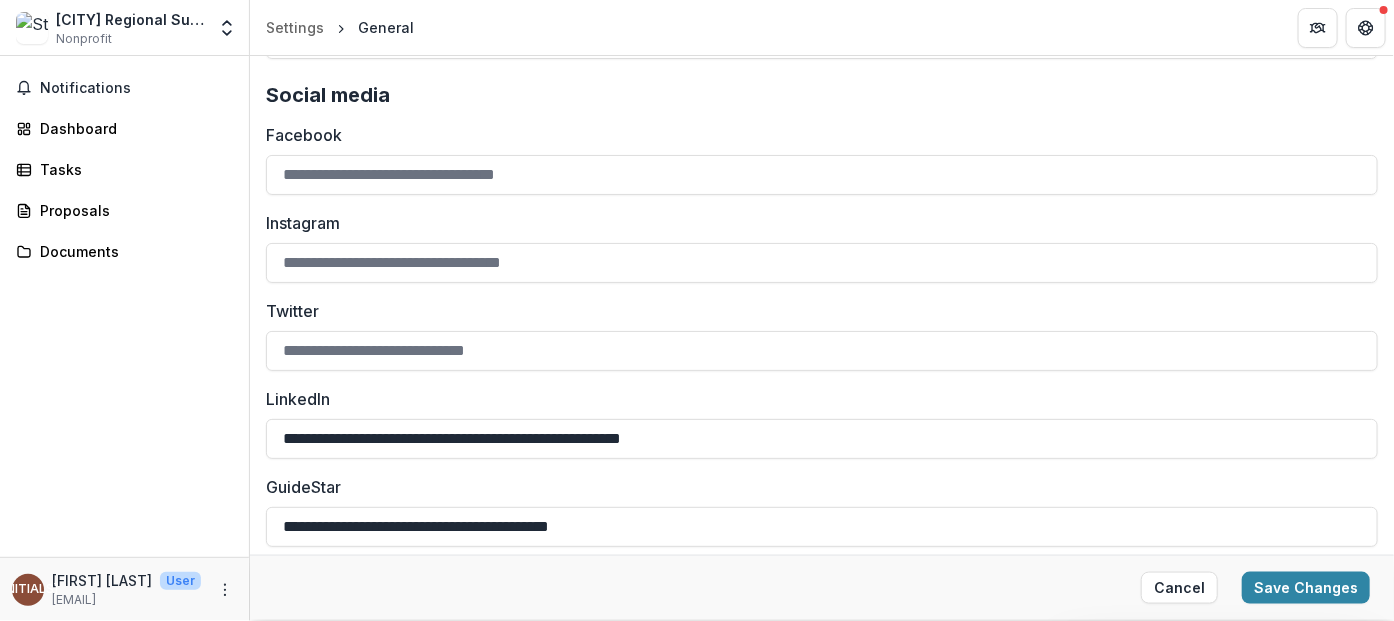 drag, startPoint x: 762, startPoint y: 432, endPoint x: 37, endPoint y: 379, distance: 726.93463 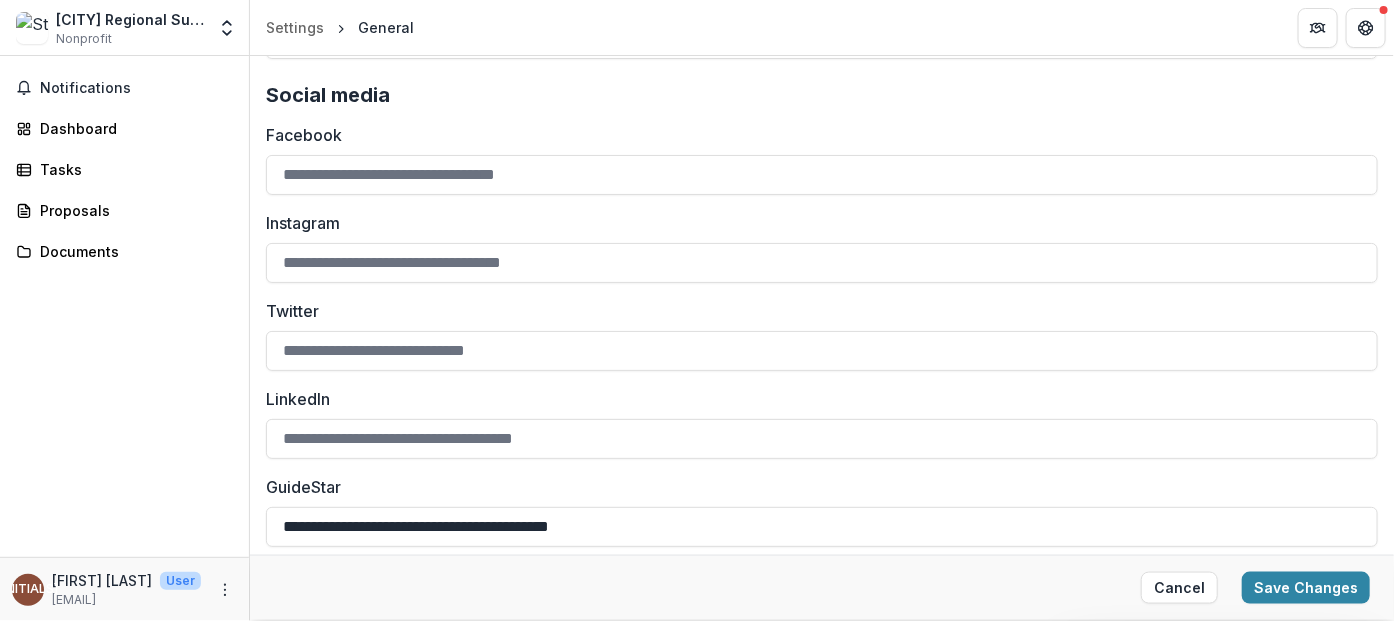 type 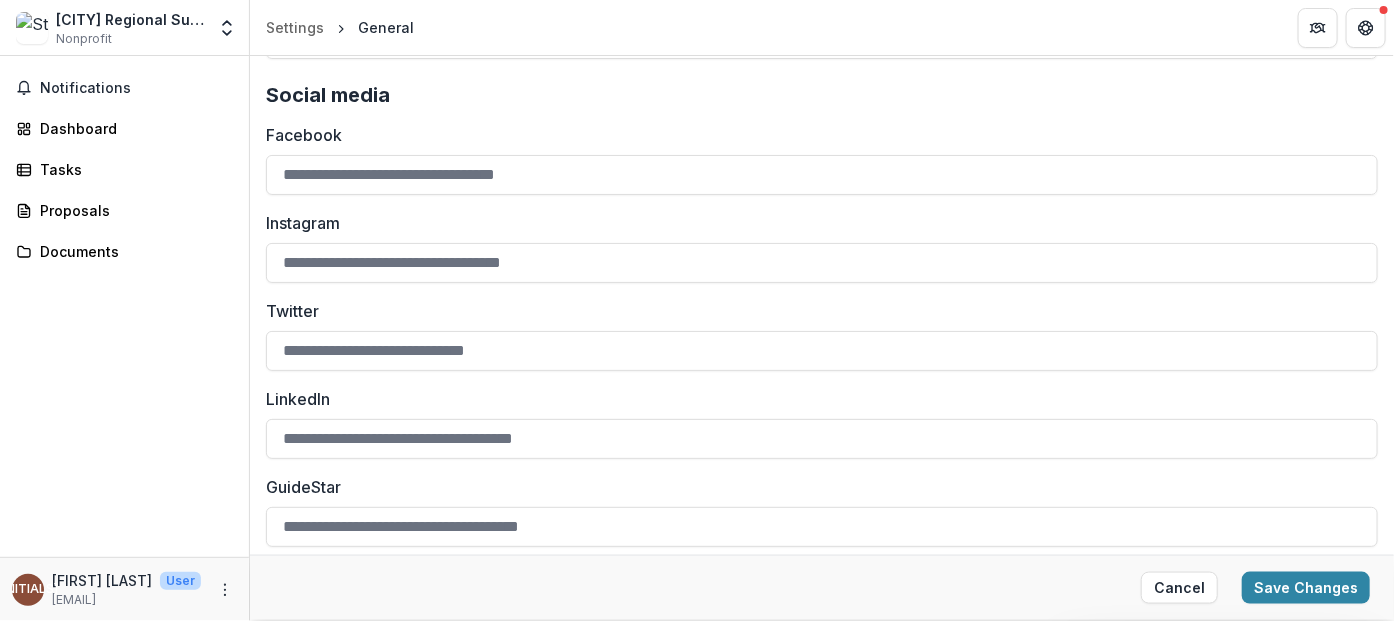 type 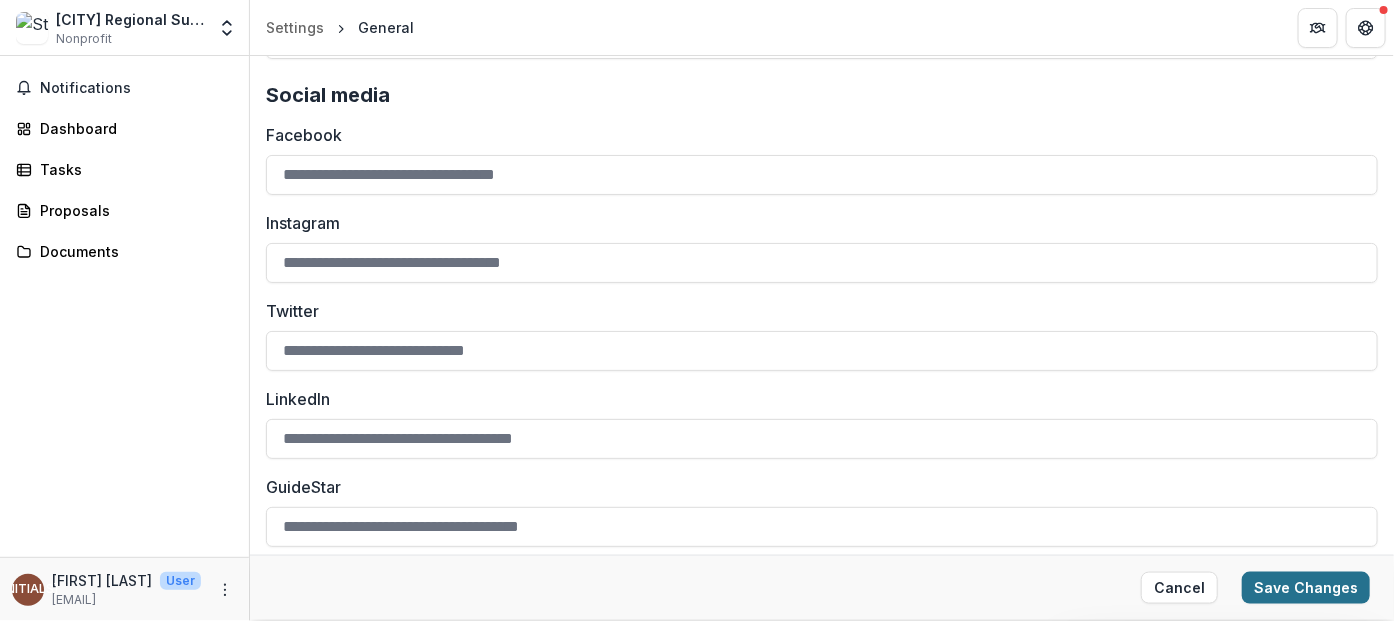click on "Save Changes" at bounding box center (1306, 588) 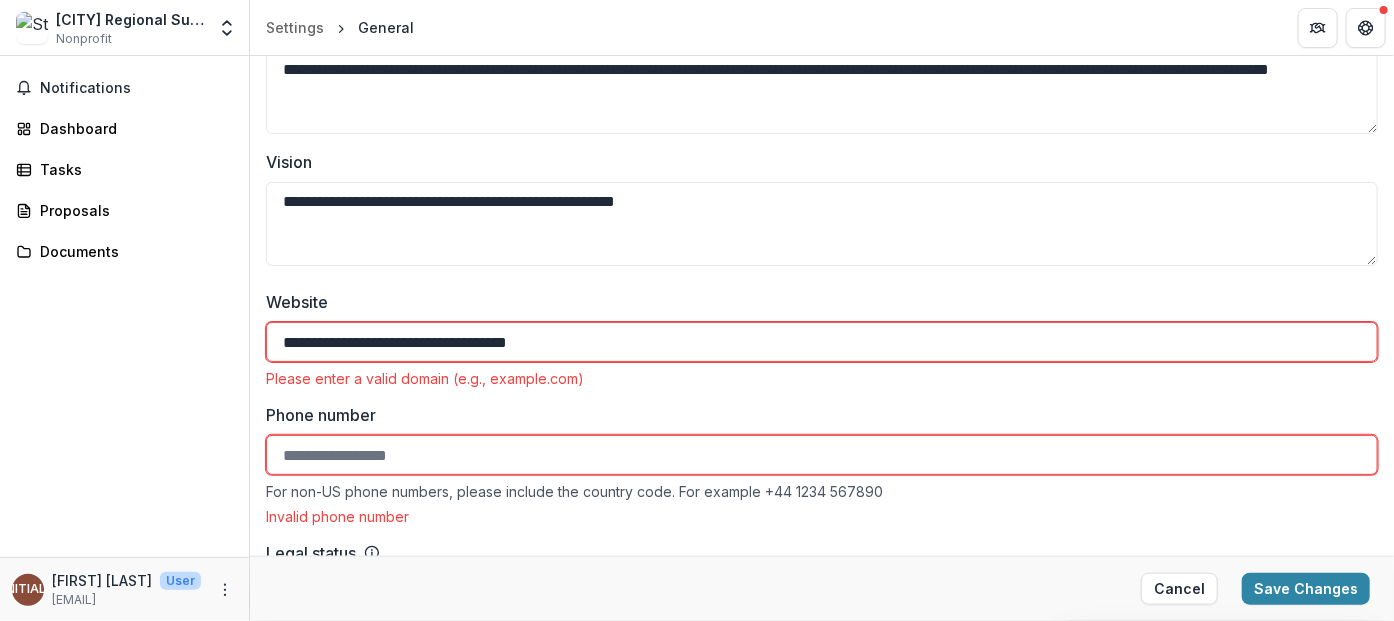 scroll, scrollTop: 705, scrollLeft: 0, axis: vertical 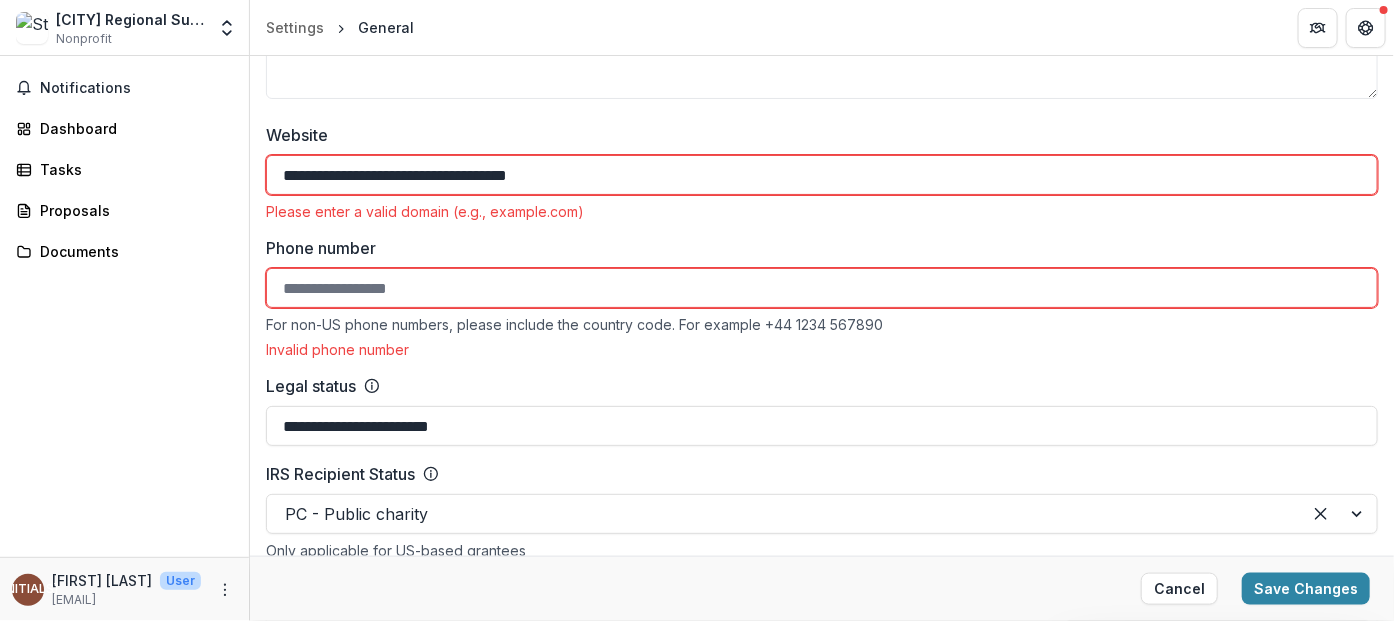 click on "Phone number" at bounding box center (816, 248) 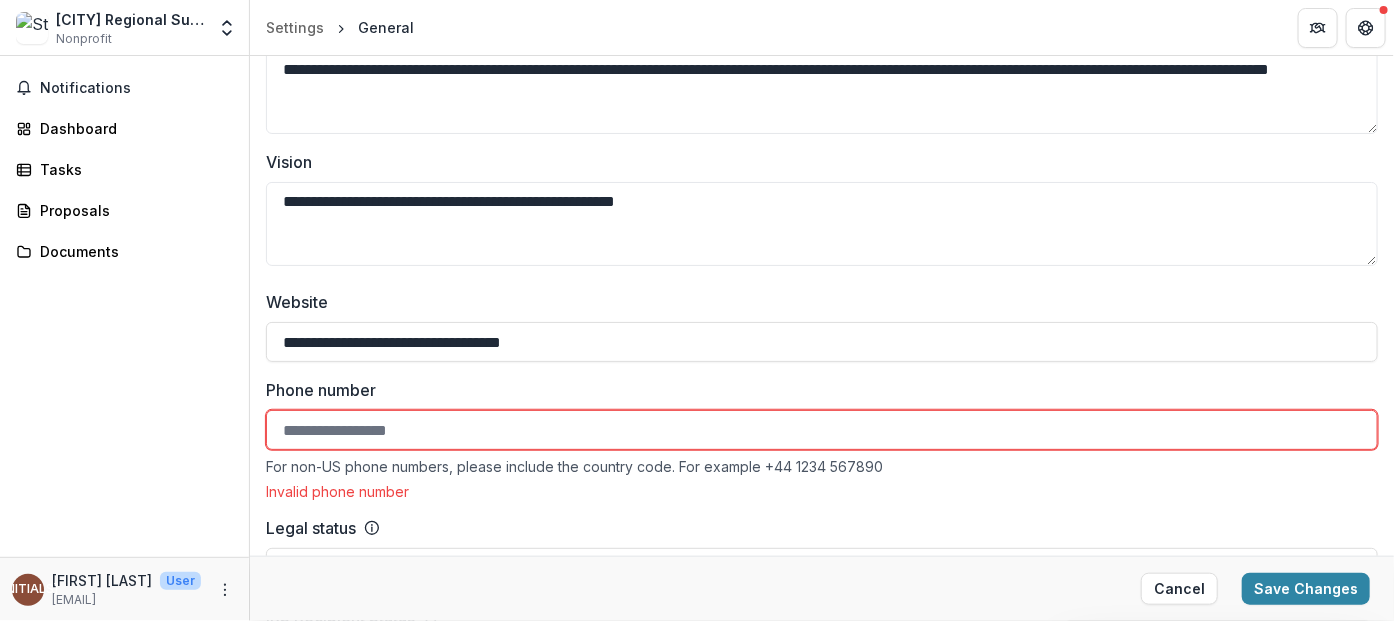 scroll, scrollTop: 705, scrollLeft: 0, axis: vertical 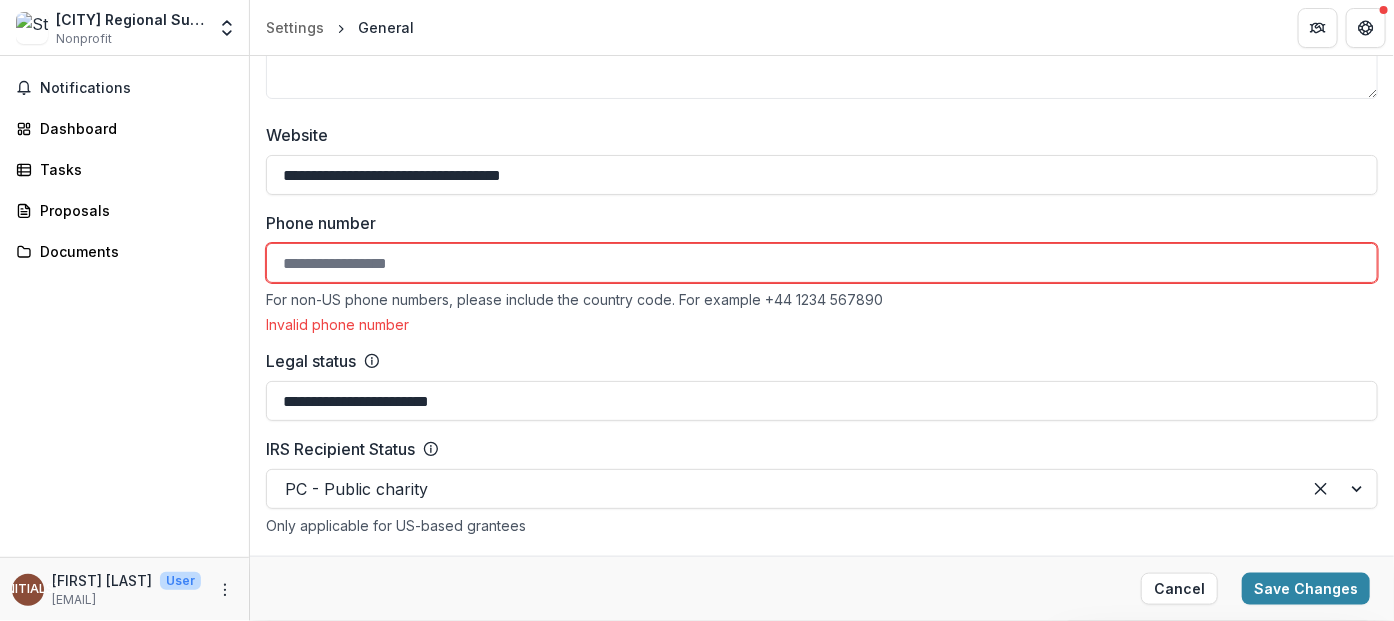 type on "**********" 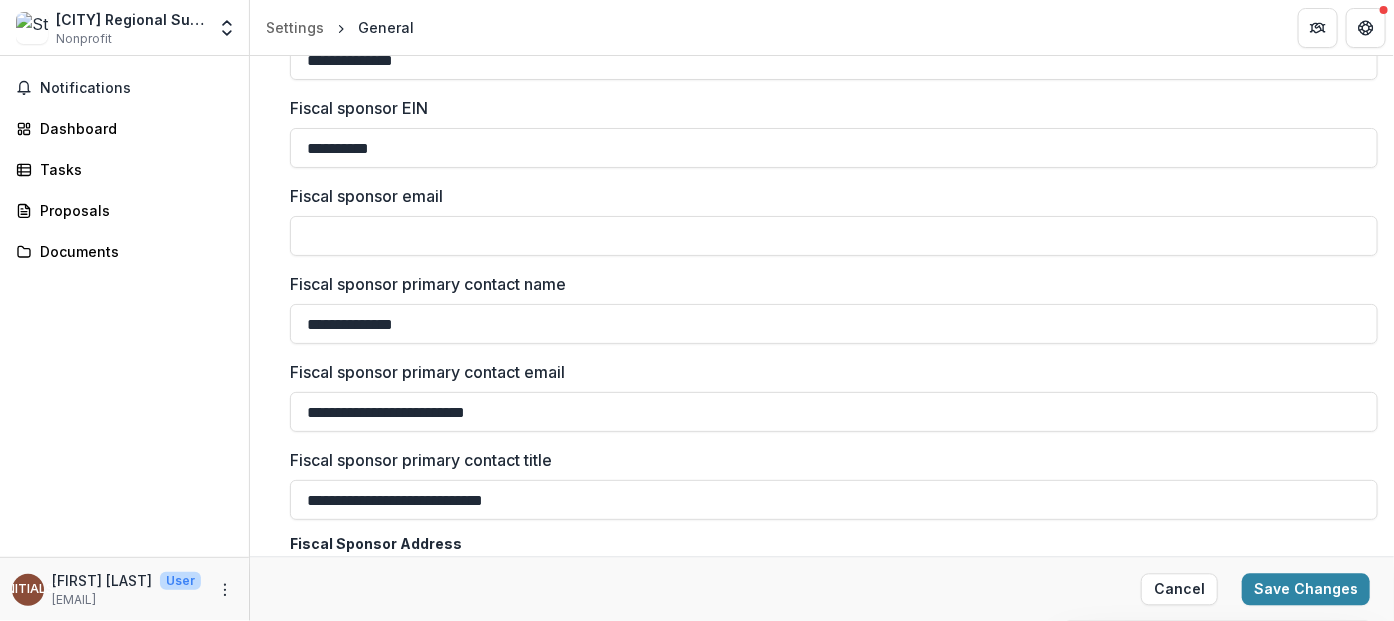 scroll, scrollTop: 2205, scrollLeft: 0, axis: vertical 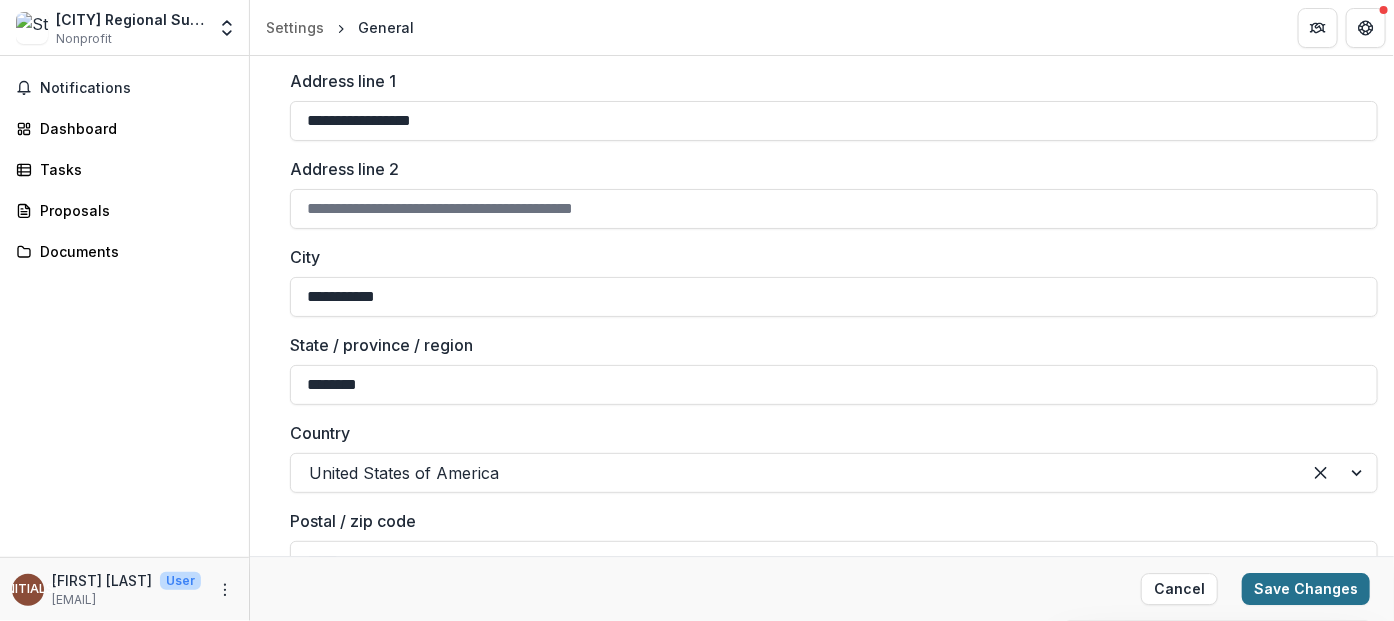 click on "Save Changes" at bounding box center (1306, 589) 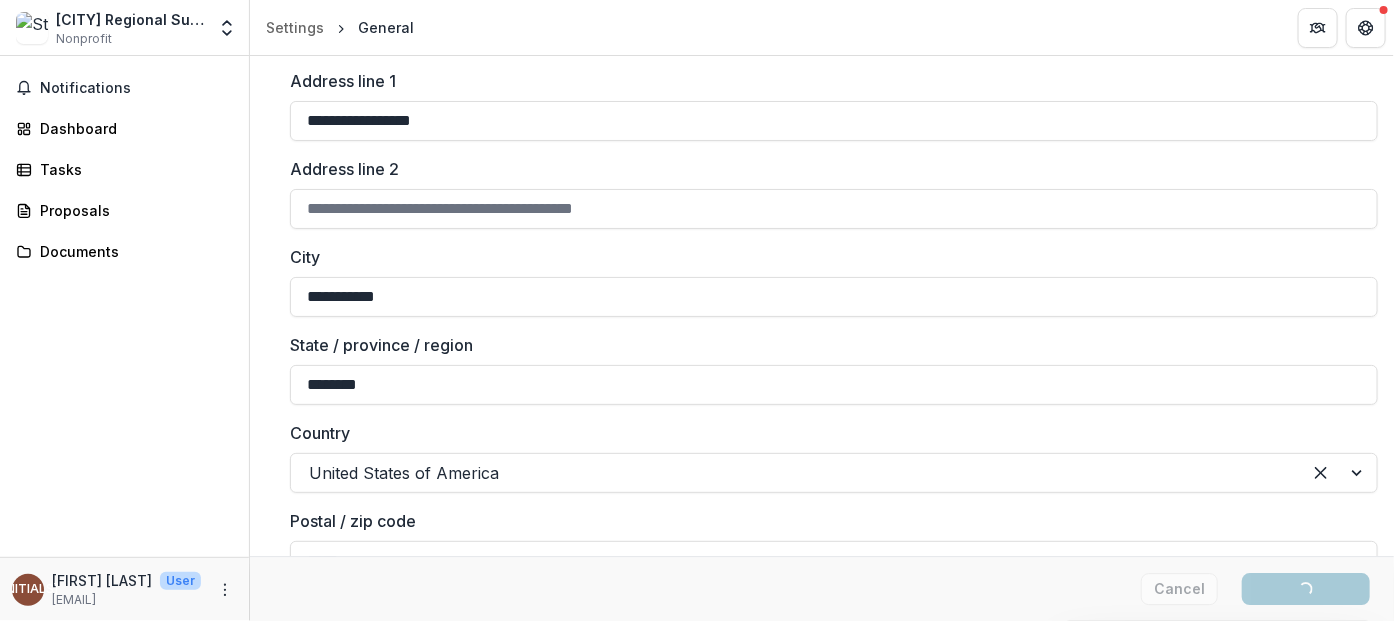 type on "**********" 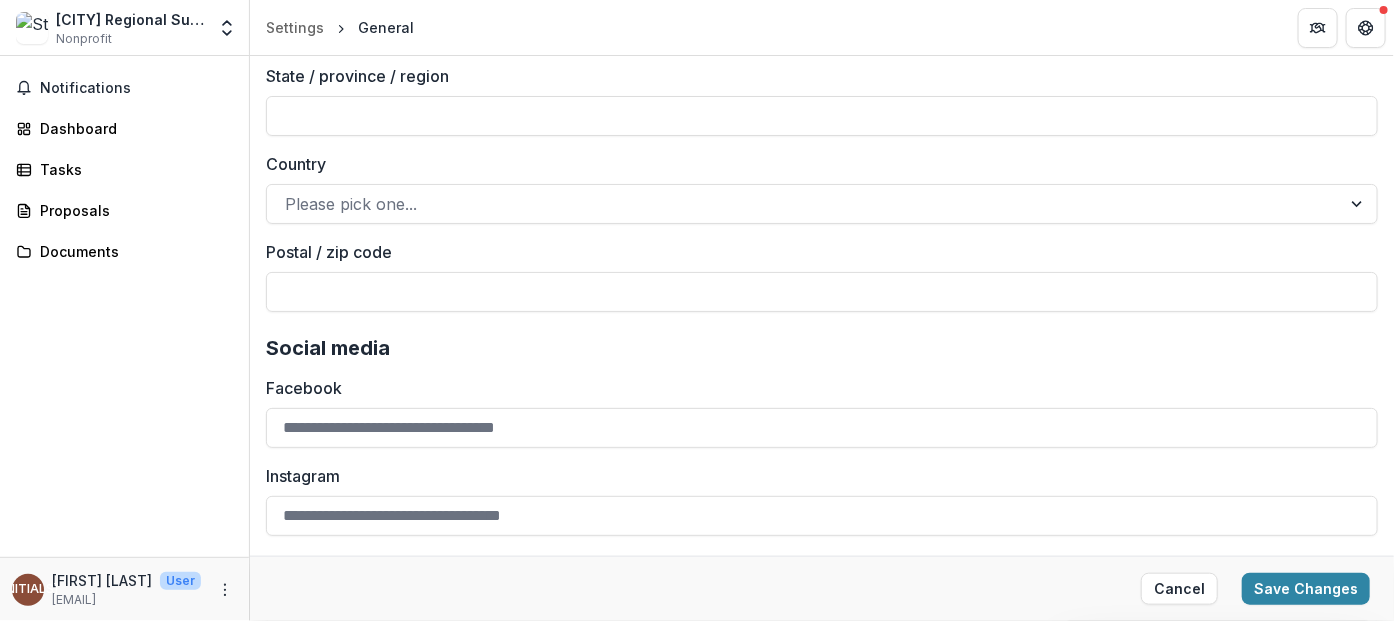 scroll, scrollTop: 3919, scrollLeft: 0, axis: vertical 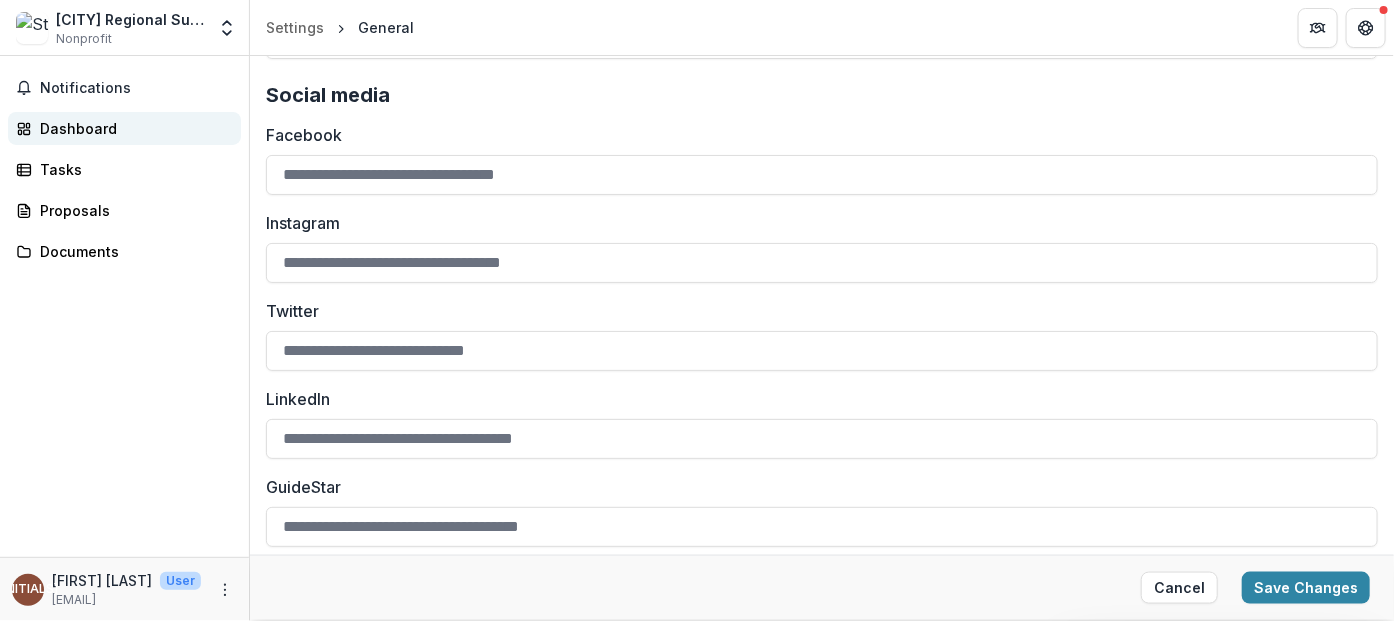 click on "Dashboard" at bounding box center [132, 128] 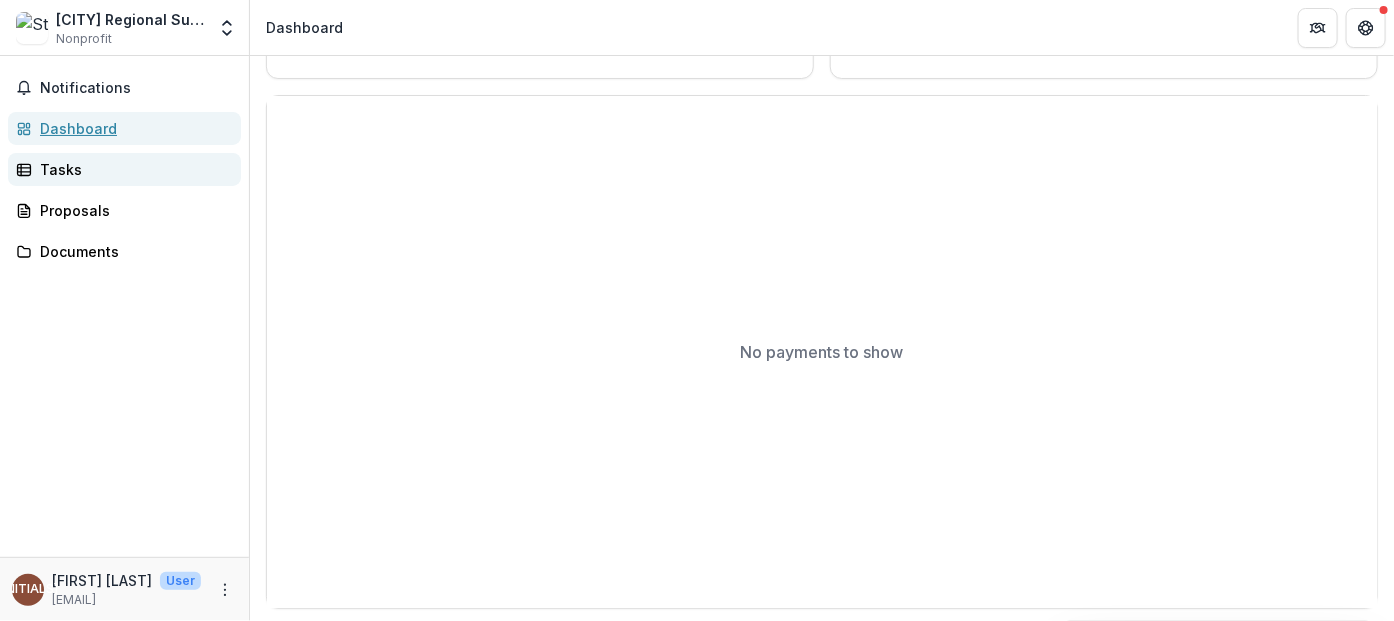 scroll, scrollTop: 664, scrollLeft: 0, axis: vertical 